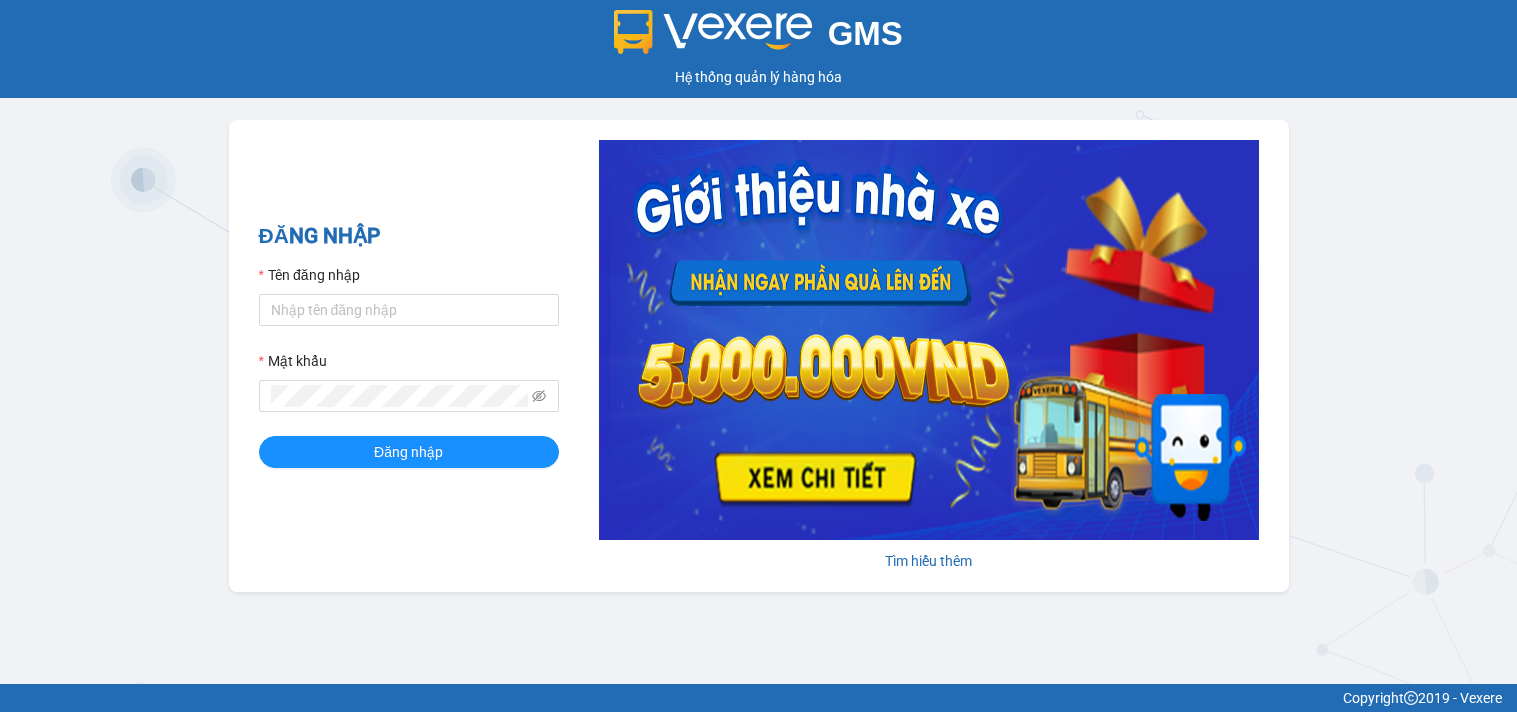 scroll, scrollTop: 0, scrollLeft: 0, axis: both 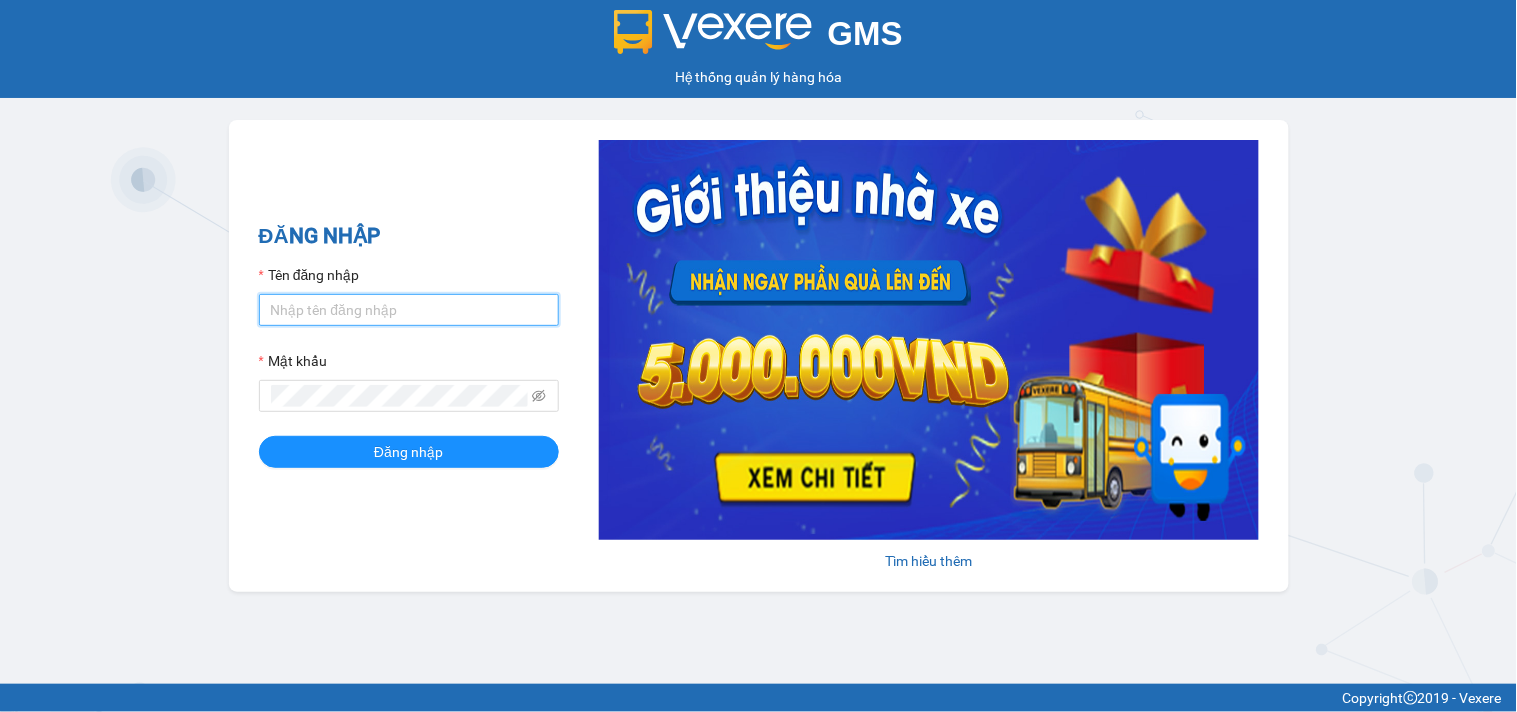 click on "Tên đăng nhập" at bounding box center [409, 310] 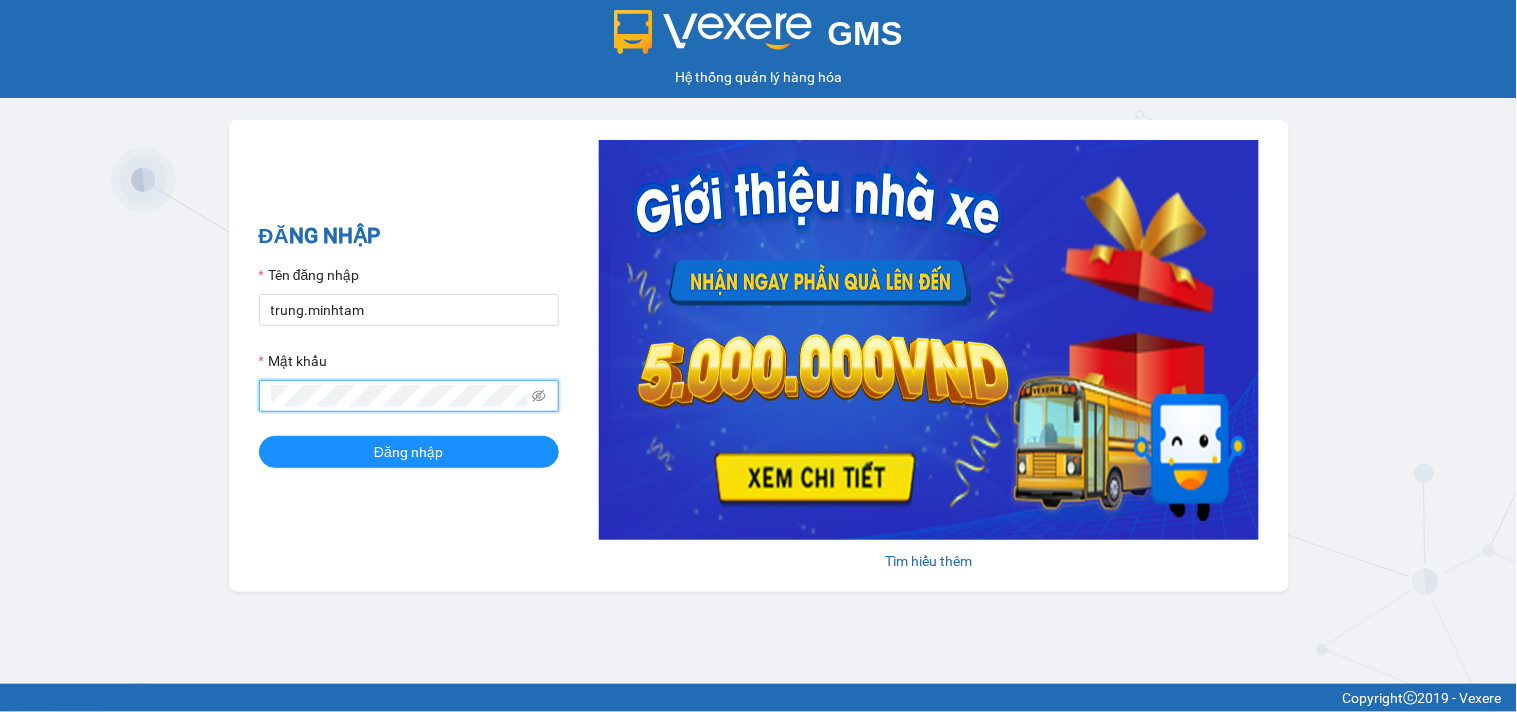 click on "Đăng nhập" at bounding box center (409, 452) 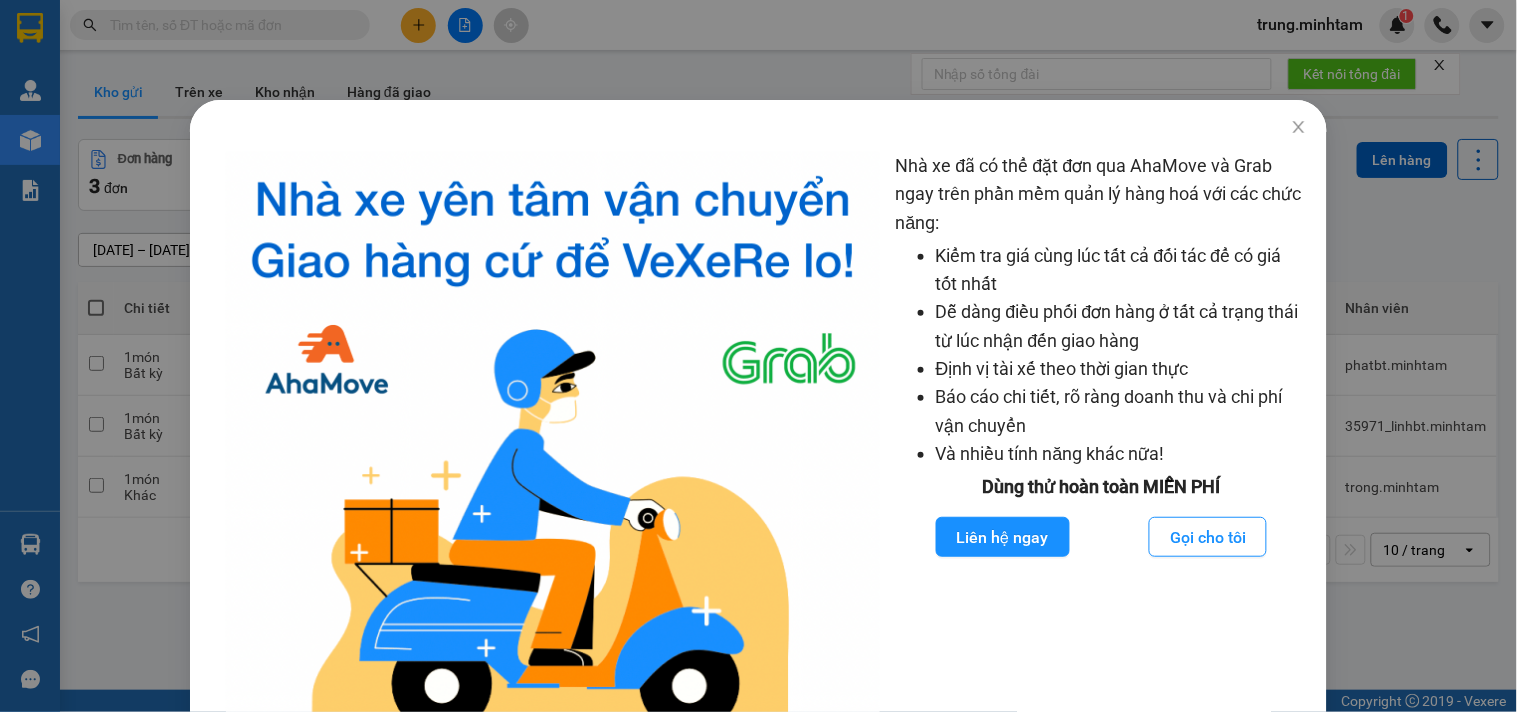 click on "Nhà xe đã có thể đặt đơn qua AhaMove và Grab ngay trên phần mềm quản lý hàng hoá với các chức năng: Kiểm tra giá cùng lúc tất cả đối tác để có giá tốt nhất Dễ dàng điều phối đơn hàng ở tất cả trạng thái từ lúc nhận đến giao hàng Định vị tài xế theo thời gian thực Báo cáo chi tiết, rõ ràng doanh thu và chi phí vận chuyển Và nhiều tính năng khác nữa! Dùng thử hoàn toàn MIỄN PHÍ Liên hệ ngay Gọi cho tôi" at bounding box center (758, 356) 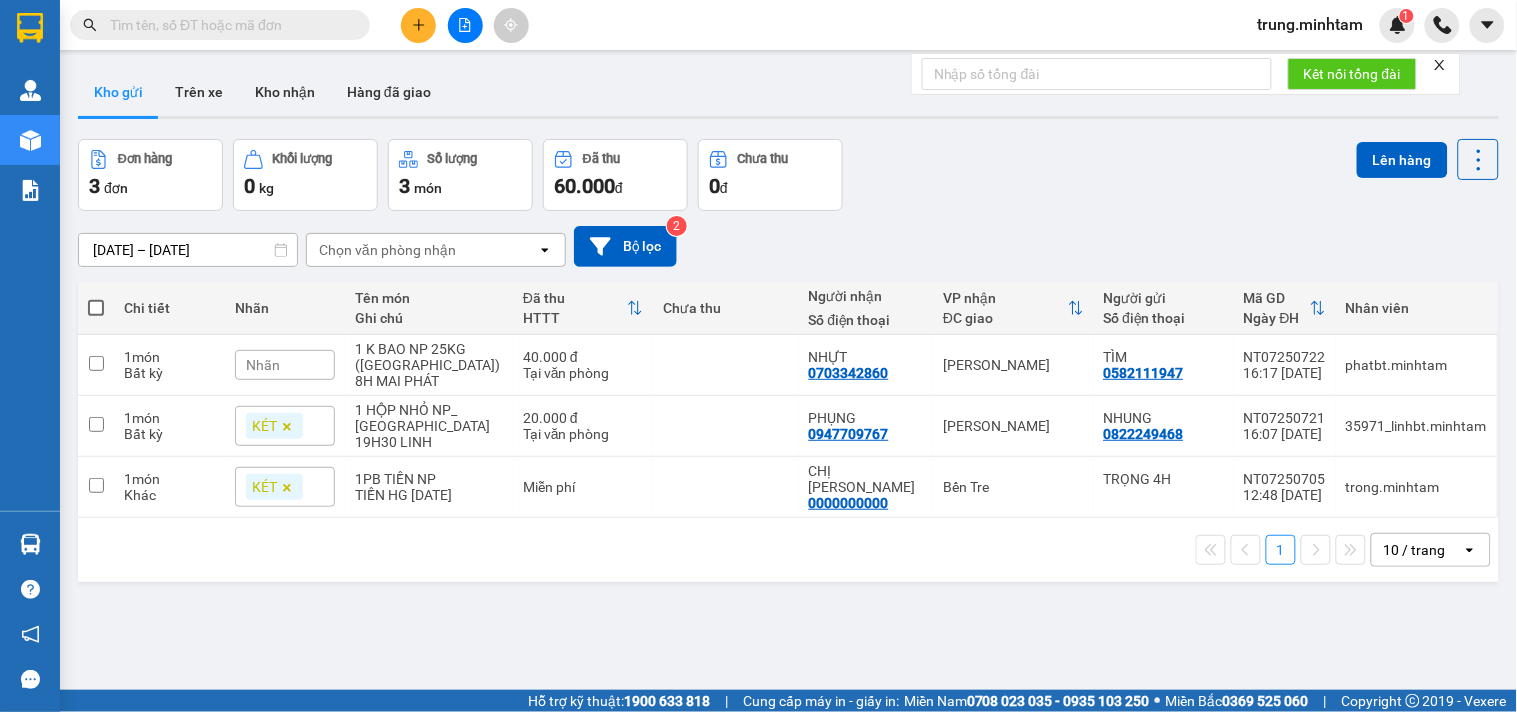 click on "Nhà xe đã có thể đặt đơn qua AhaMove và Grab ngay trên phần mềm quản lý hàng hoá với các chức năng: Kiểm tra giá cùng lúc tất cả đối tác để có giá tốt nhất Dễ dàng điều phối đơn hàng ở tất cả trạng thái từ lúc nhận đến giao hàng Định vị tài xế theo thời gian thực Báo cáo chi tiết, rõ ràng doanh thu và chi phí vận chuyển Và nhiều tính năng khác nữa! Dùng thử hoàn toàn MIỄN PHÍ Liên hệ ngay Gọi cho tôi" at bounding box center (758, 356) 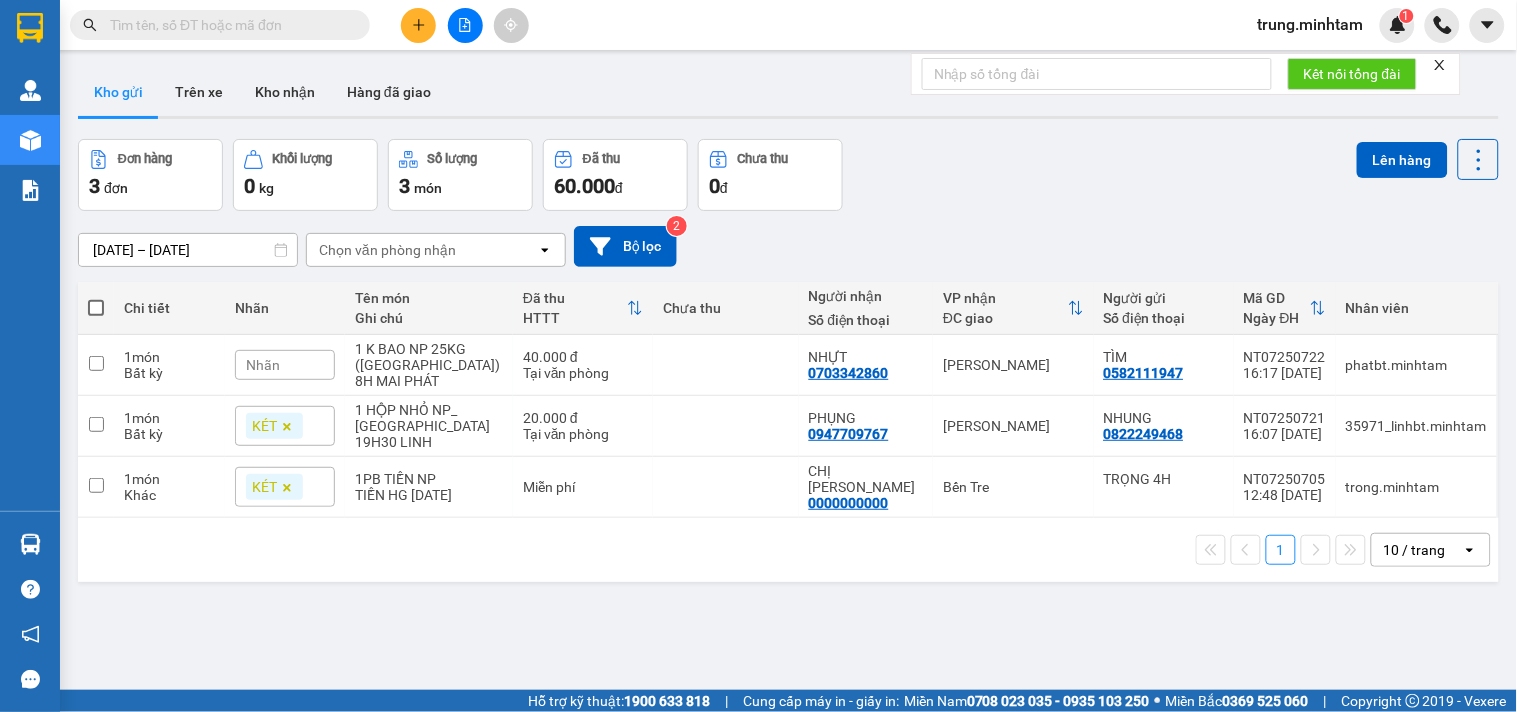 click at bounding box center [228, 25] 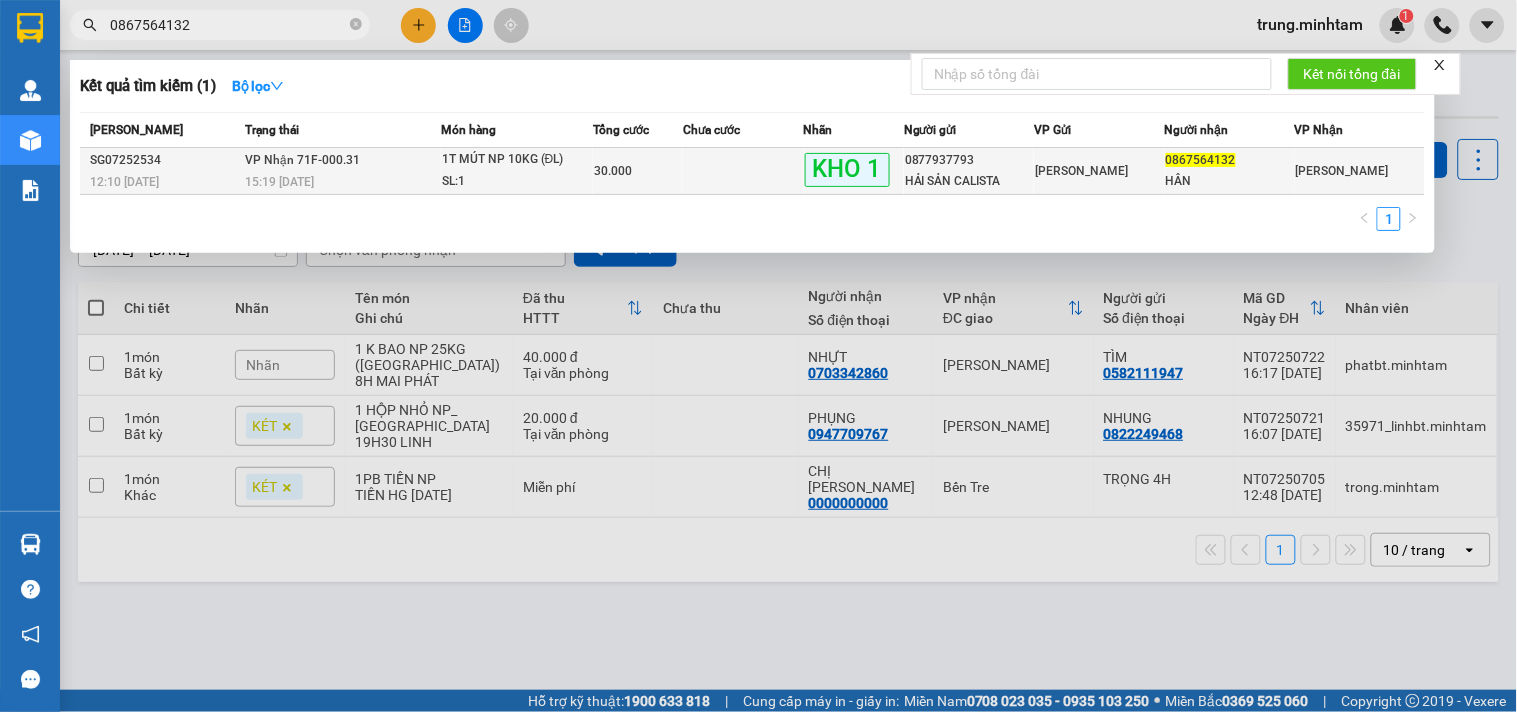 type on "0867564132" 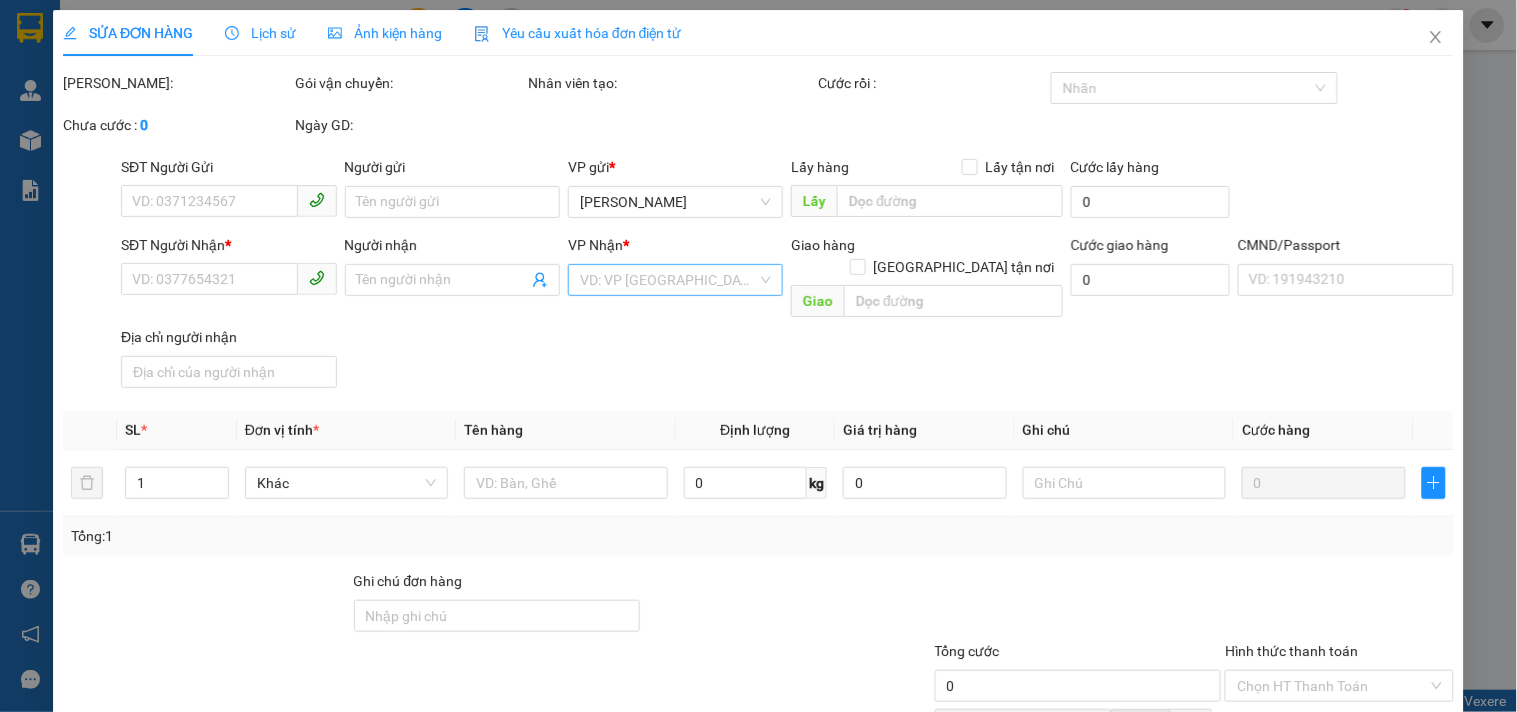 type on "0877937793" 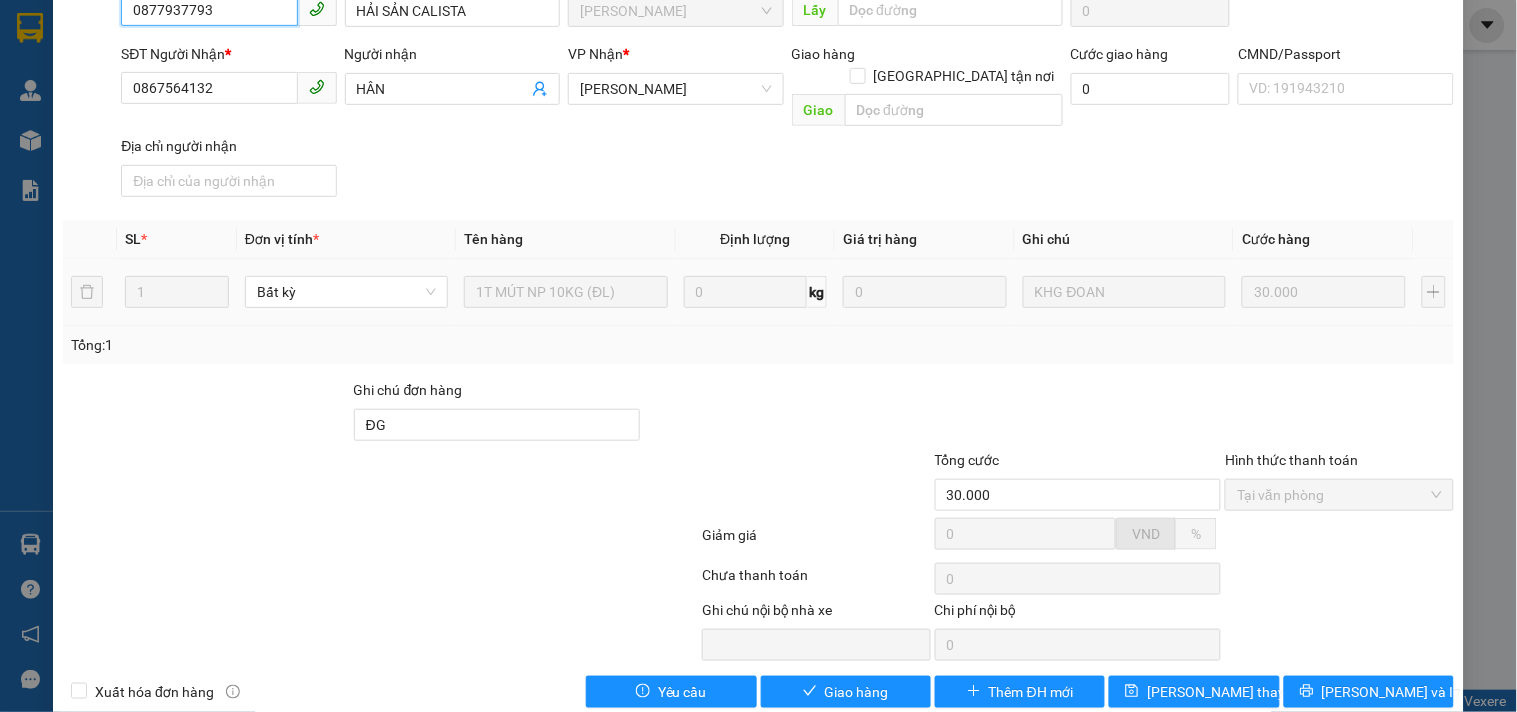 scroll, scrollTop: 207, scrollLeft: 0, axis: vertical 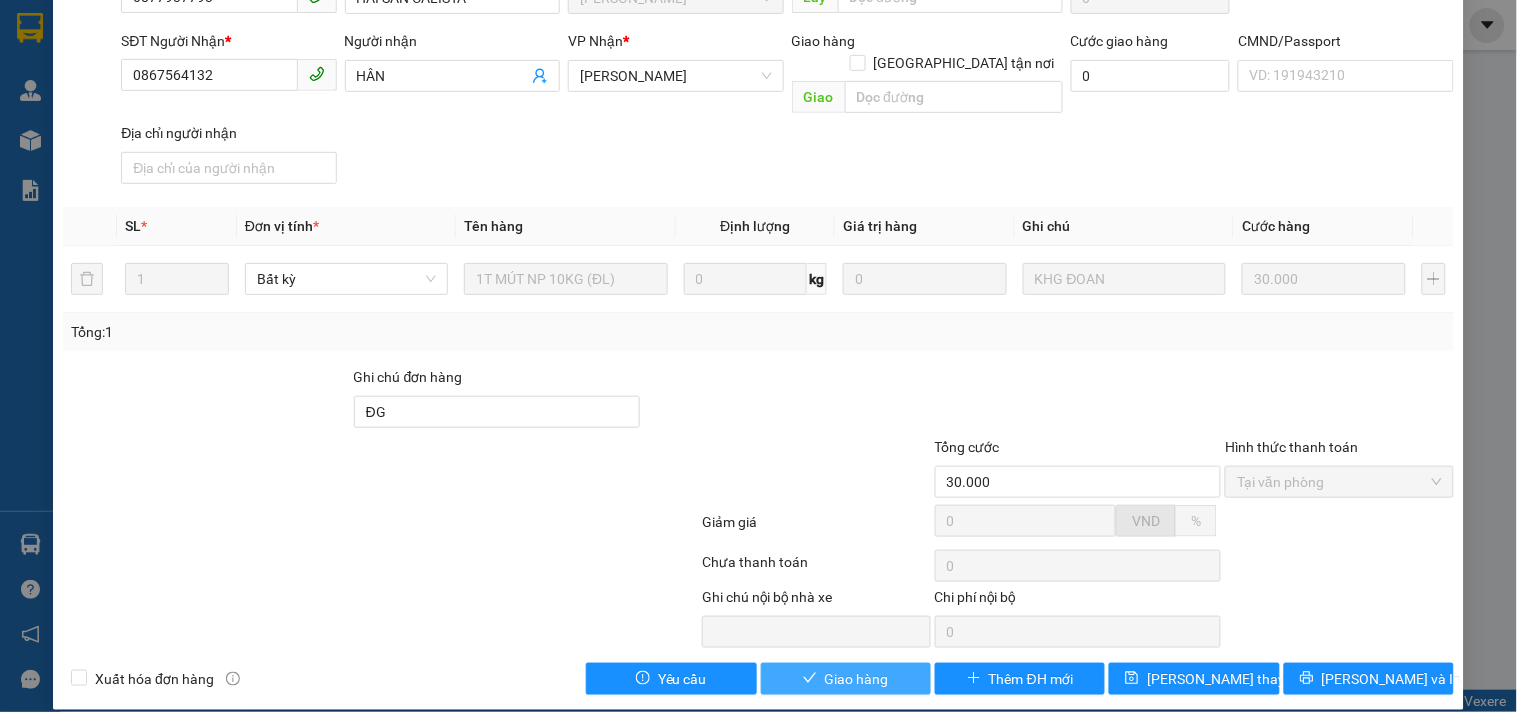 click on "Giao hàng" at bounding box center (857, 679) 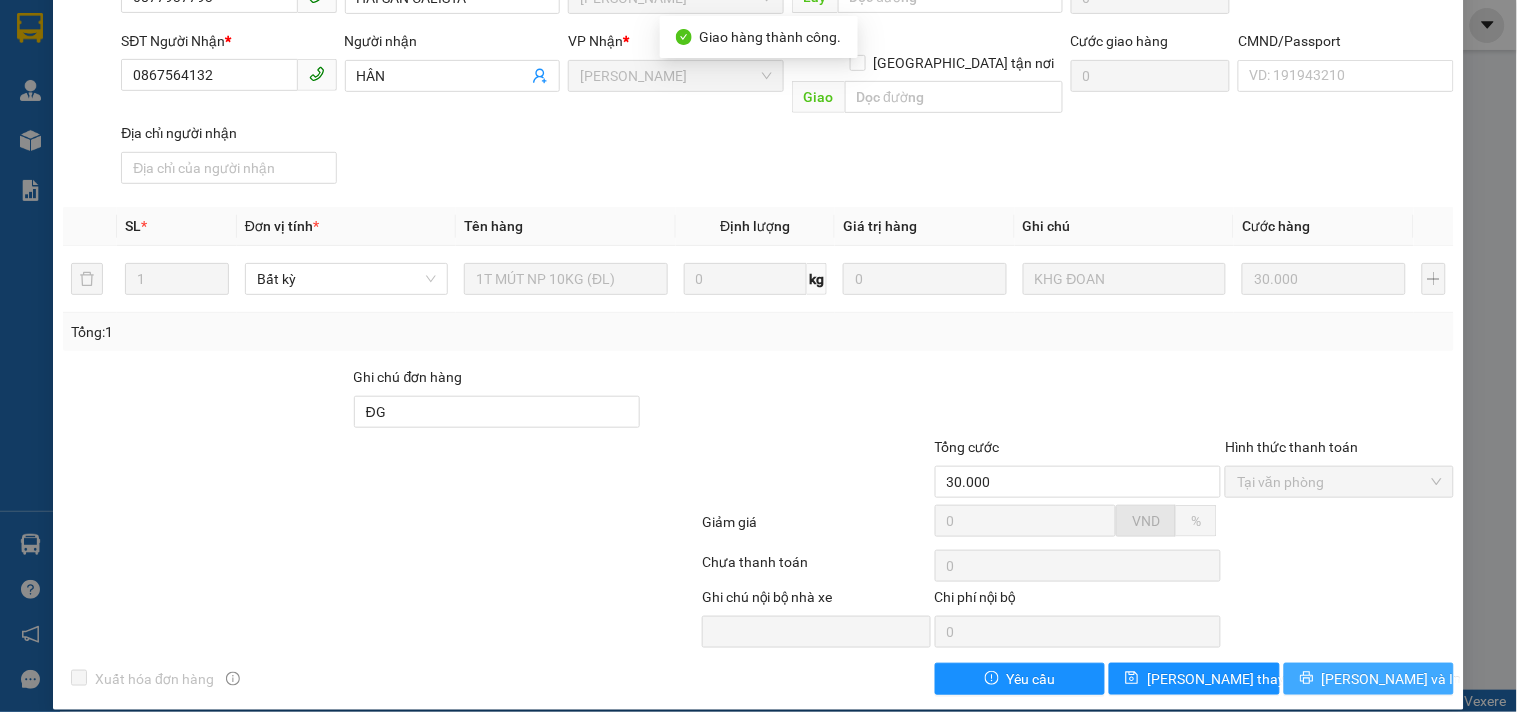 click at bounding box center [1307, 679] 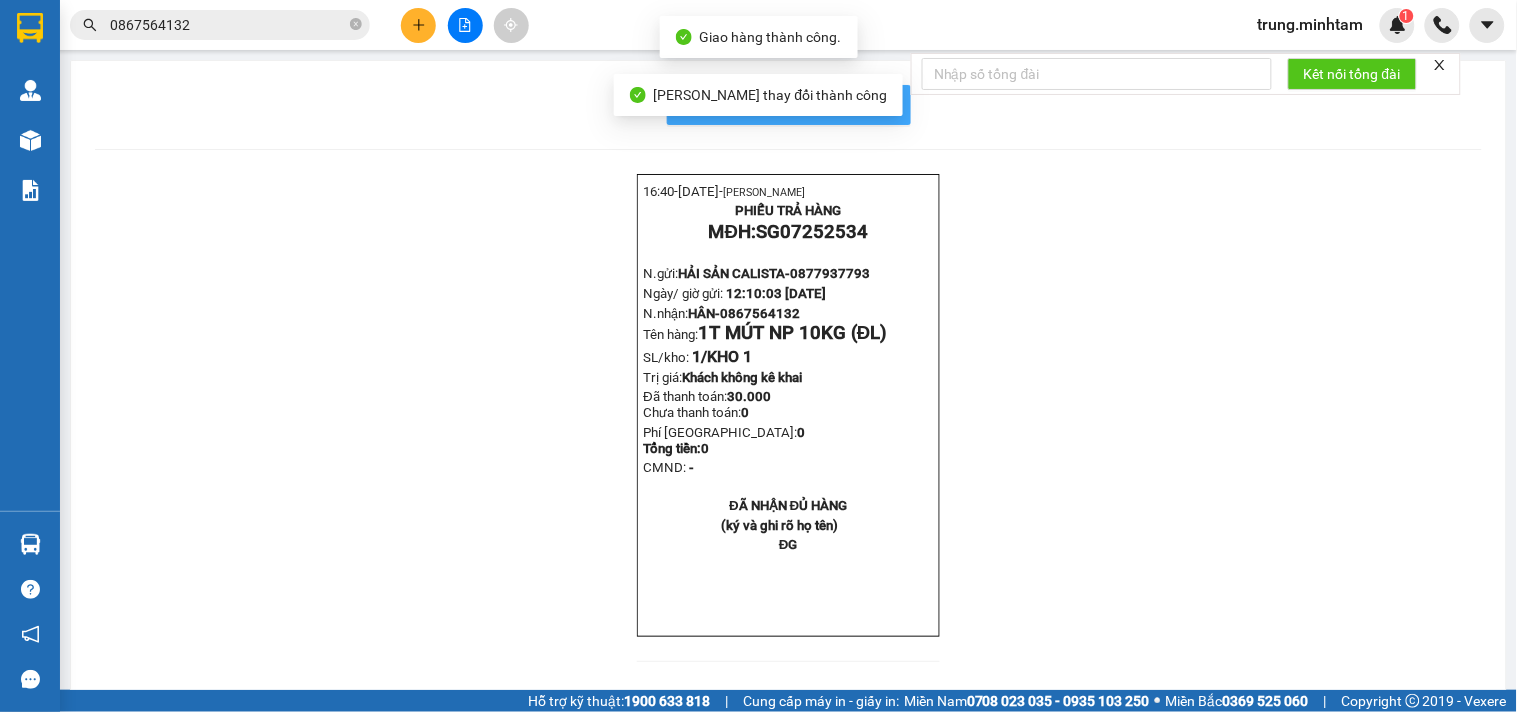 click on "In mẫu biên lai tự cấu hình" at bounding box center (801, 104) 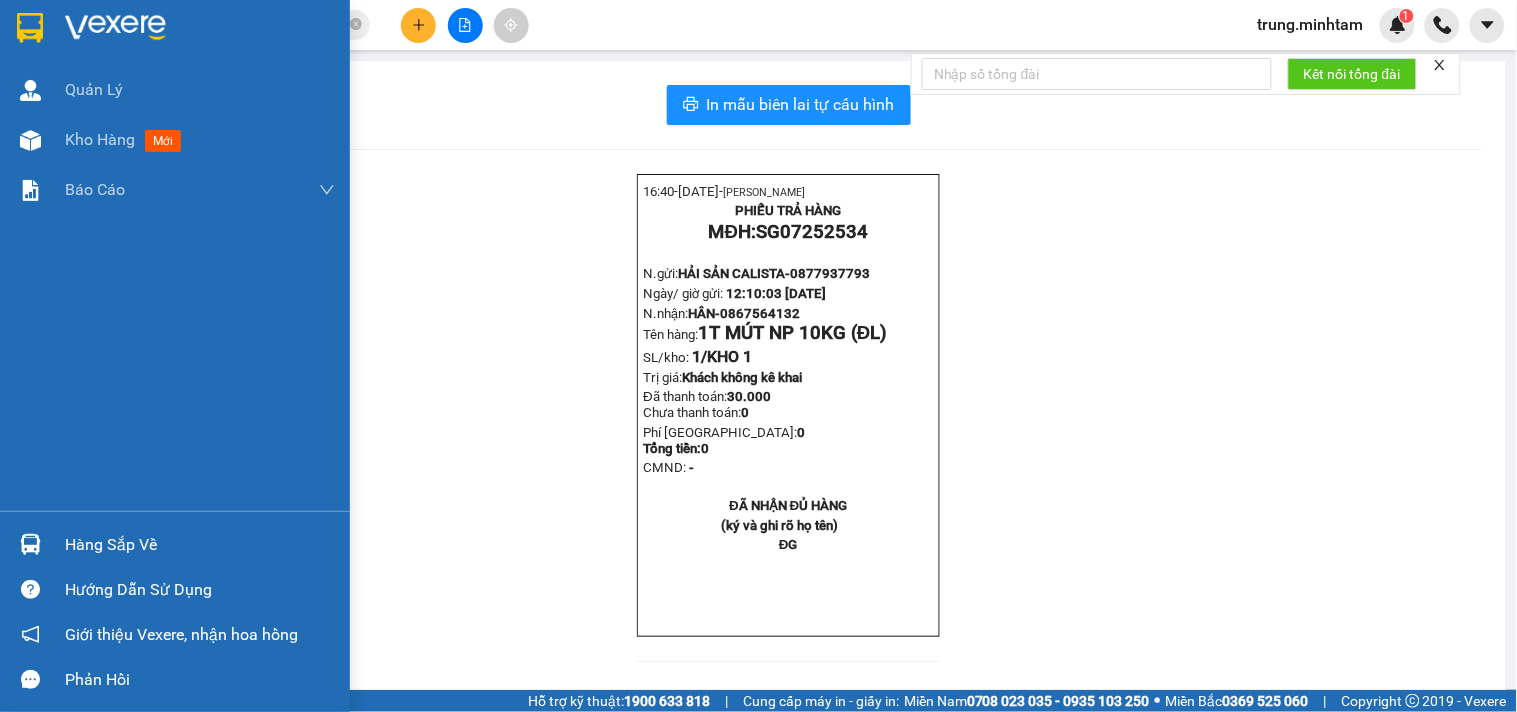 click on "Hàng sắp về" at bounding box center (200, 545) 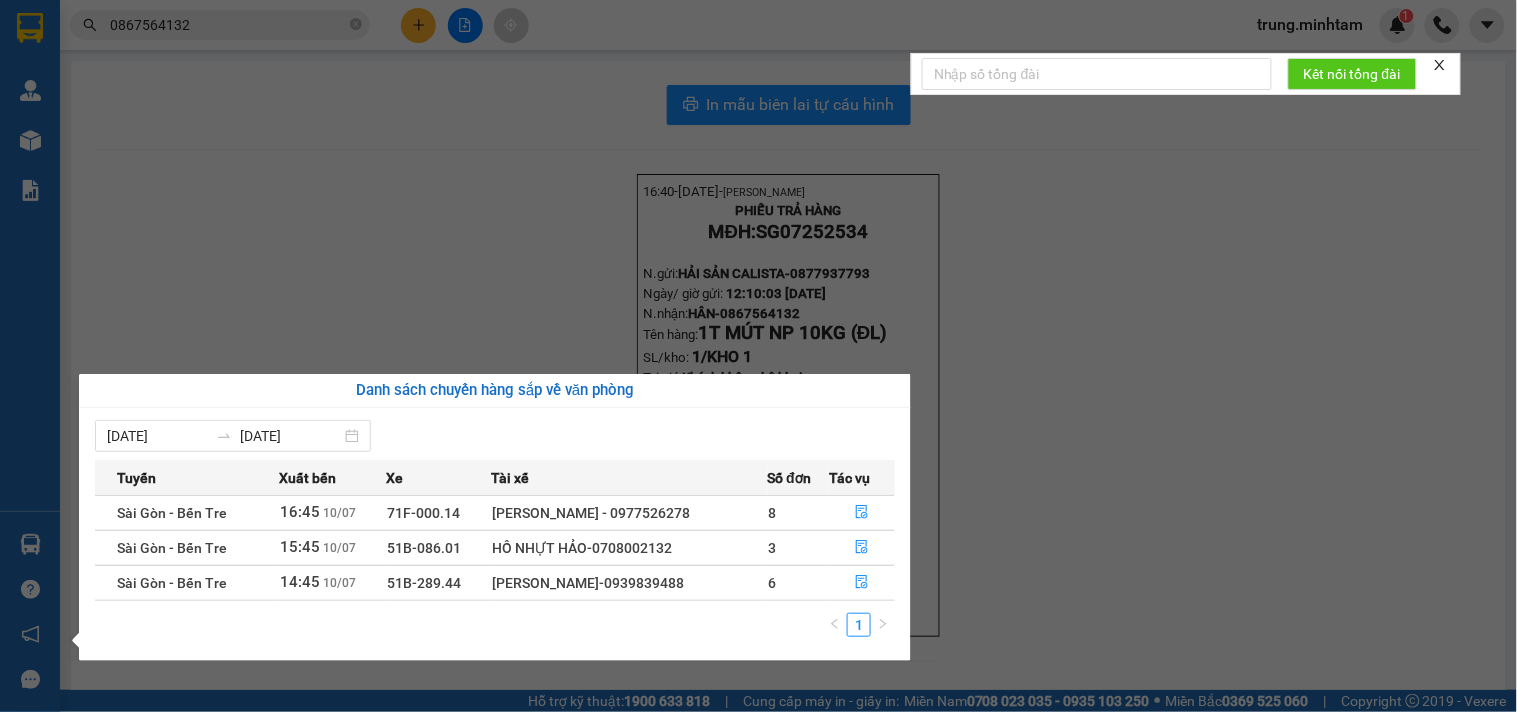 click on "Kết quả tìm kiếm ( 1 )  Bộ lọc  Mã ĐH Trạng thái Món hàng Tổng cước Chưa cước Nhãn Người gửi VP Gửi Người nhận VP Nhận SG07252534 12:10 [DATE] VP Nhận   71F-000.31 15:19 [DATE] 1T MÚT NP 10KG (ĐL) SL:  1 30.000 KHO 1 0877937793 HẢI SẢN [GEOGRAPHIC_DATA][PERSON_NAME] 0867564132 HÂN [PERSON_NAME] 1 0867564132 trung.minhtam 1     Quản [PERSON_NAME] hàng mới     Báo cáo BC giao hàng (nhân viên) BC hàng tồn Báo cáo dòng tiền (nhân viên) Doanh số tạo đơn theo VP gửi (nhân viên) Hàng sắp về Hướng dẫn sử dụng Giới thiệu [PERSON_NAME], nhận hoa hồng Phản hồi Phần mềm hỗ trợ bạn tốt chứ? In mẫu biên lai tự cấu hình 16:40- [DATE]- [PERSON_NAME]
PHIẾU TRẢ HÀNG
MĐH:  SG07252534
N.gửi:  HẢI SẢN CALISTA- 0877937793
Ngày/ giờ gửi:   12:10:03 [DATE]
N.nhận:  HÂN- 0867564132 Tên hàng:  1T MÚT NP 10KG (ĐL)
SL/kho:   1/ KHO 1
Trị giá:
30.000" at bounding box center (758, 356) 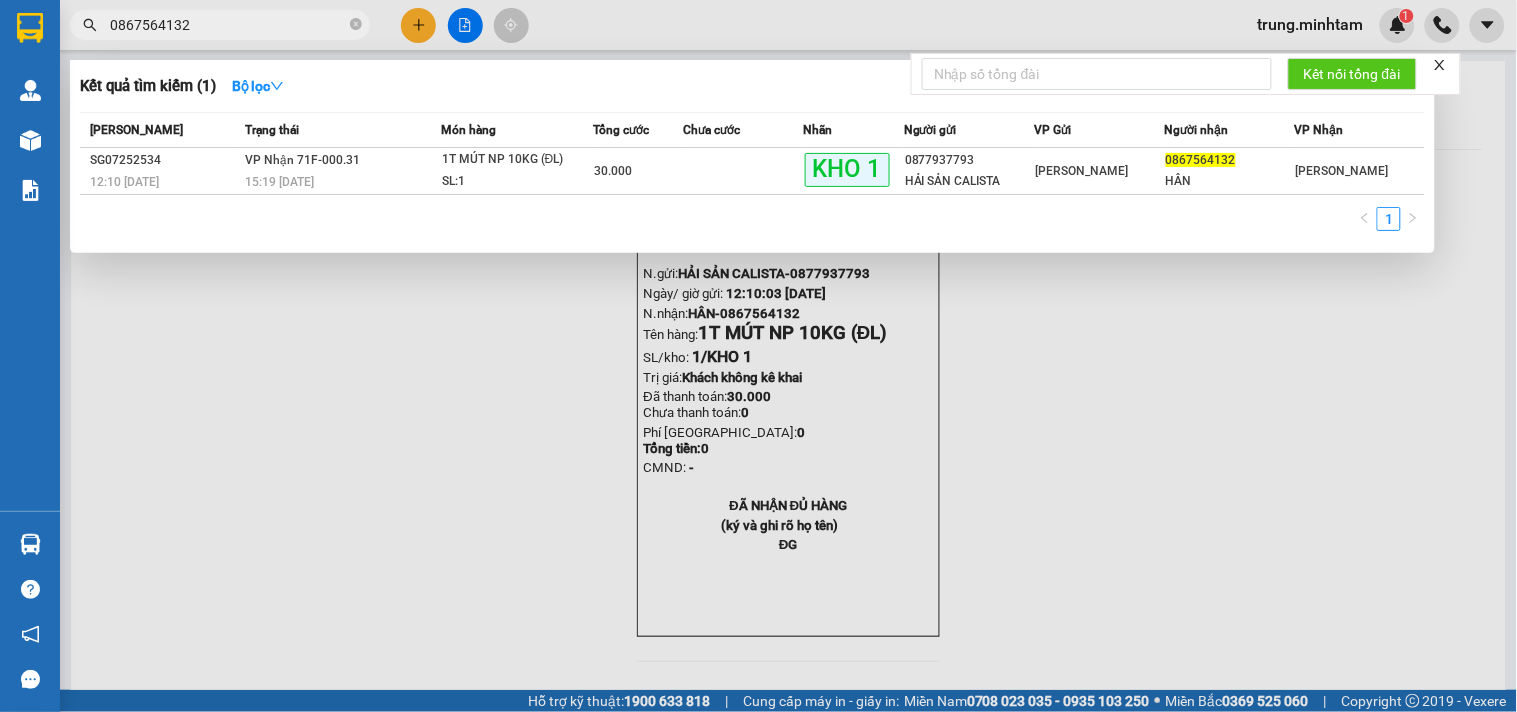 click on "0867564132" at bounding box center (228, 25) 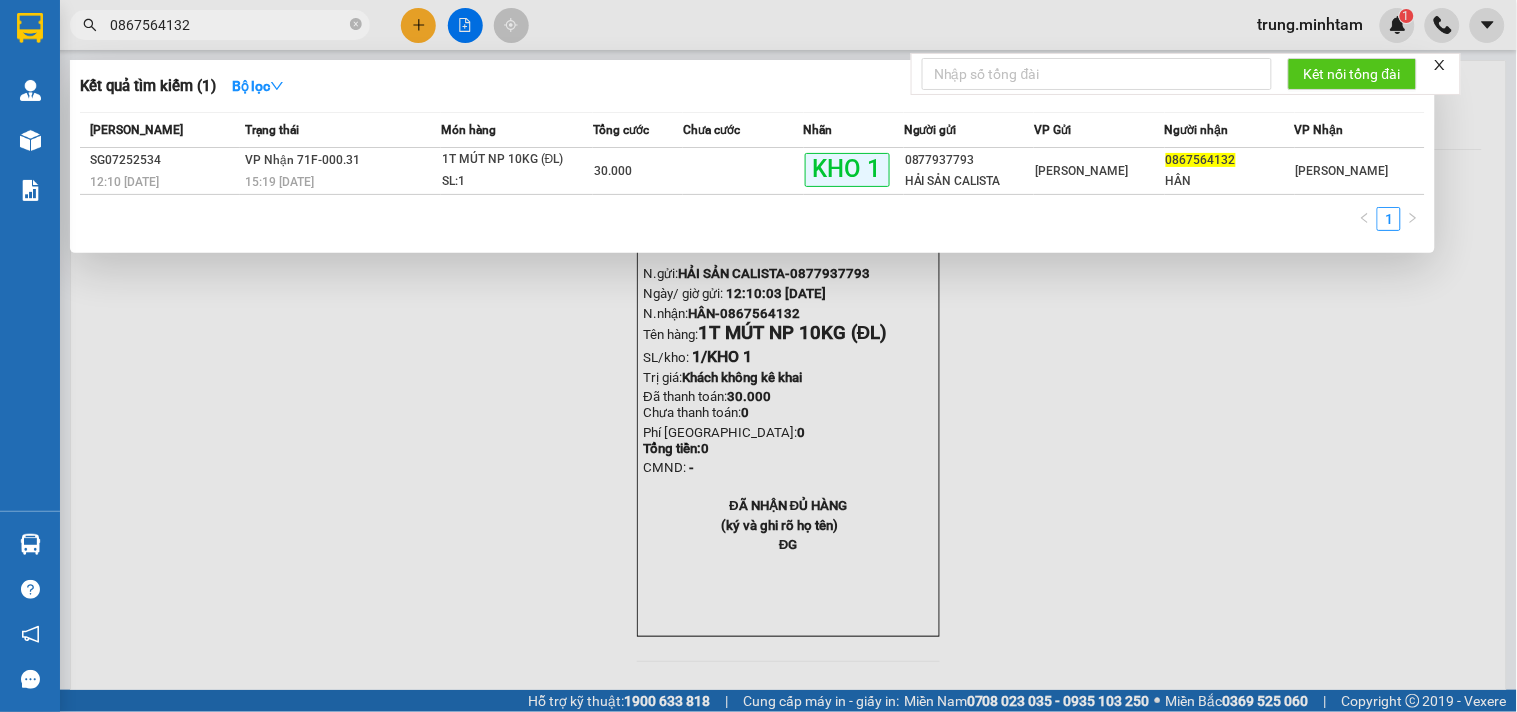 click on "0867564132" at bounding box center (228, 25) 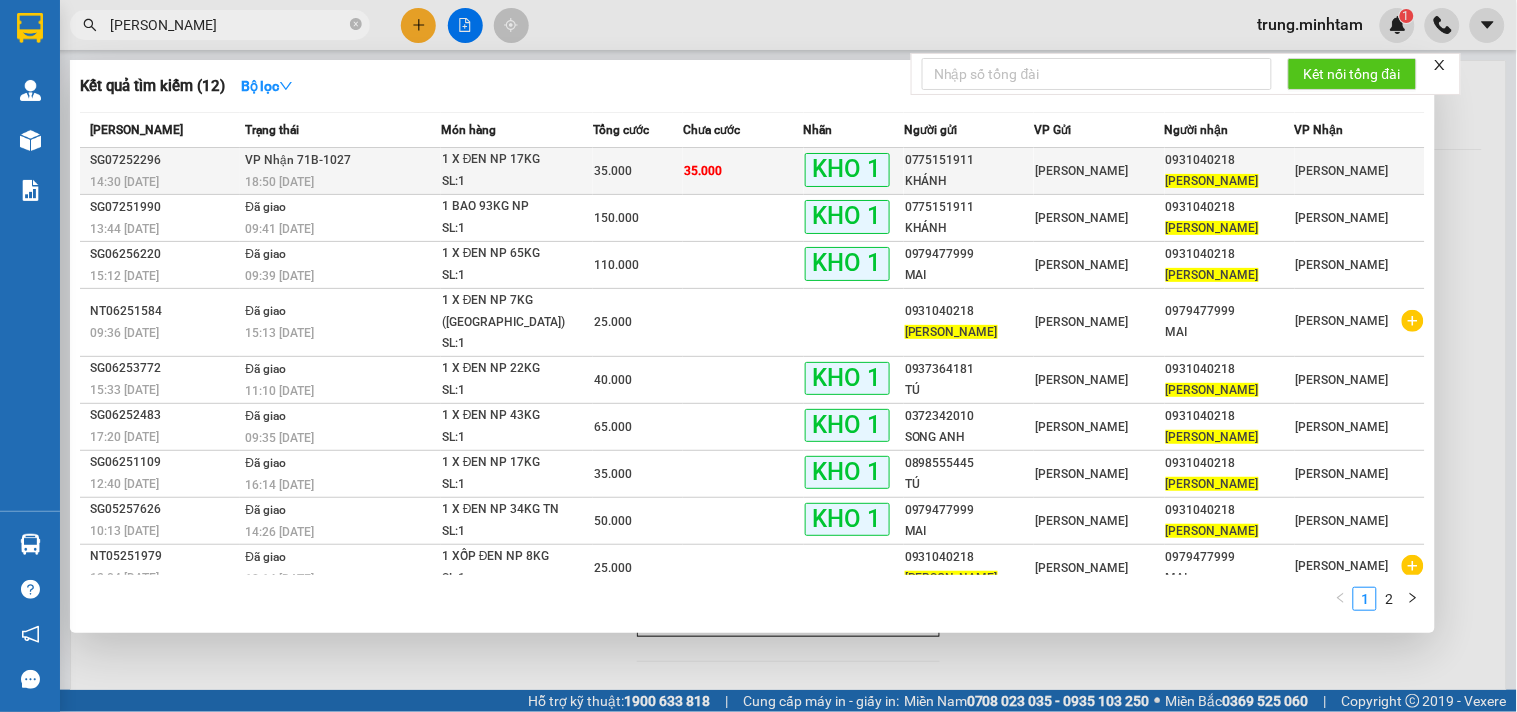 type on "[PERSON_NAME]" 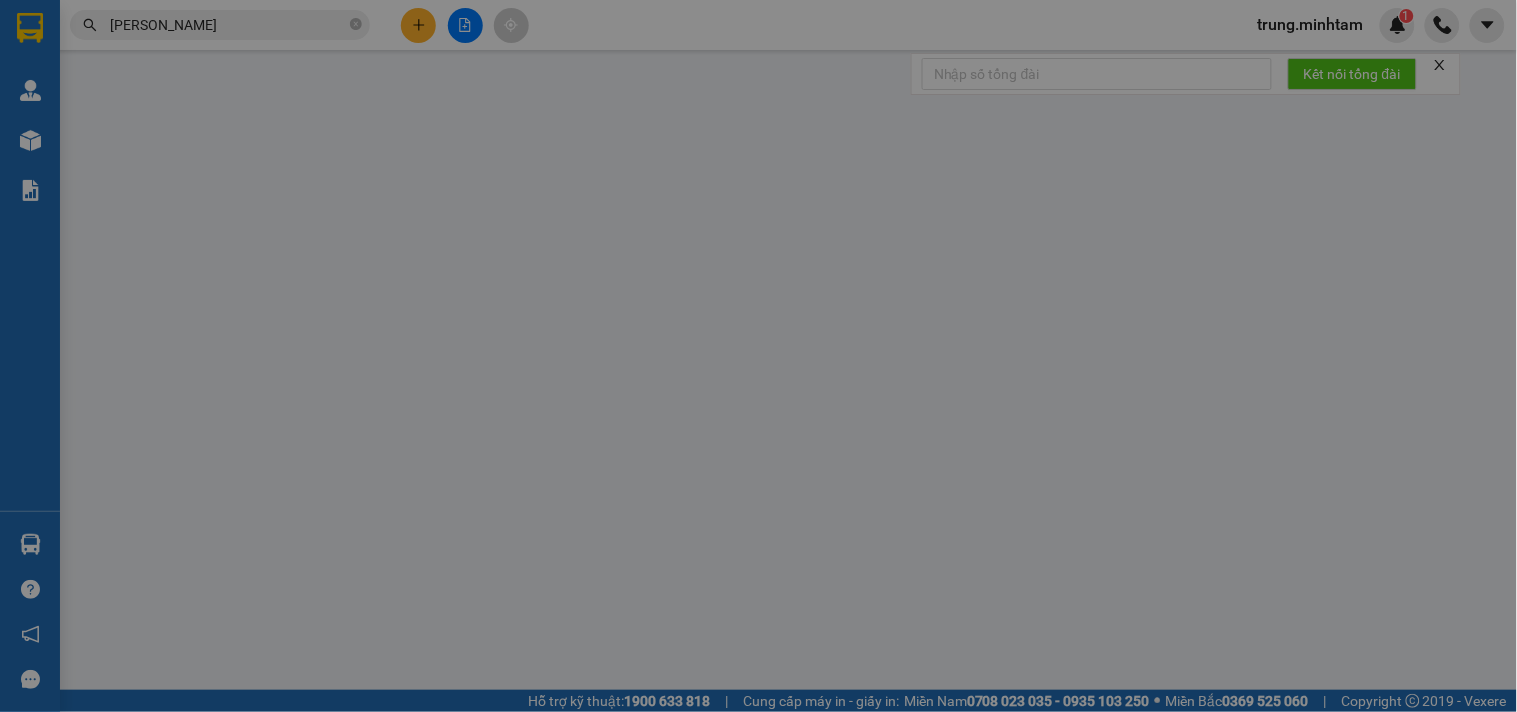 type on "0775151911" 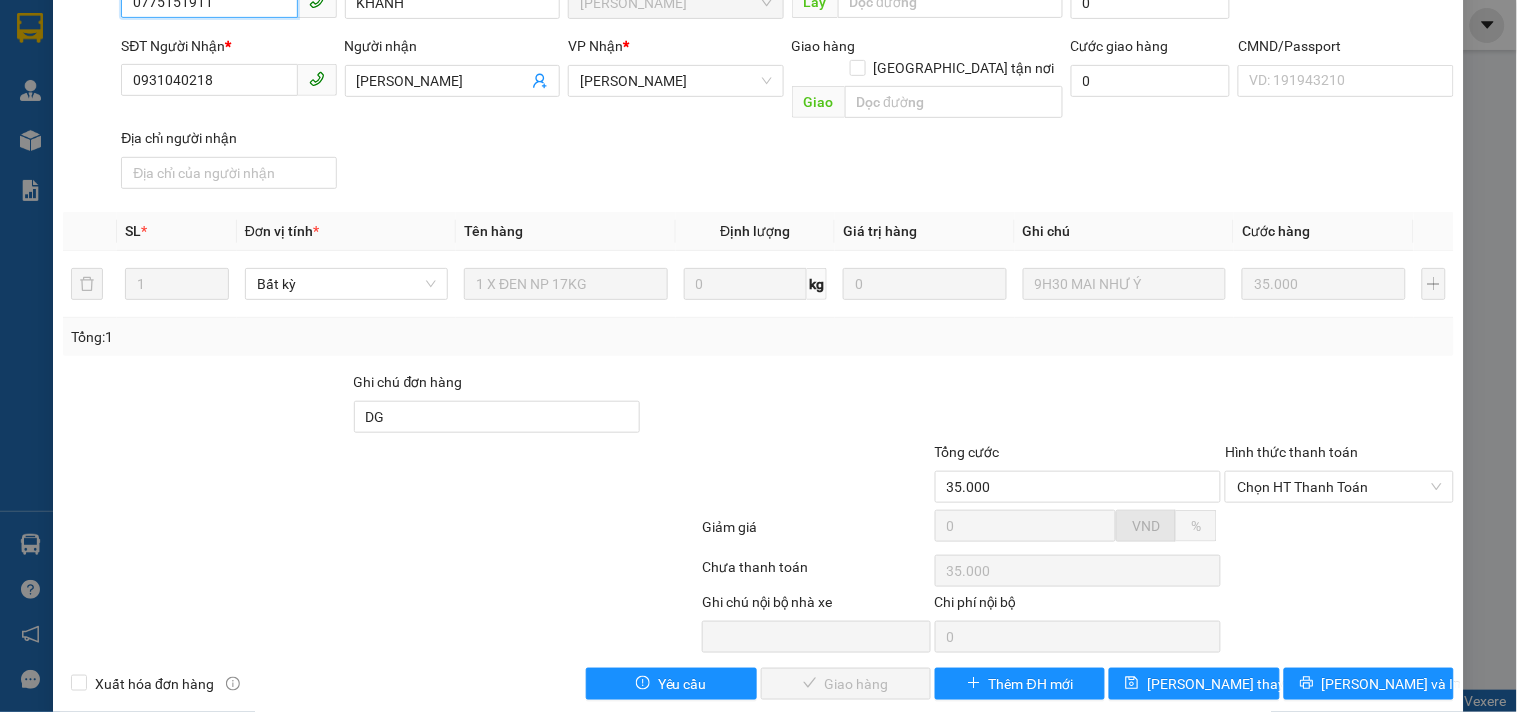 scroll, scrollTop: 207, scrollLeft: 0, axis: vertical 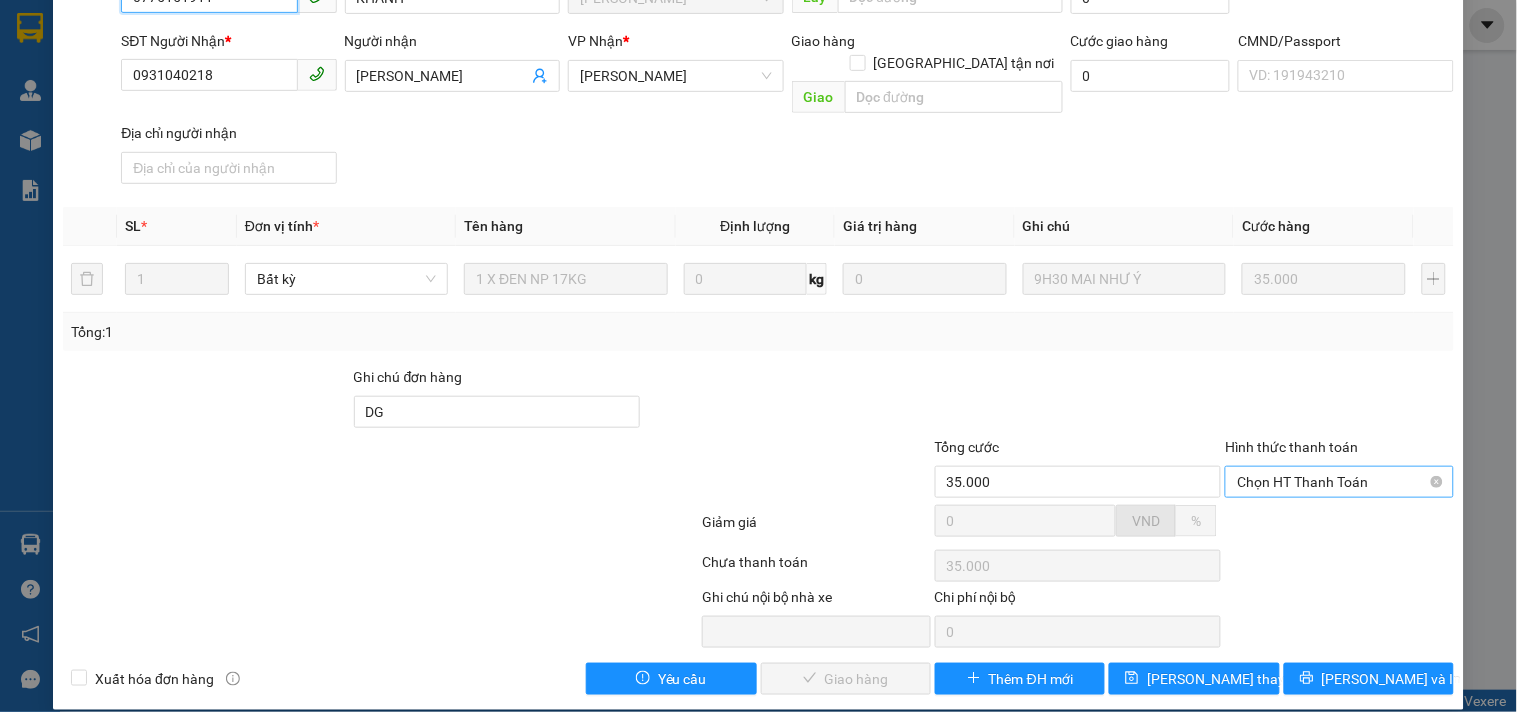 click on "Chọn HT Thanh Toán" at bounding box center [1339, 482] 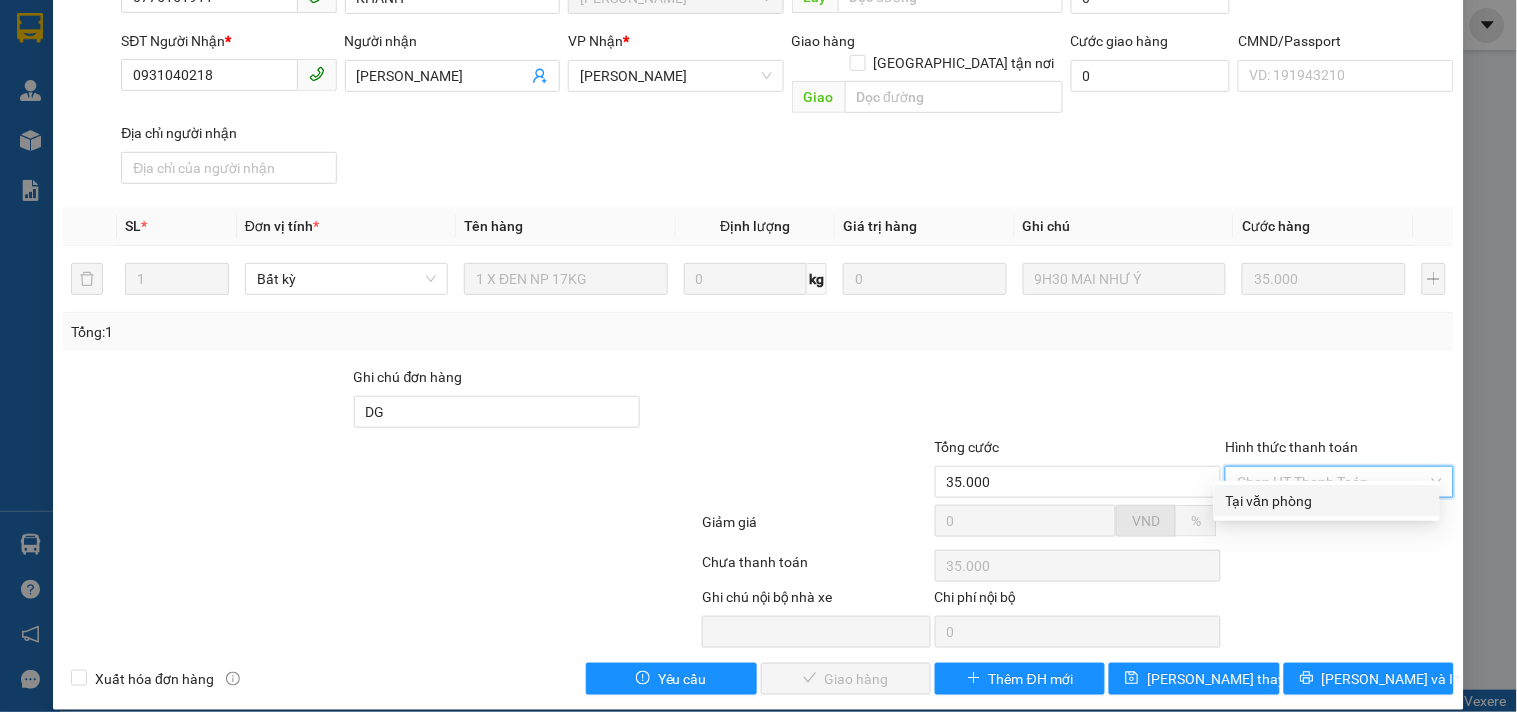 click on "Tại văn phòng" at bounding box center [1327, 501] 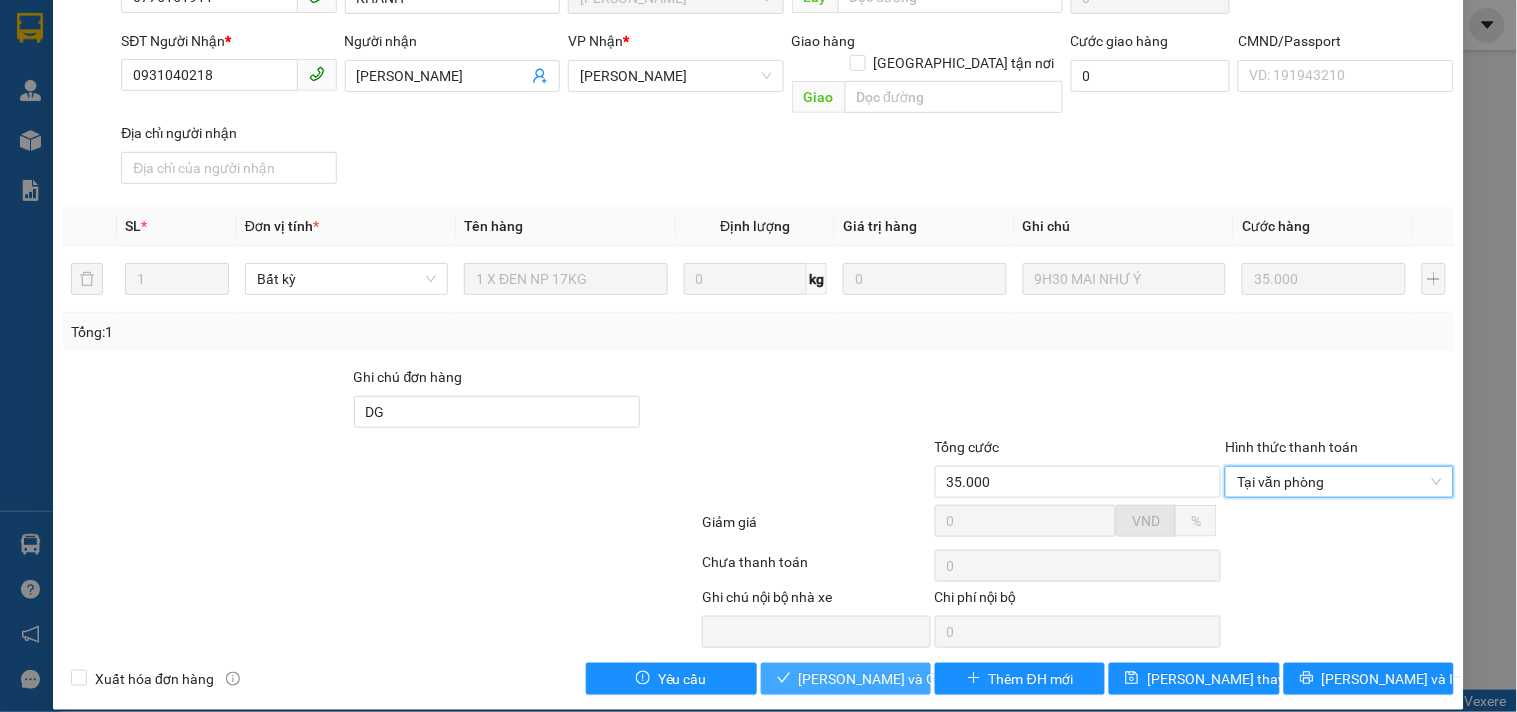 click on "[PERSON_NAME] và Giao hàng" at bounding box center (895, 679) 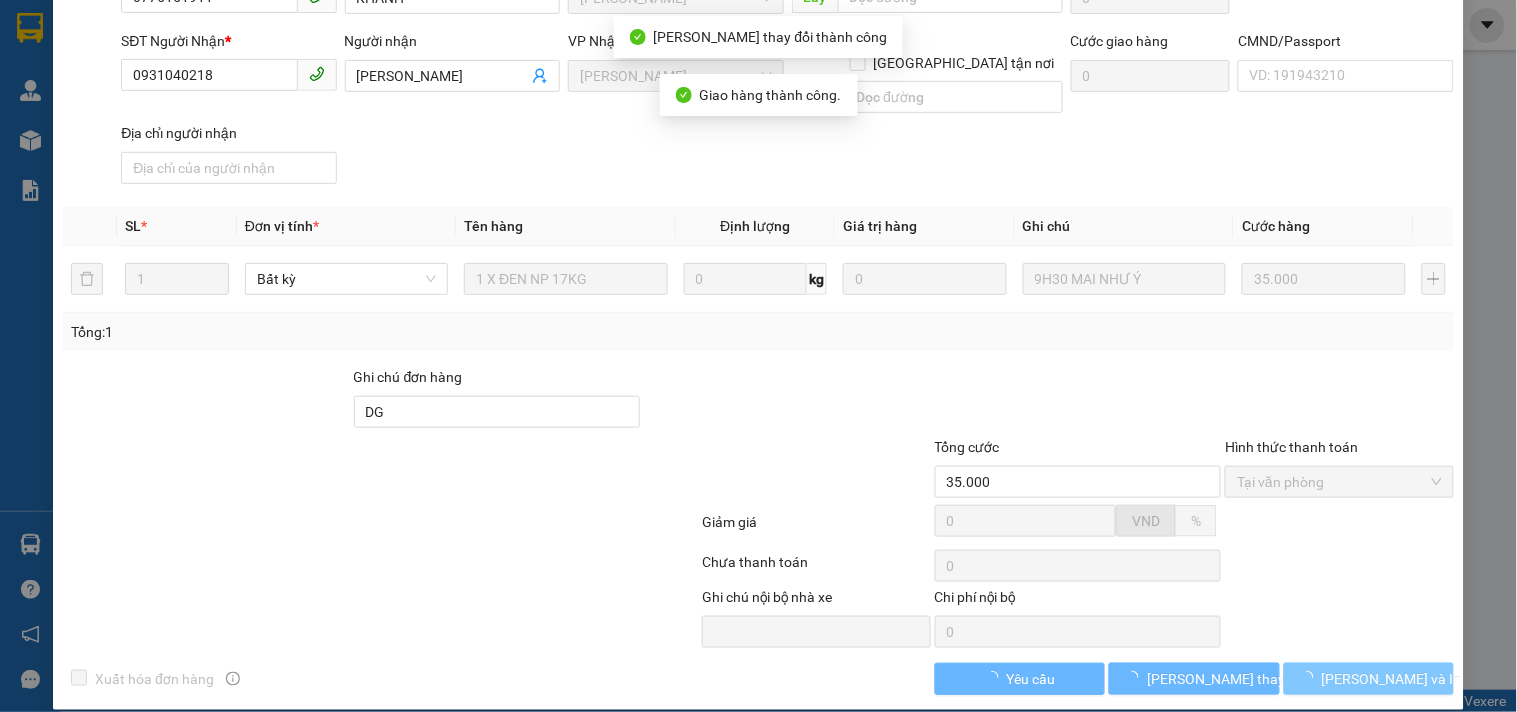 click on "[PERSON_NAME] và In" at bounding box center [1392, 679] 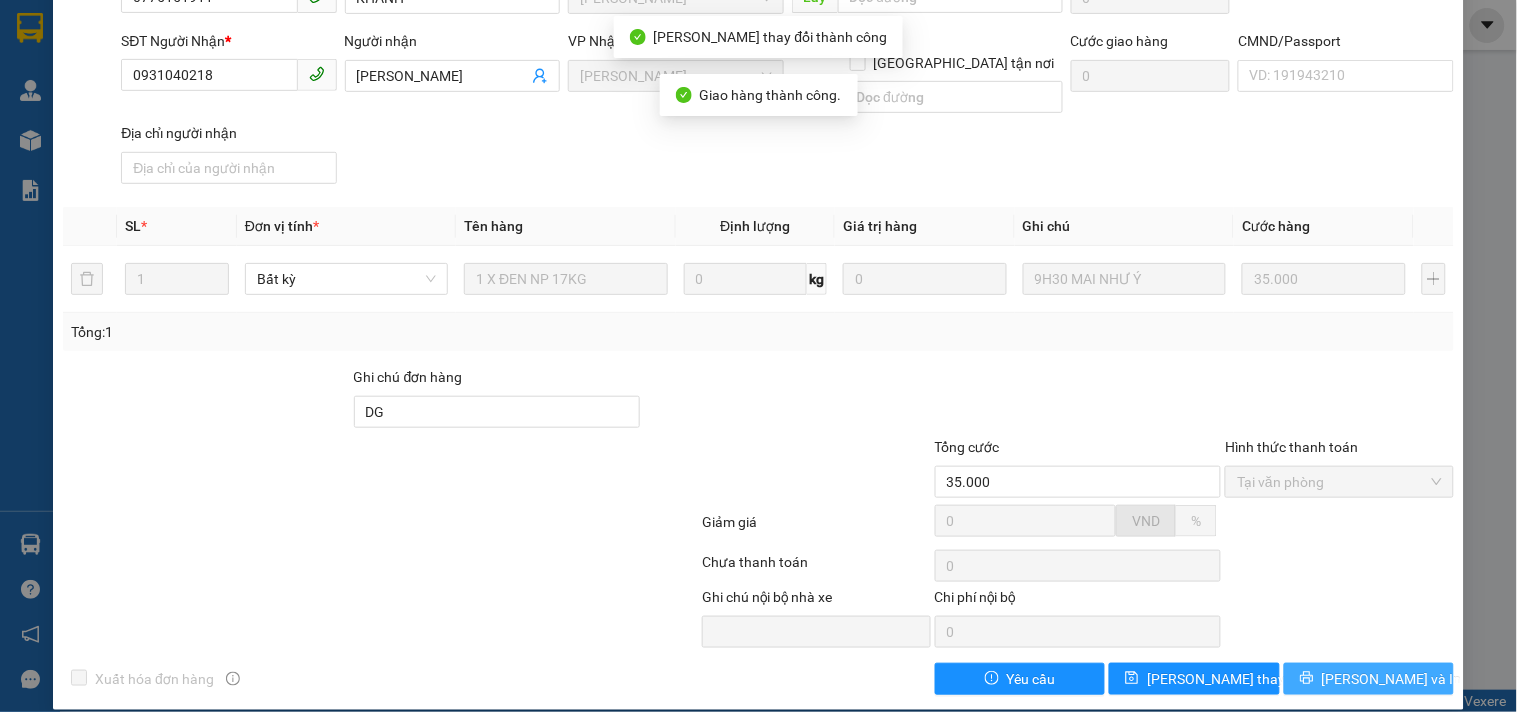 click on "[PERSON_NAME] và In" at bounding box center [1392, 679] 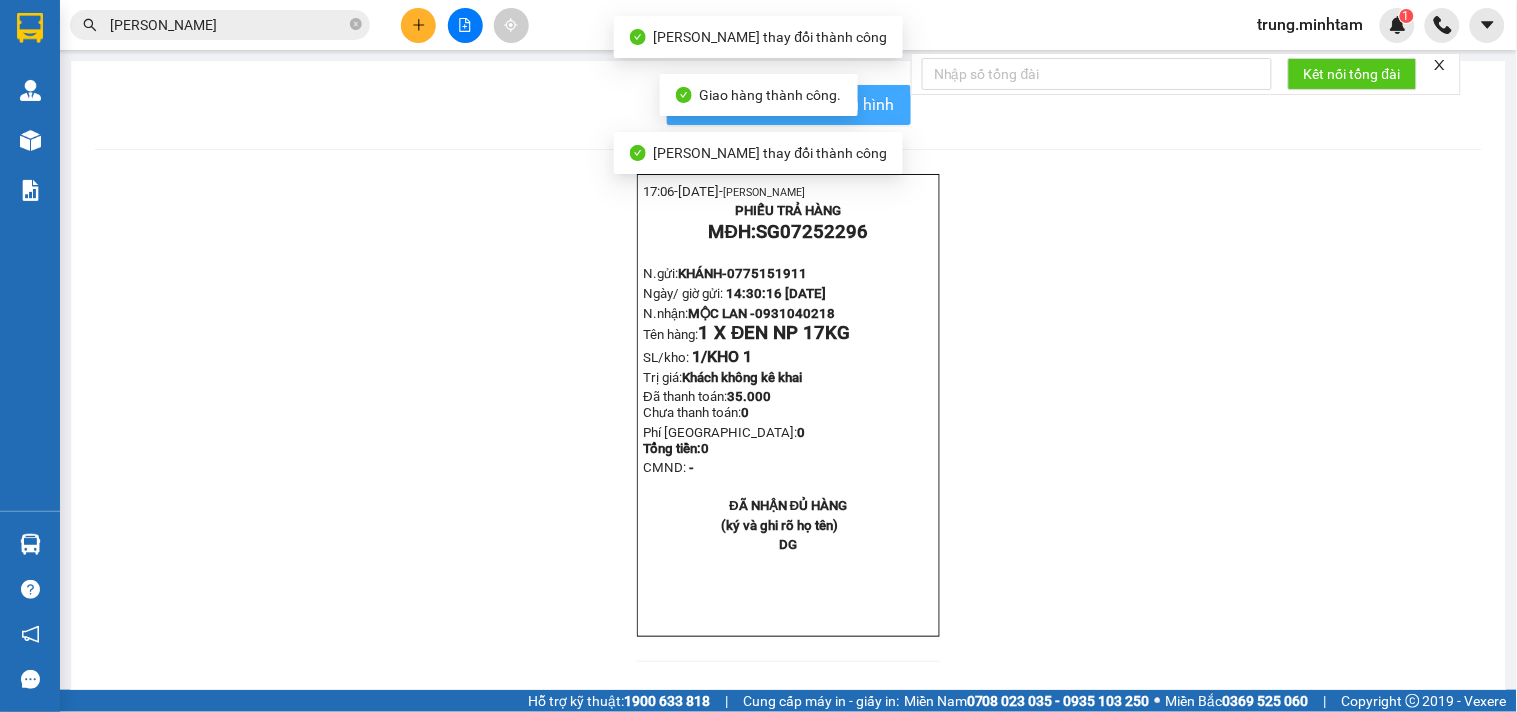click on "In mẫu biên lai tự cấu hình" at bounding box center (801, 104) 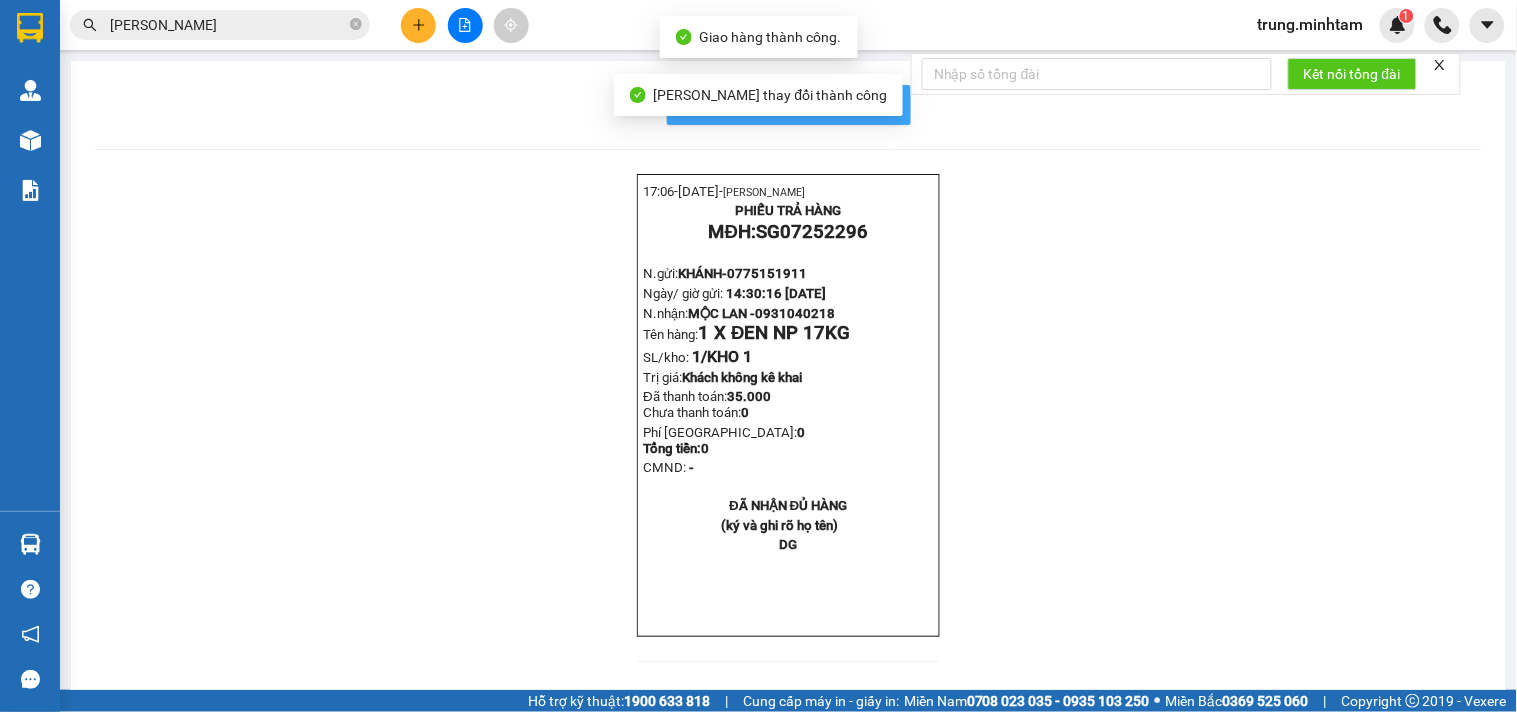 scroll, scrollTop: 0, scrollLeft: 0, axis: both 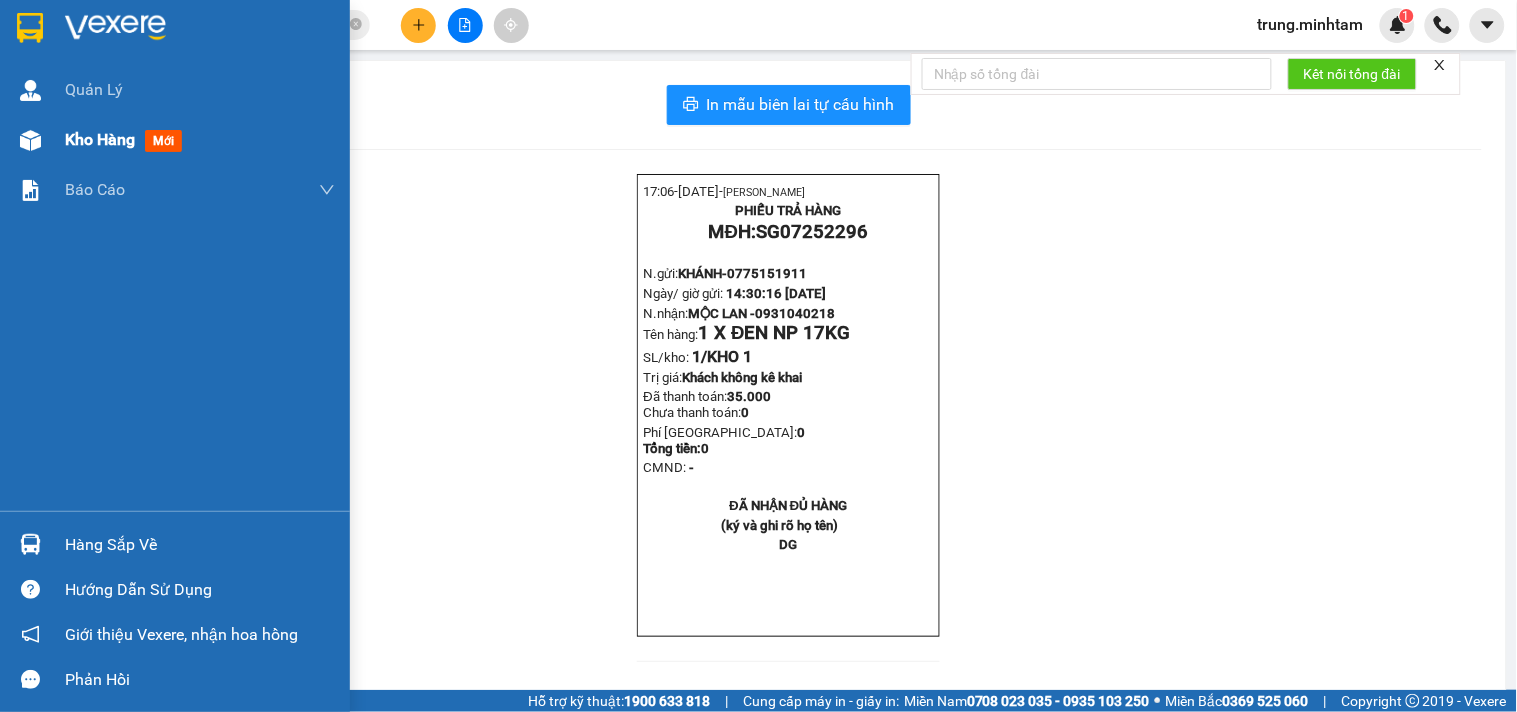 click on "Kho hàng" at bounding box center [100, 139] 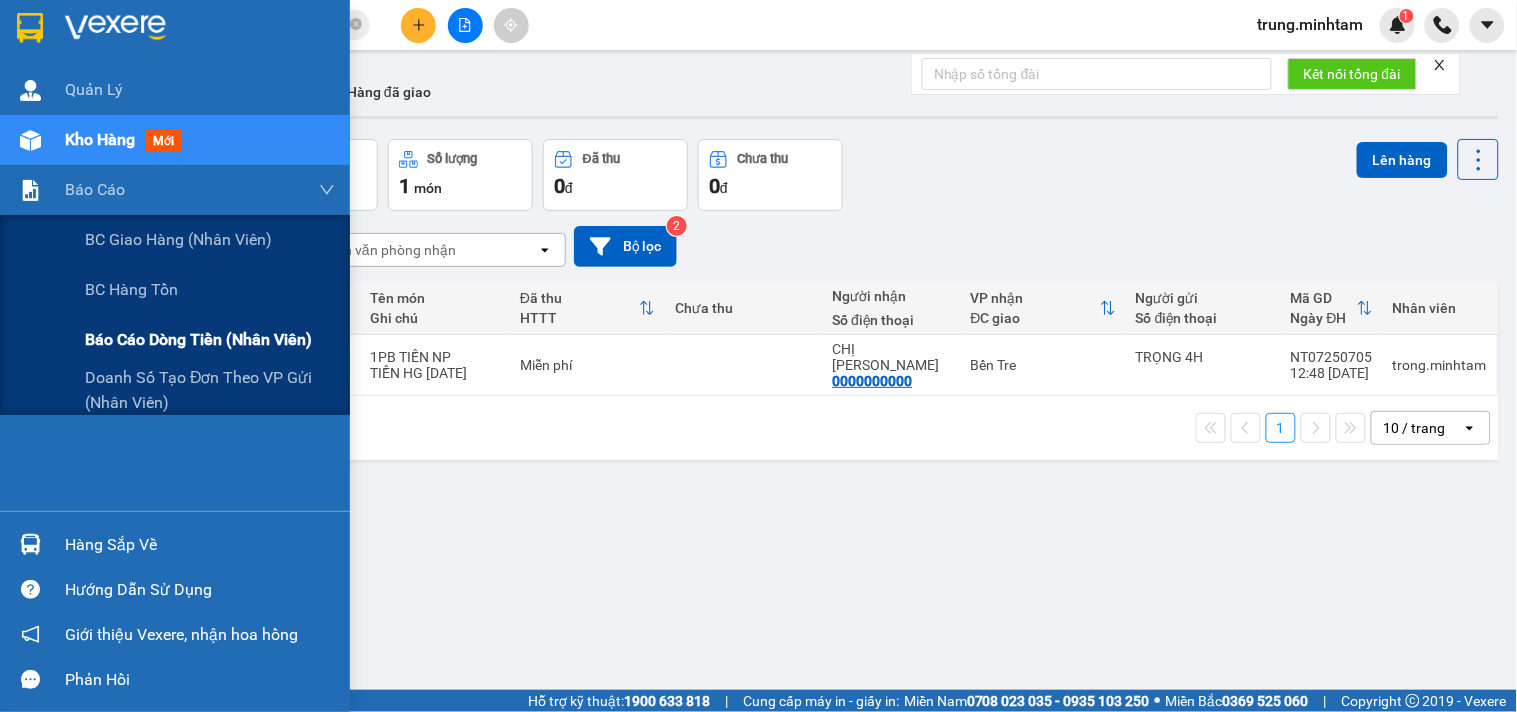 click on "Báo cáo dòng tiền (nhân viên)" at bounding box center (198, 339) 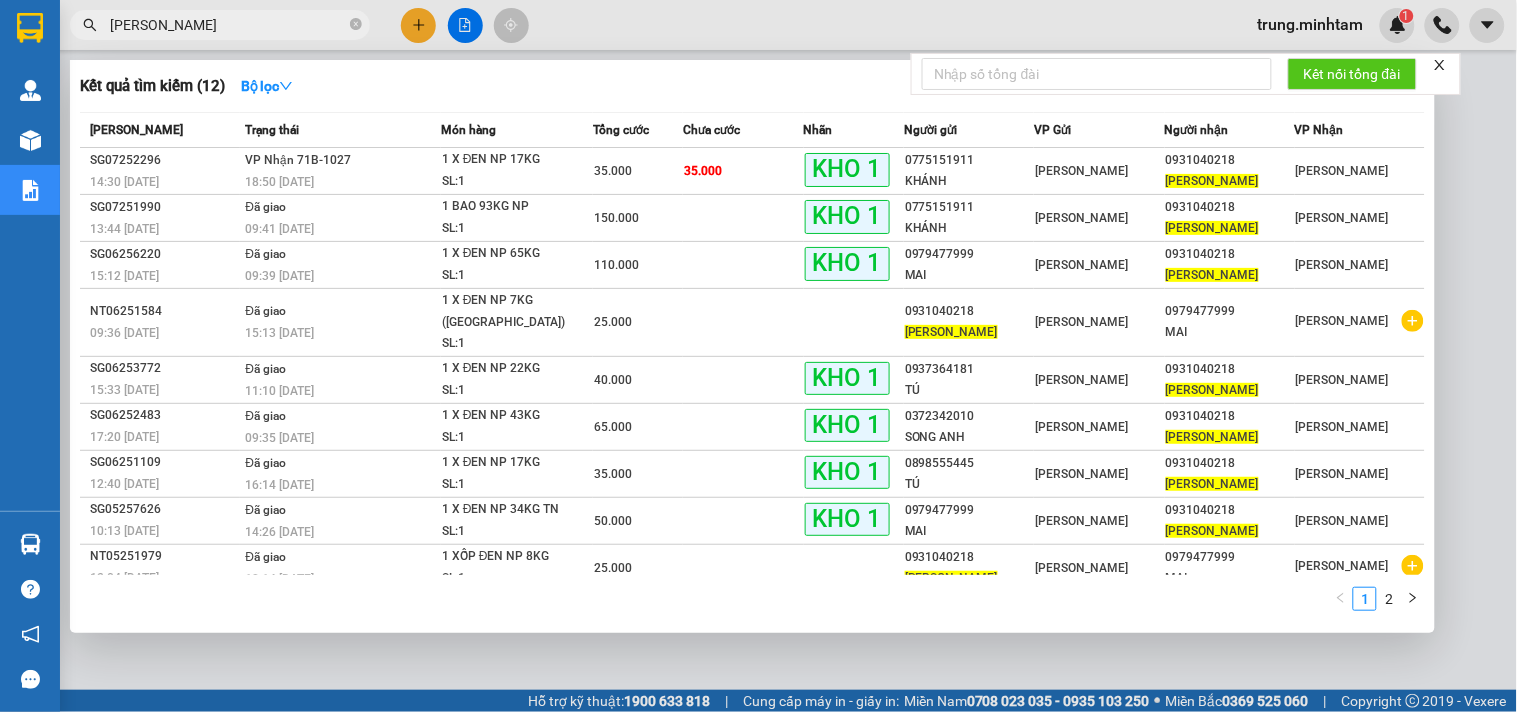 click on "[PERSON_NAME]" at bounding box center [228, 25] 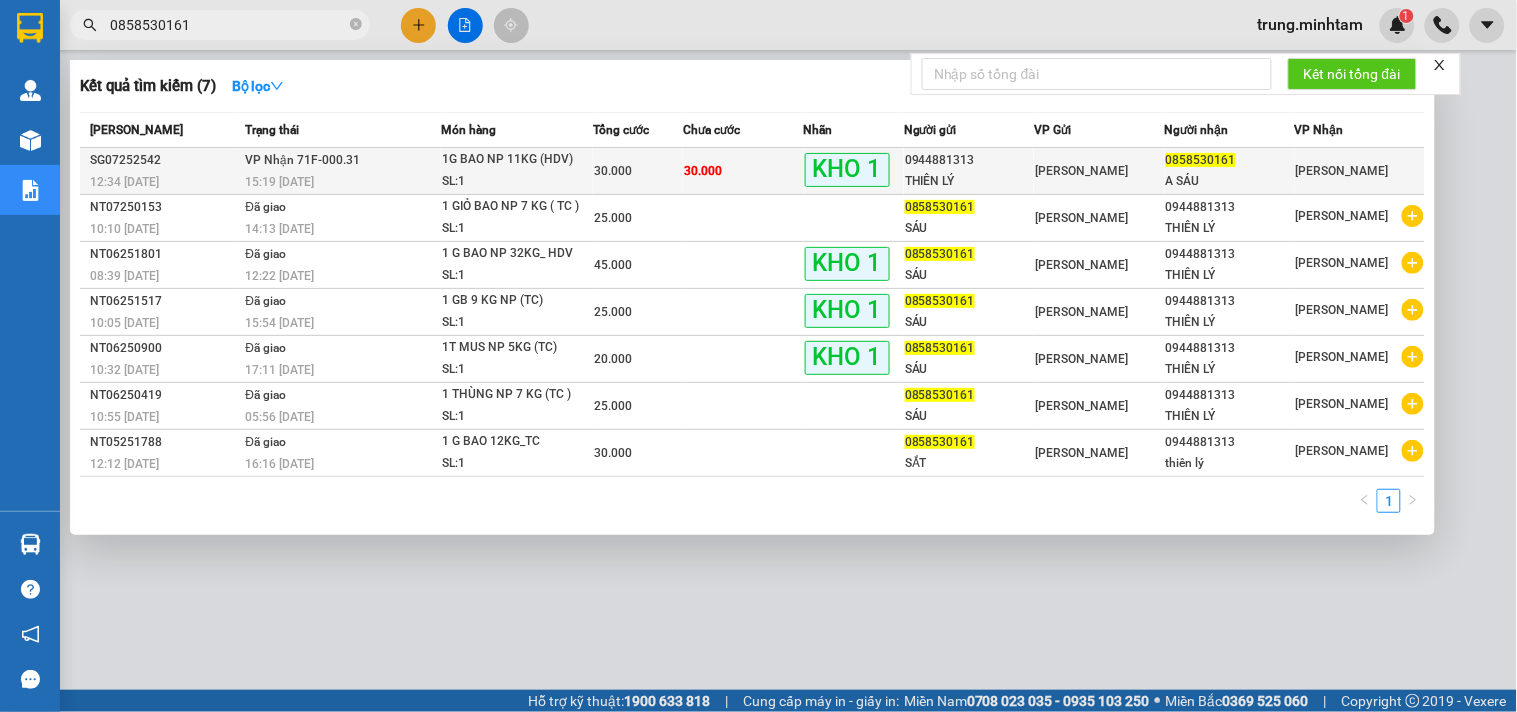 type on "0858530161" 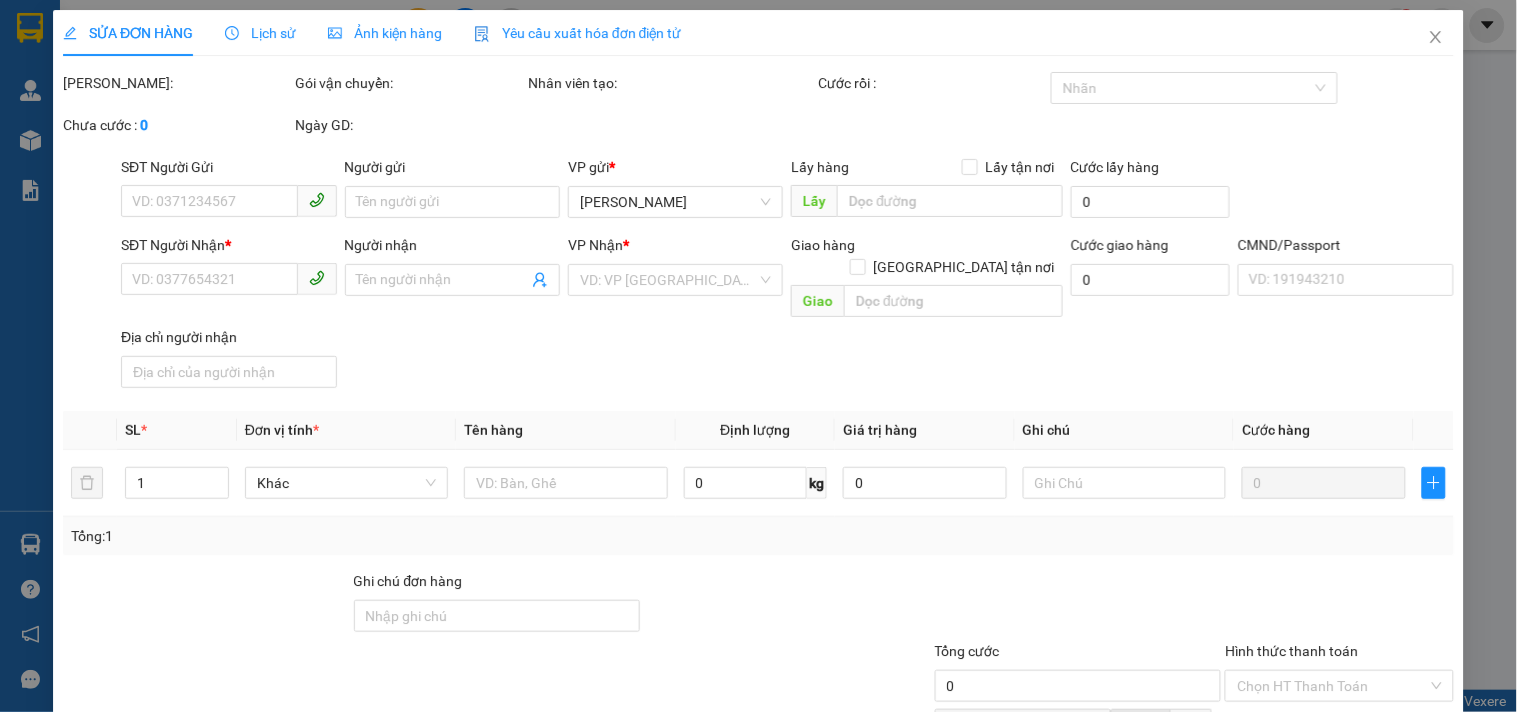type on "0944881313" 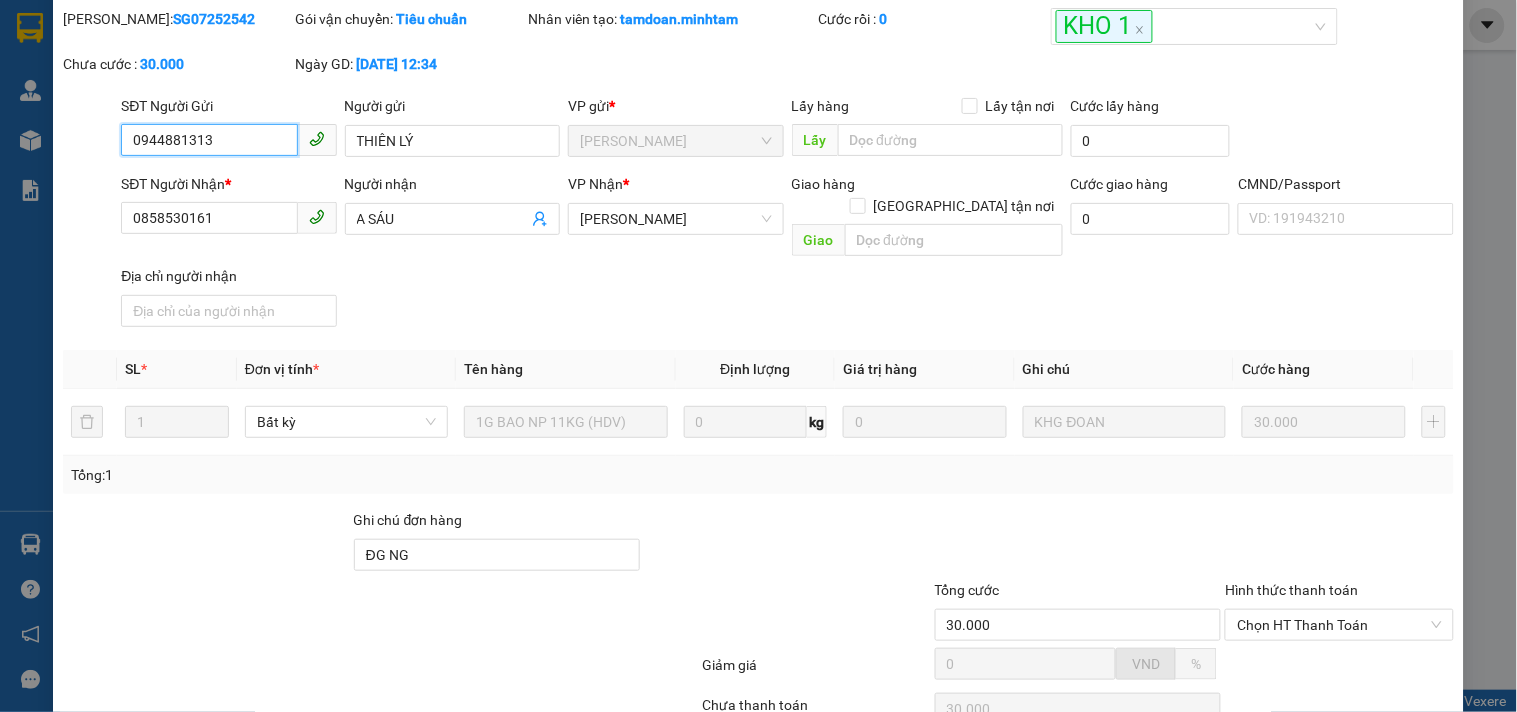 scroll, scrollTop: 207, scrollLeft: 0, axis: vertical 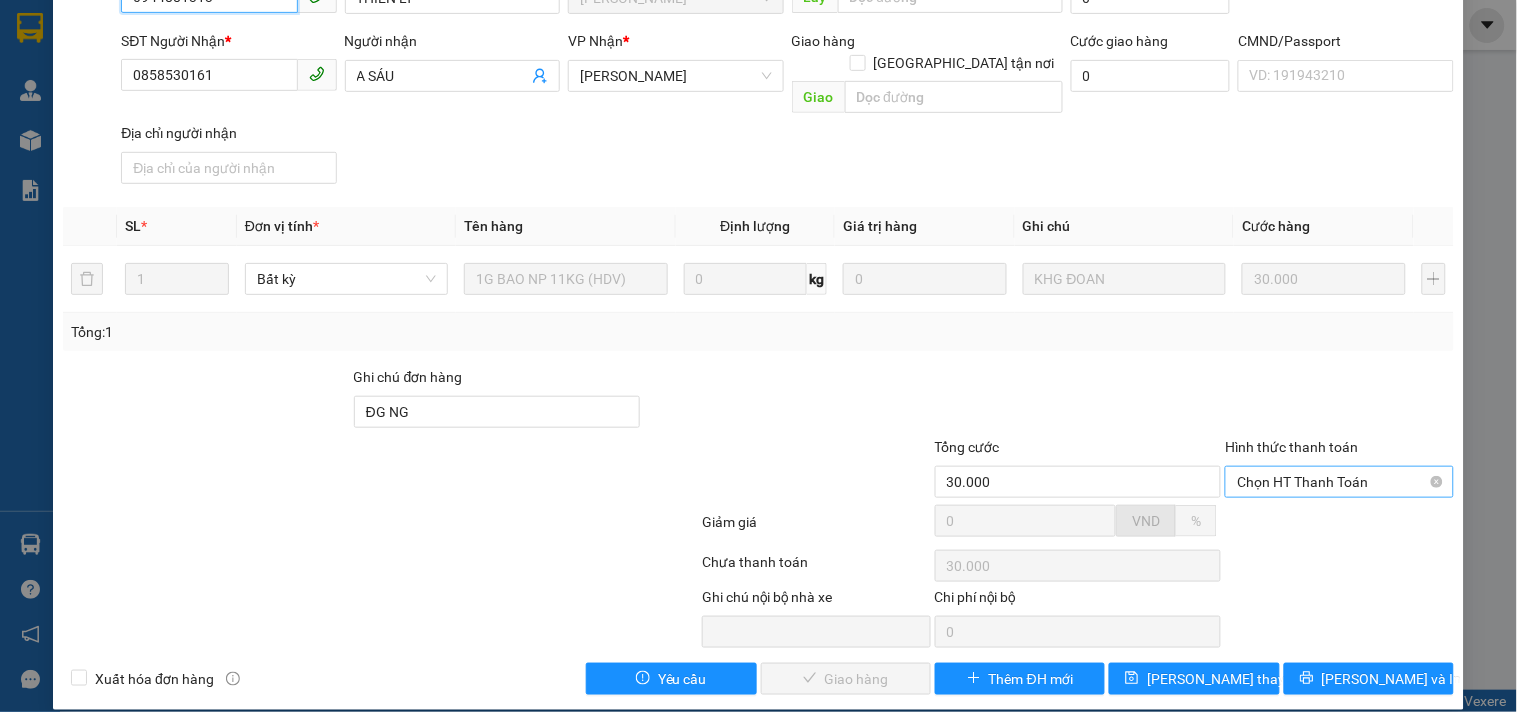 click on "Chọn HT Thanh Toán" at bounding box center [1339, 482] 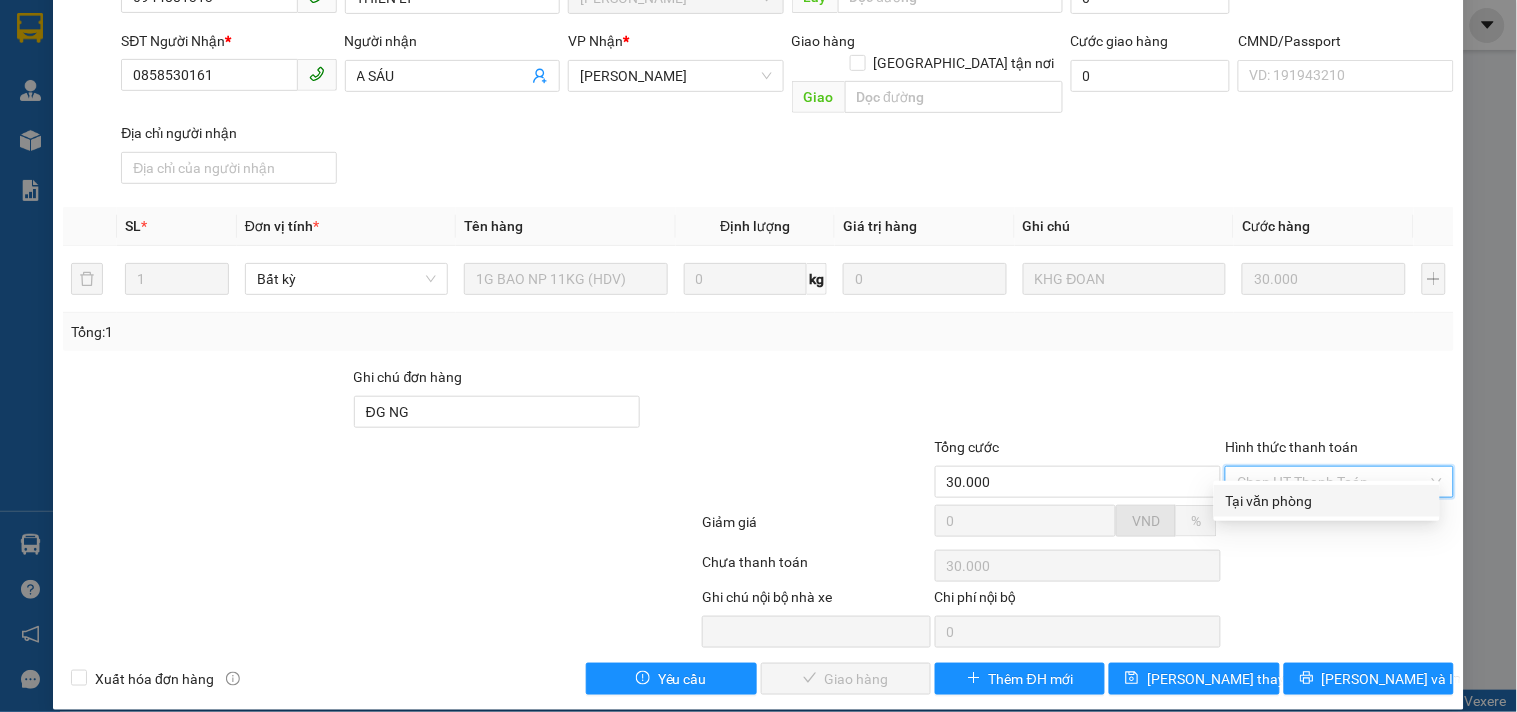 click on "Tại văn phòng" at bounding box center [1327, 501] 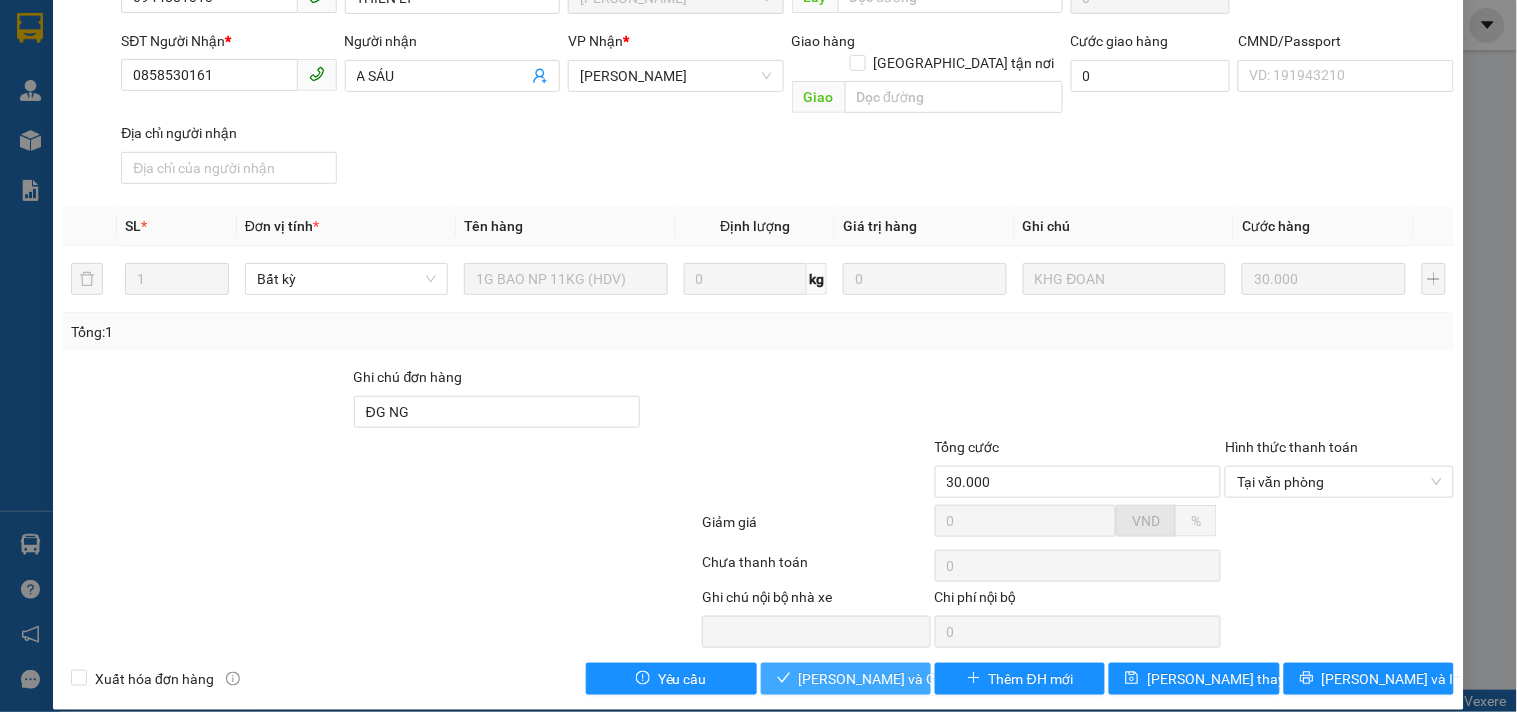 click on "[PERSON_NAME] và Giao hàng" at bounding box center (846, 679) 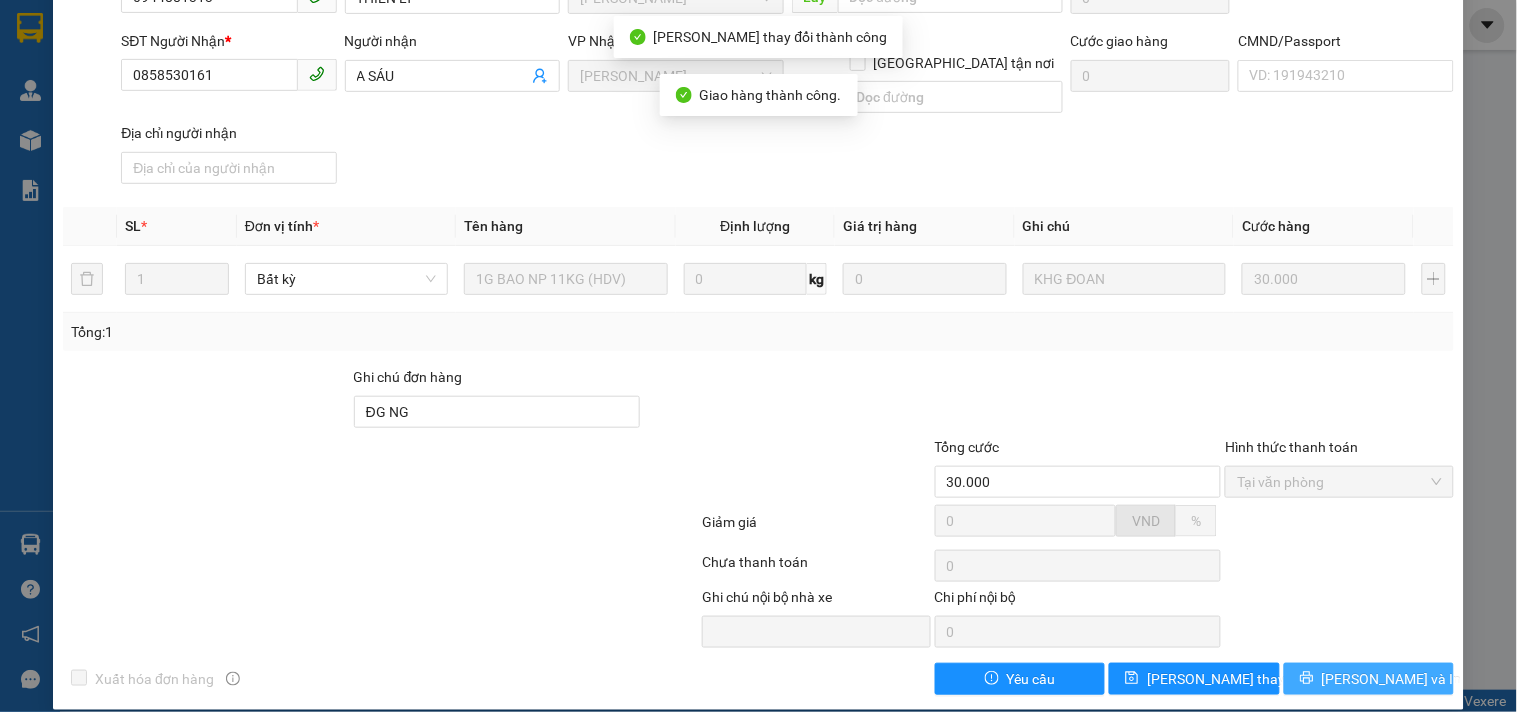 click on "[PERSON_NAME] và In" at bounding box center (1392, 679) 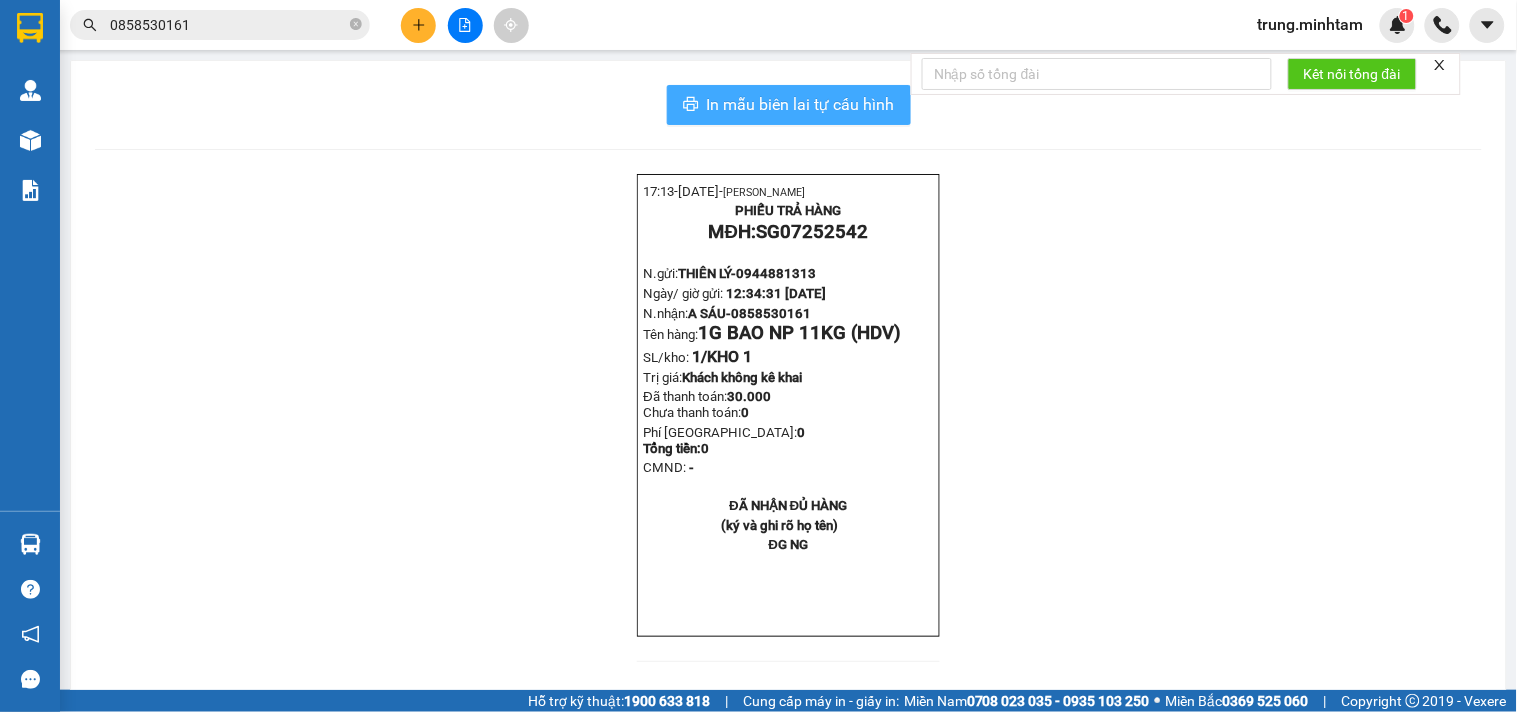 click on "In mẫu biên lai tự cấu hình" at bounding box center [801, 104] 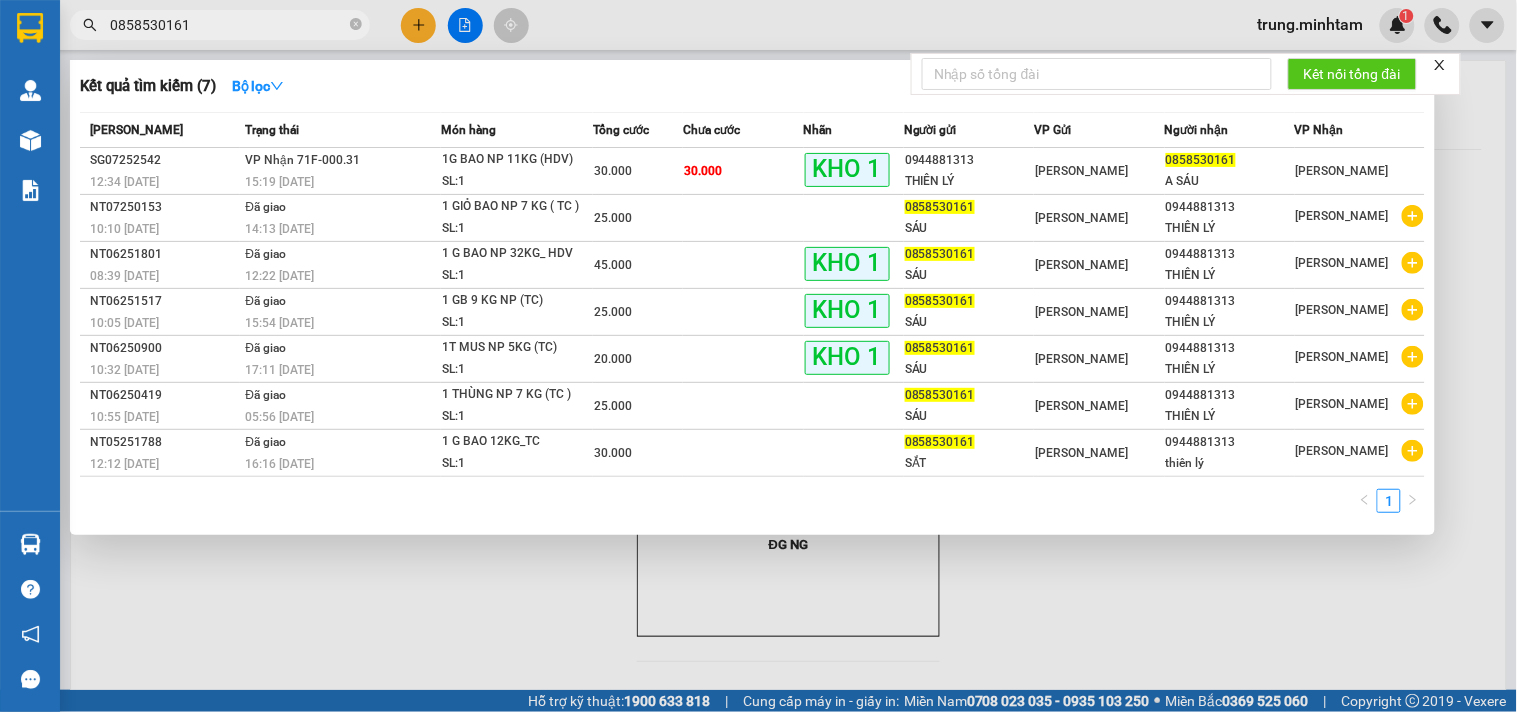 click on "0858530161" at bounding box center (228, 25) 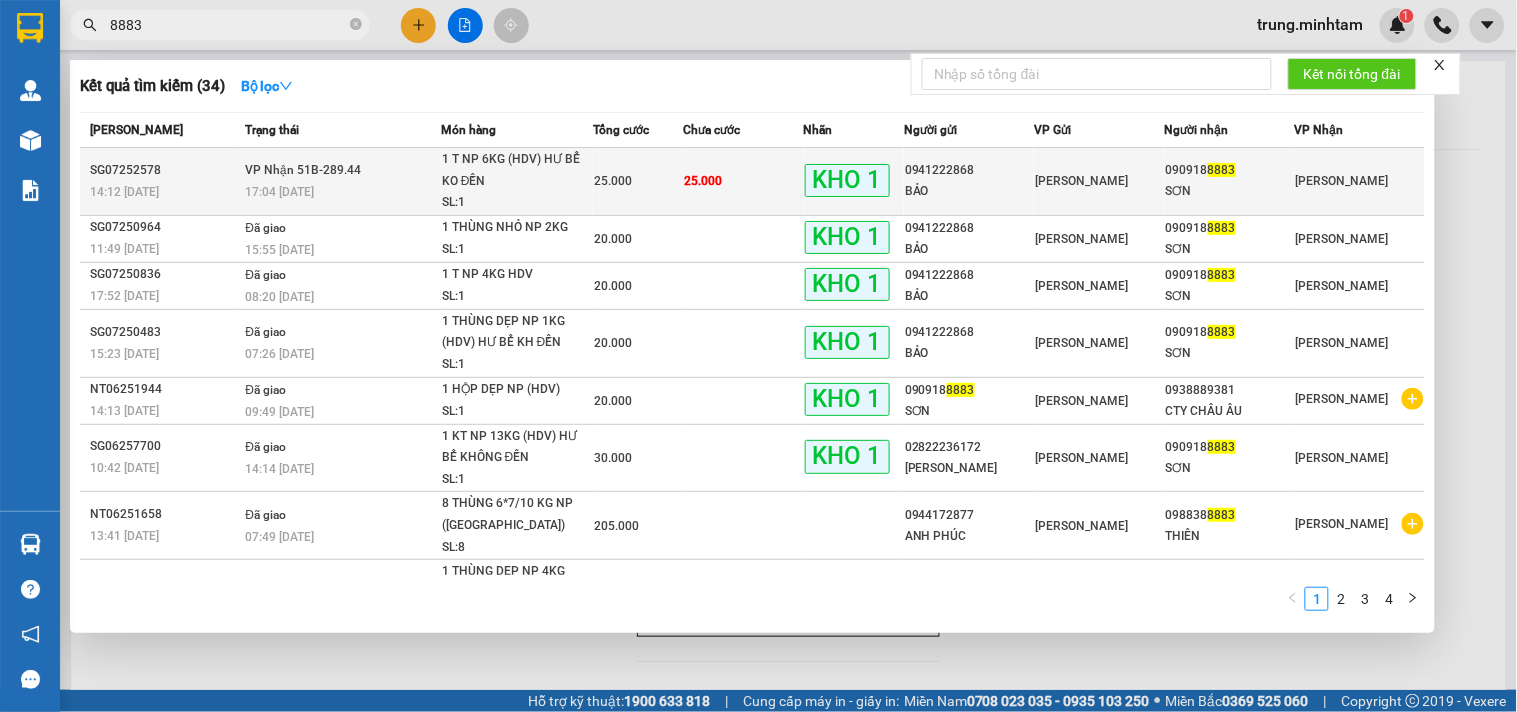 type on "8883" 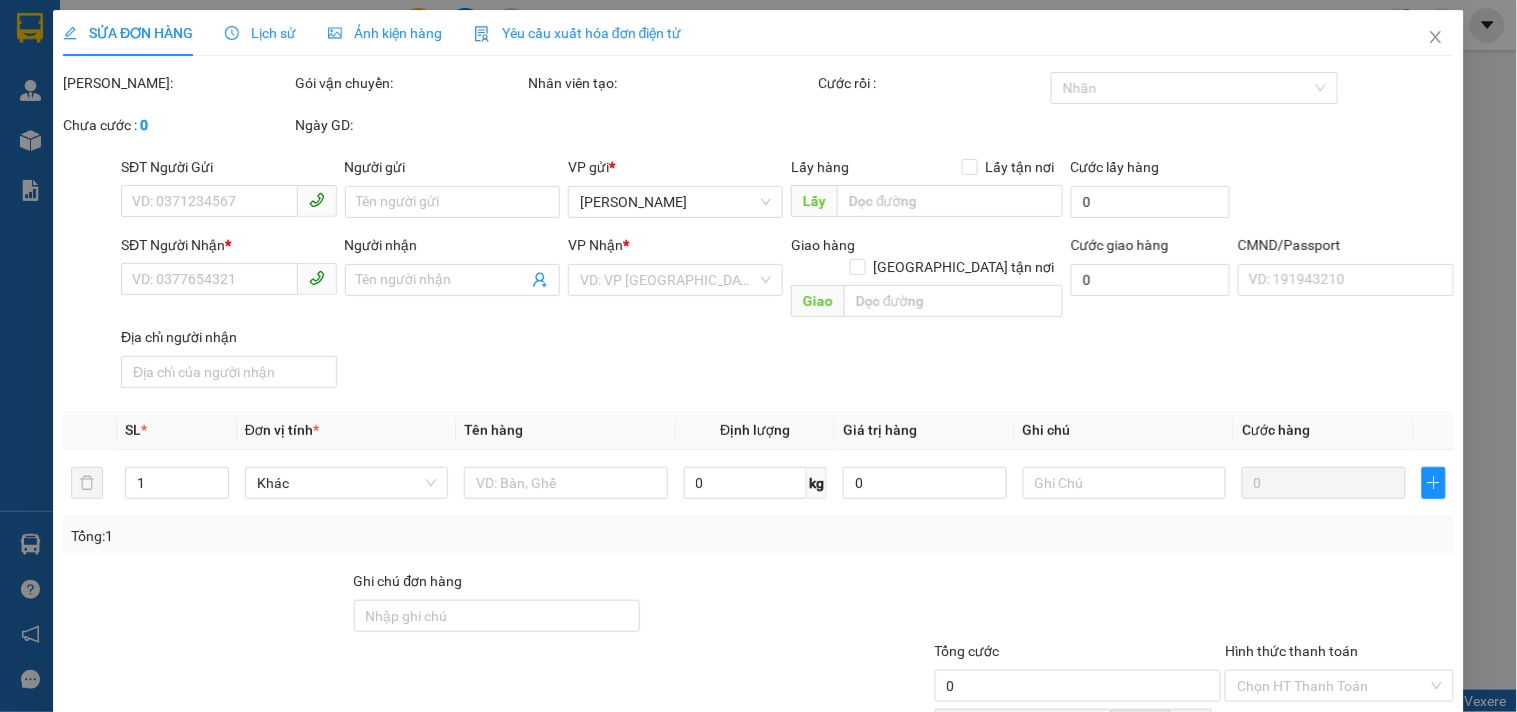 type on "0941222868" 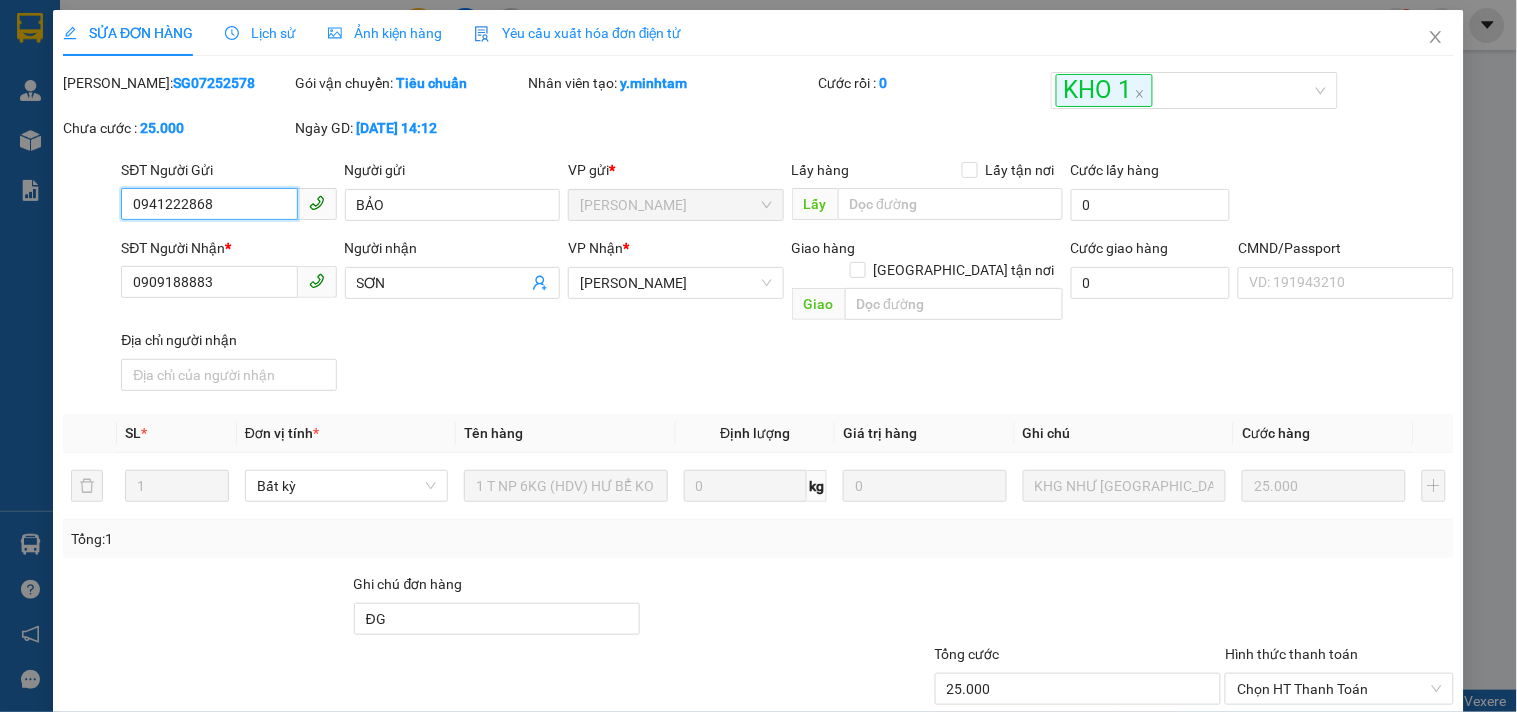 scroll, scrollTop: 207, scrollLeft: 0, axis: vertical 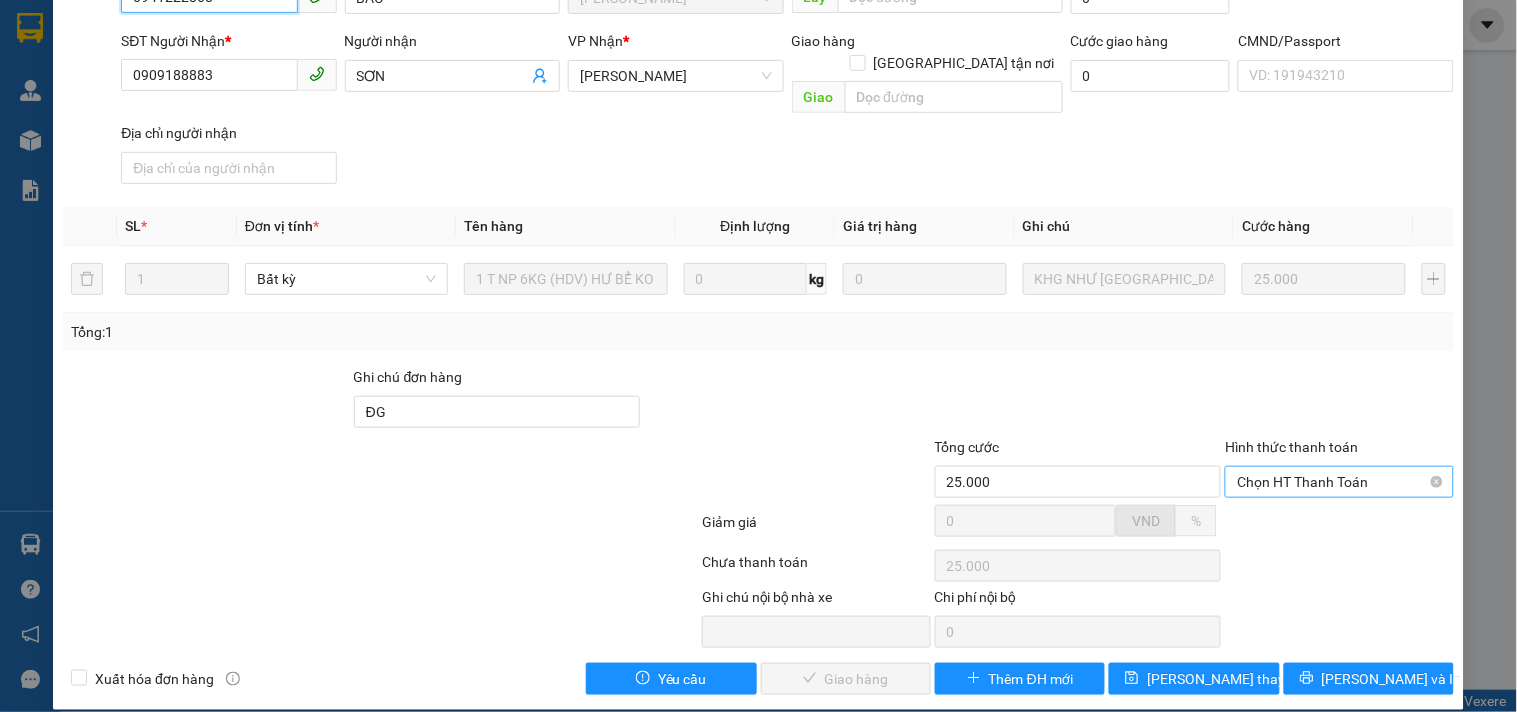 click on "Chọn HT Thanh Toán" at bounding box center (1339, 482) 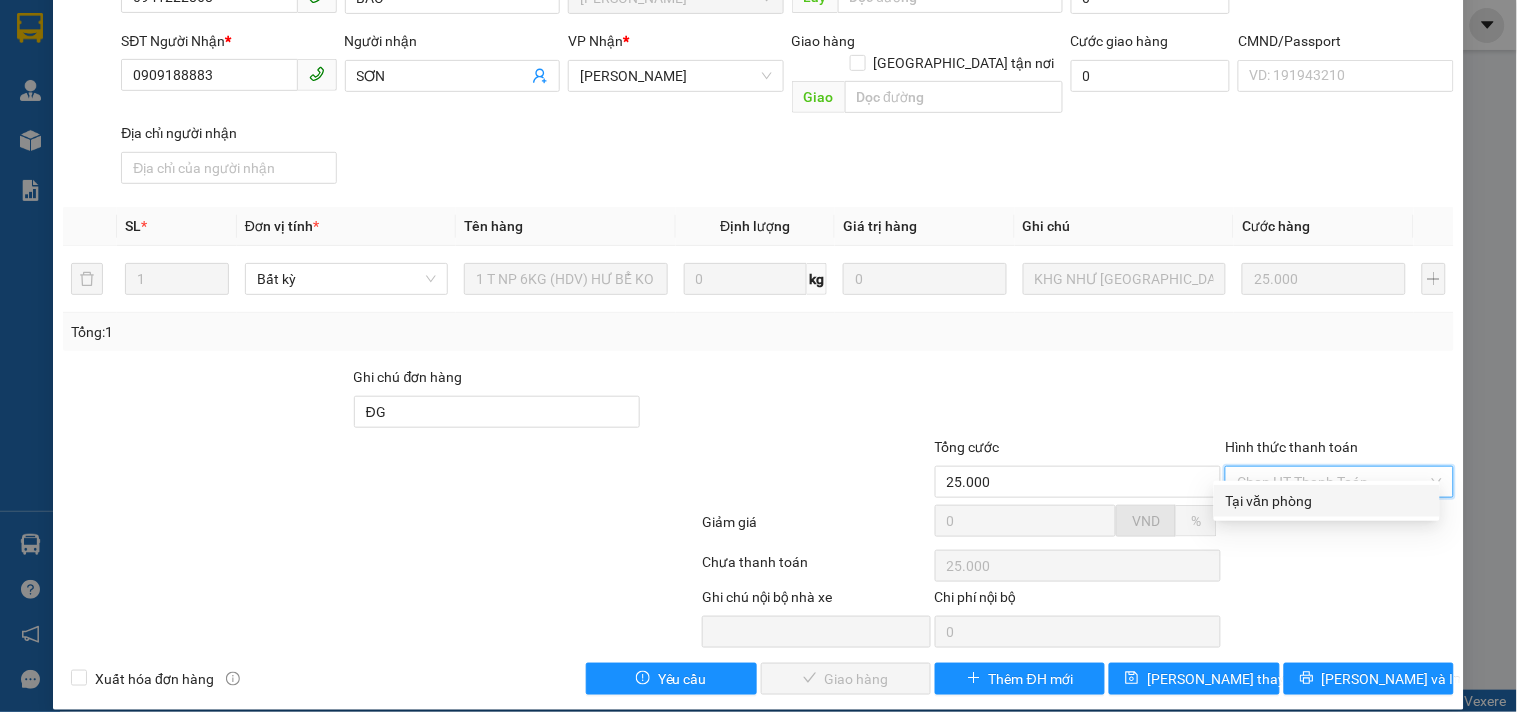 click on "Tại văn phòng" at bounding box center (1327, 501) 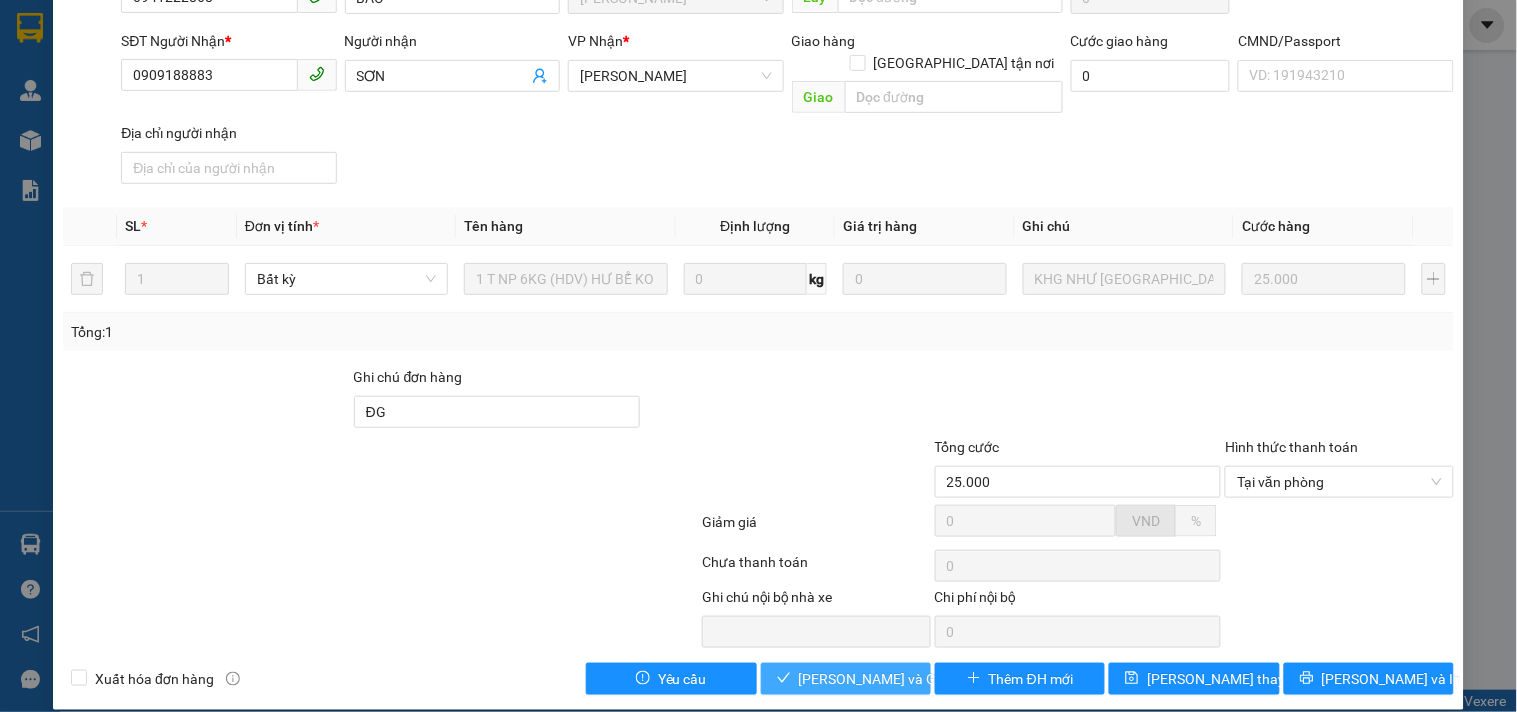 click on "[PERSON_NAME] và Giao hàng" at bounding box center (895, 679) 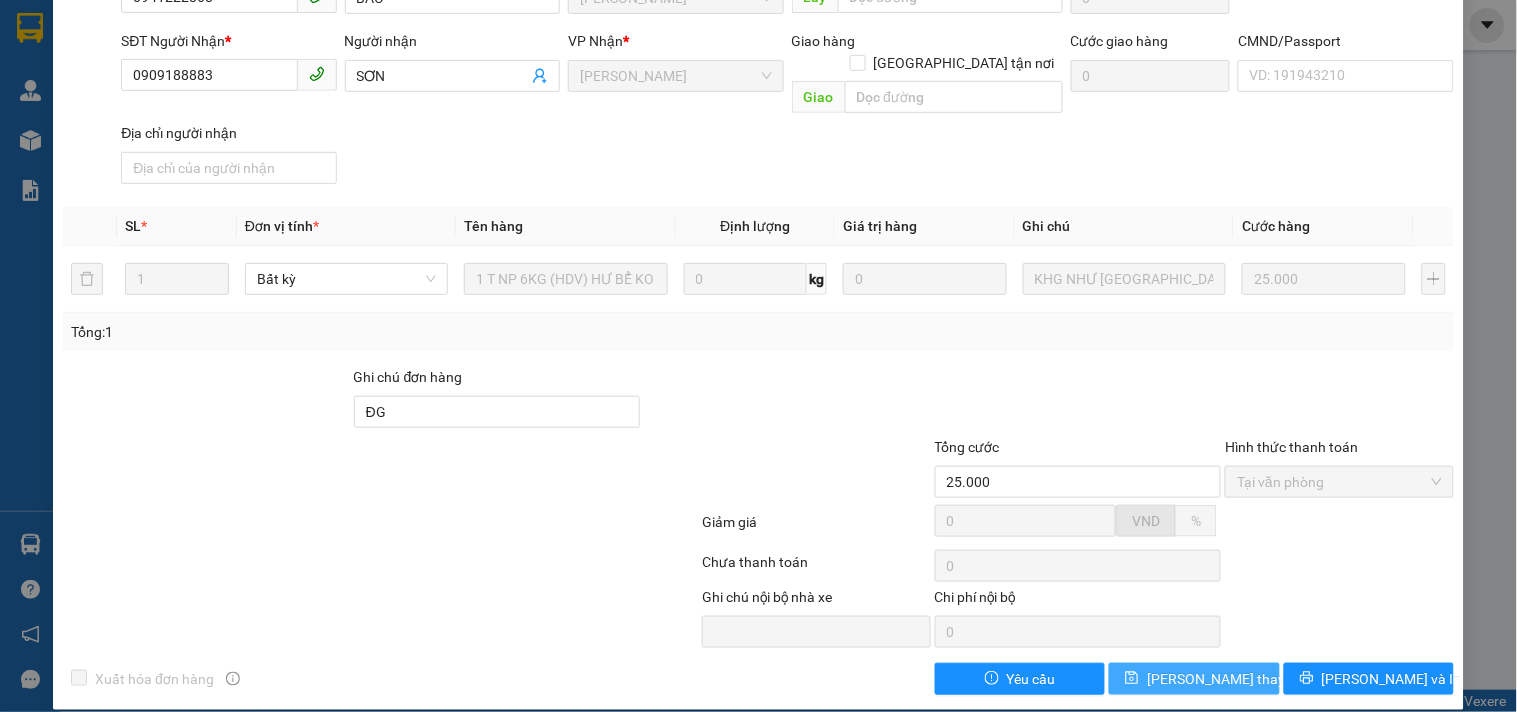 drag, startPoint x: 1213, startPoint y: 656, endPoint x: 1406, endPoint y: 598, distance: 201.52667 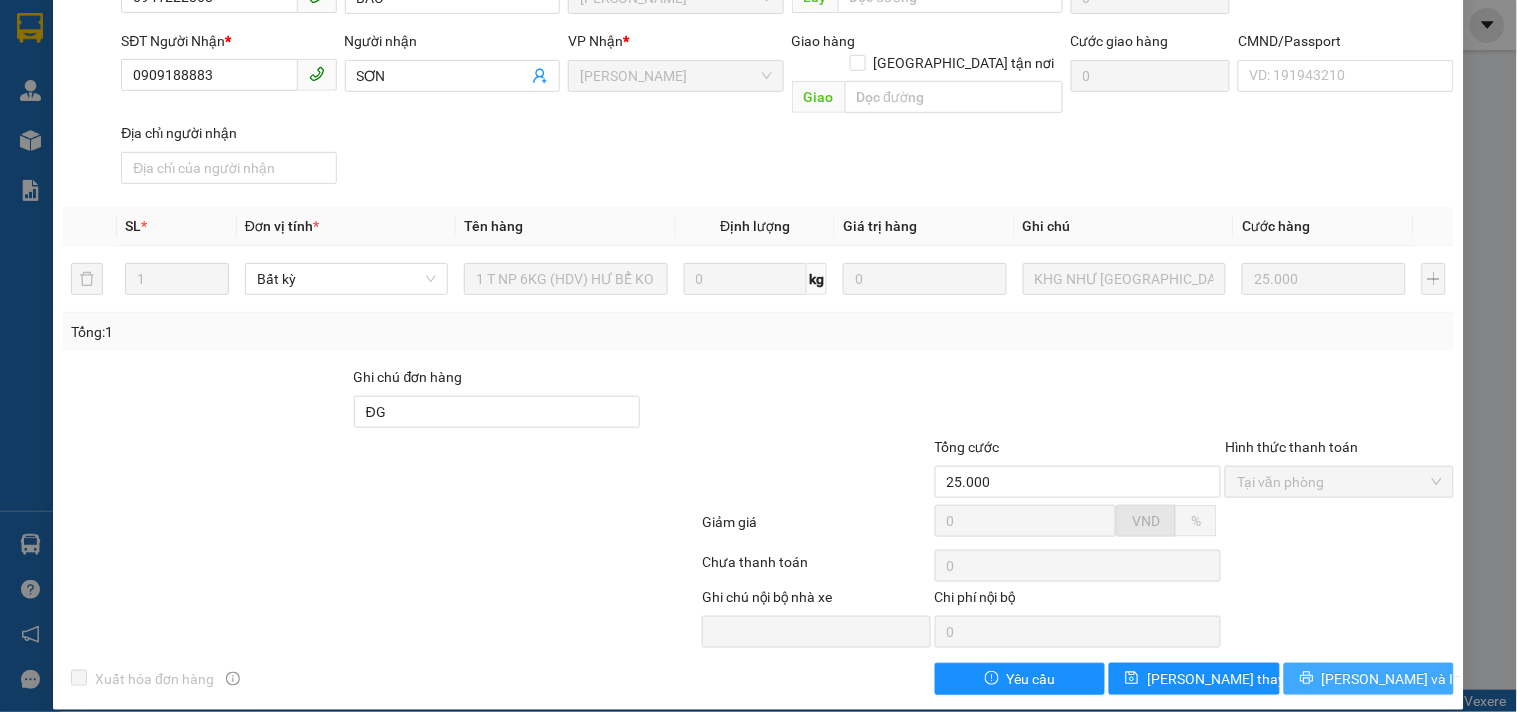 click on "[PERSON_NAME] và In" at bounding box center [1392, 679] 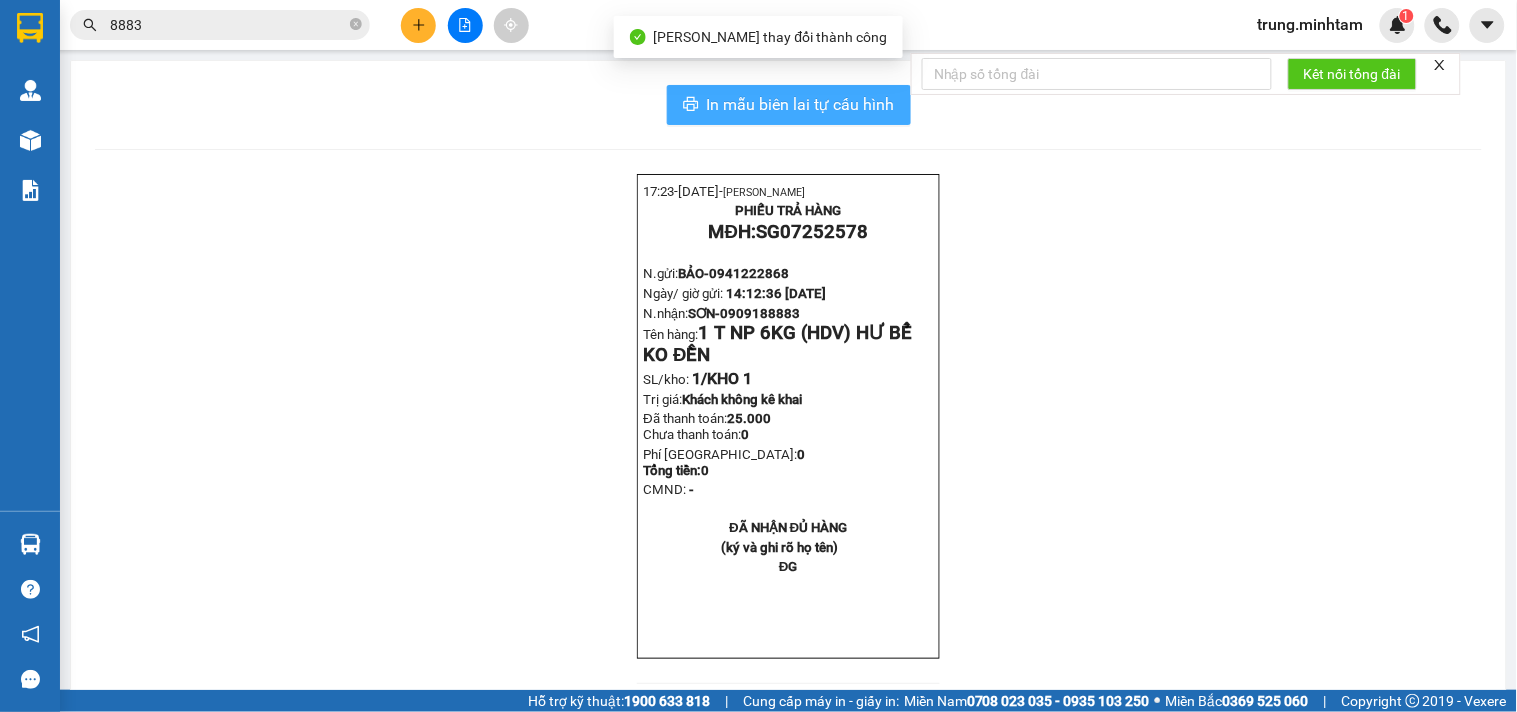 click on "In mẫu biên lai tự cấu hình" at bounding box center (801, 104) 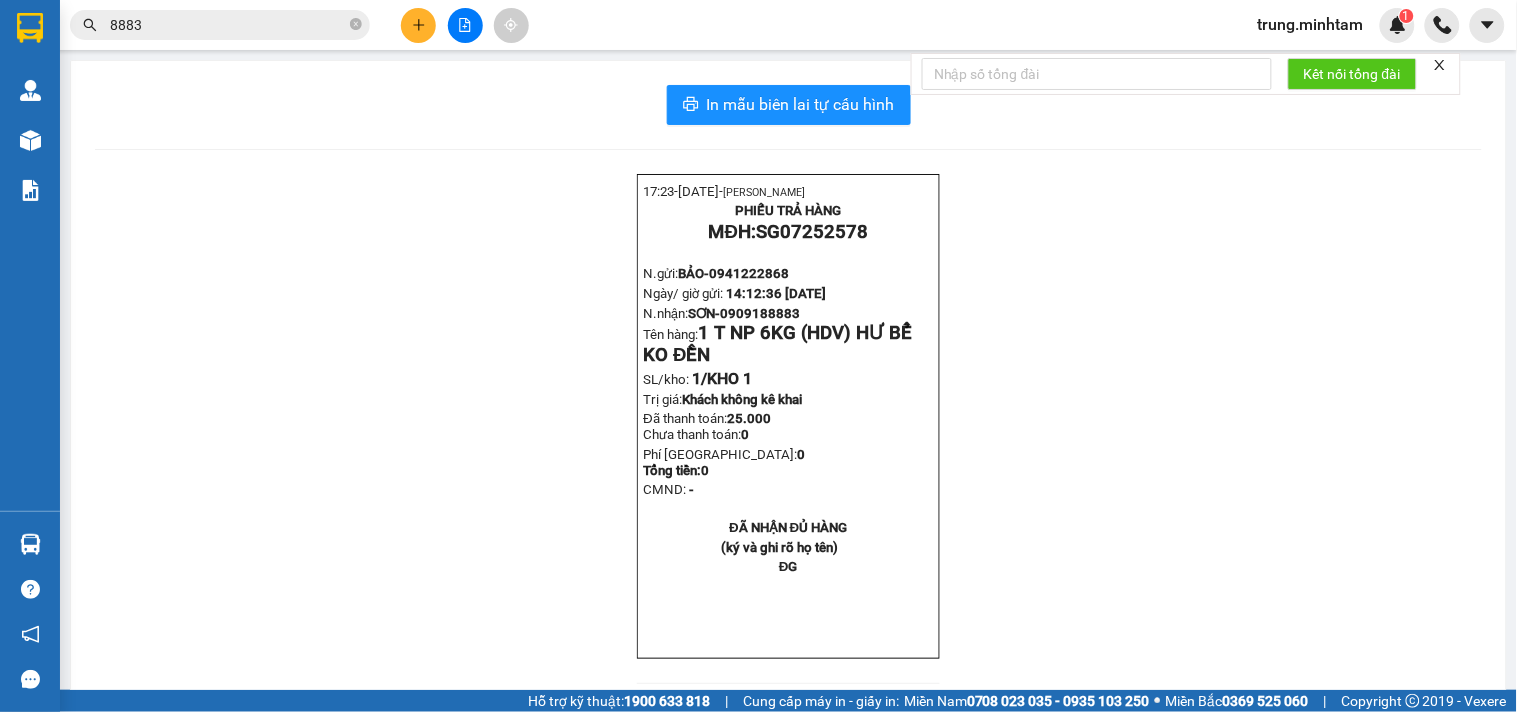 click on "8883" at bounding box center (220, 25) 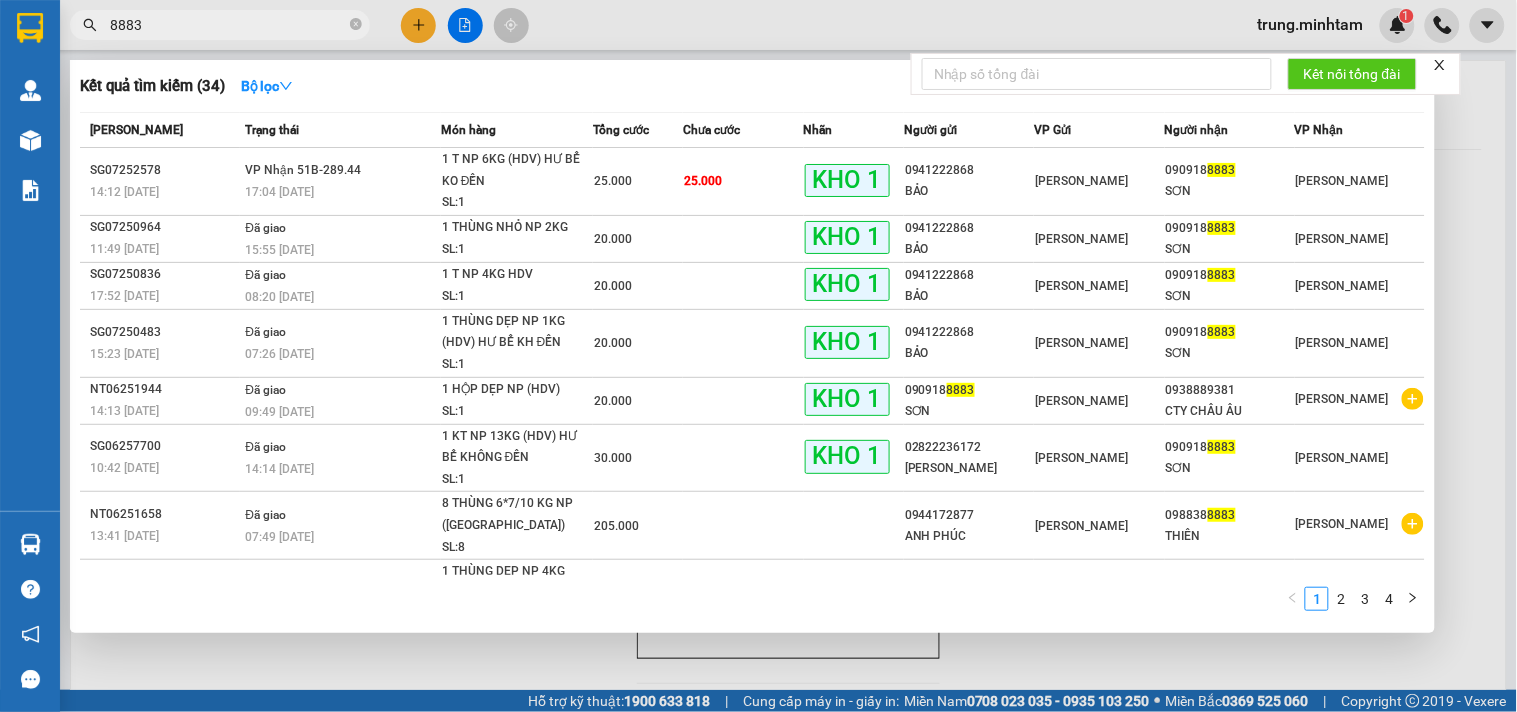 click on "8883" at bounding box center [220, 25] 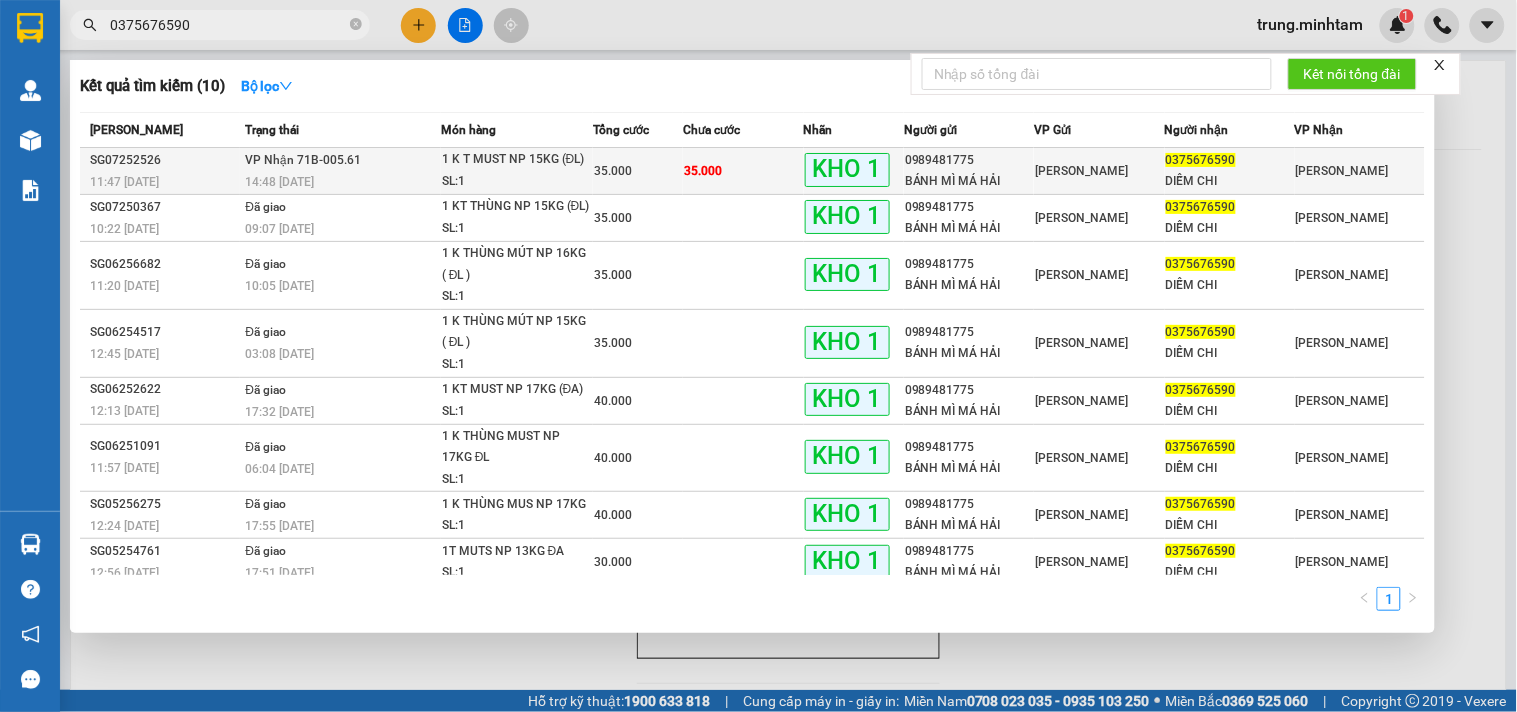 type on "0375676590" 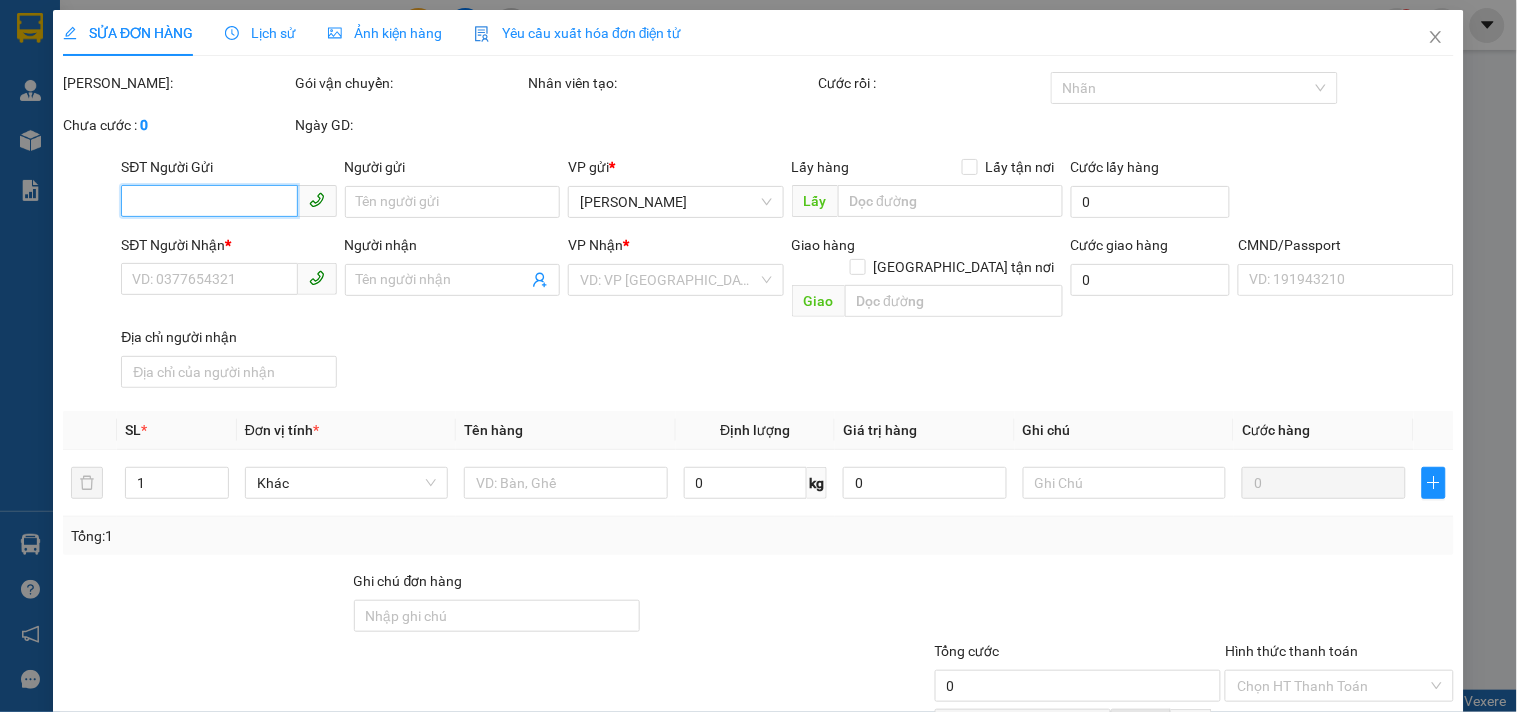 type on "0989481775" 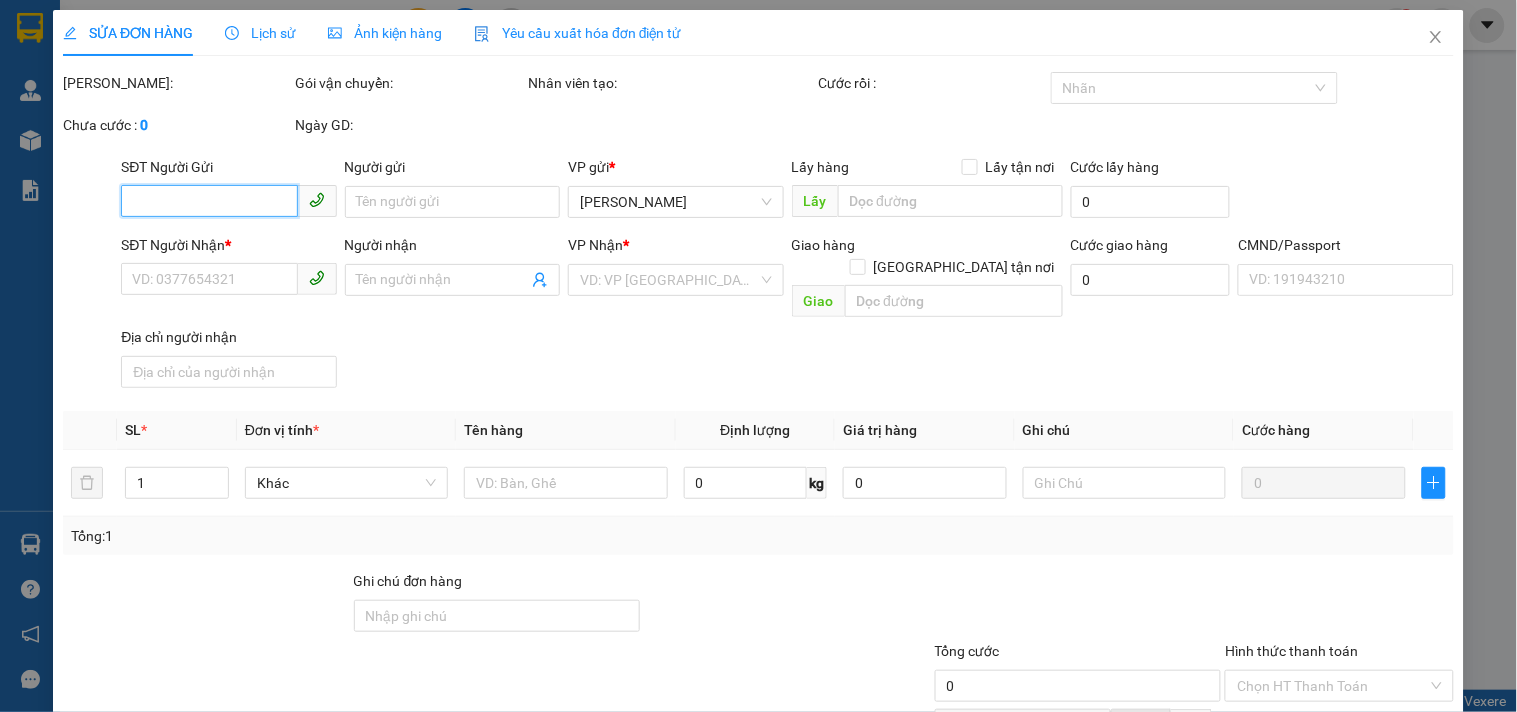 type on "BÁNH MÌ MÁ HẢI" 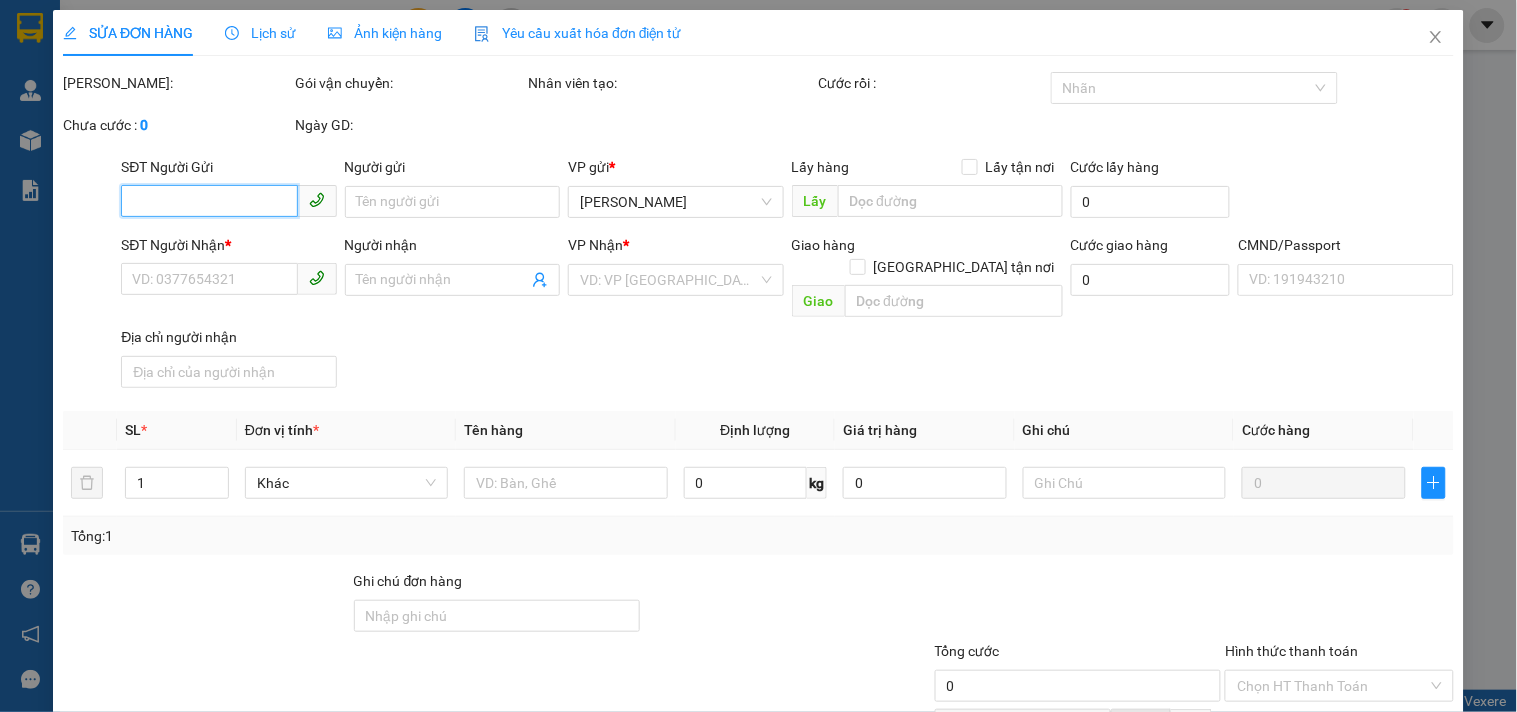 type on "35.000" 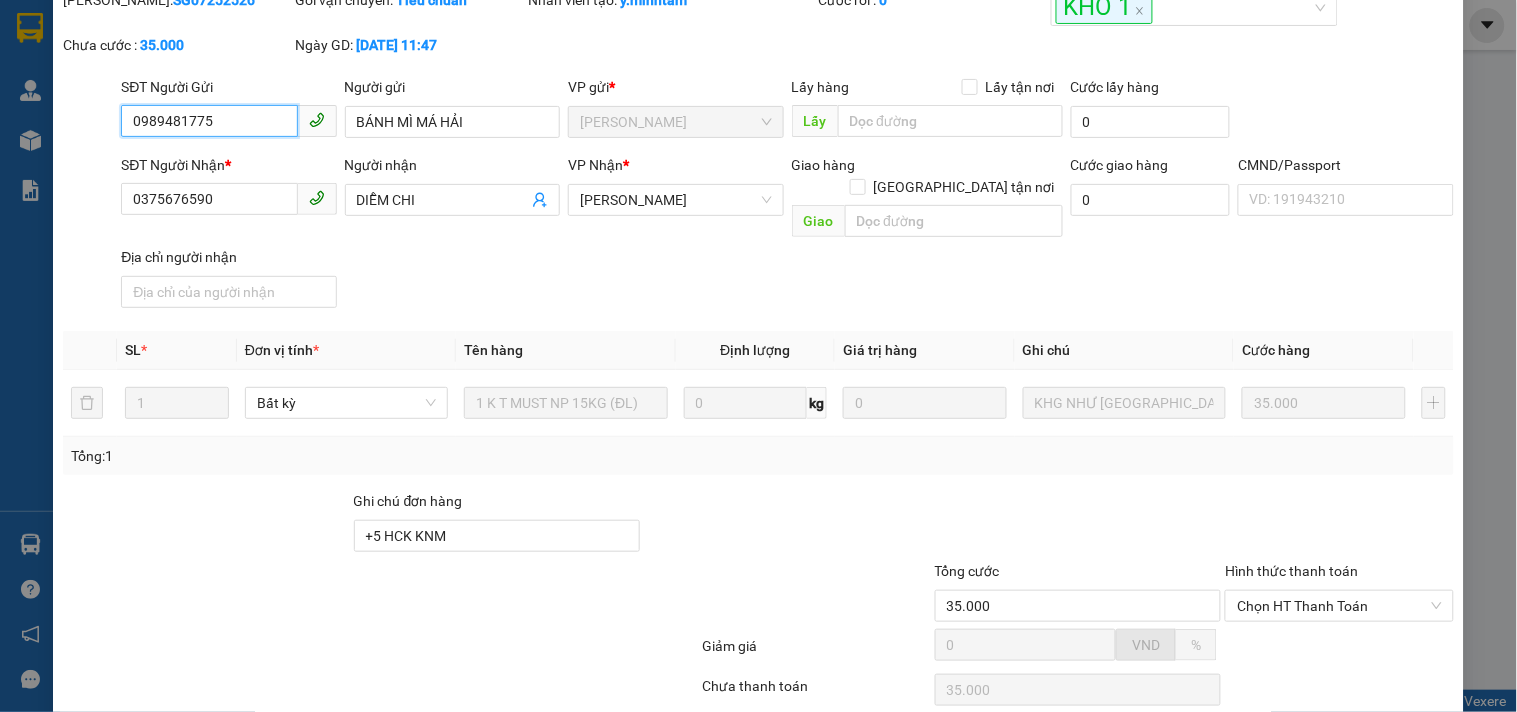 scroll, scrollTop: 207, scrollLeft: 0, axis: vertical 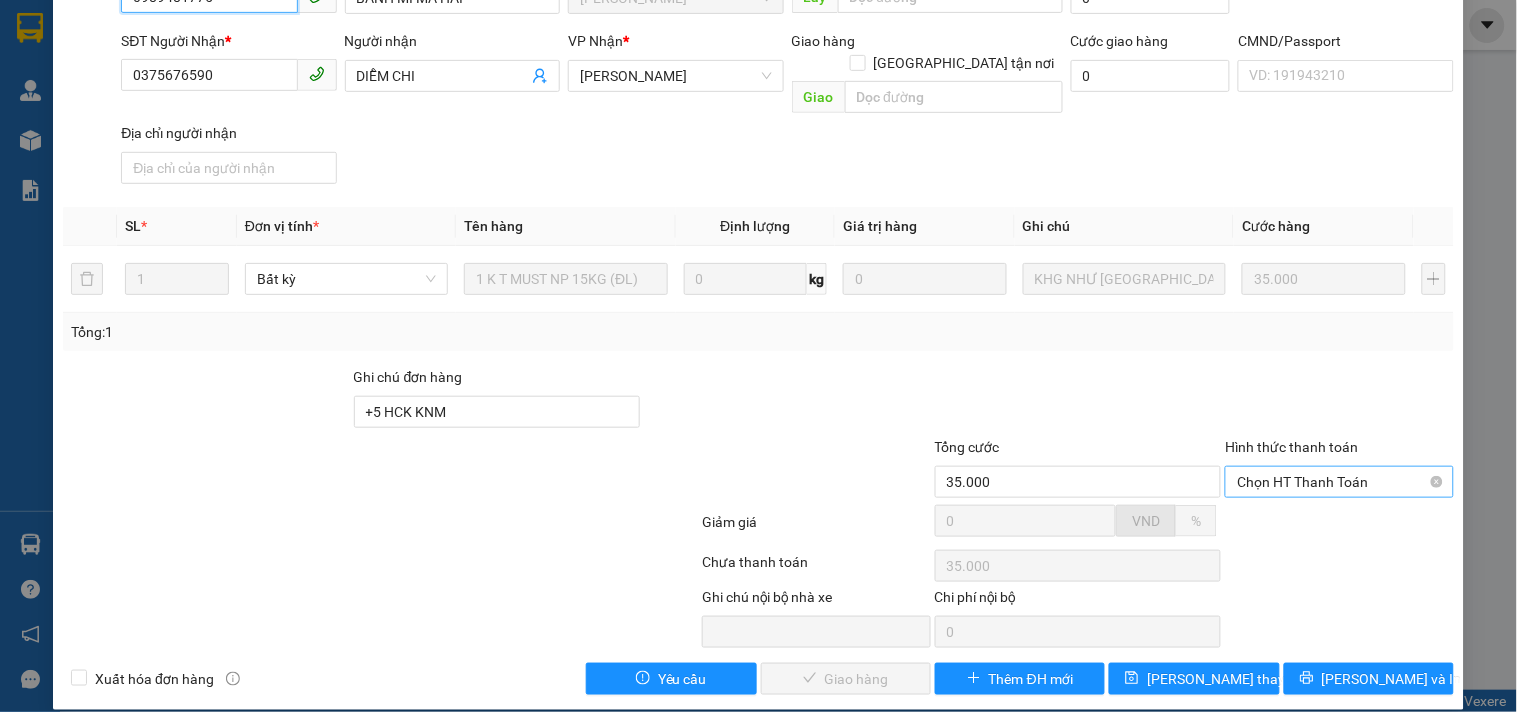 click on "Chọn HT Thanh Toán" at bounding box center [1339, 482] 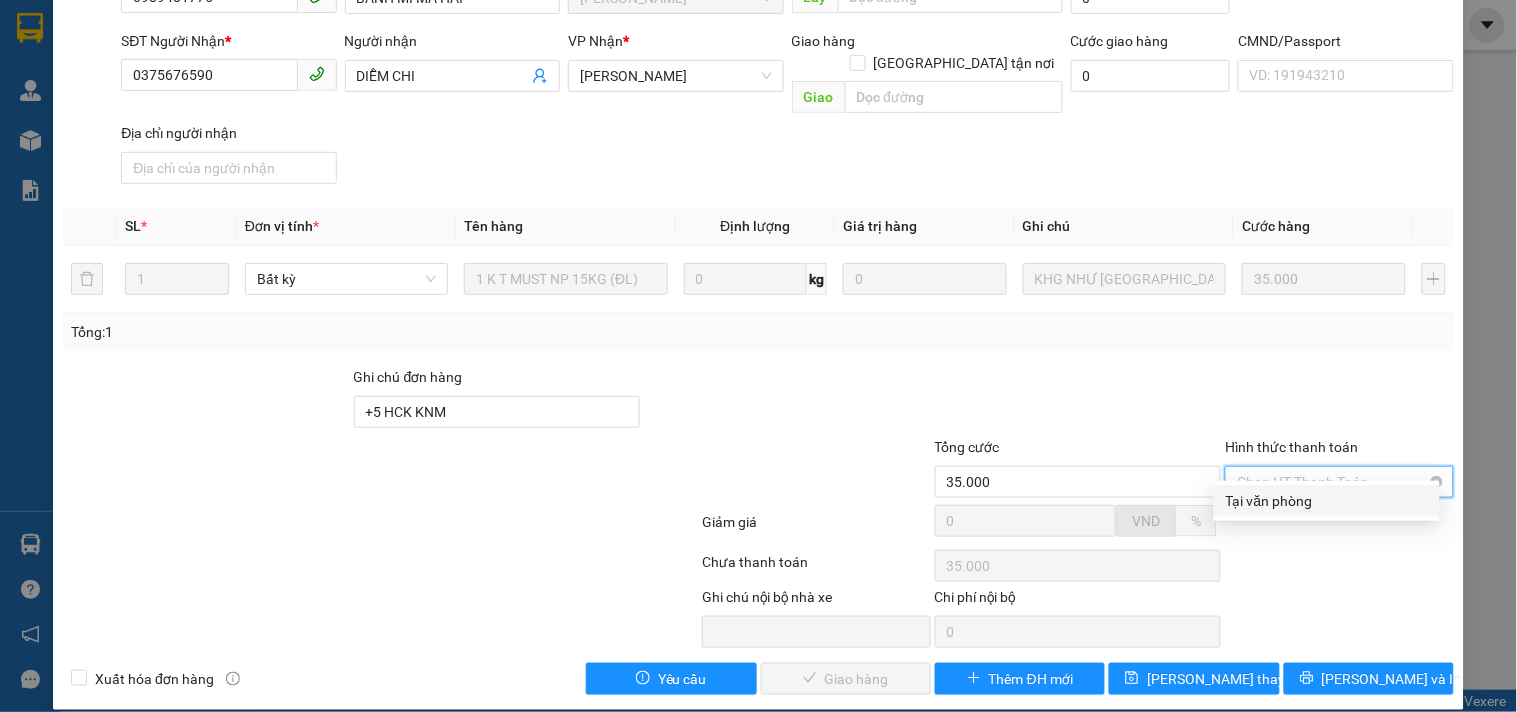 click on "Tại văn phòng" at bounding box center [1327, 501] 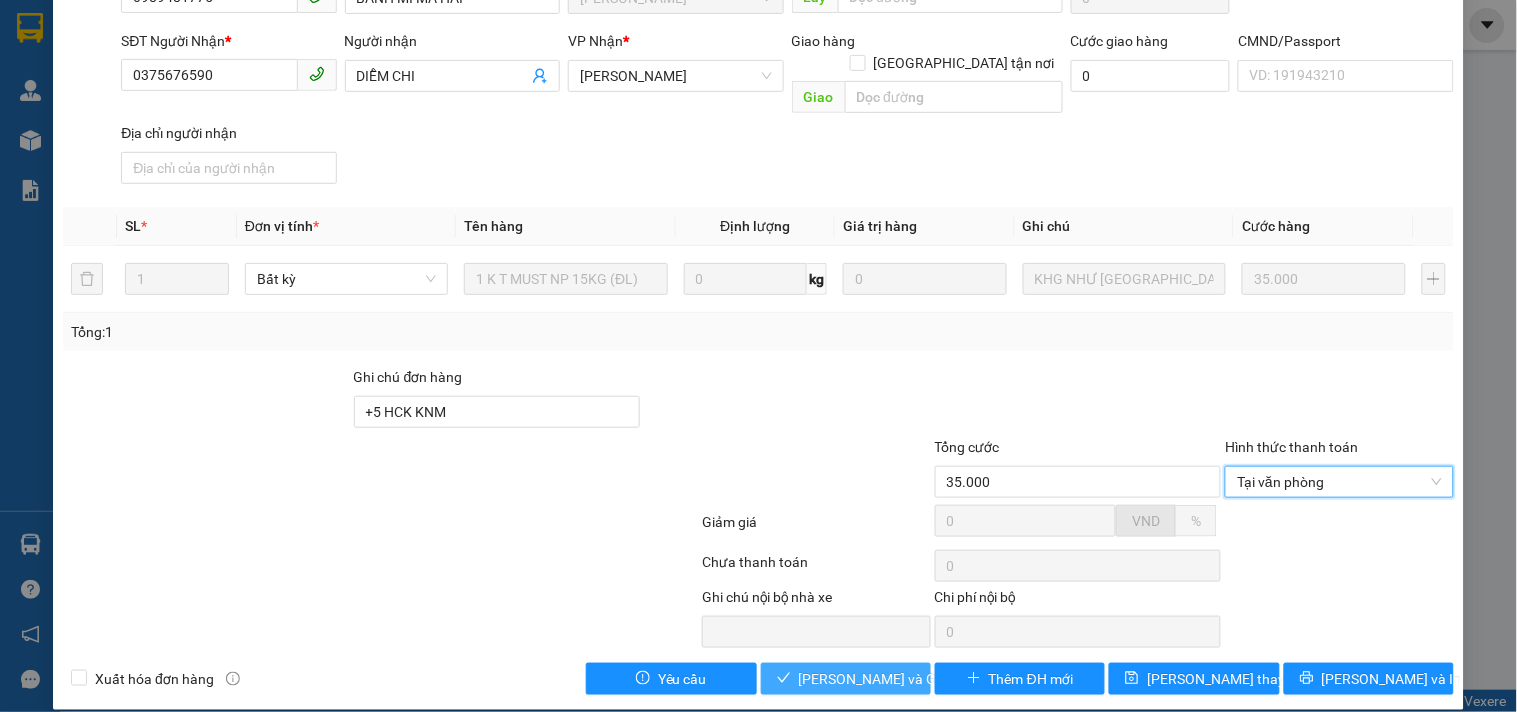 drag, startPoint x: 857, startPoint y: 653, endPoint x: 1158, endPoint y: 634, distance: 301.59906 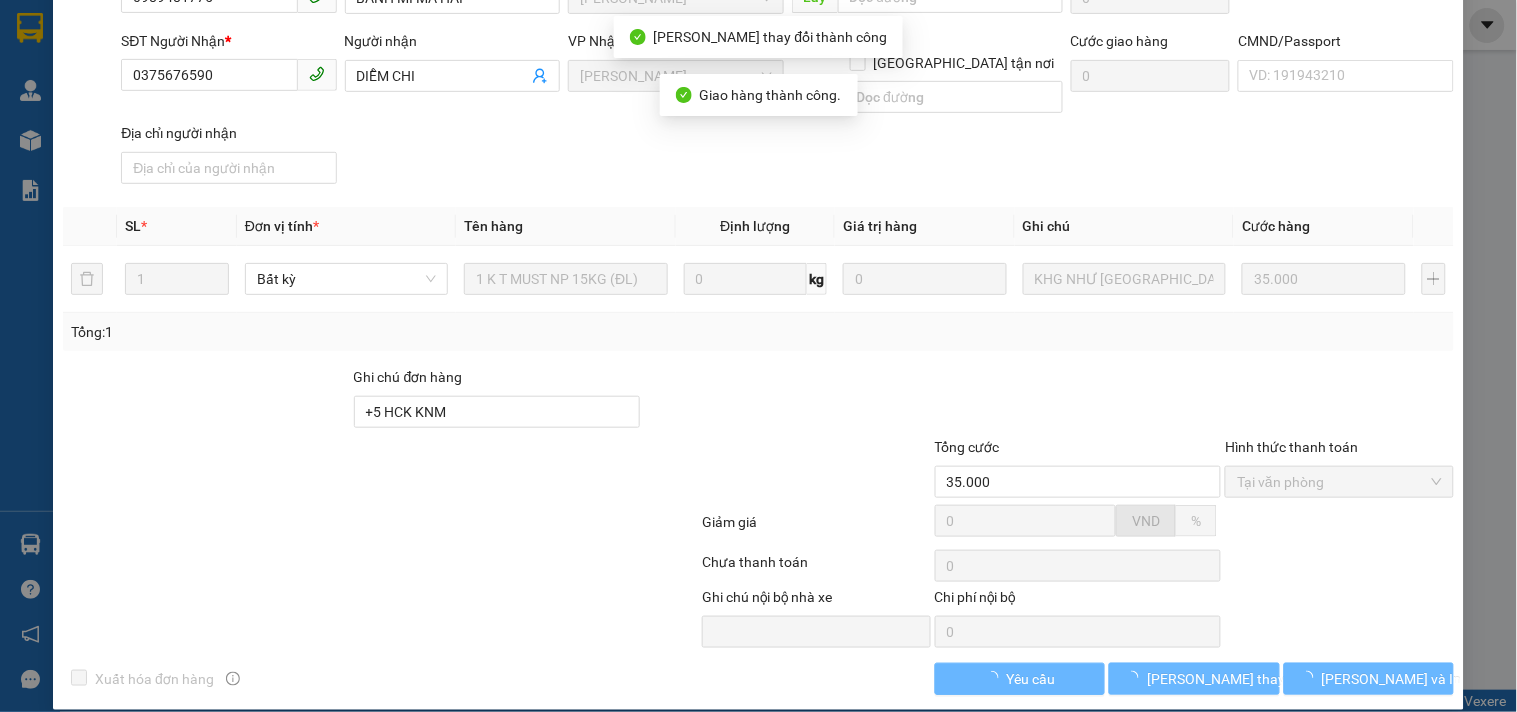 click on "[PERSON_NAME] và In" at bounding box center [1392, 679] 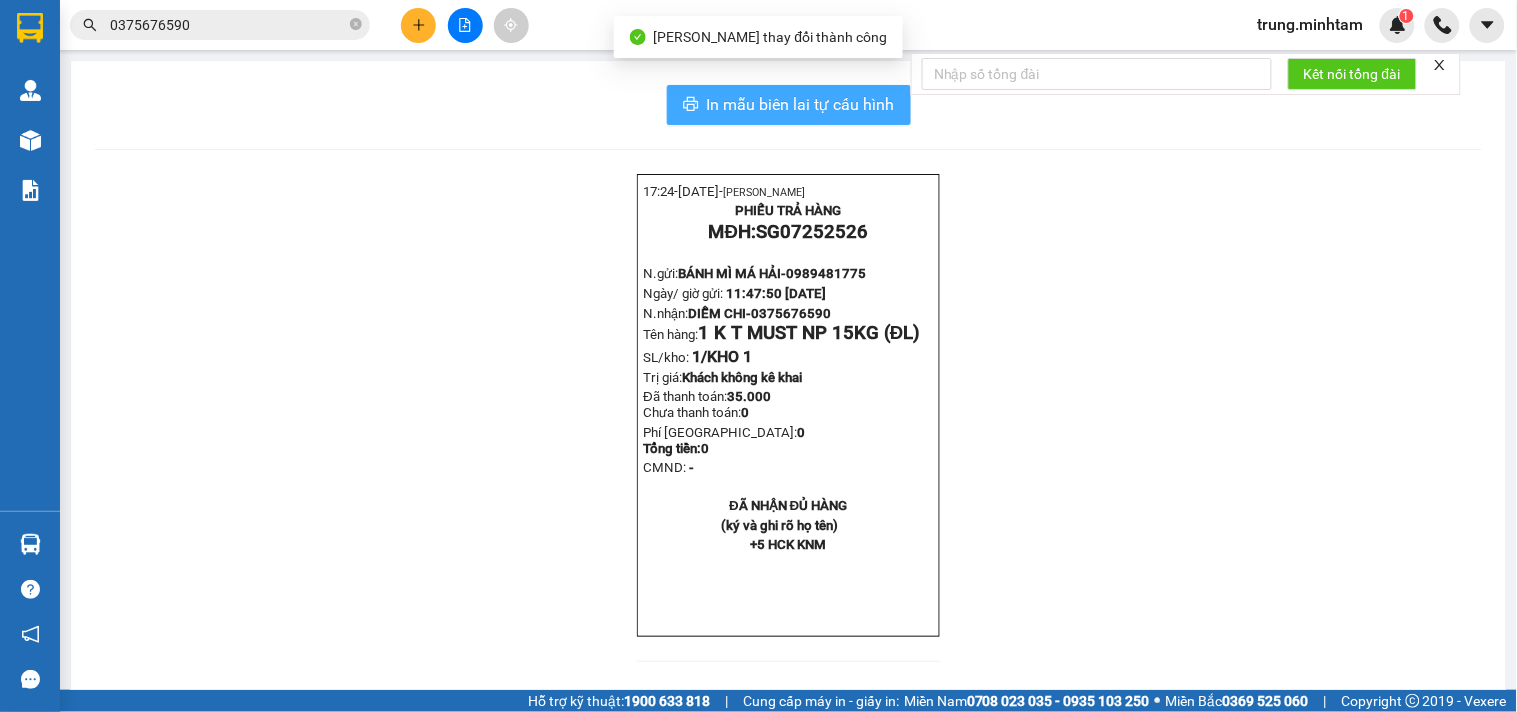 click on "In mẫu biên lai tự cấu hình" at bounding box center [801, 104] 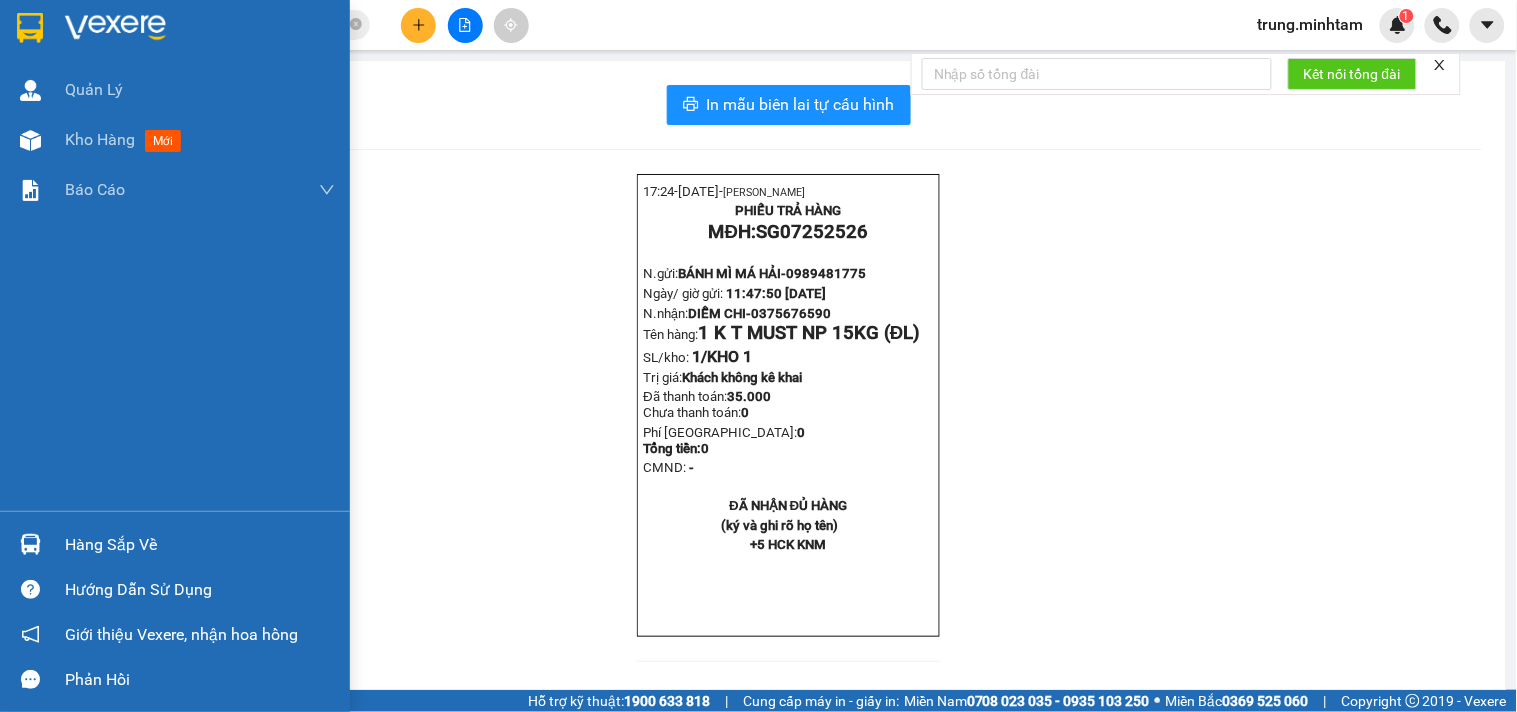 click on "Hàng sắp về" at bounding box center [200, 545] 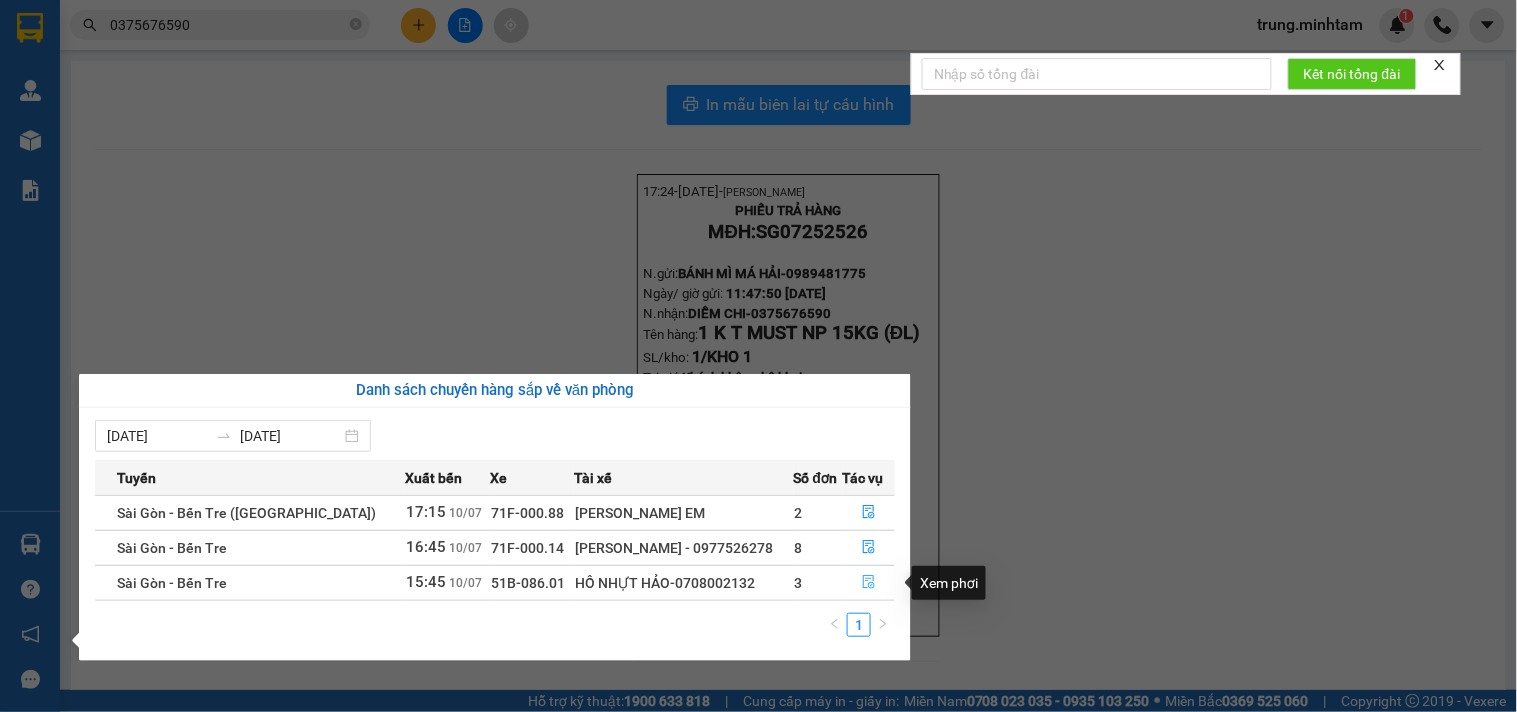 click 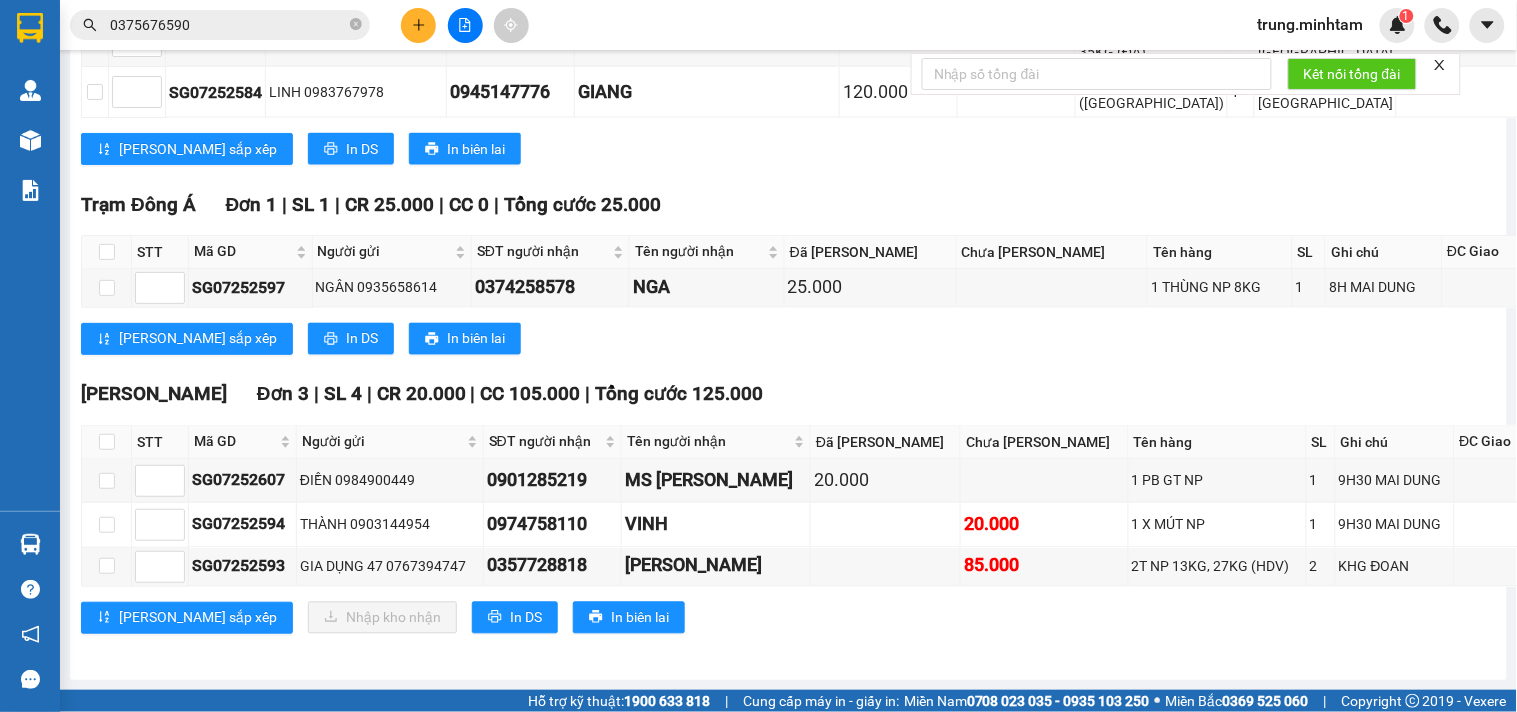 scroll, scrollTop: 876, scrollLeft: 0, axis: vertical 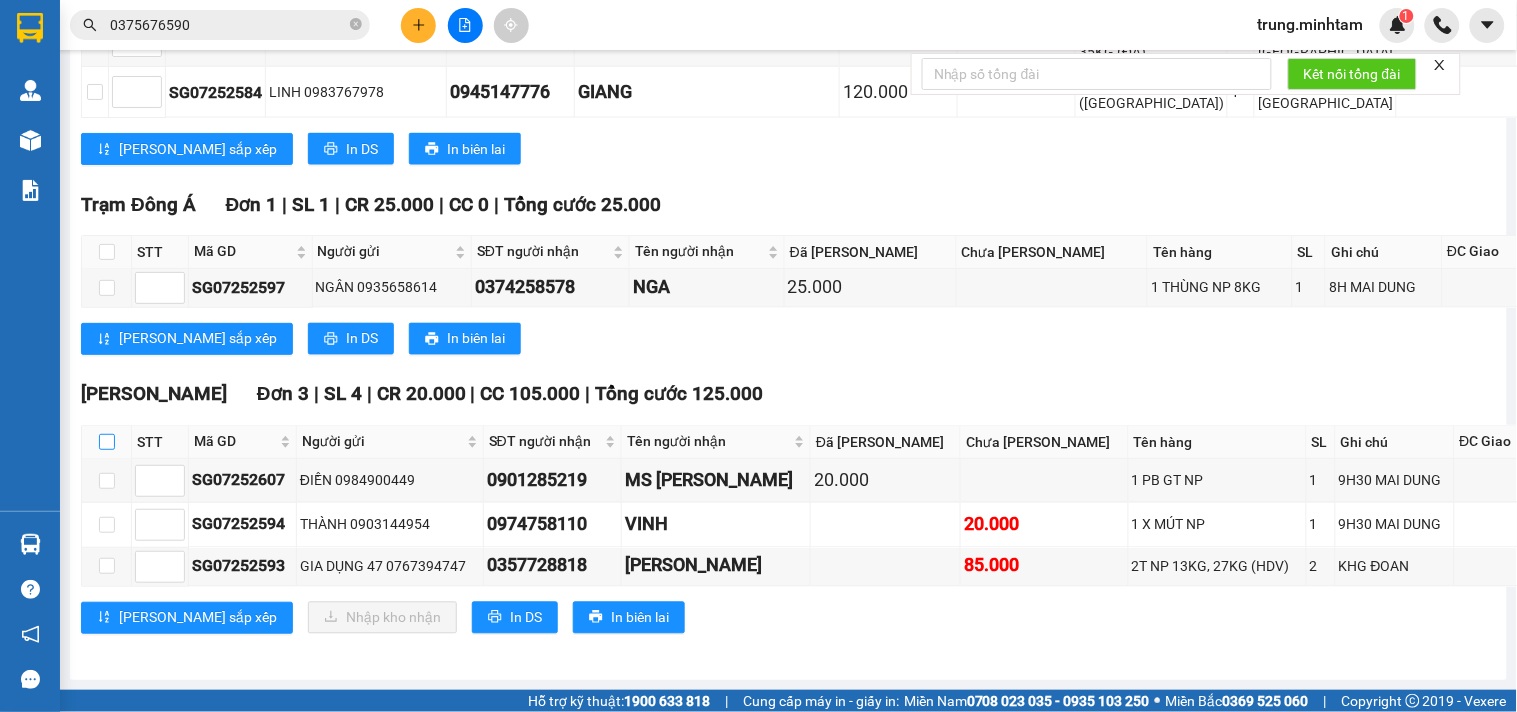 click at bounding box center [107, 442] 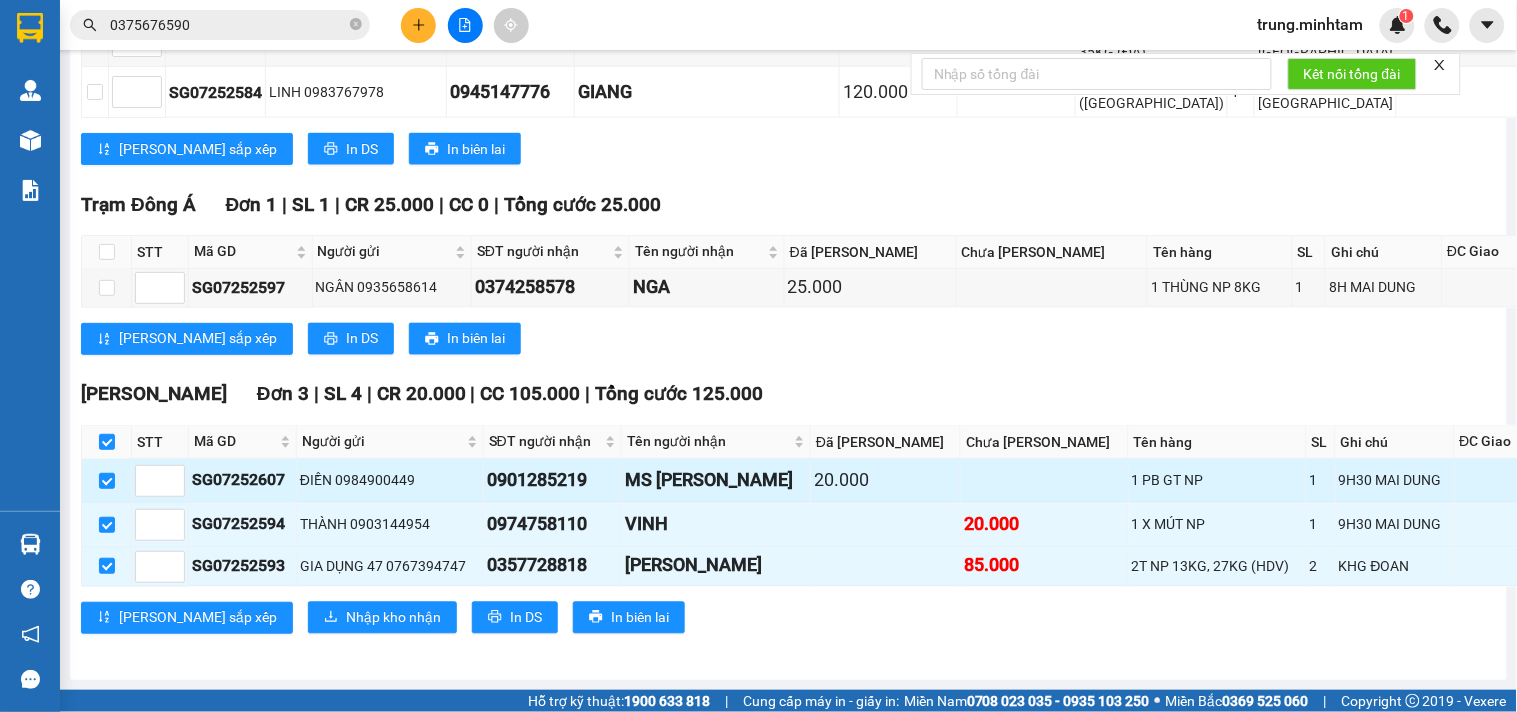 click on "KÉT" at bounding box center (1599, 480) 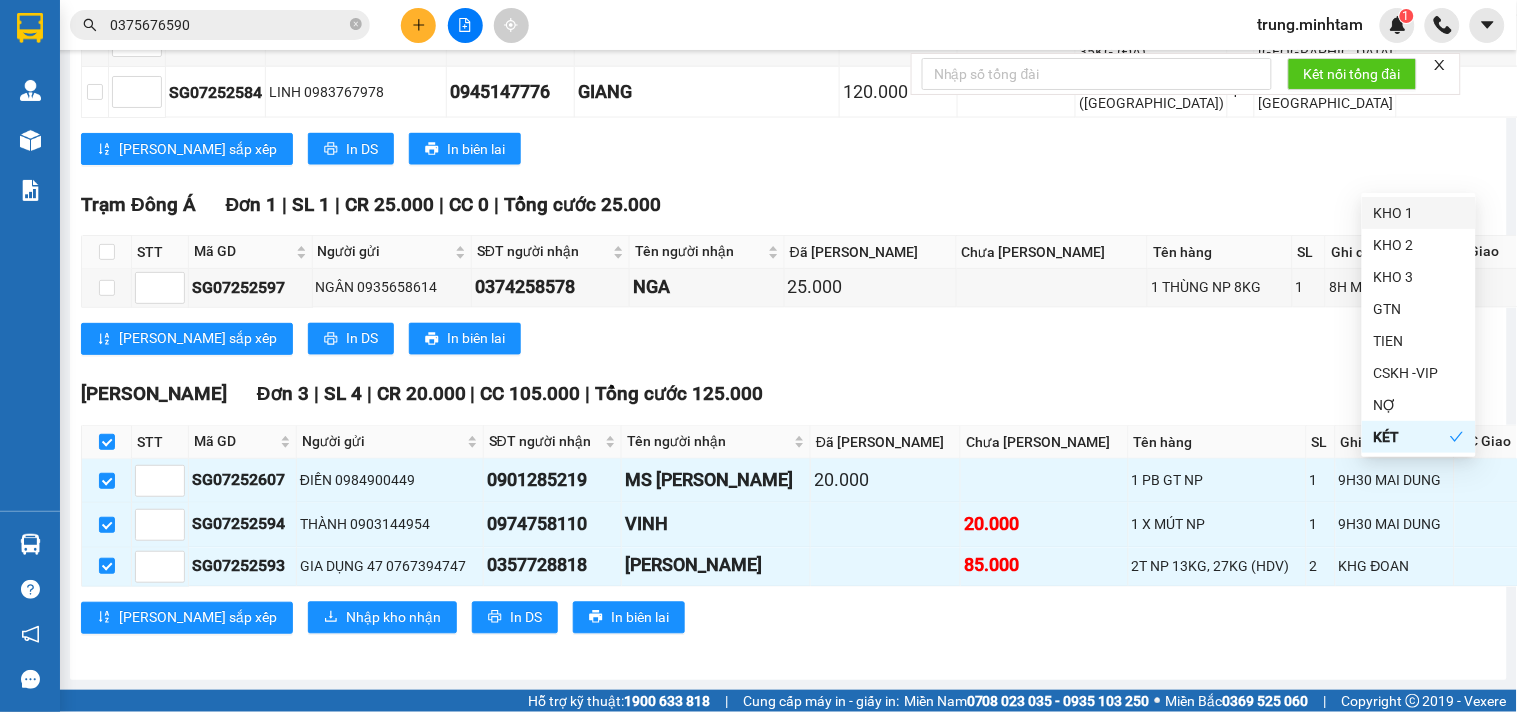 click on "KHO 1" at bounding box center (1419, 213) 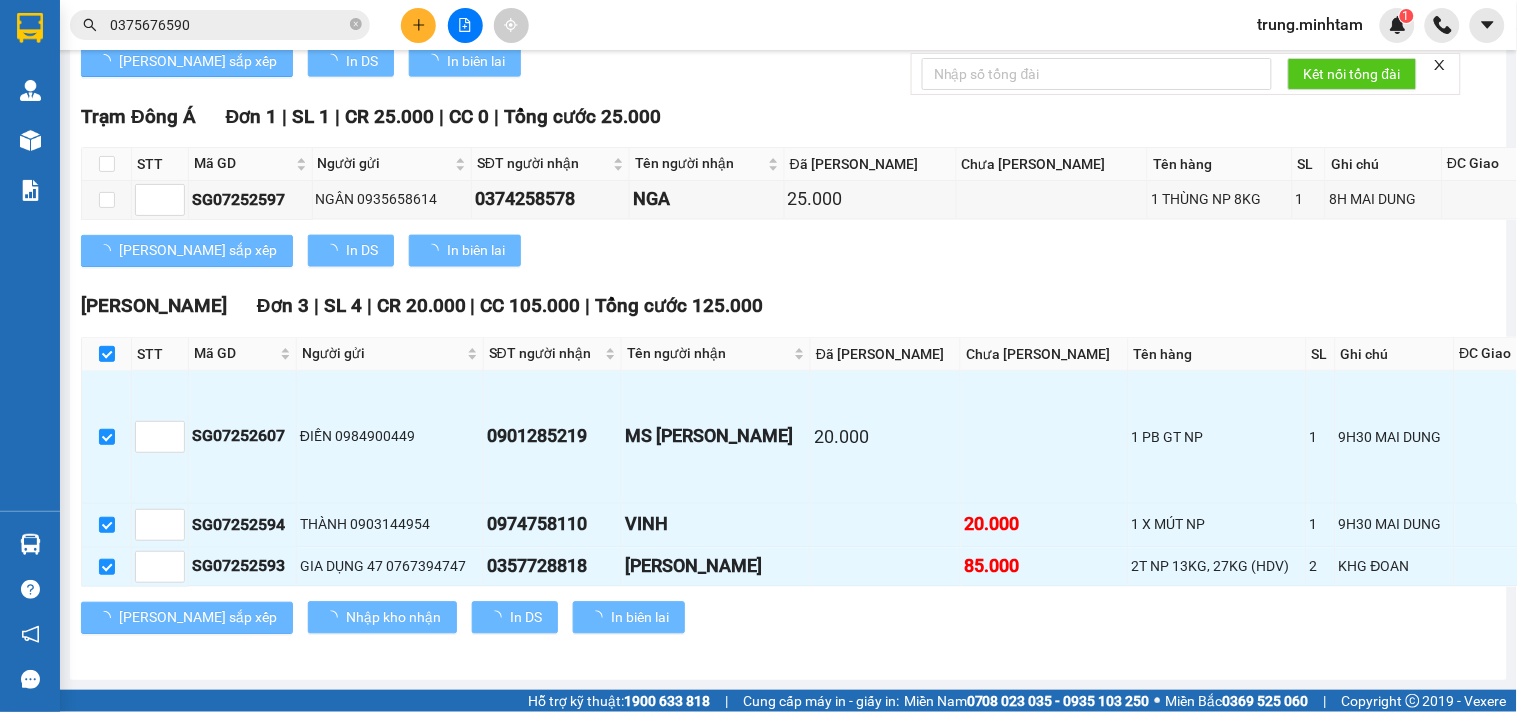 click on "[PERSON_NAME] sắp xếp In DS In biên lai" at bounding box center [870, 61] 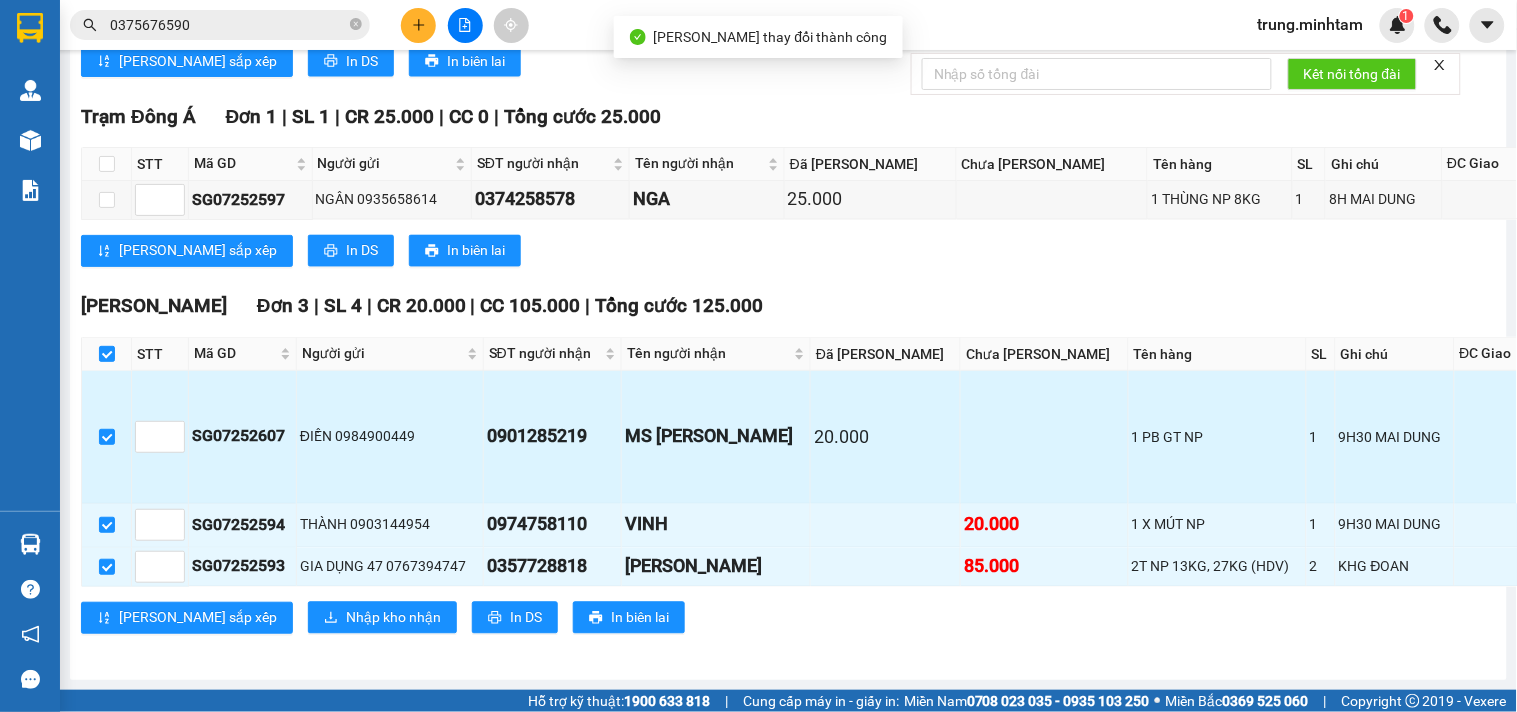 scroll, scrollTop: 964, scrollLeft: 0, axis: vertical 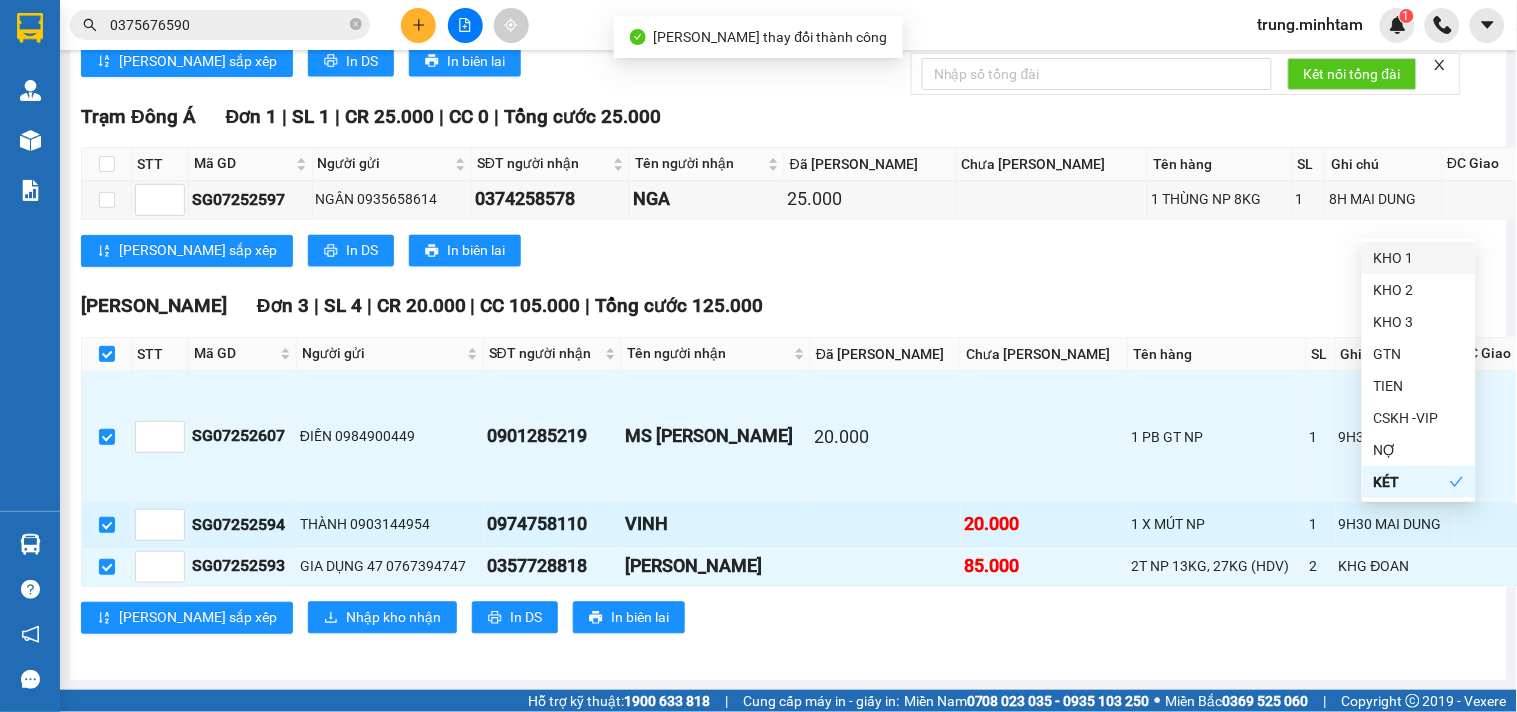 click at bounding box center [1625, 525] 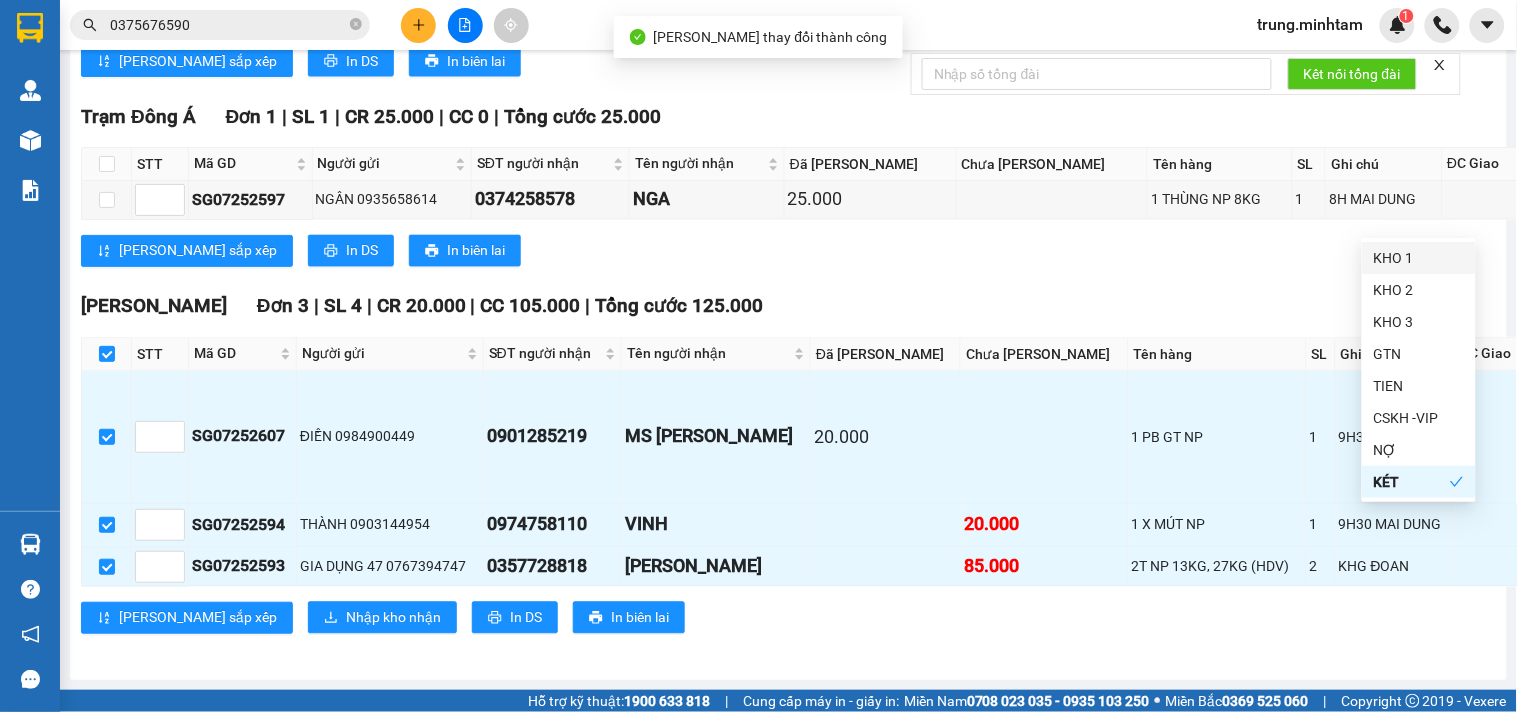 drag, startPoint x: 1390, startPoint y: 263, endPoint x: 1305, endPoint y: 250, distance: 85.98837 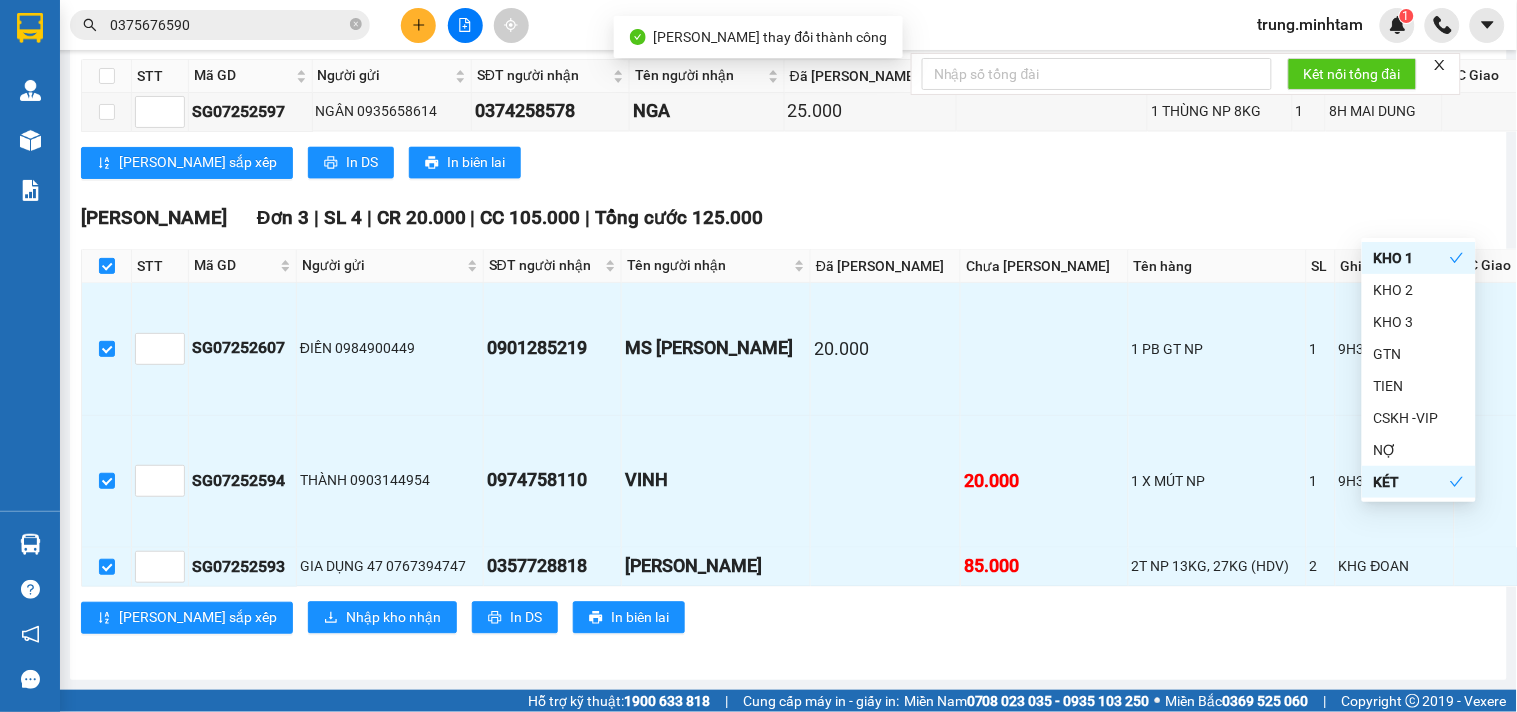 click on "[PERSON_NAME] sắp xếp In DS In biên lai" at bounding box center [870, 163] 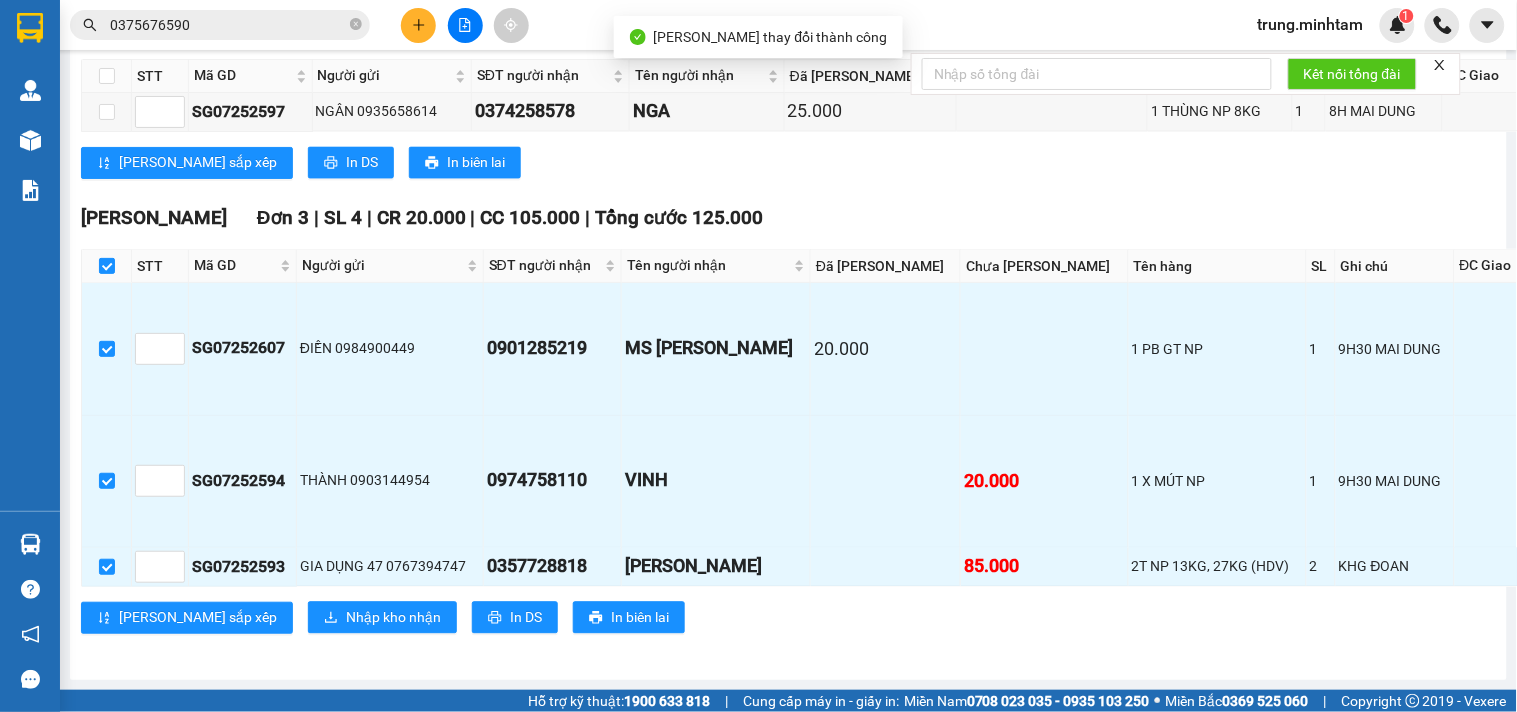 scroll, scrollTop: 1053, scrollLeft: 0, axis: vertical 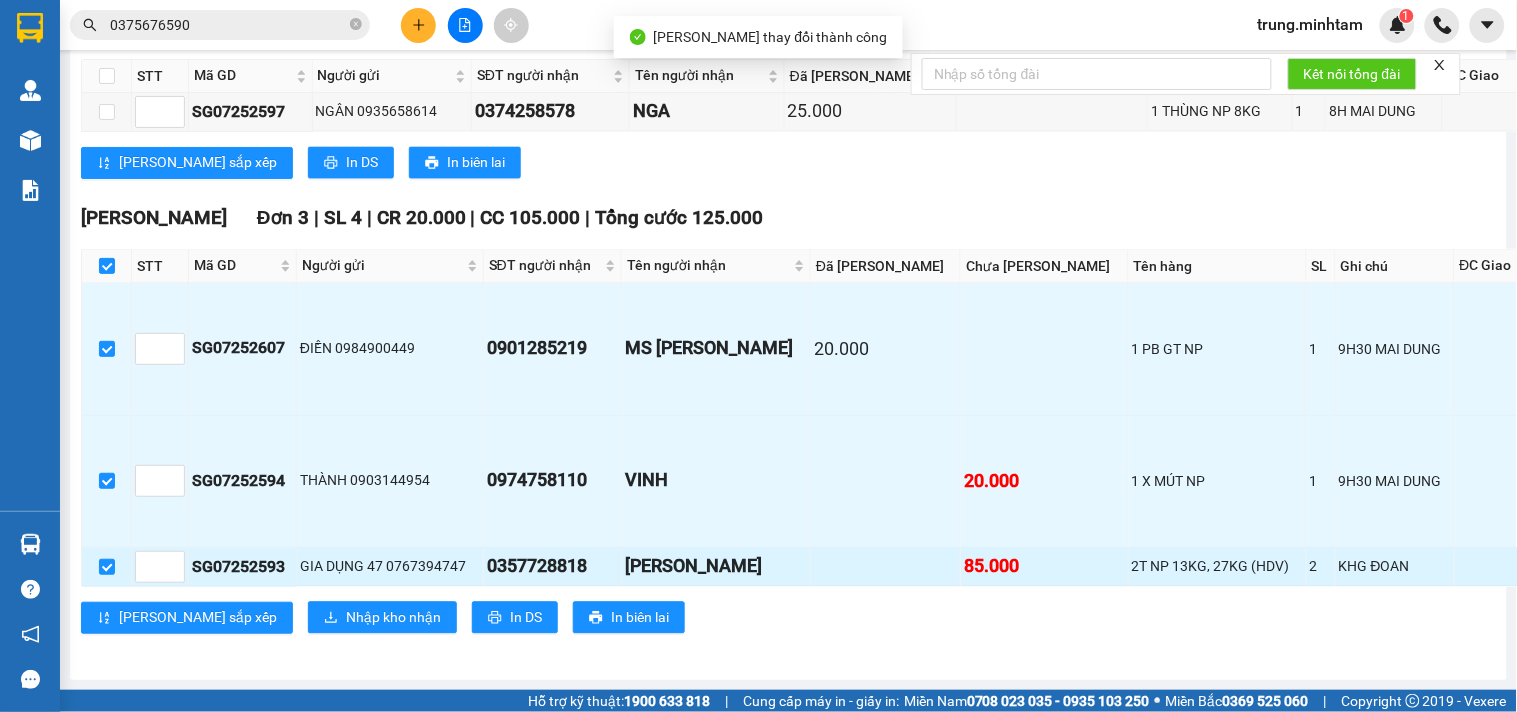 click at bounding box center [1589, 567] 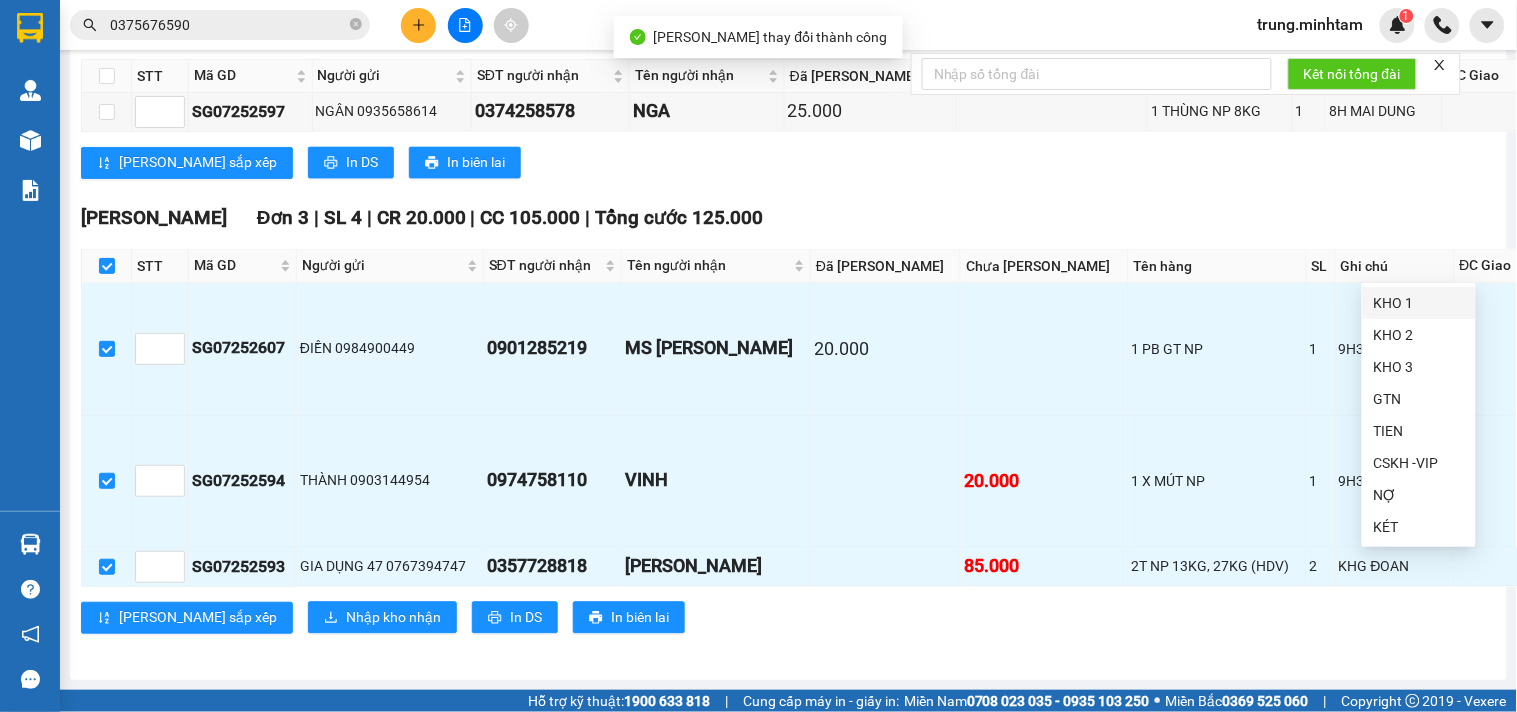 drag, startPoint x: 1401, startPoint y: 305, endPoint x: 1307, endPoint y: 311, distance: 94.19129 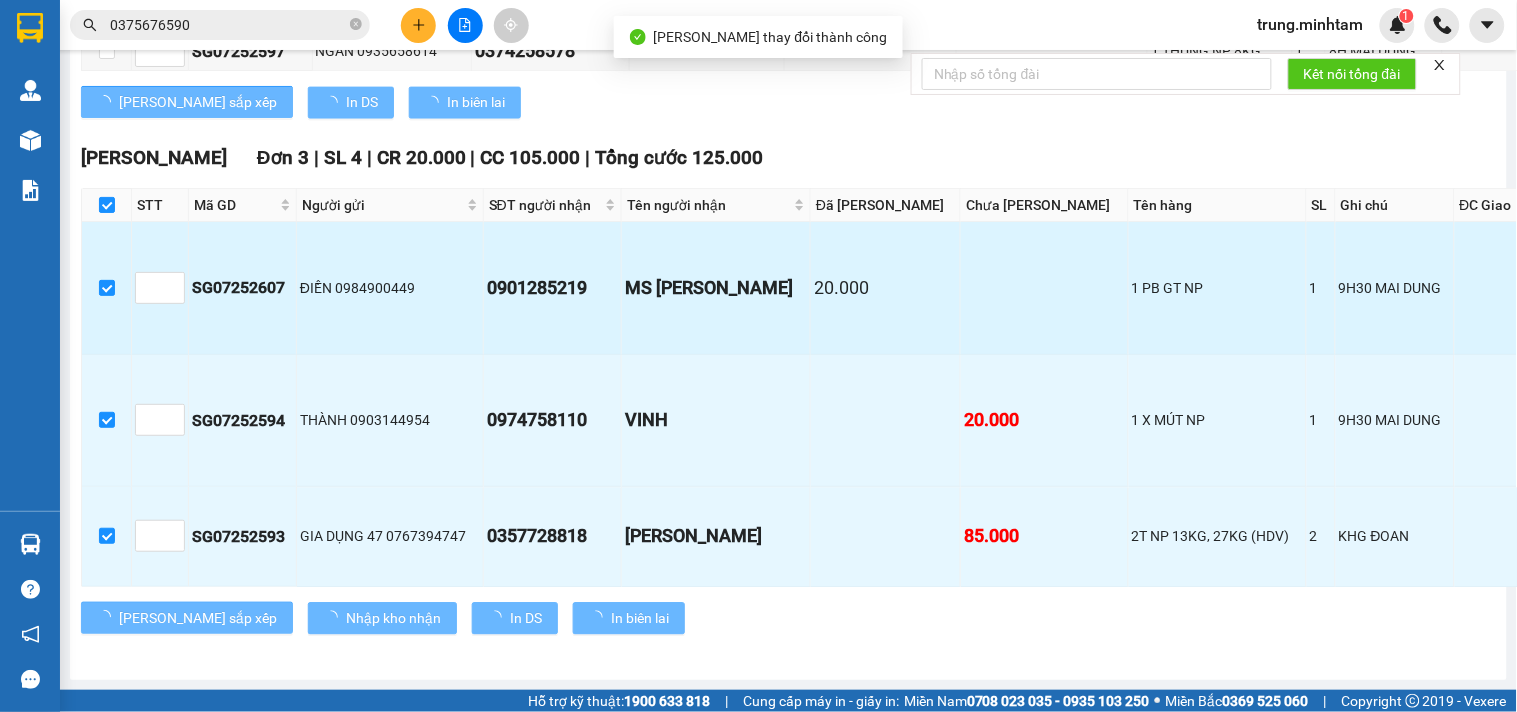 click at bounding box center (1497, 288) 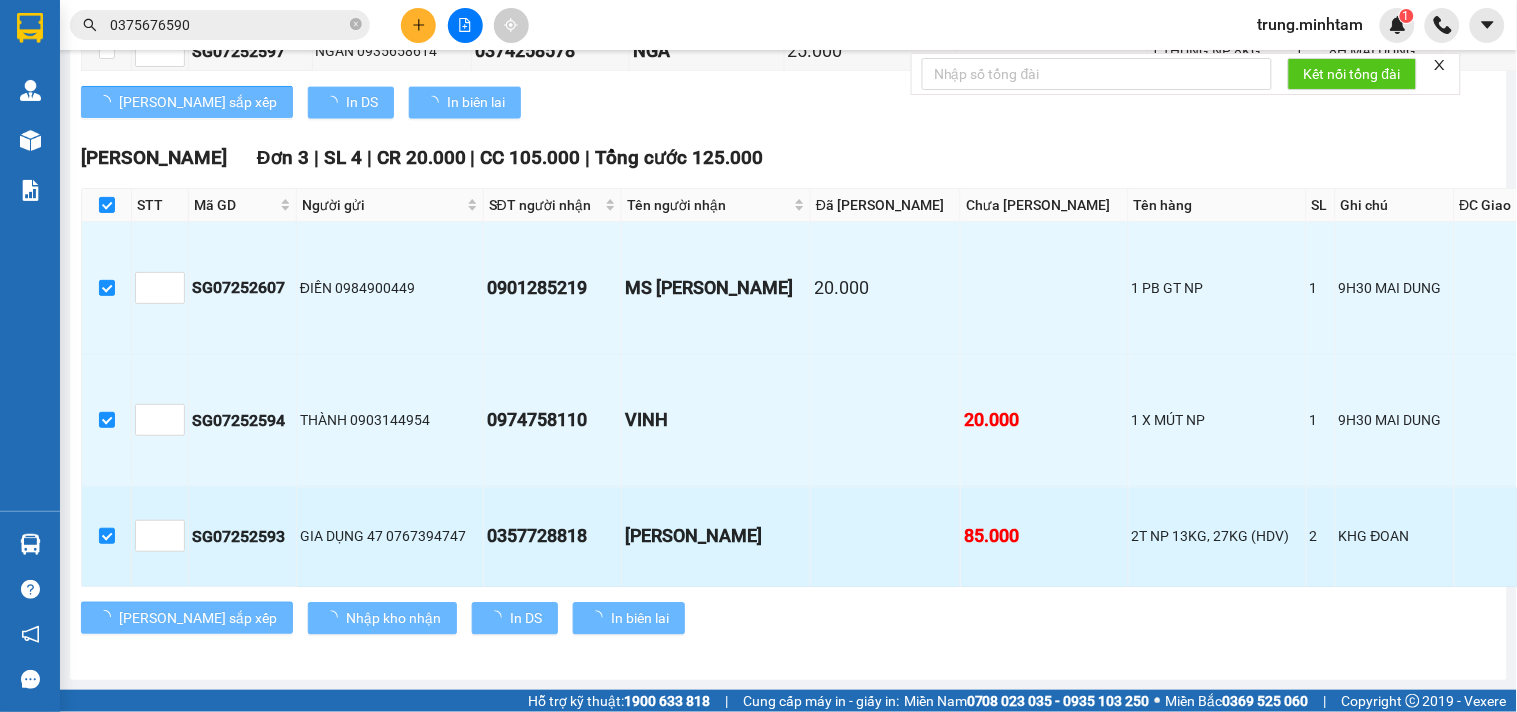 scroll, scrollTop: 1113, scrollLeft: 0, axis: vertical 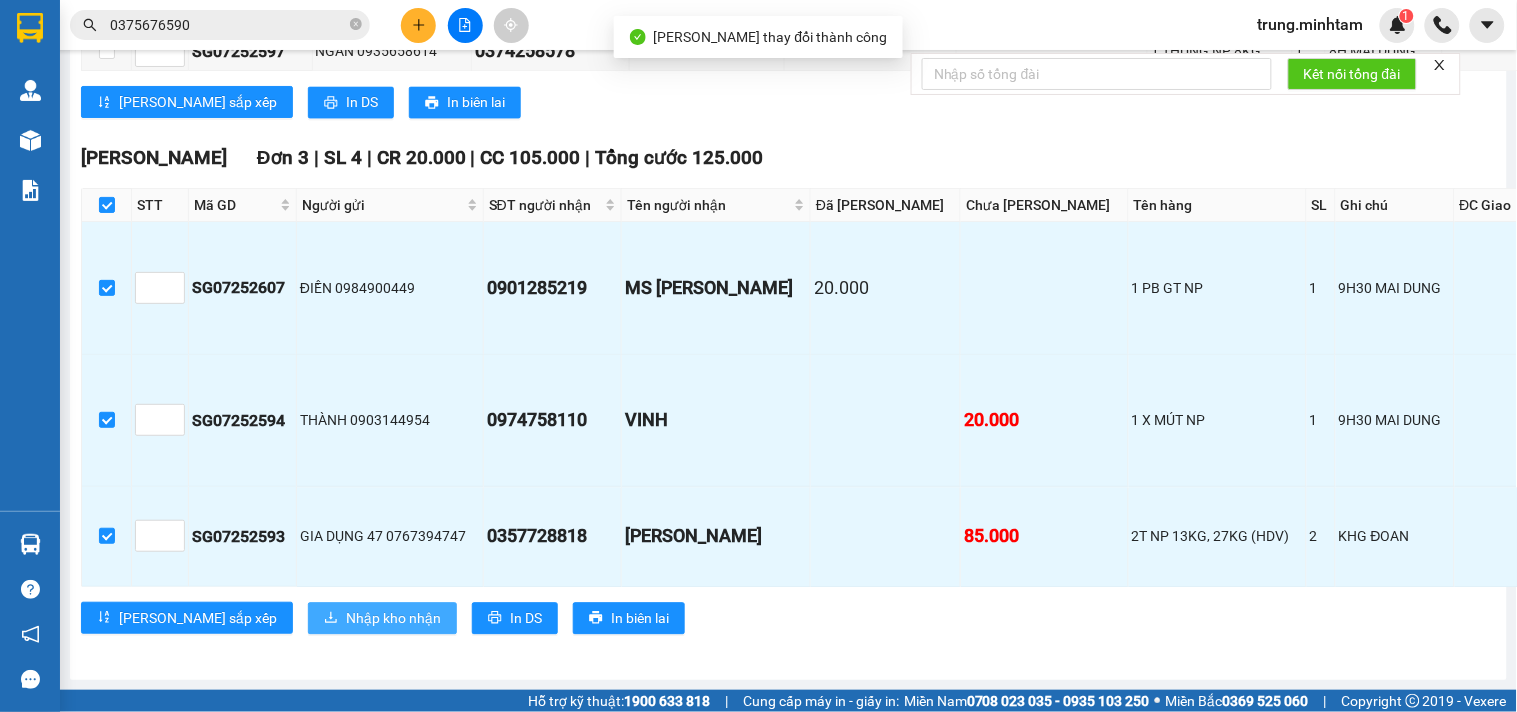 click on "Nhập kho nhận" at bounding box center [393, 618] 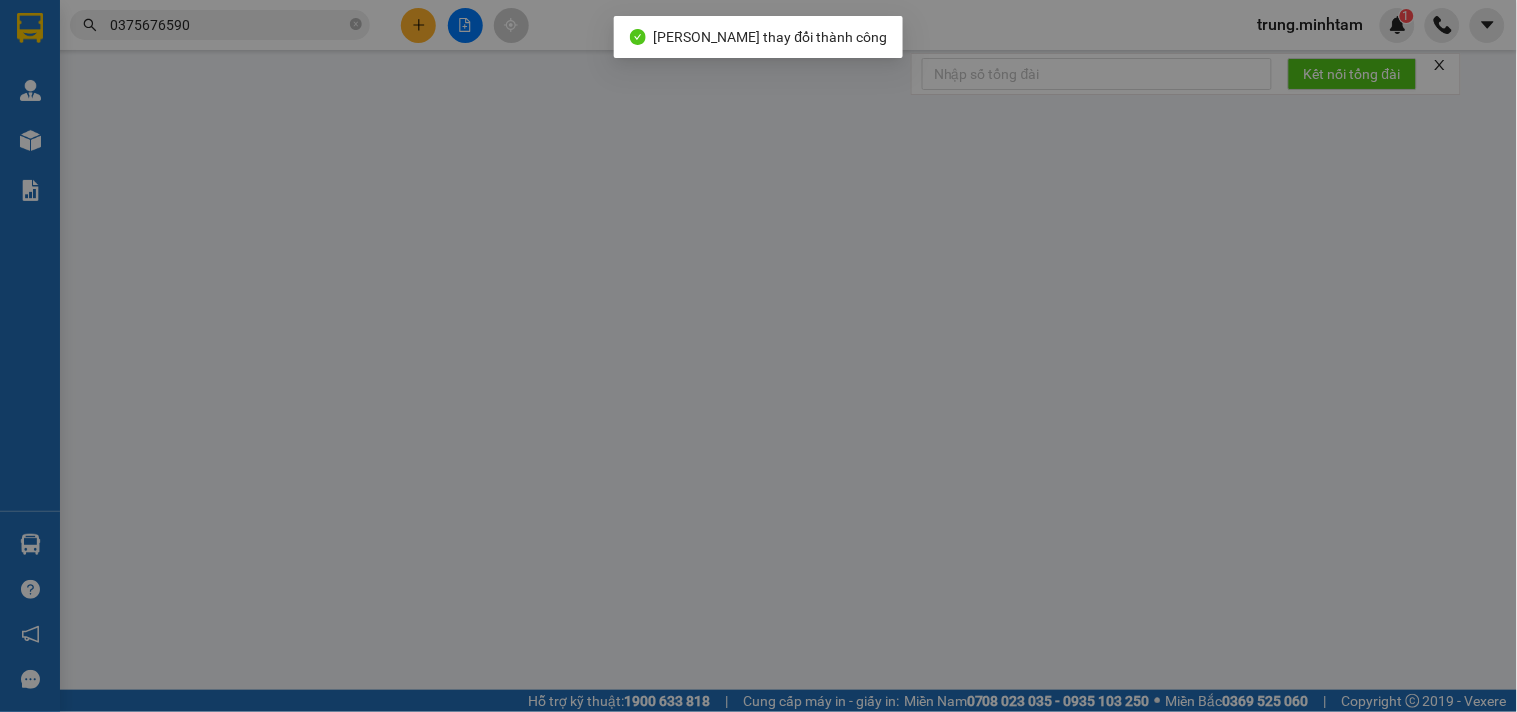 scroll, scrollTop: 0, scrollLeft: 0, axis: both 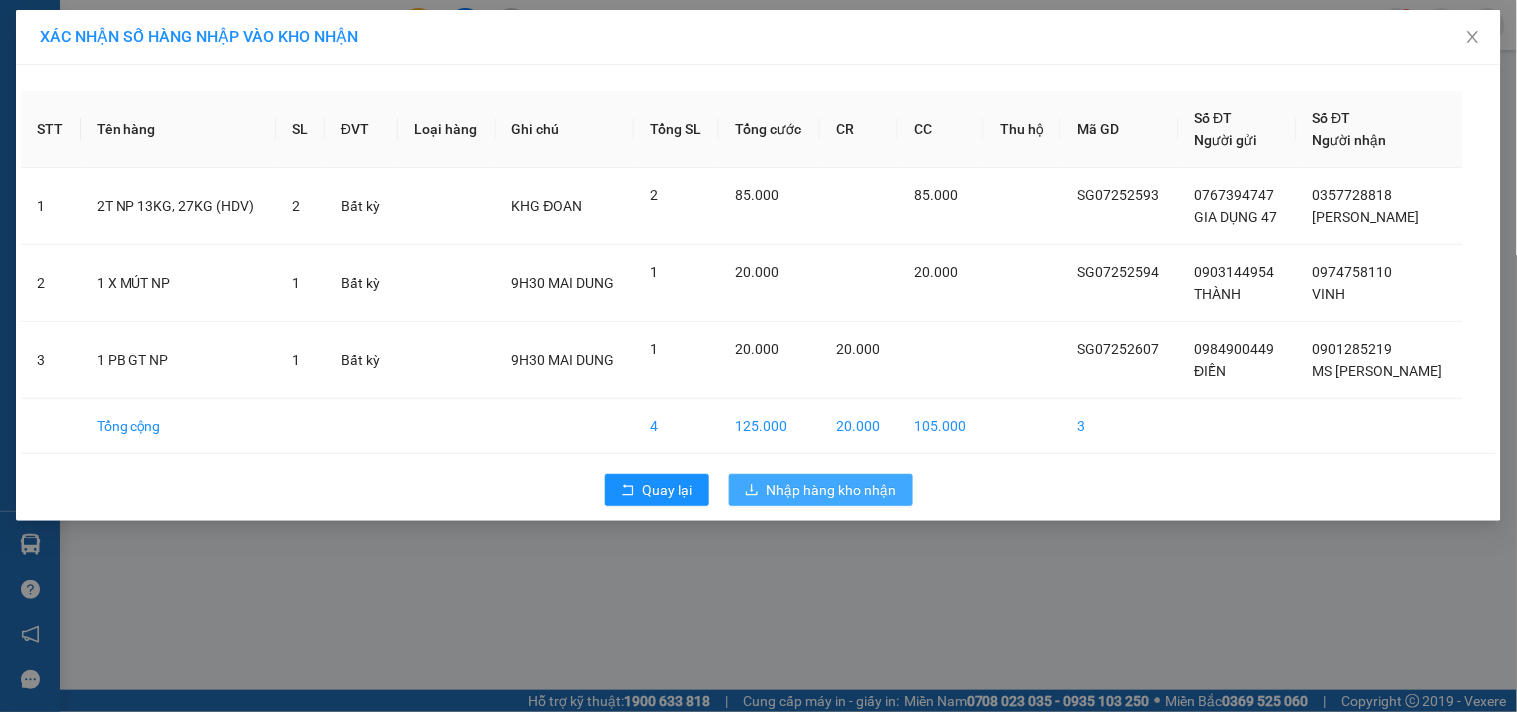click on "Nhập hàng kho nhận" at bounding box center [832, 490] 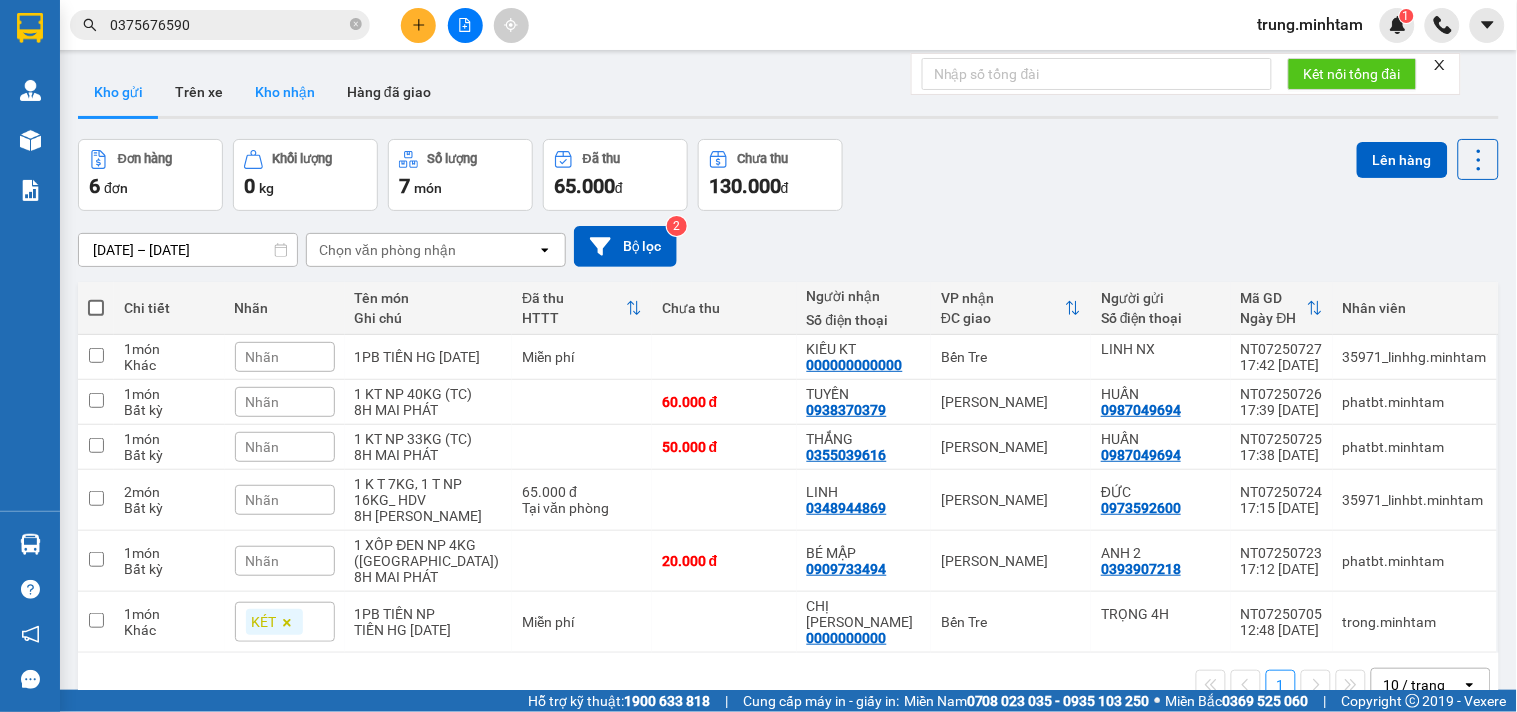 click on "Kho nhận" at bounding box center [285, 92] 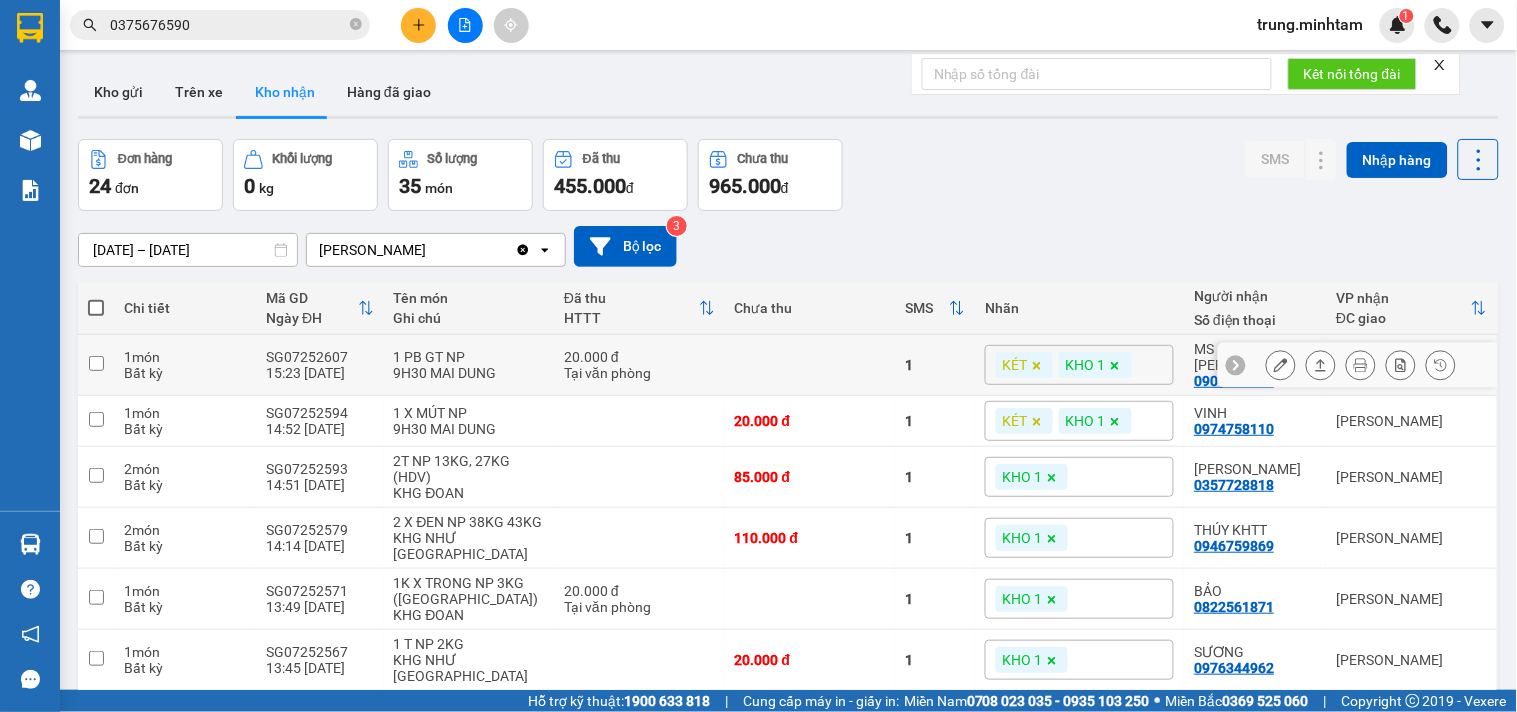 click 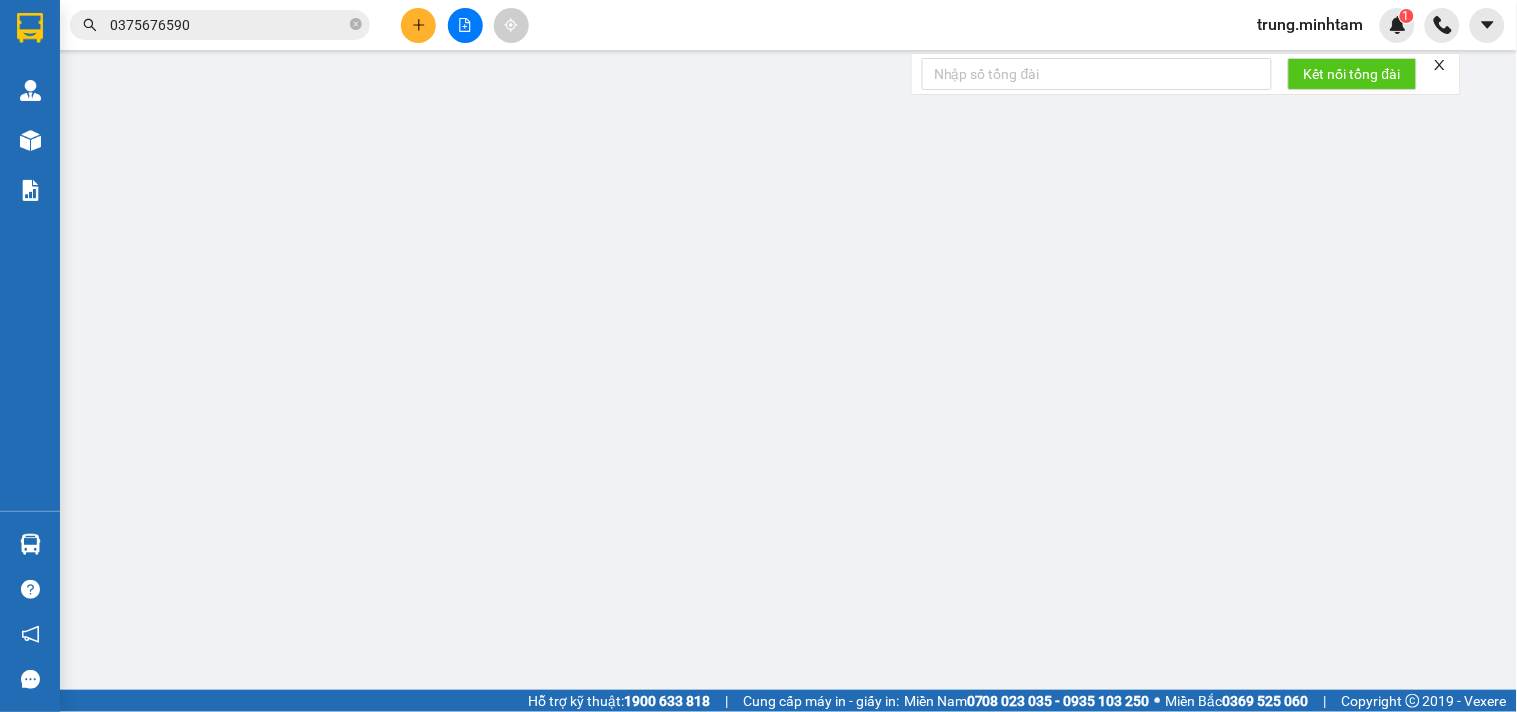 type on "0984900449" 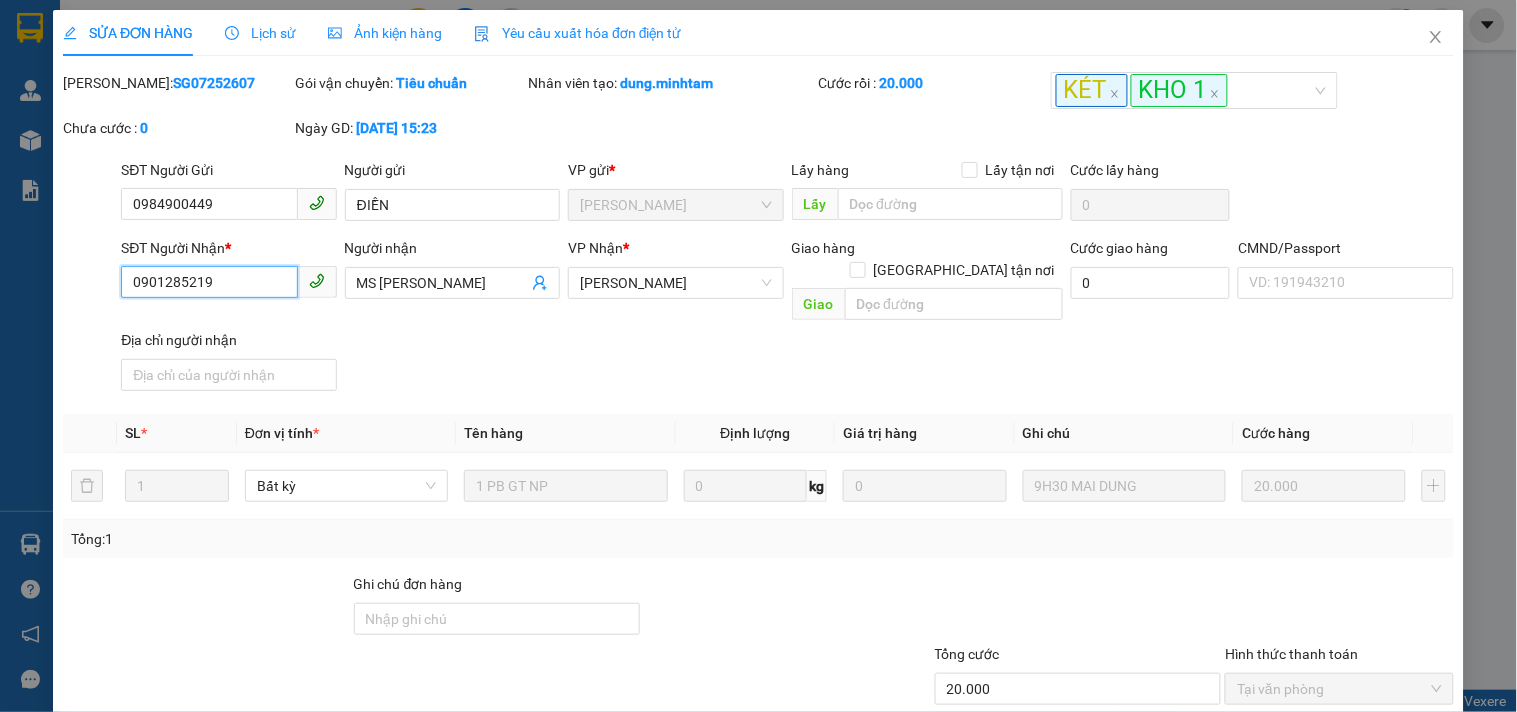 drag, startPoint x: 205, startPoint y: 280, endPoint x: 75, endPoint y: 261, distance: 131.38112 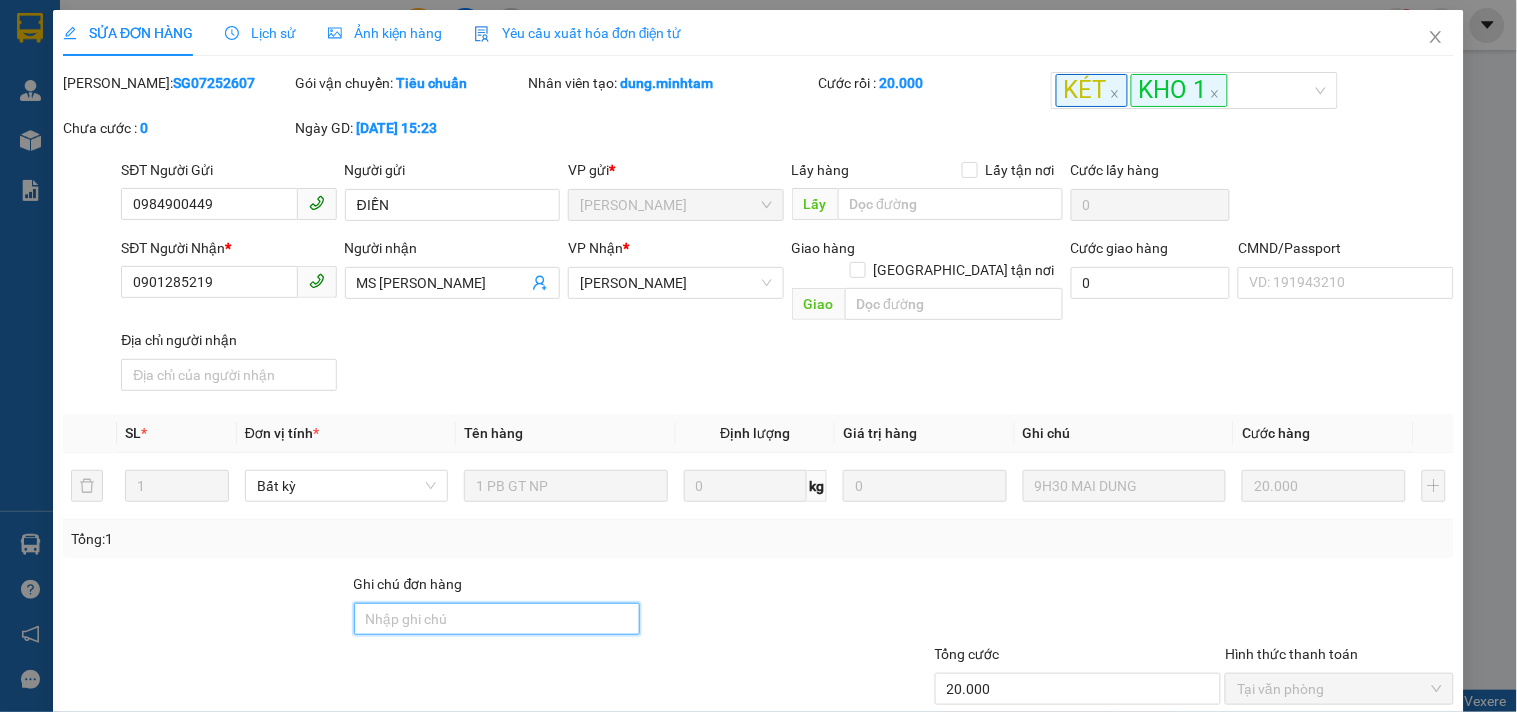 click on "Ghi chú đơn hàng" at bounding box center [497, 619] 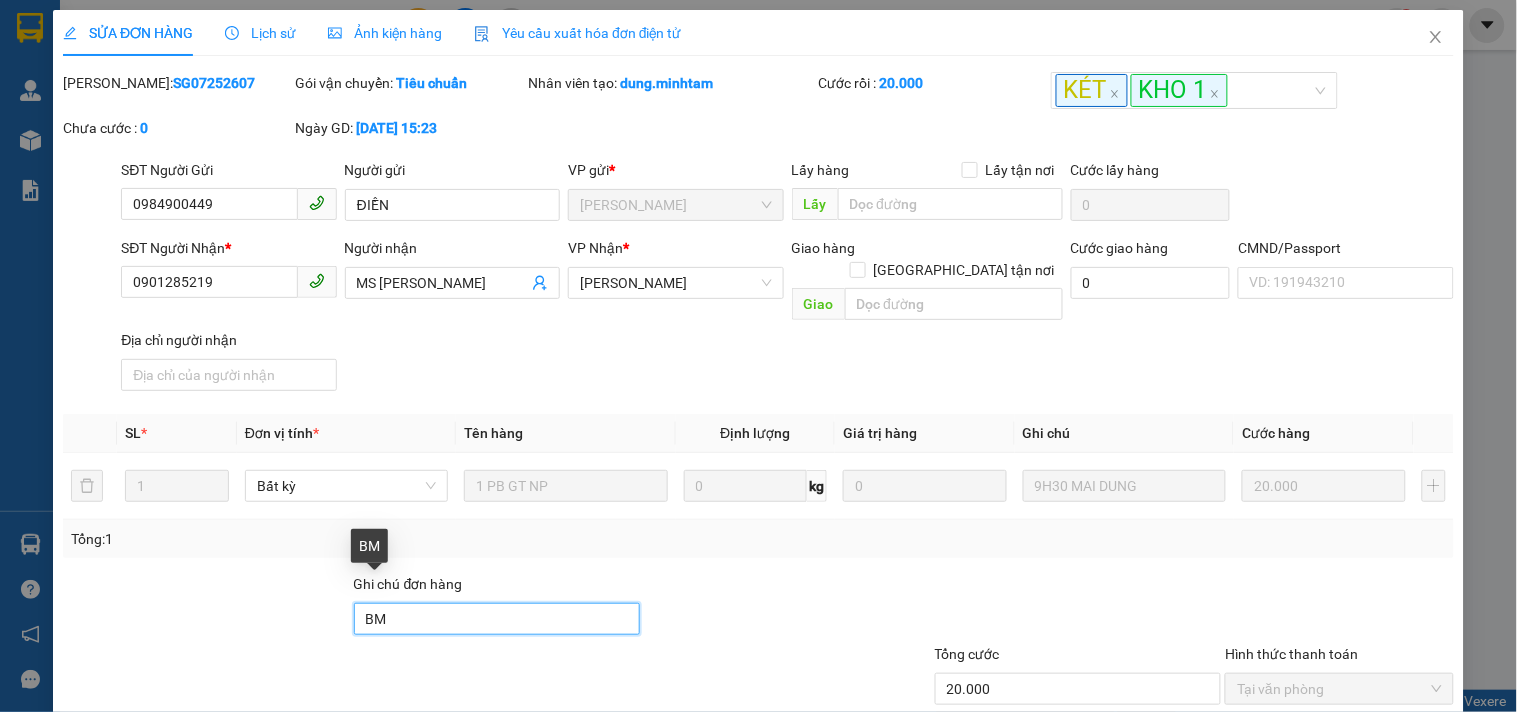 click on "BM" at bounding box center (497, 619) 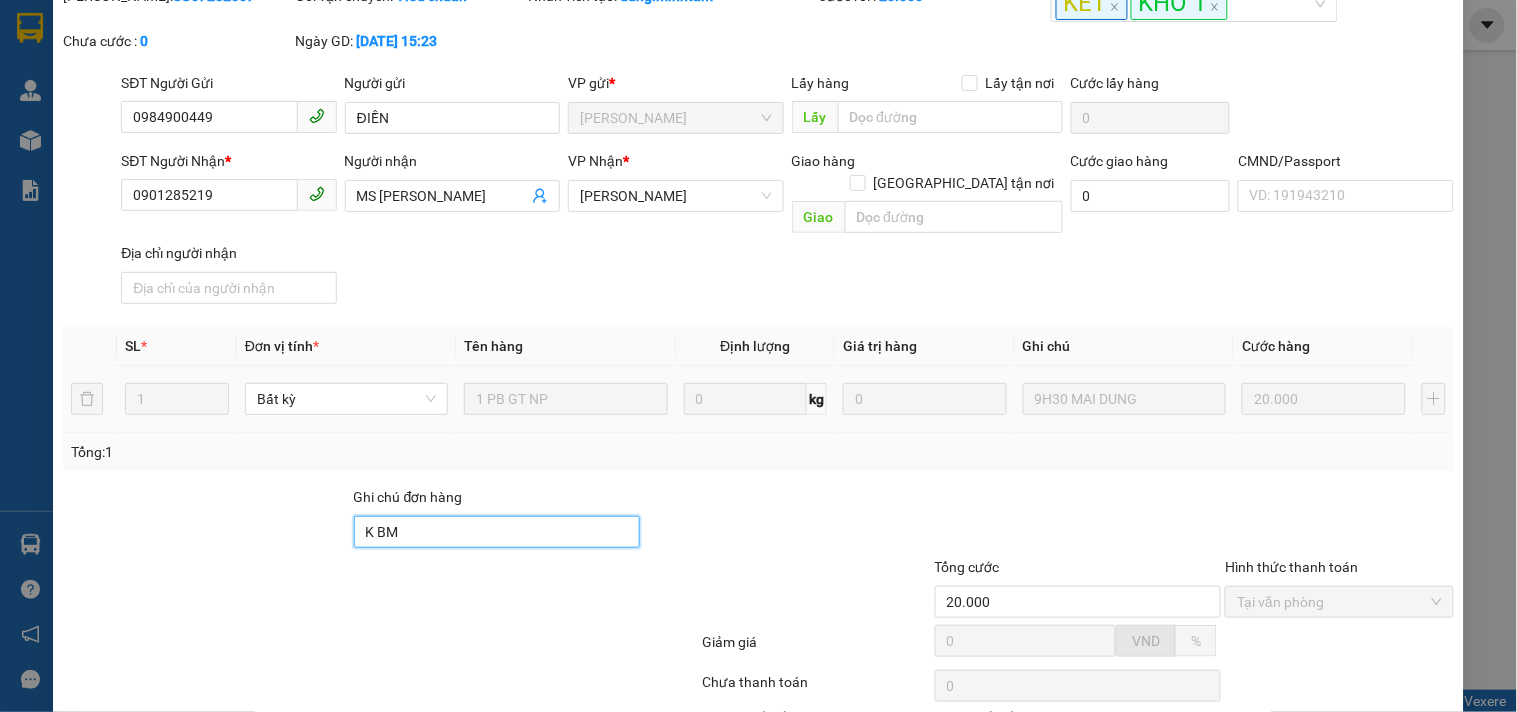 scroll, scrollTop: 207, scrollLeft: 0, axis: vertical 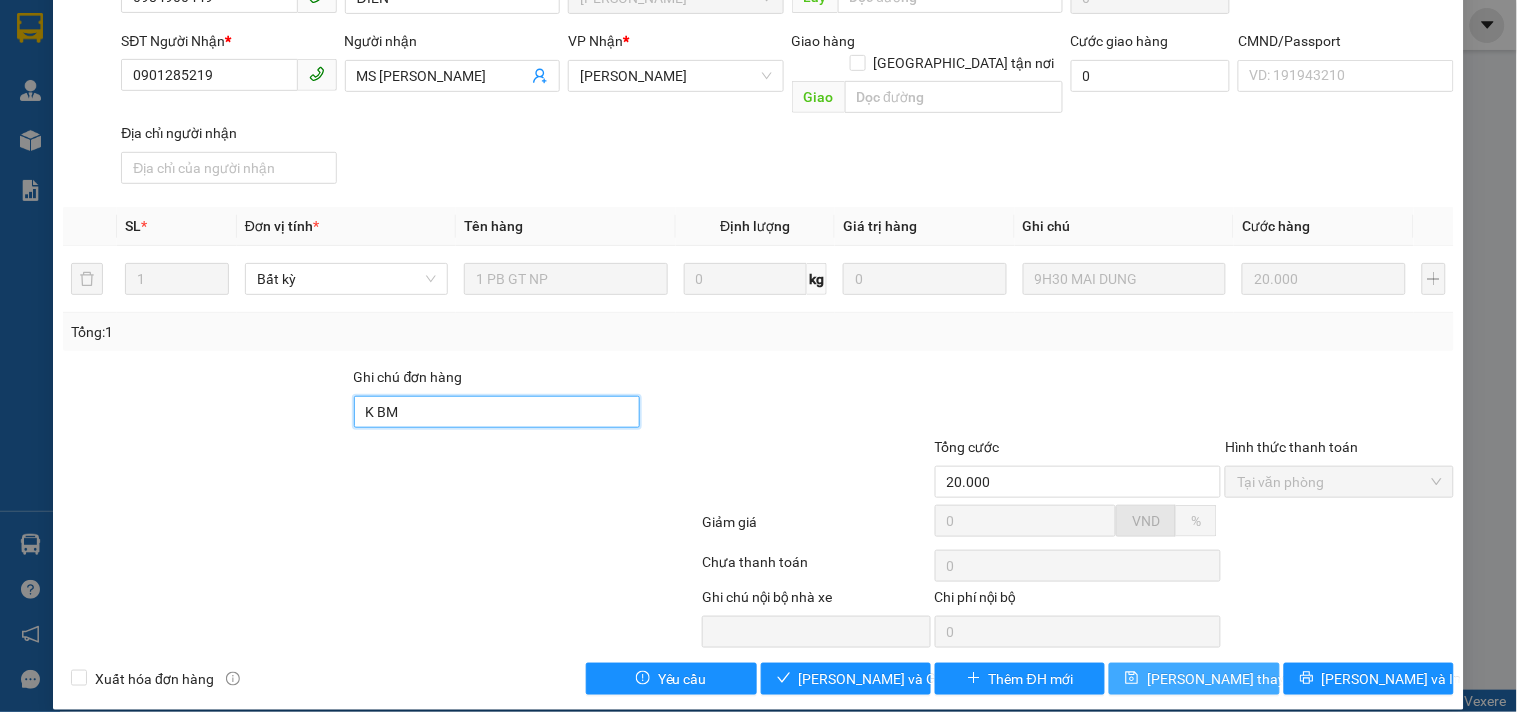 type on "K BM" 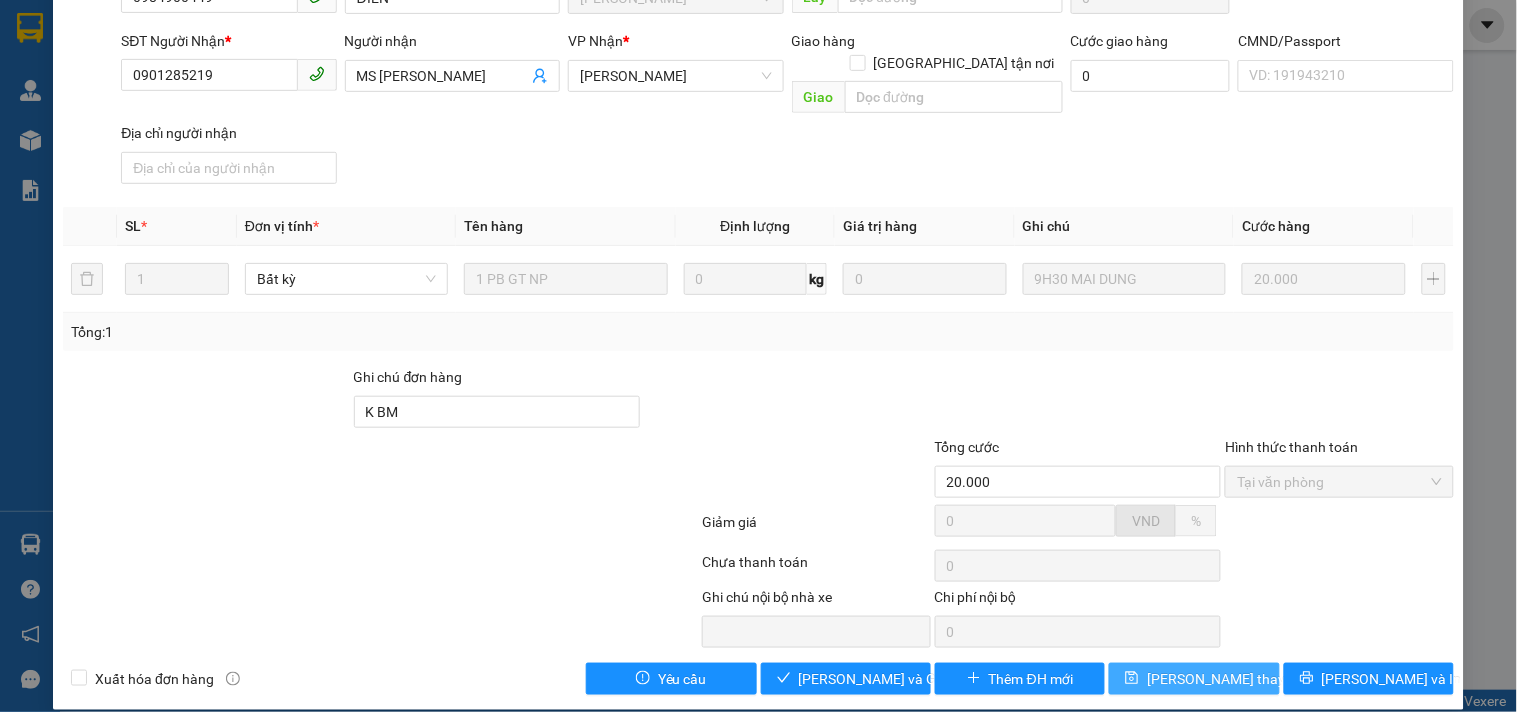 click on "[PERSON_NAME] thay đổi" at bounding box center [1227, 679] 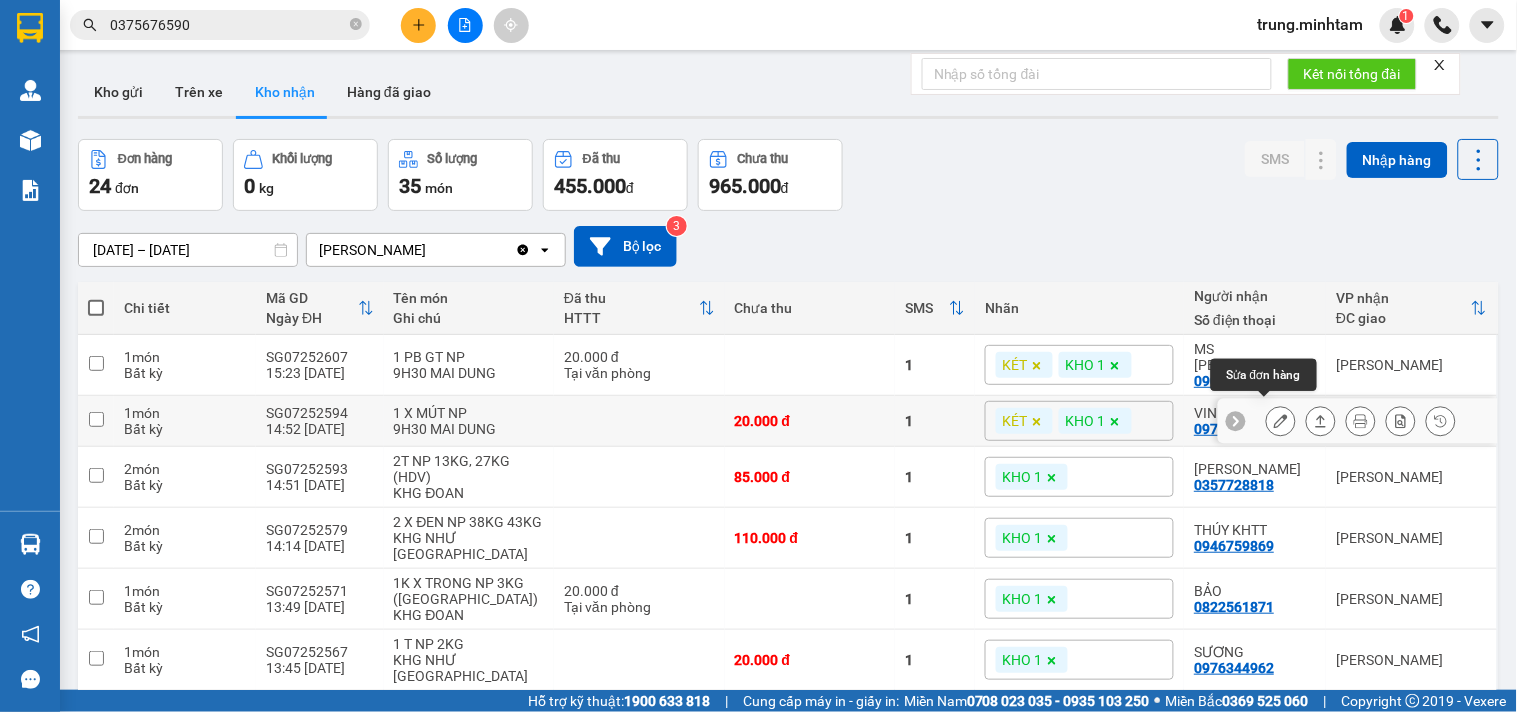 click 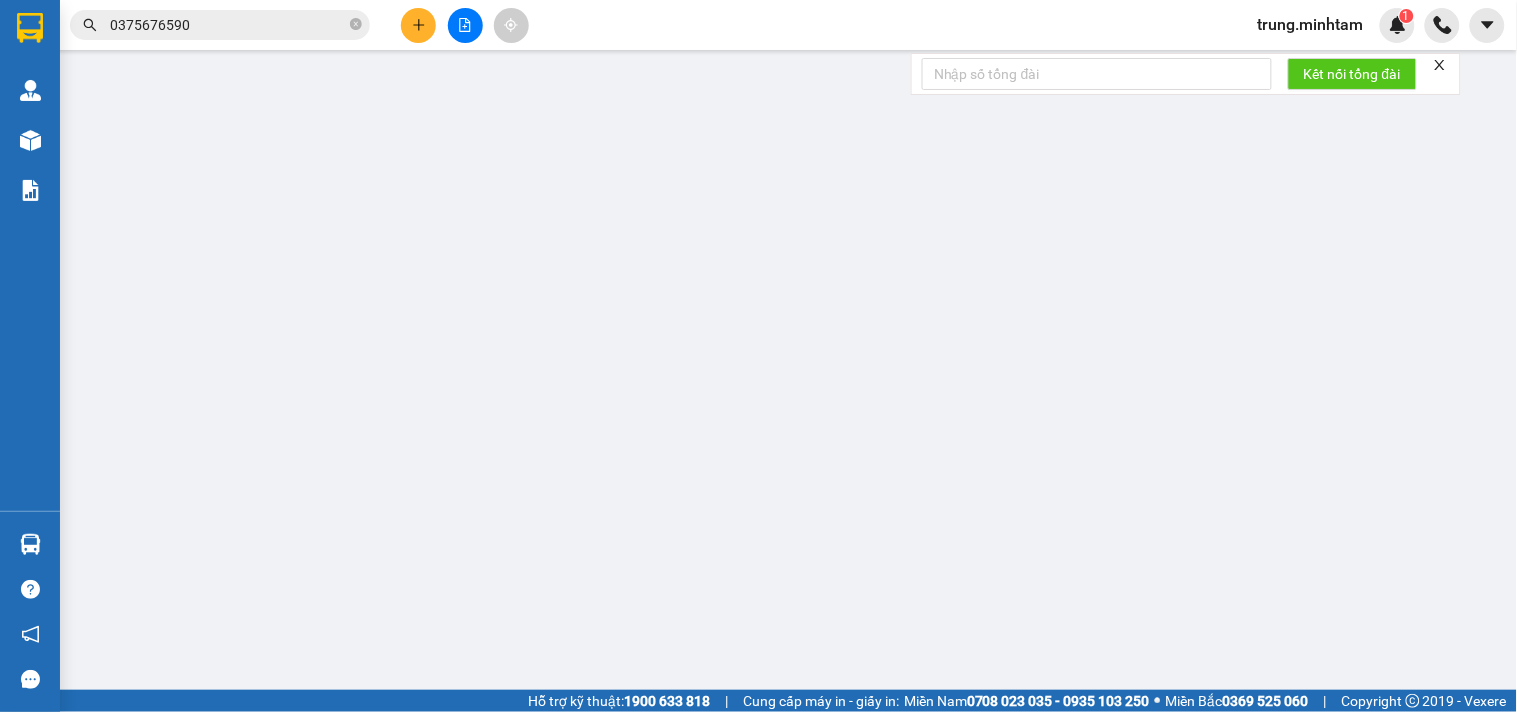 type on "0903144954" 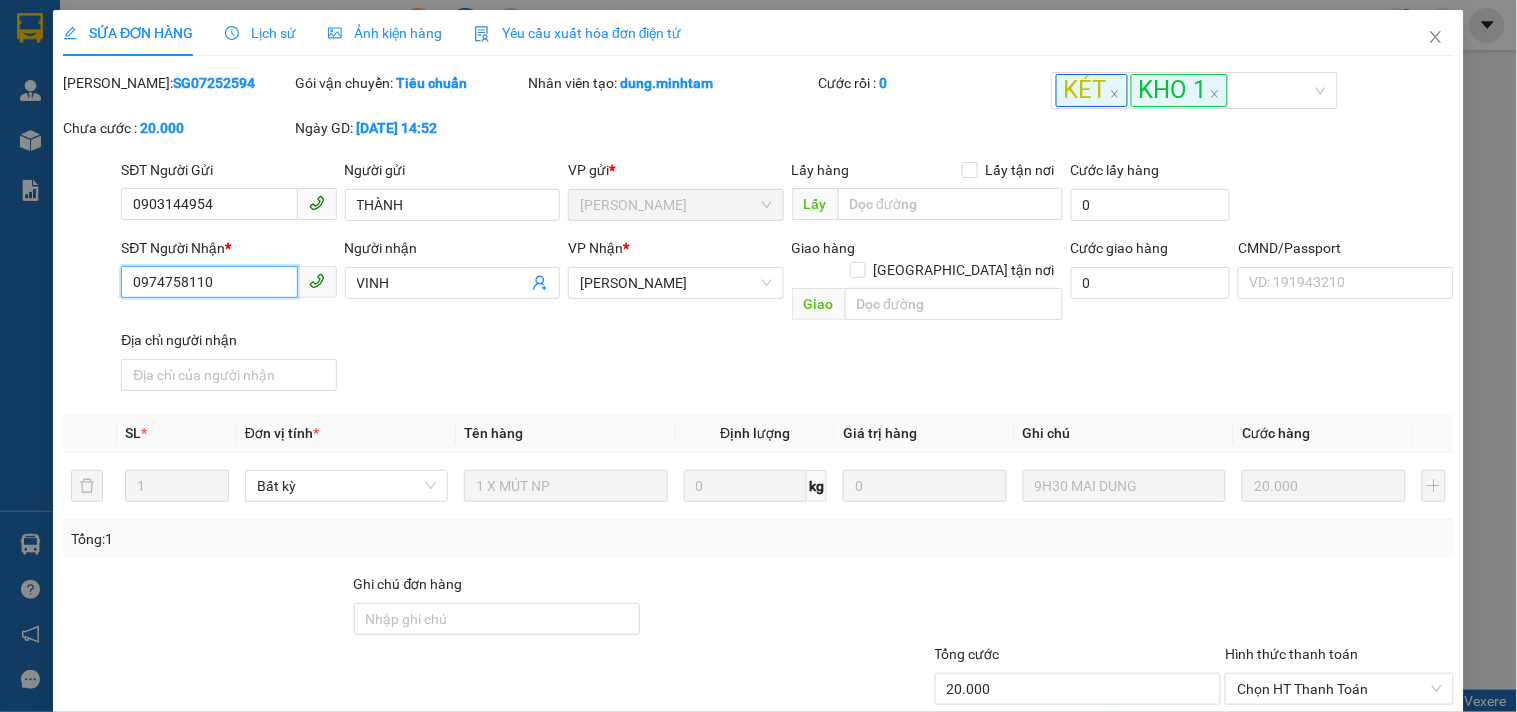 drag, startPoint x: 215, startPoint y: 285, endPoint x: 95, endPoint y: 282, distance: 120.03749 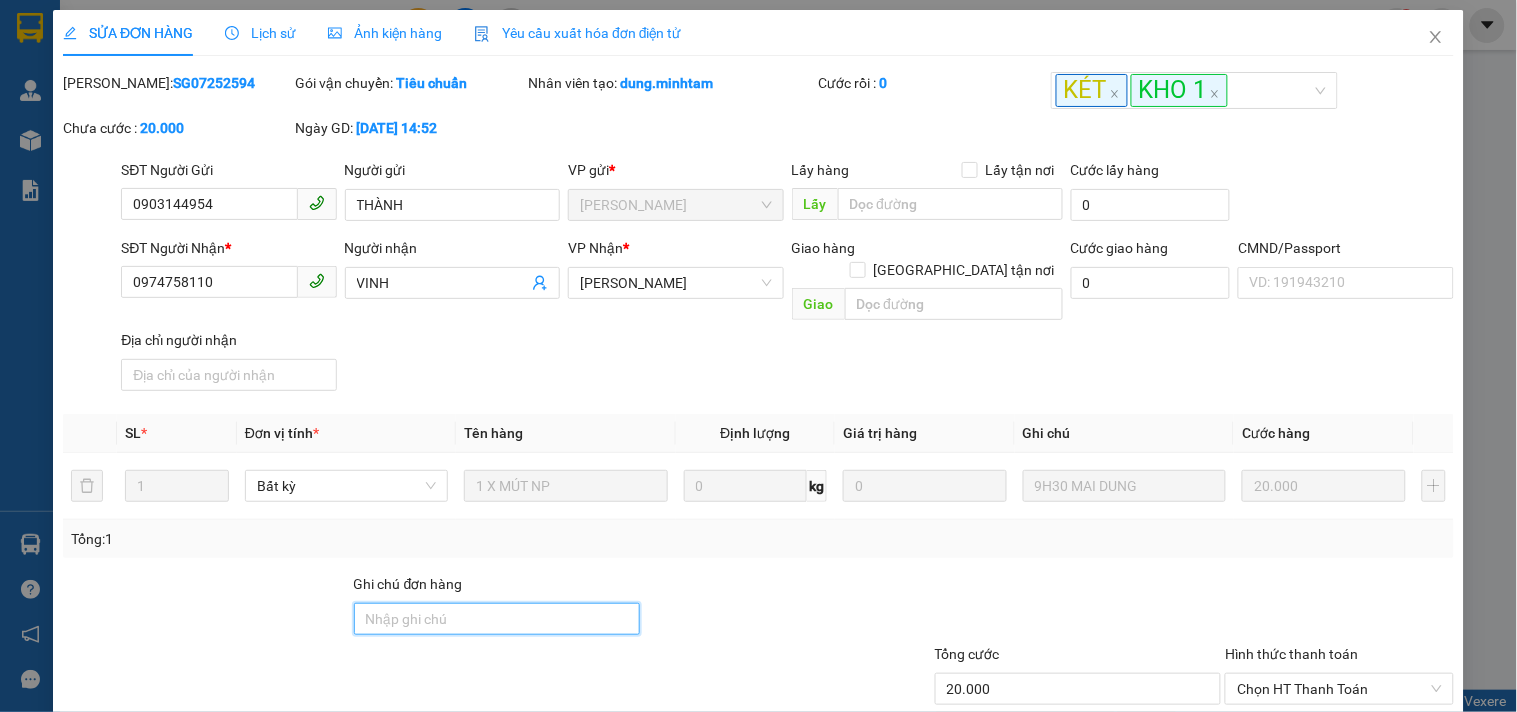 click on "Ghi chú đơn hàng" at bounding box center [497, 619] 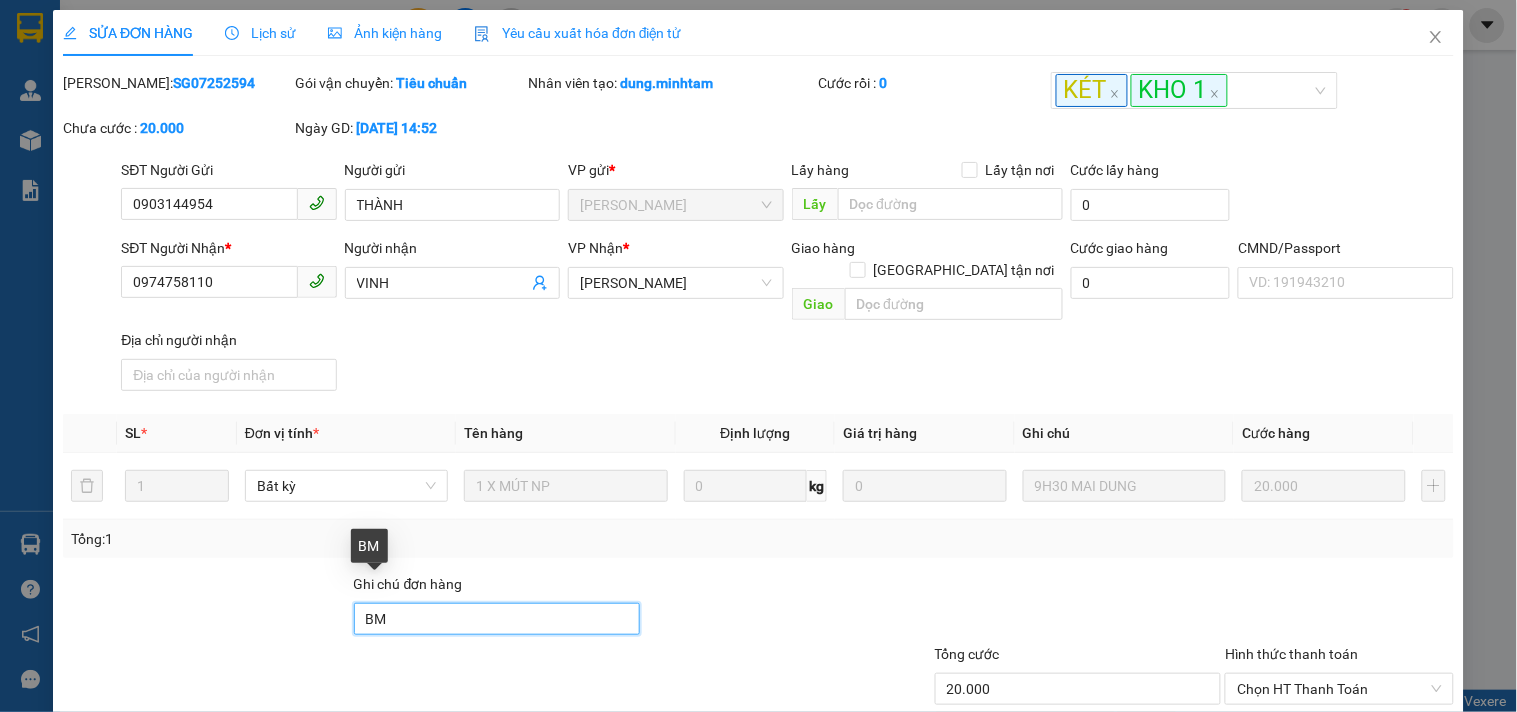 click on "BM" at bounding box center (497, 619) 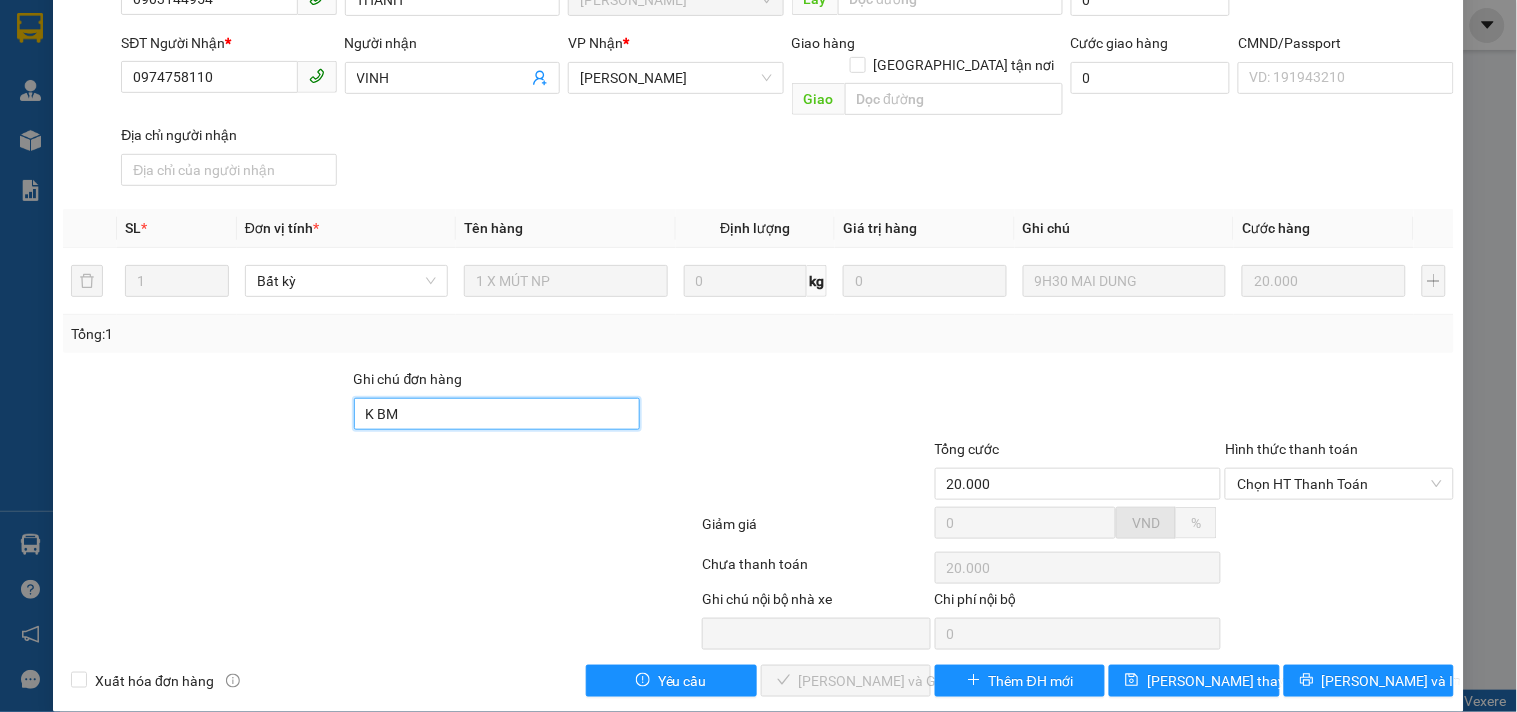 scroll, scrollTop: 207, scrollLeft: 0, axis: vertical 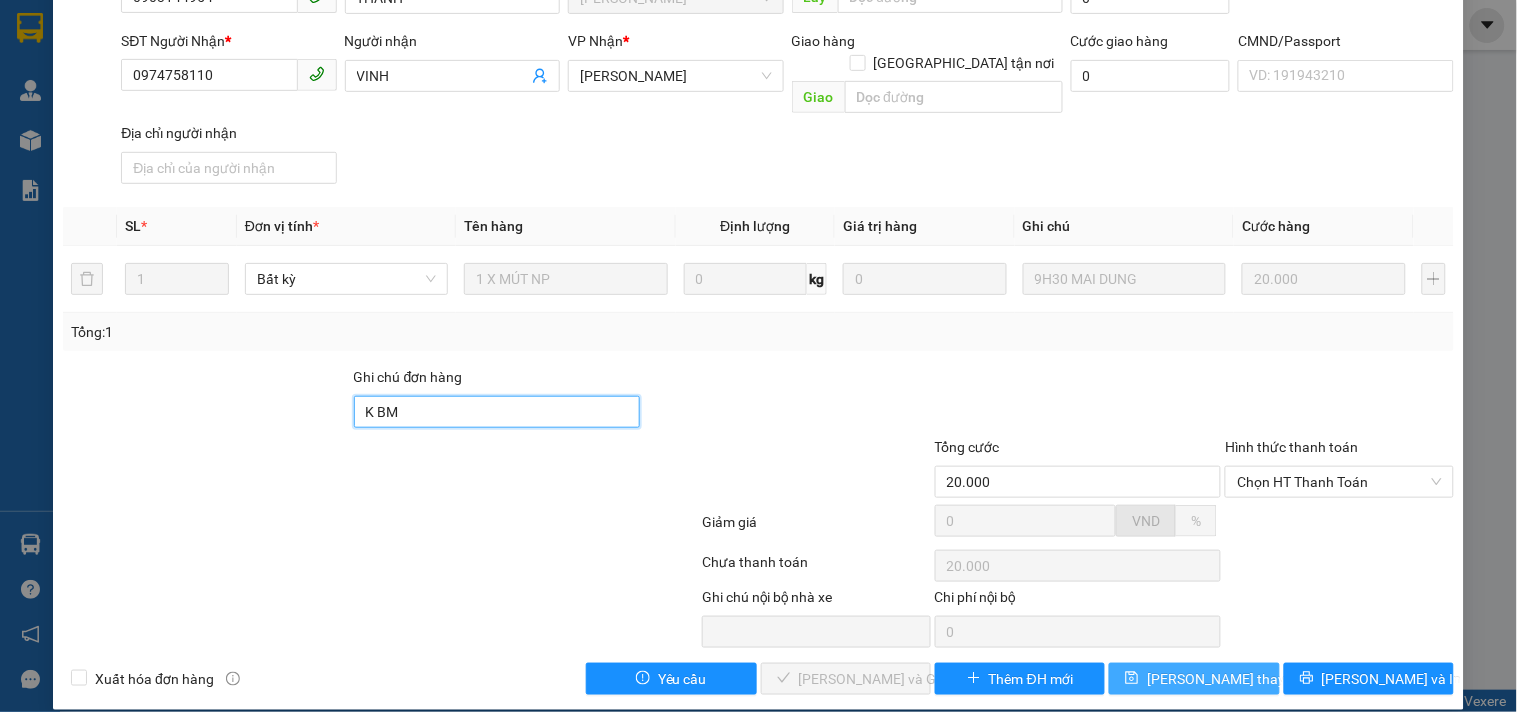 type on "K BM" 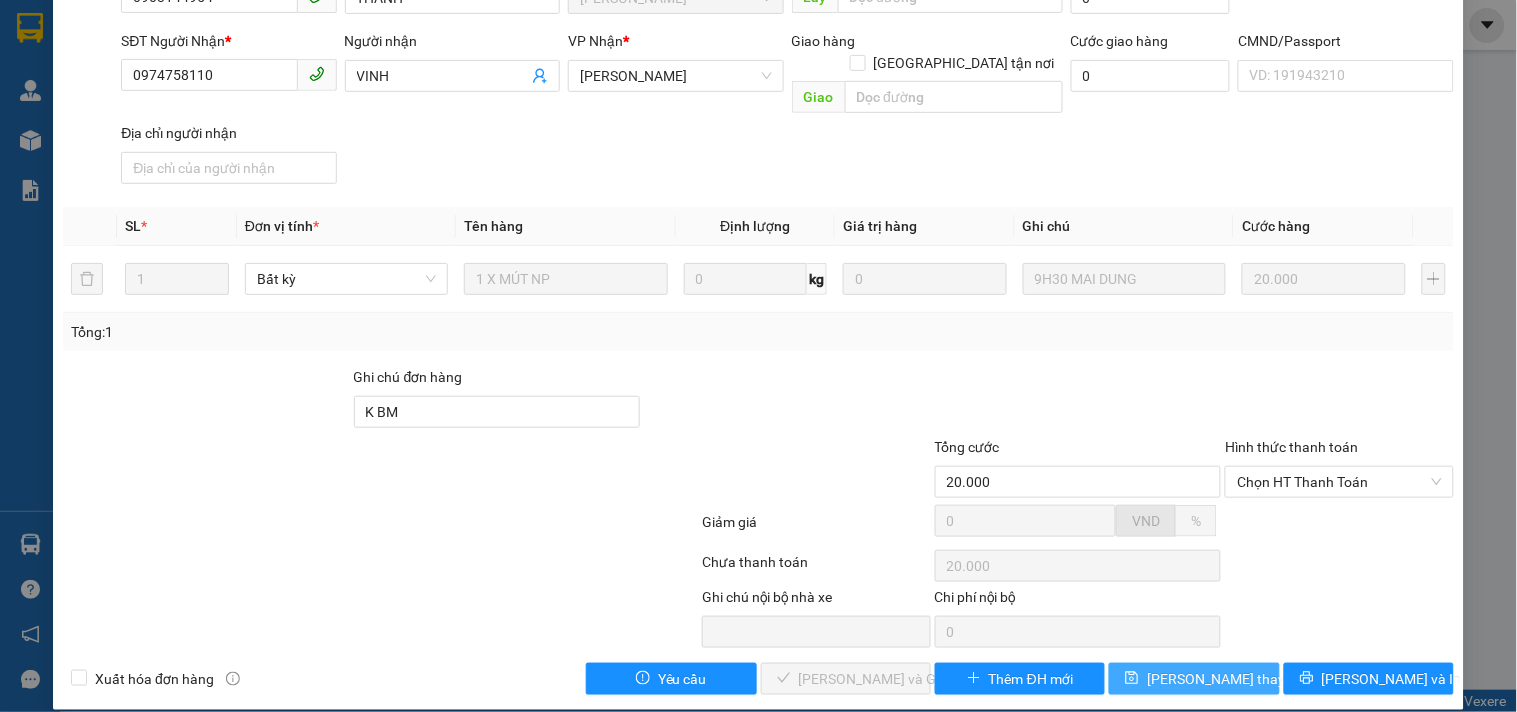 click on "[PERSON_NAME] thay đổi" at bounding box center (1227, 679) 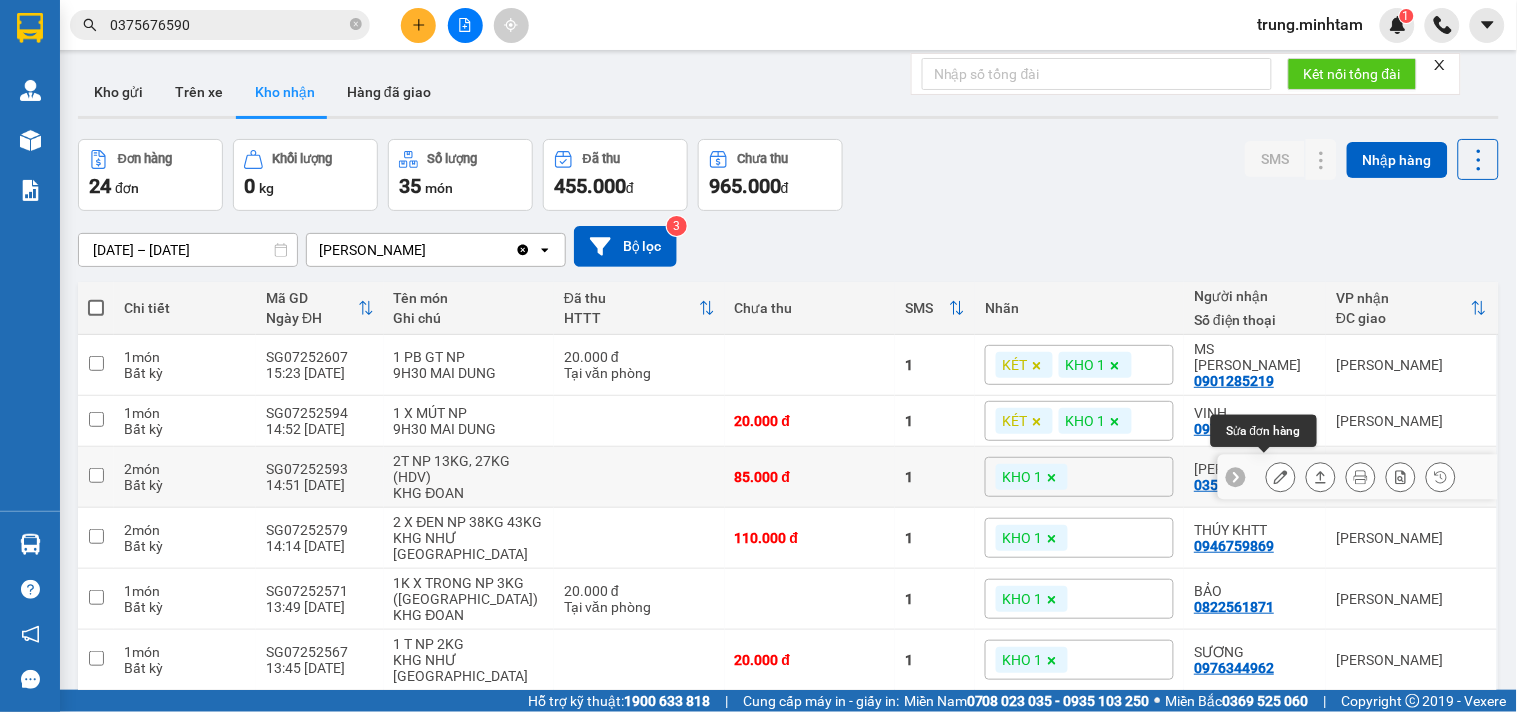 click at bounding box center (1281, 477) 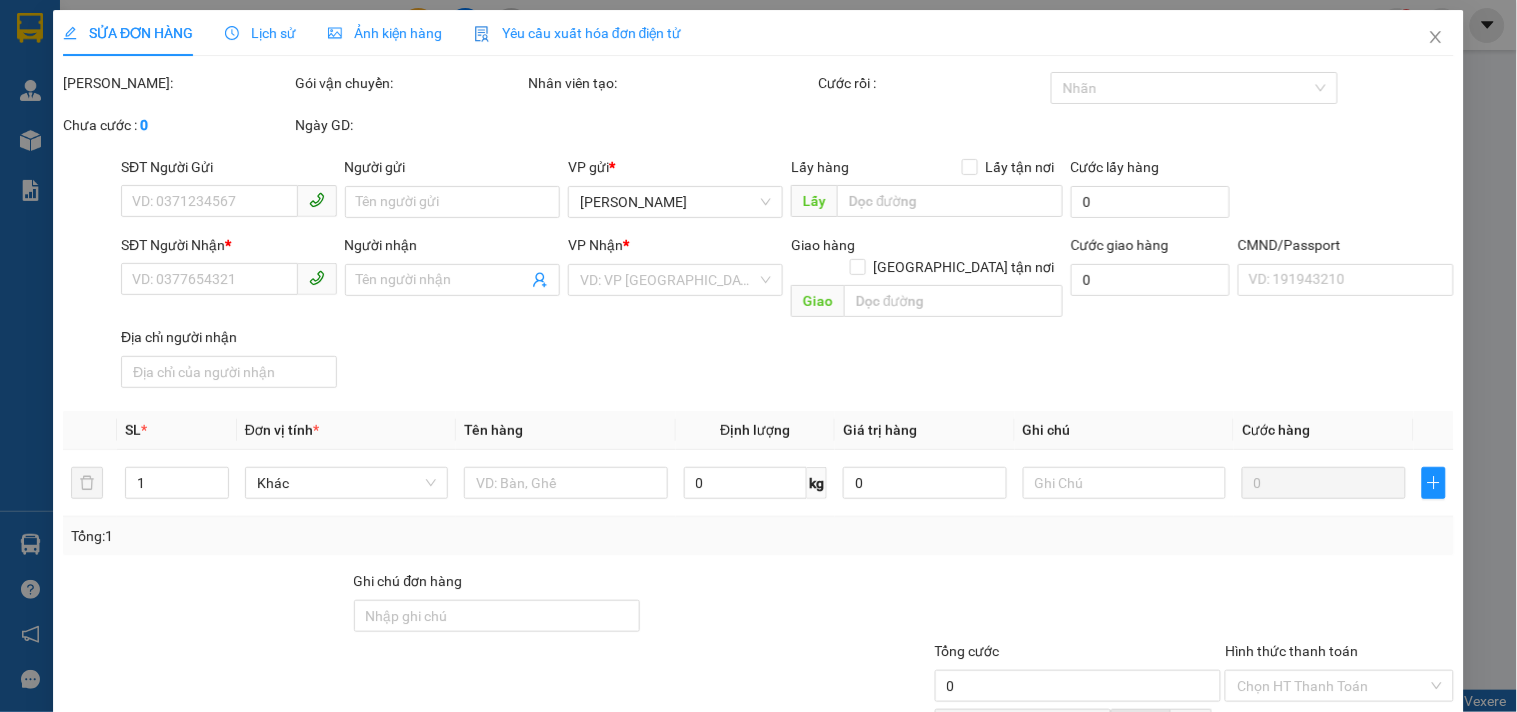 type on "0767394747" 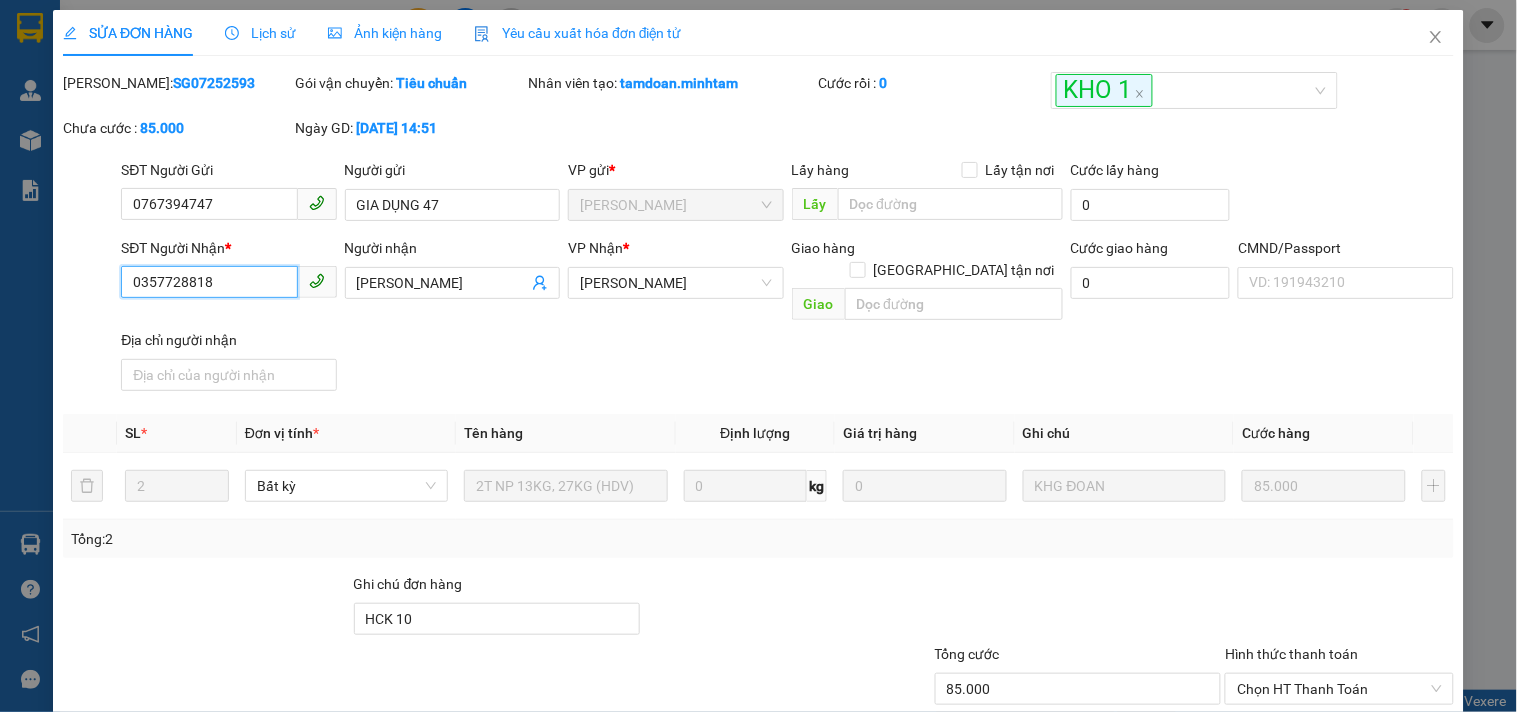 drag, startPoint x: 212, startPoint y: 280, endPoint x: 77, endPoint y: 286, distance: 135.13327 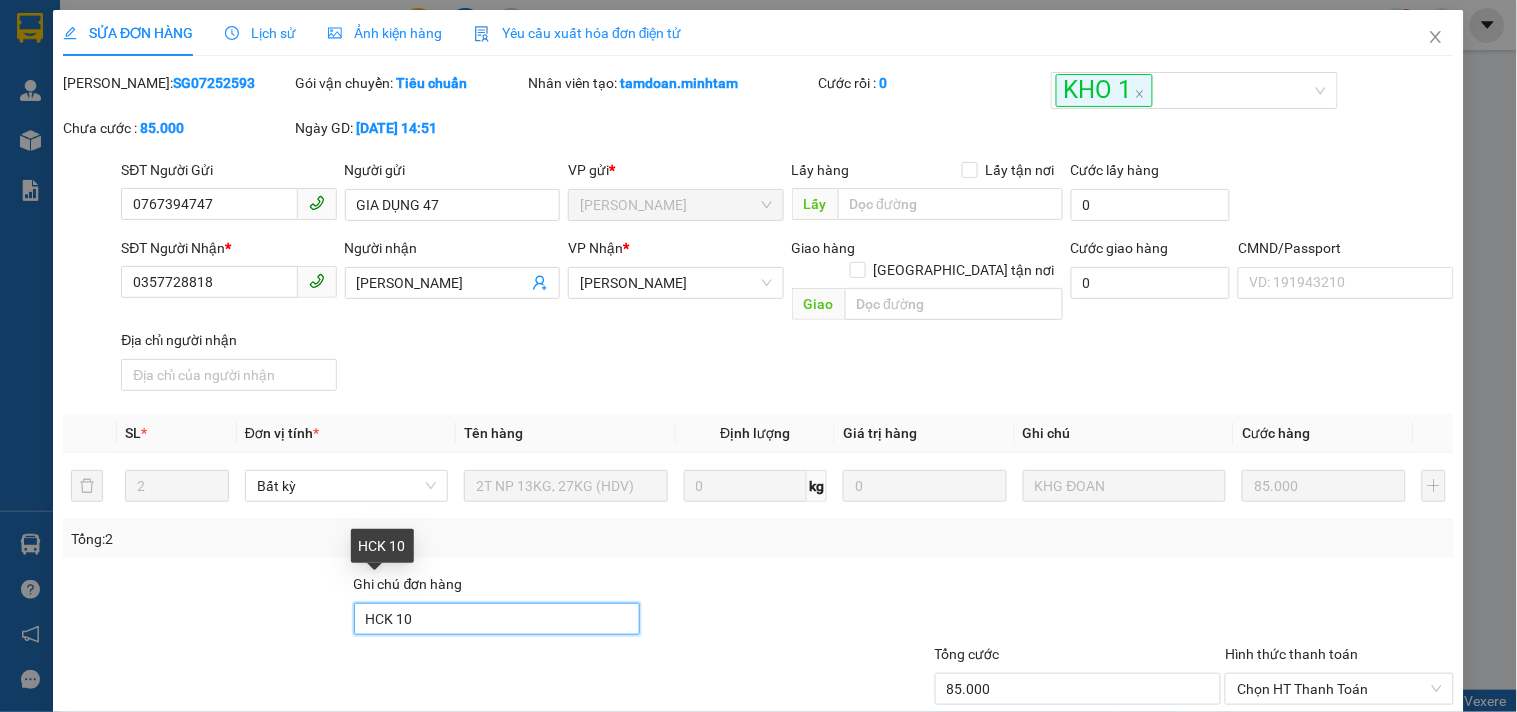 click on "HCK 10" at bounding box center [497, 619] 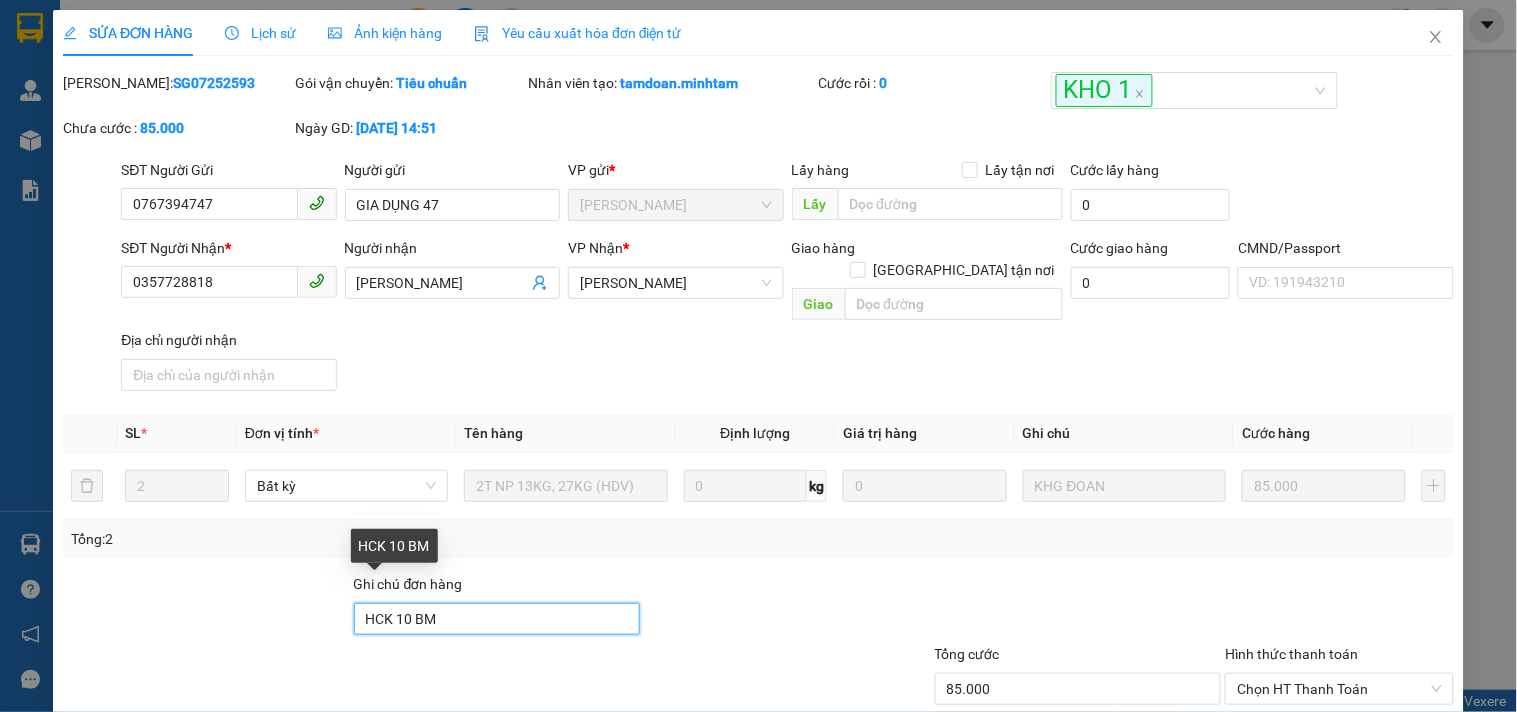 click on "HCK 10 BM" at bounding box center (497, 619) 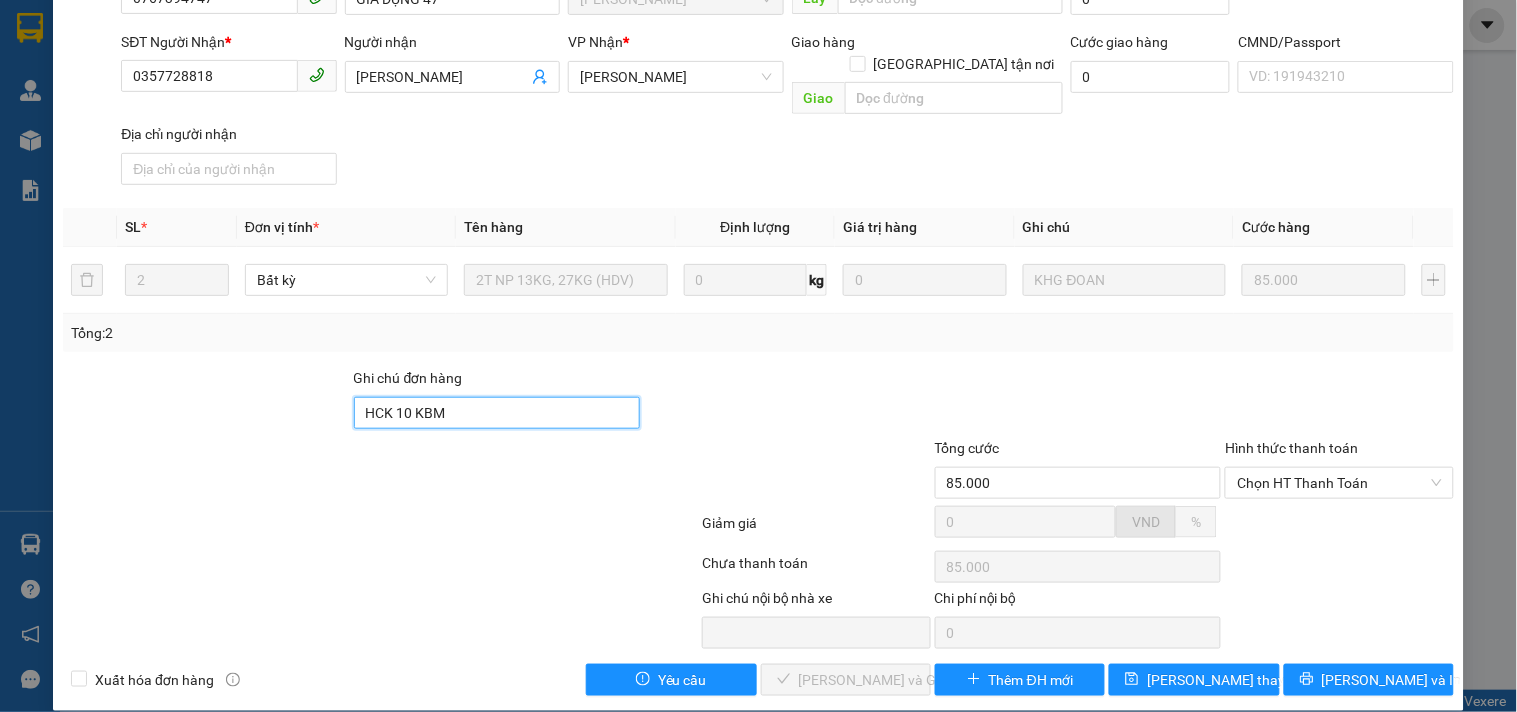 scroll, scrollTop: 207, scrollLeft: 0, axis: vertical 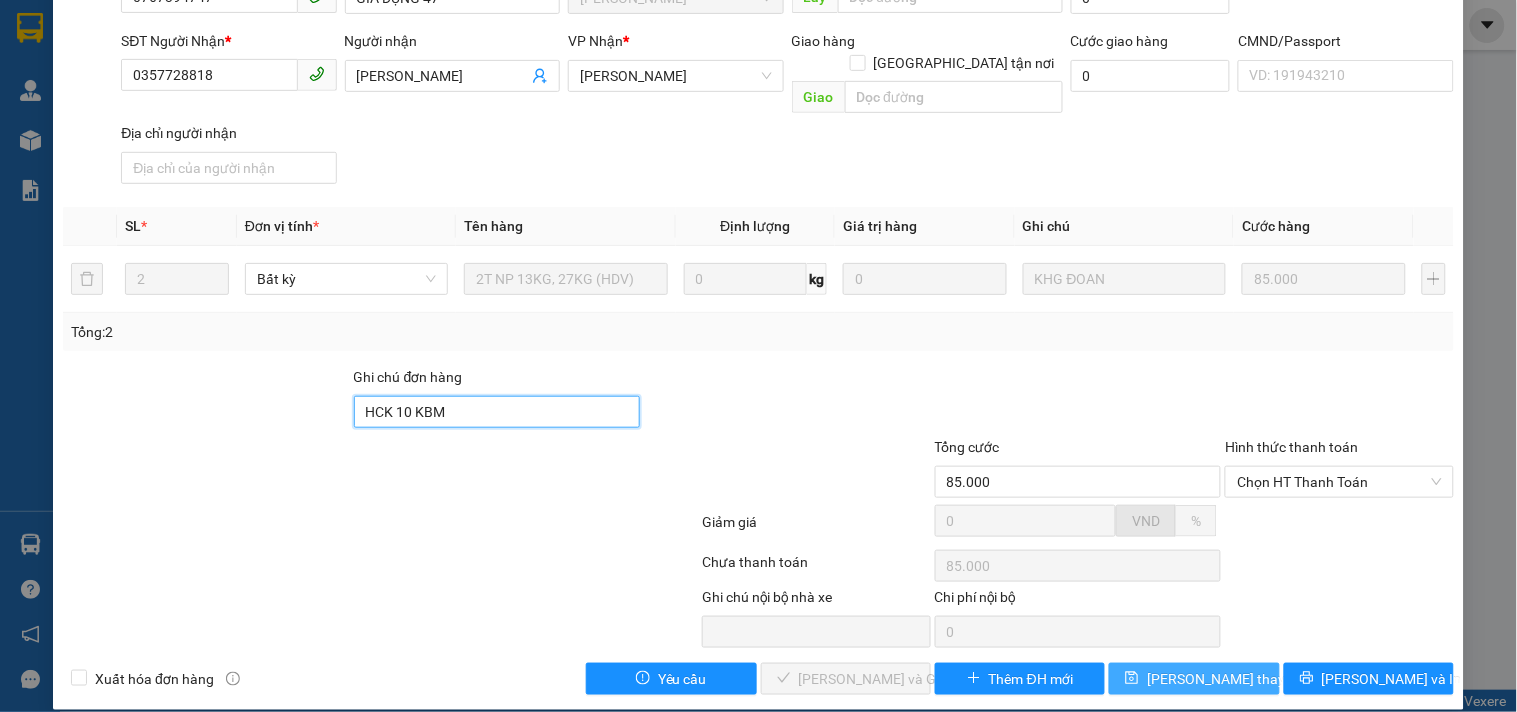 type on "HCK 10 KBM" 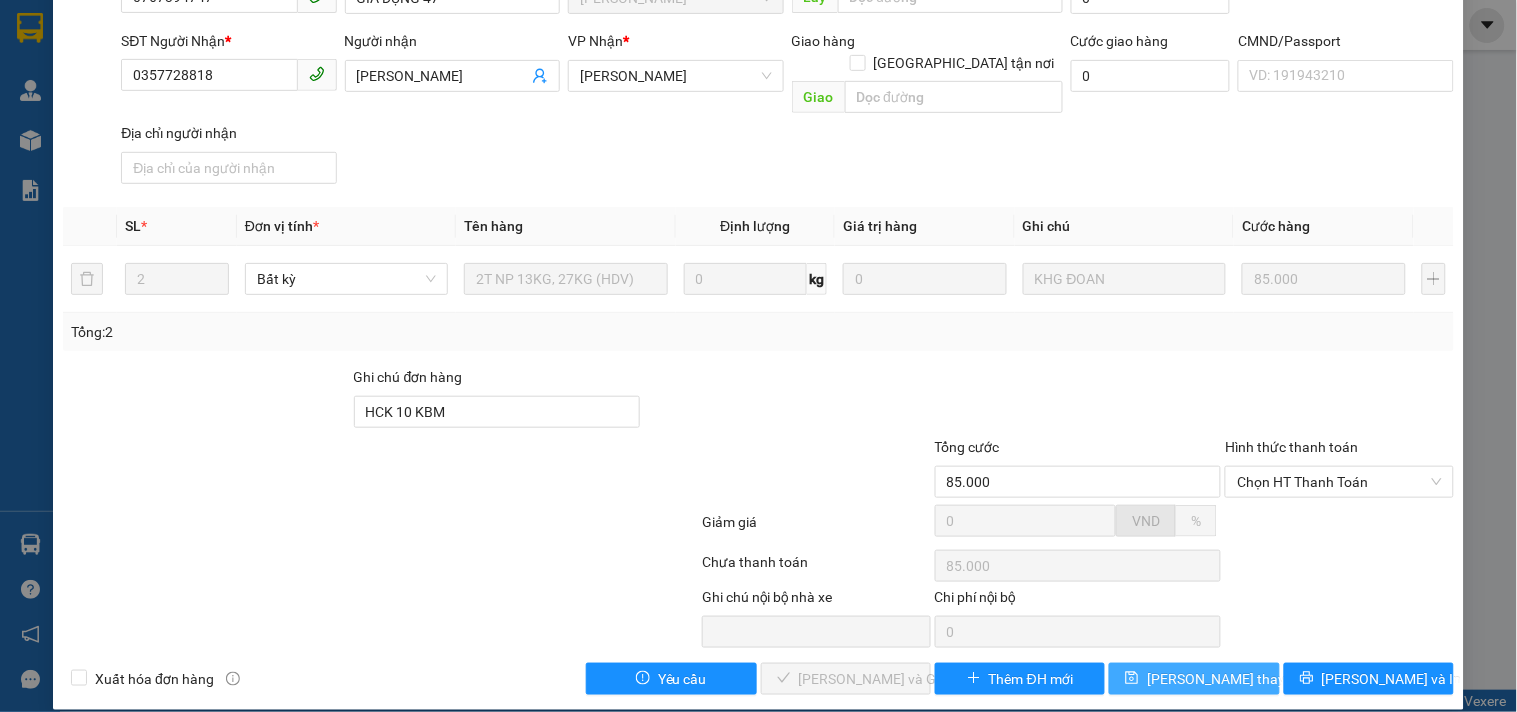 click on "[PERSON_NAME] thay đổi" at bounding box center [1227, 679] 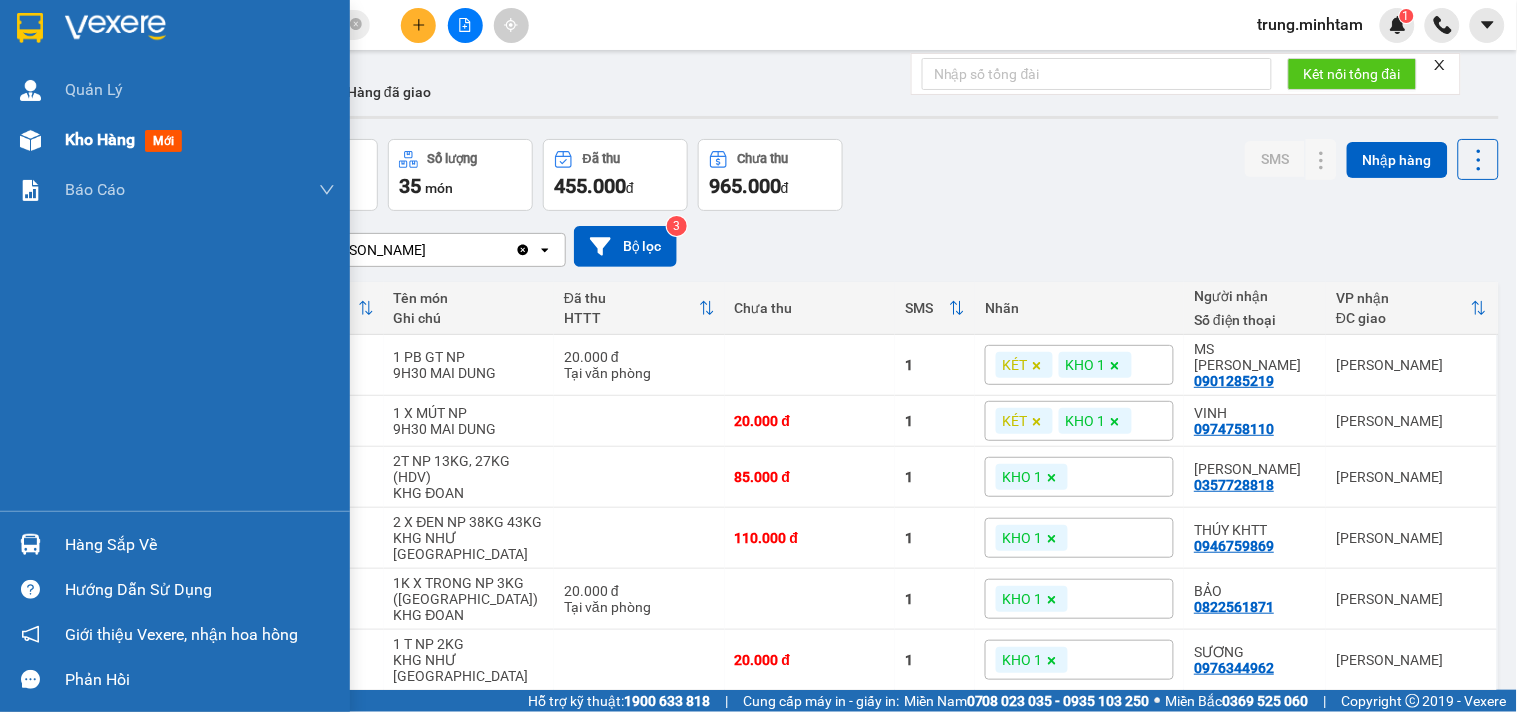 click on "Kho hàng" at bounding box center (100, 139) 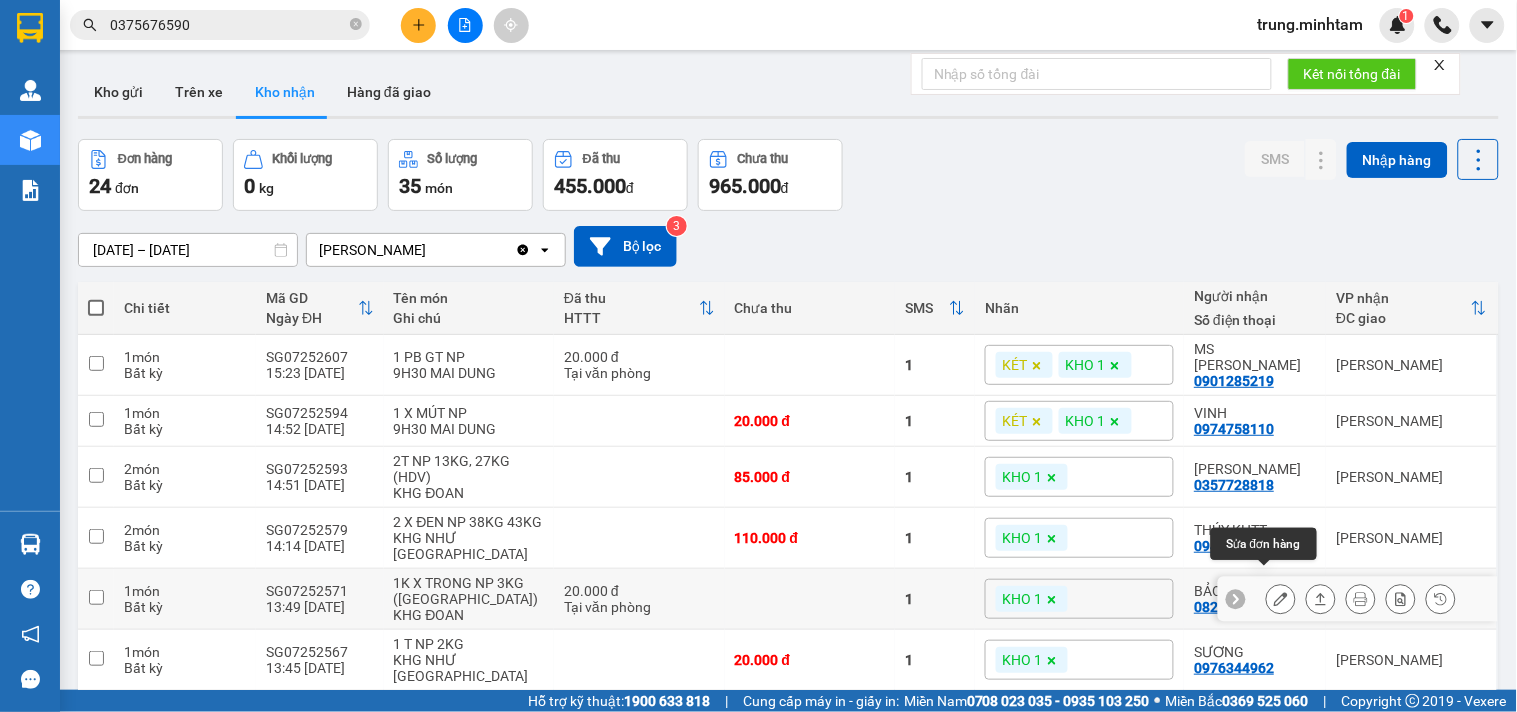 click 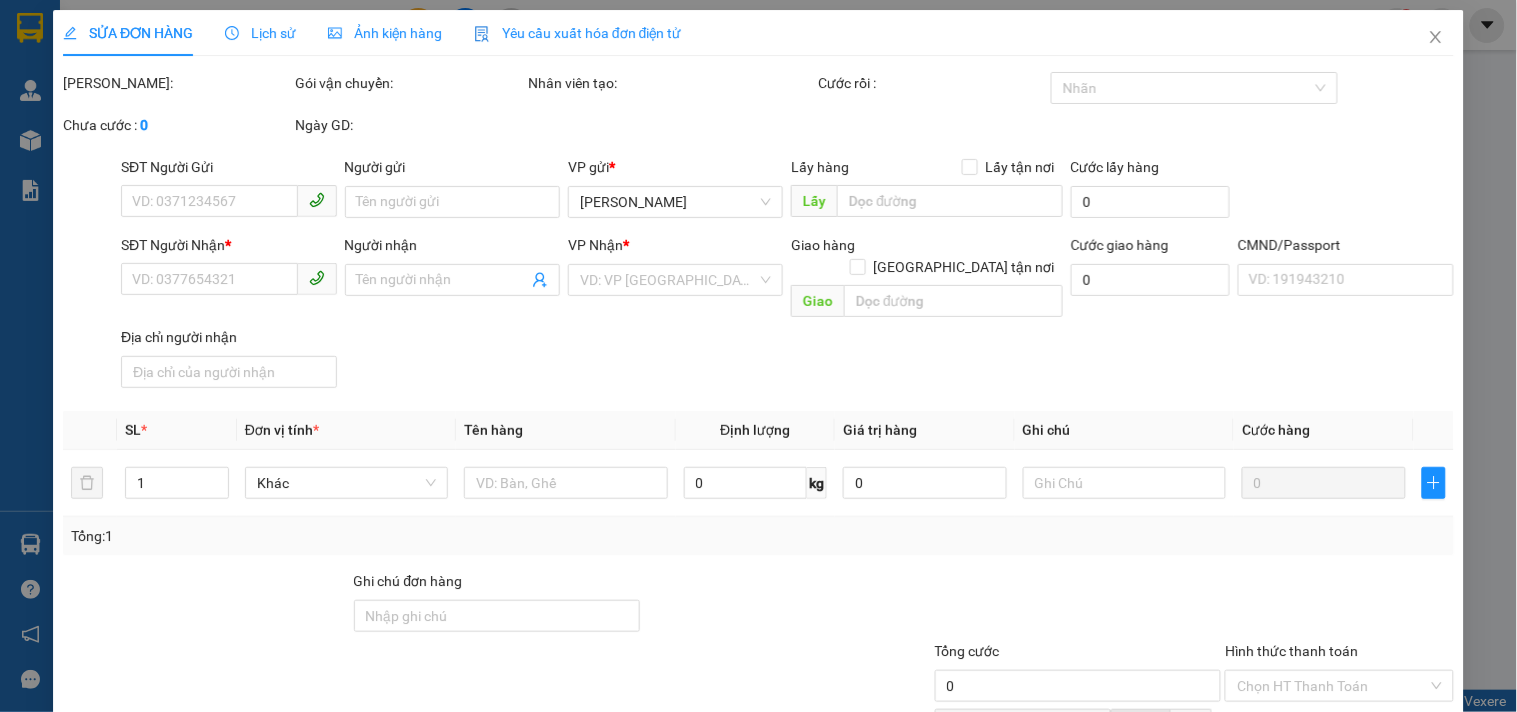 type on "0947553552" 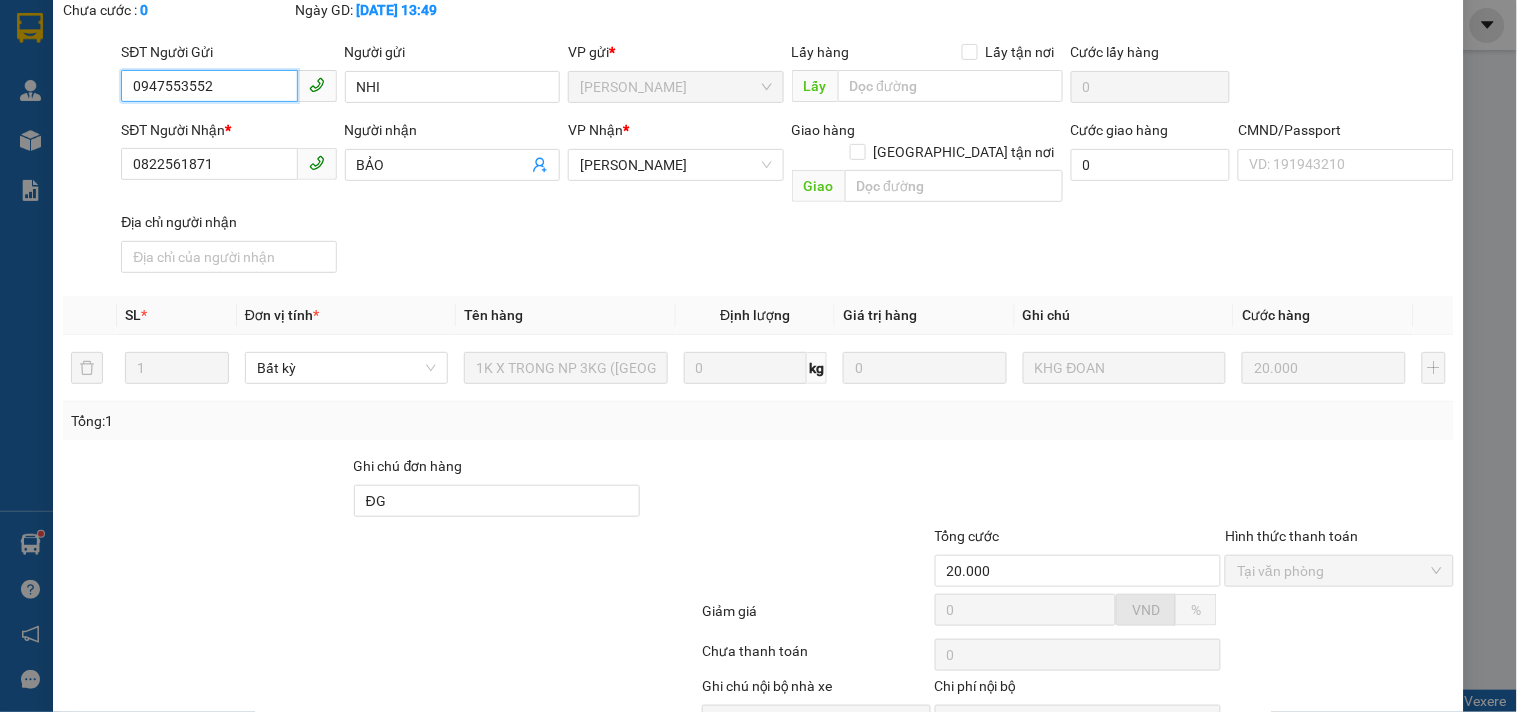 scroll, scrollTop: 0, scrollLeft: 0, axis: both 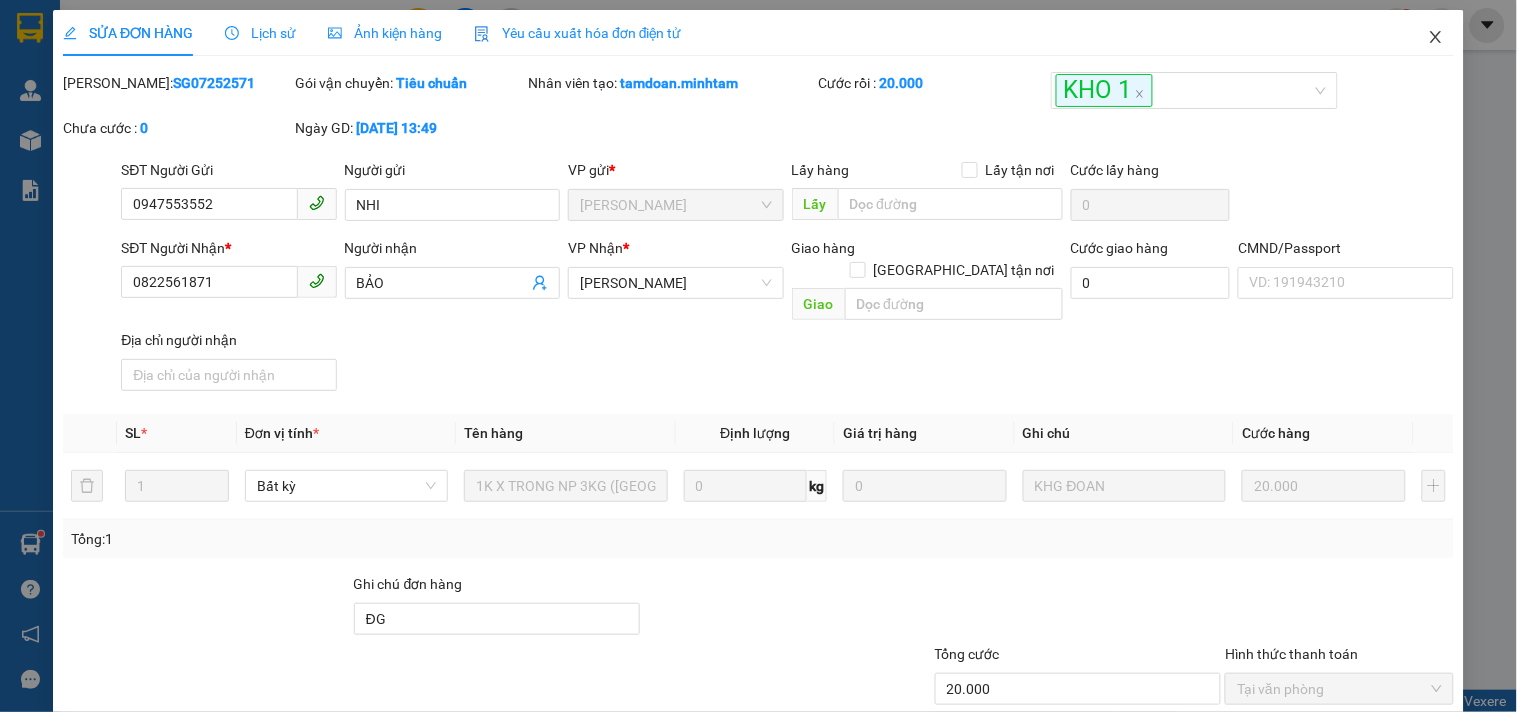 click 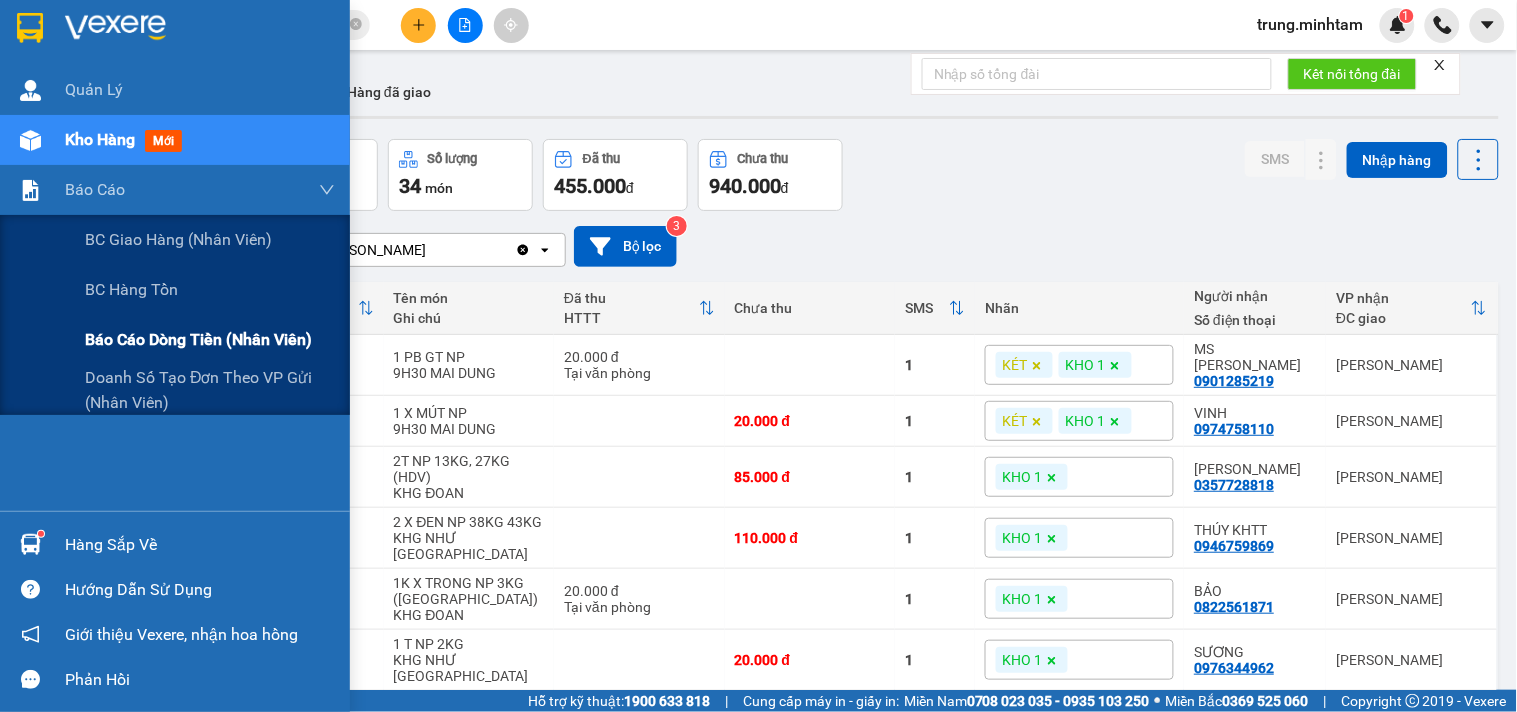 click on "Báo cáo dòng tiền (nhân viên)" at bounding box center (198, 339) 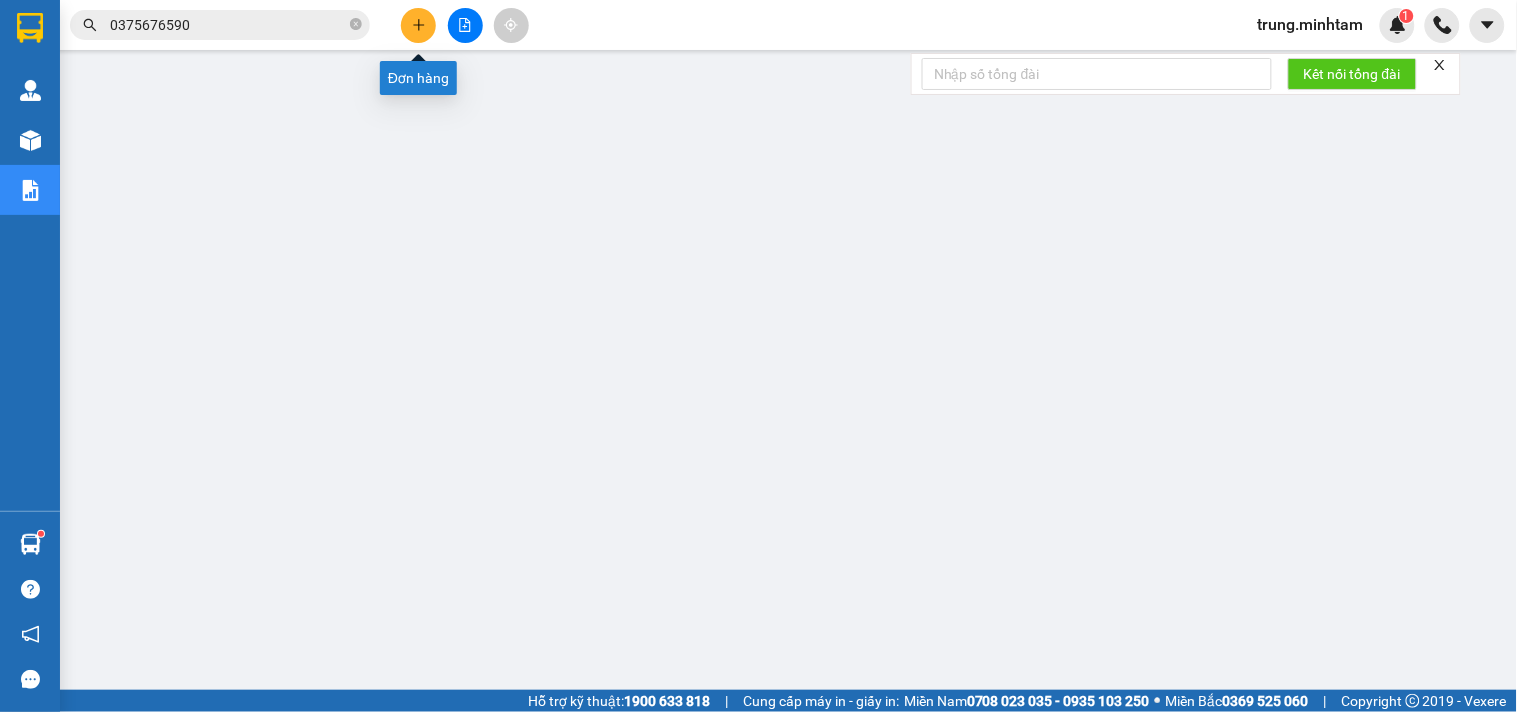 click 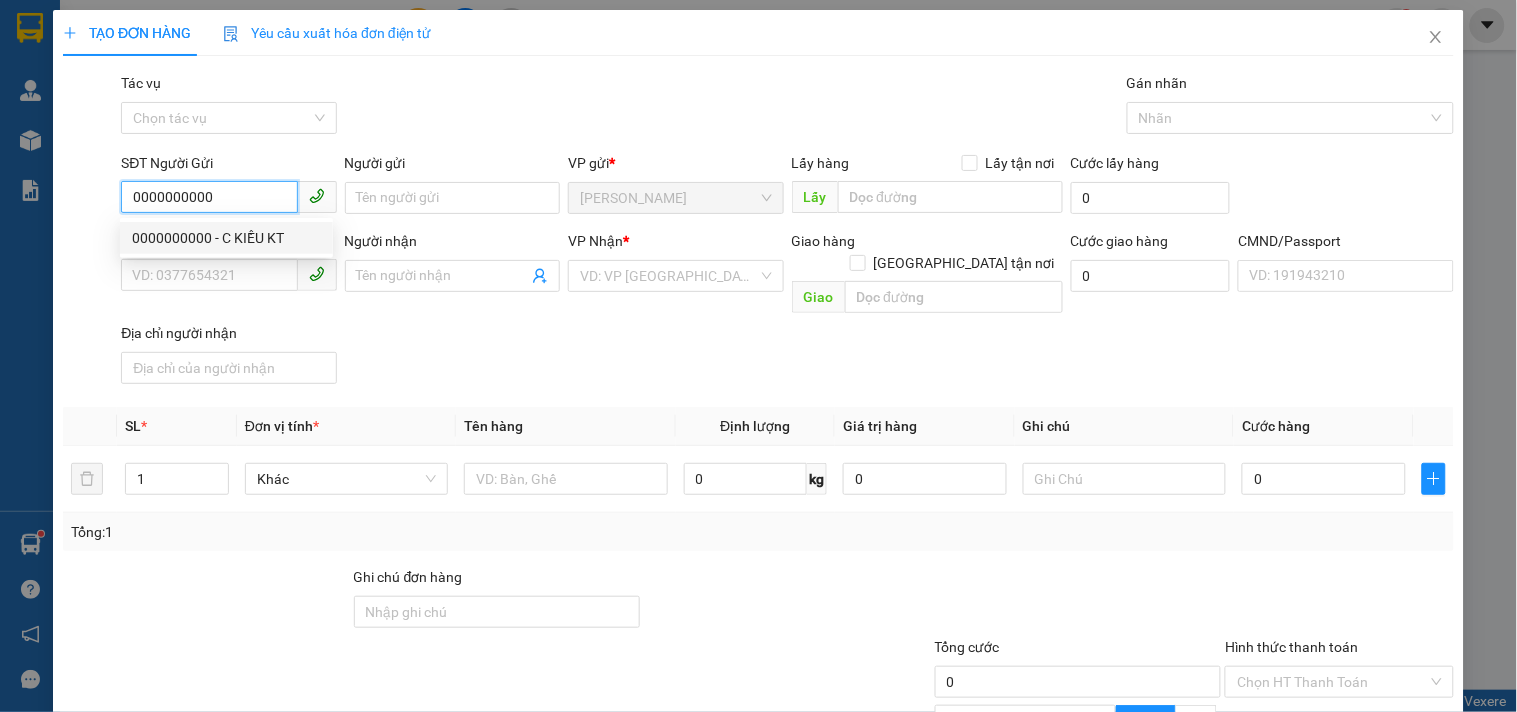 type on "0000000000" 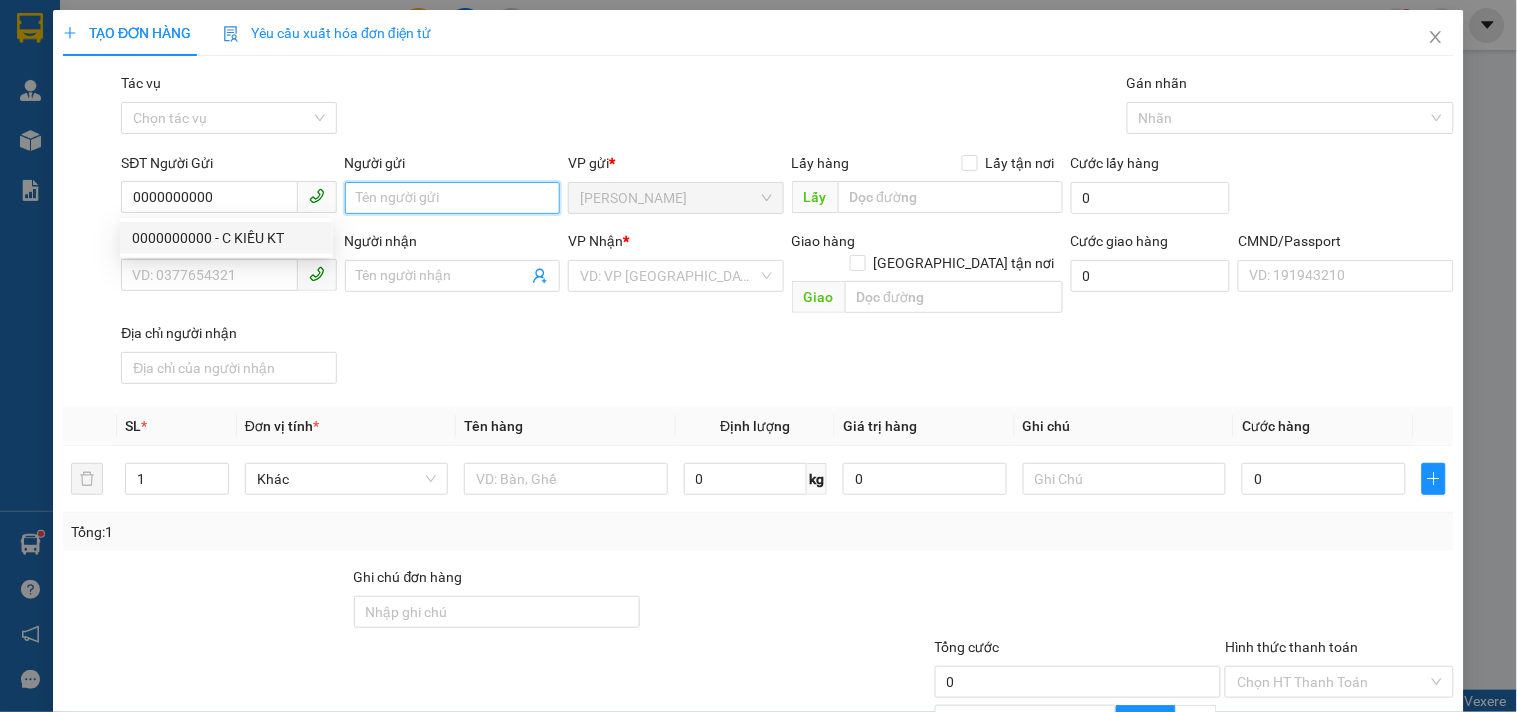 type on "C KIỀU KT" 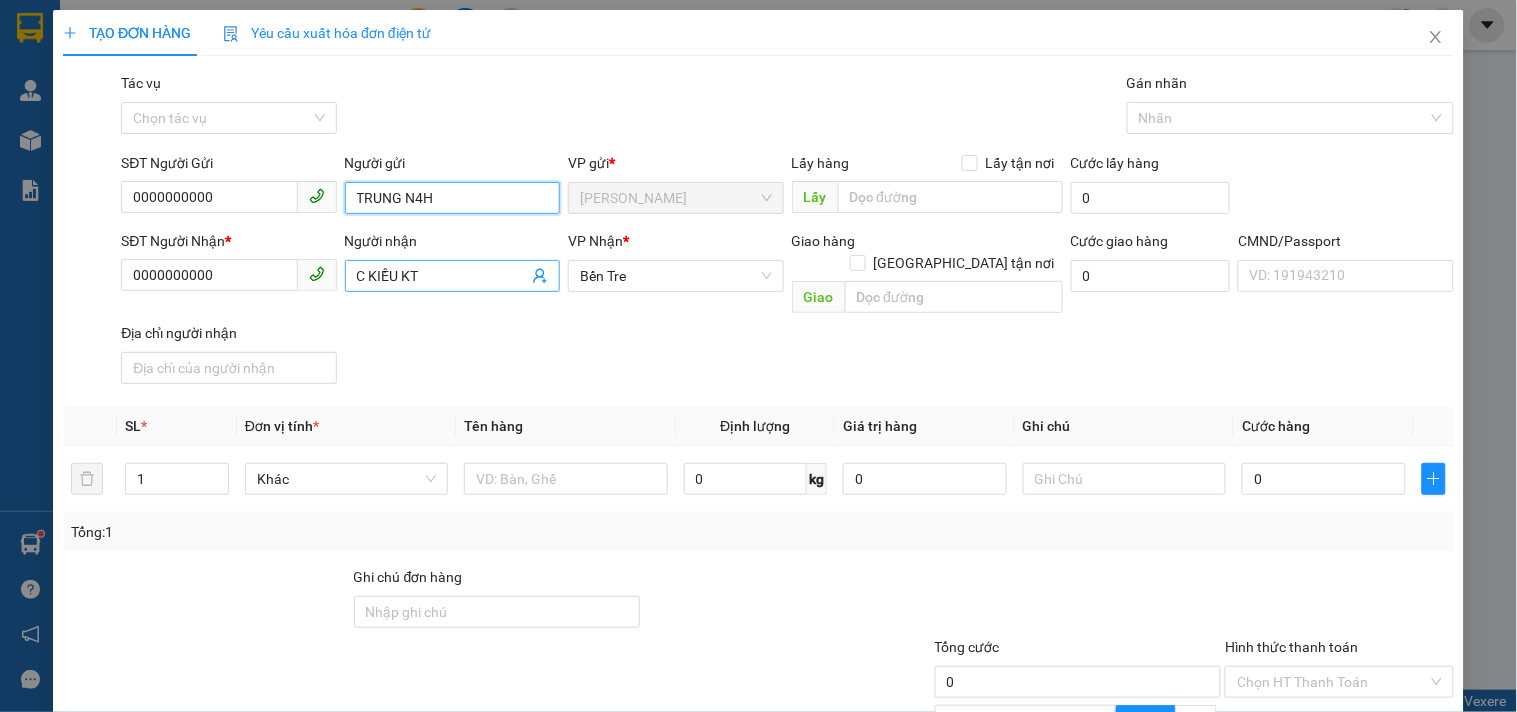 type on "TRUNG N4H" 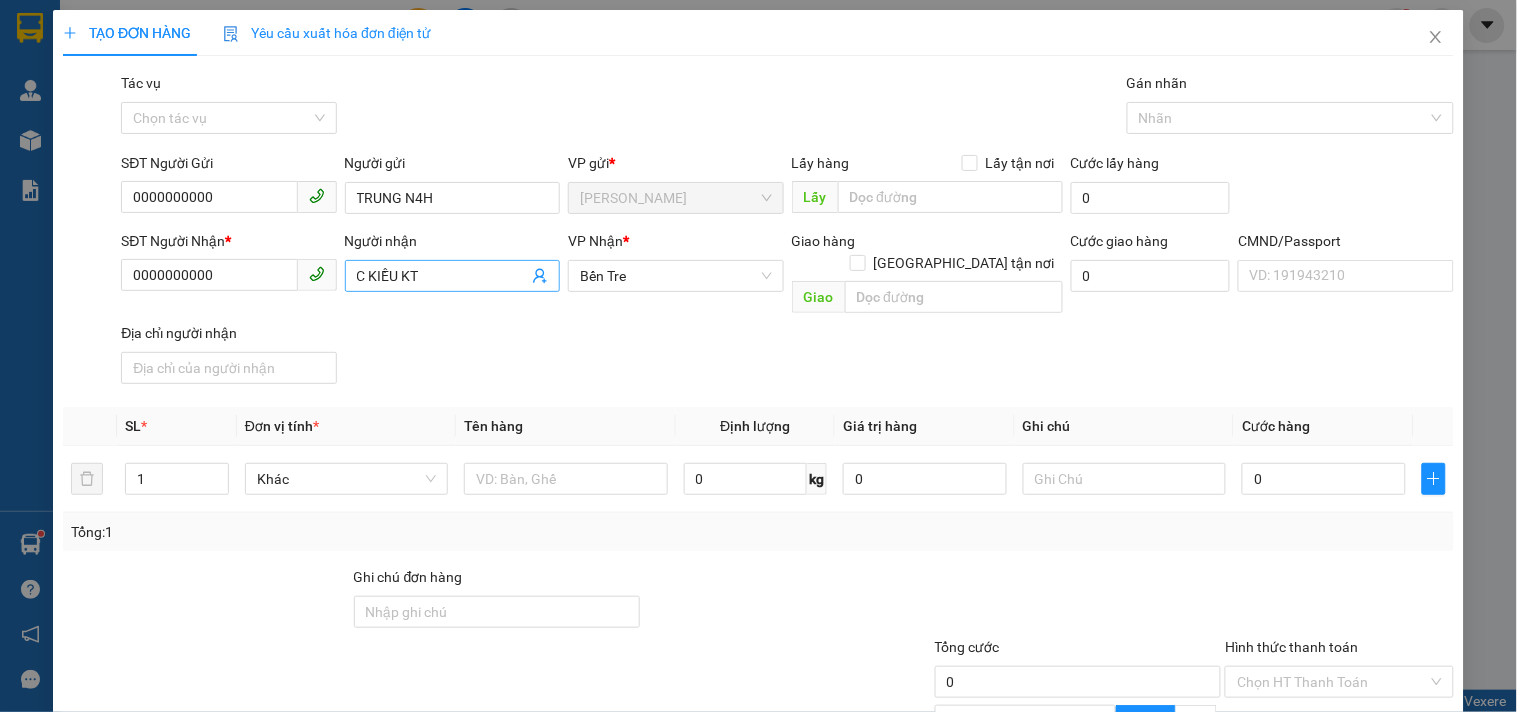 click on "C KIỀU KT" at bounding box center (442, 276) 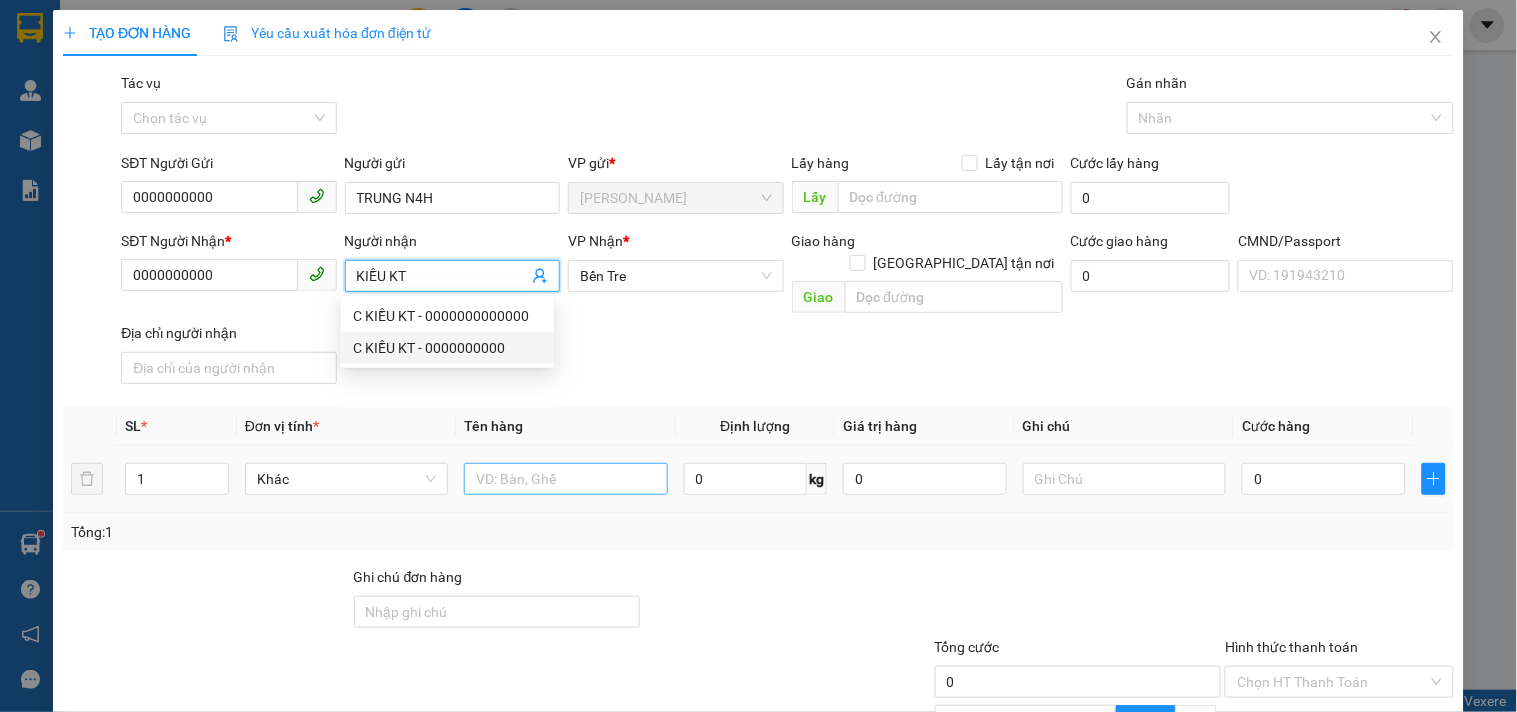 type on "KIỀU KT" 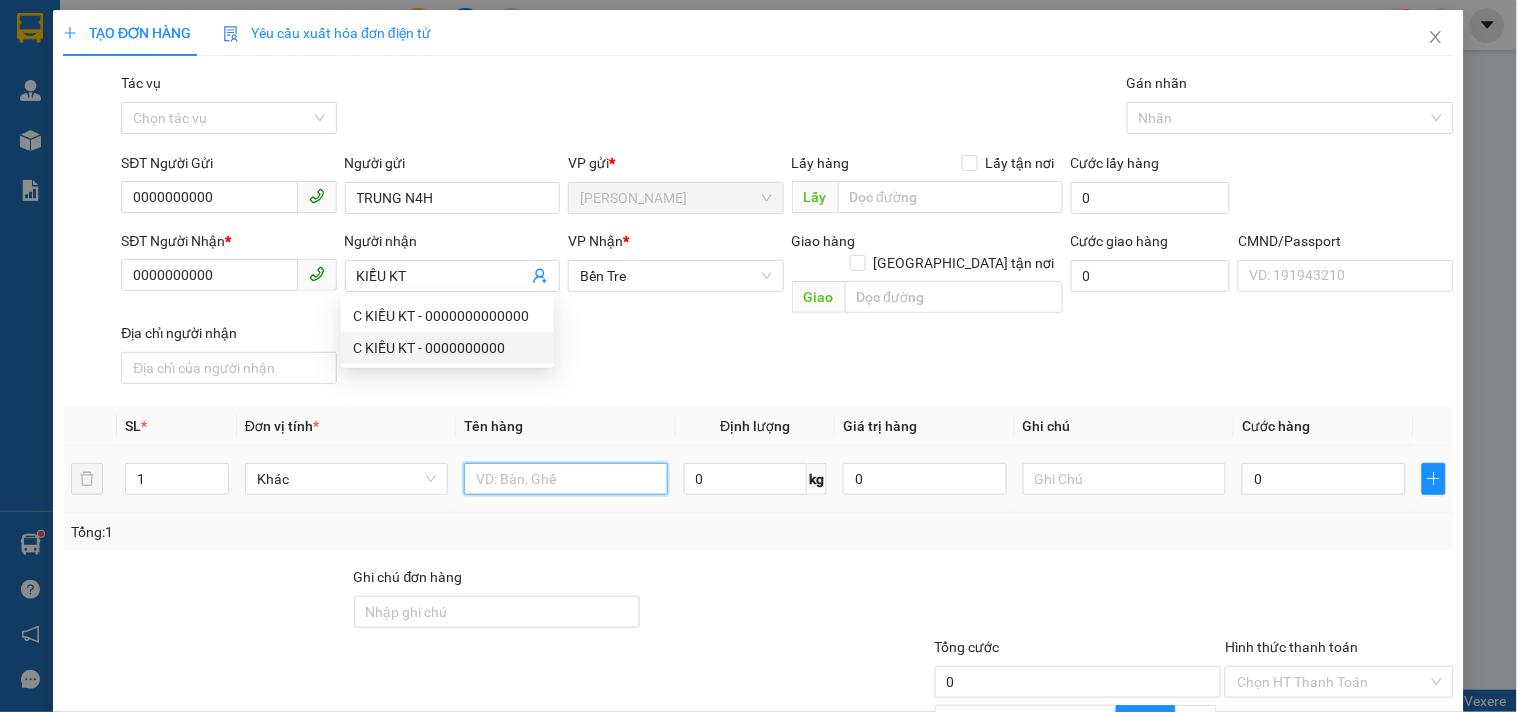 click at bounding box center [565, 479] 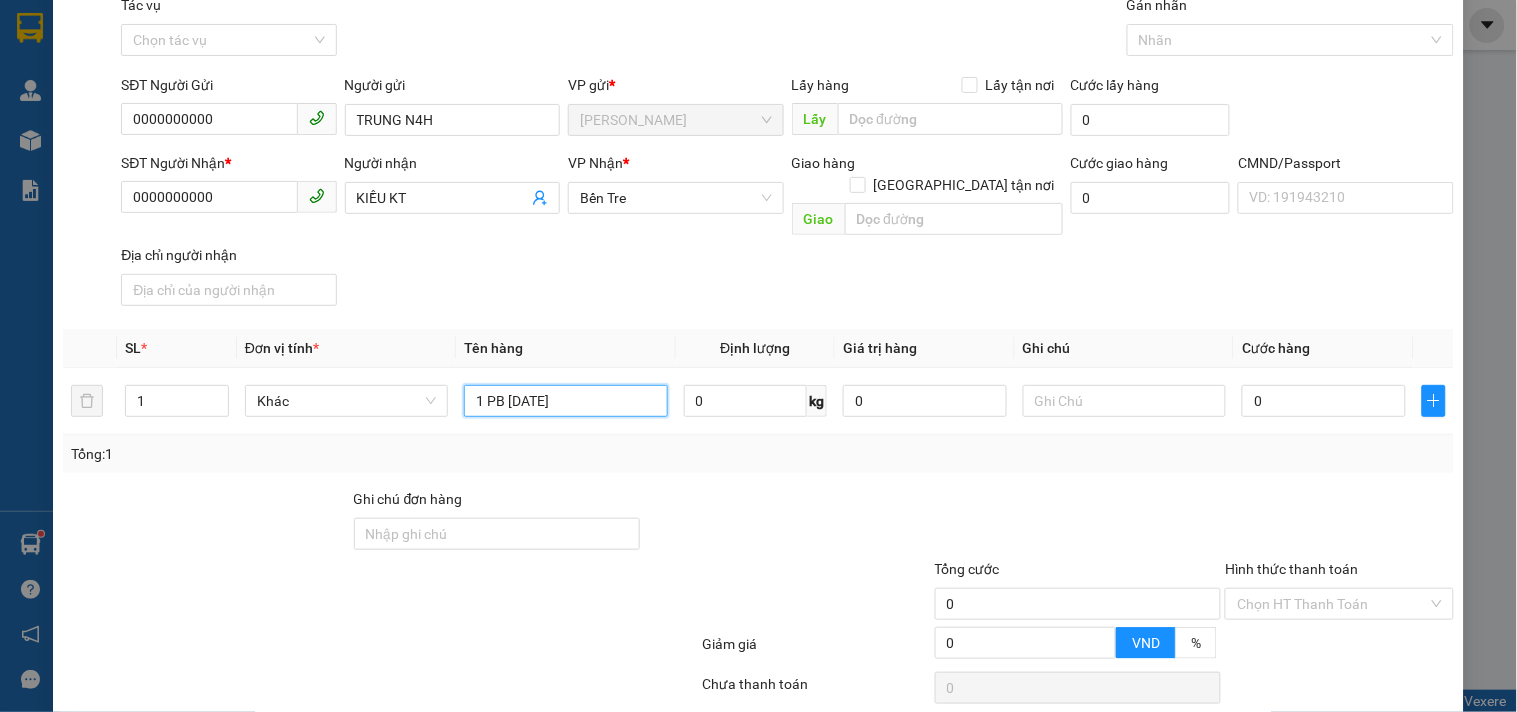 scroll, scrollTop: 147, scrollLeft: 0, axis: vertical 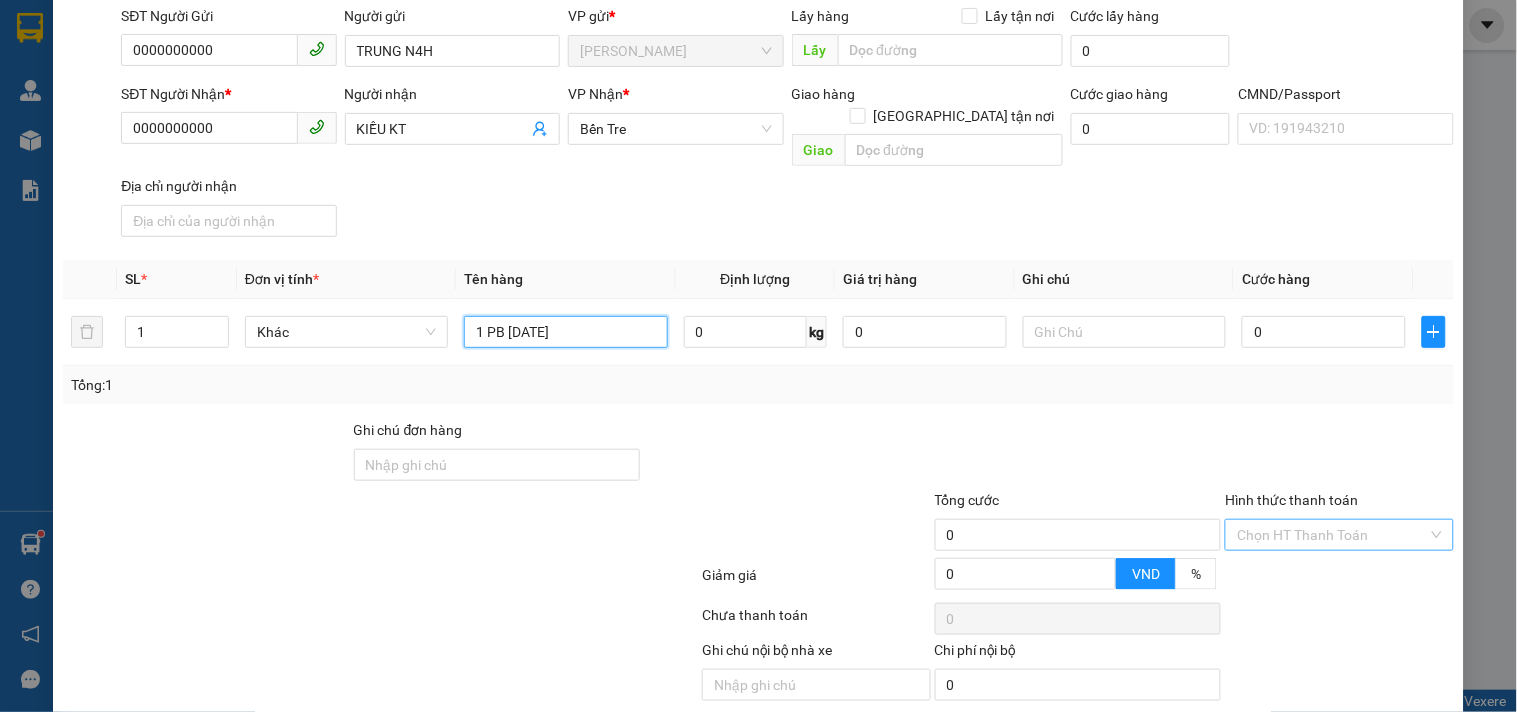 type on "1 PB [DATE]" 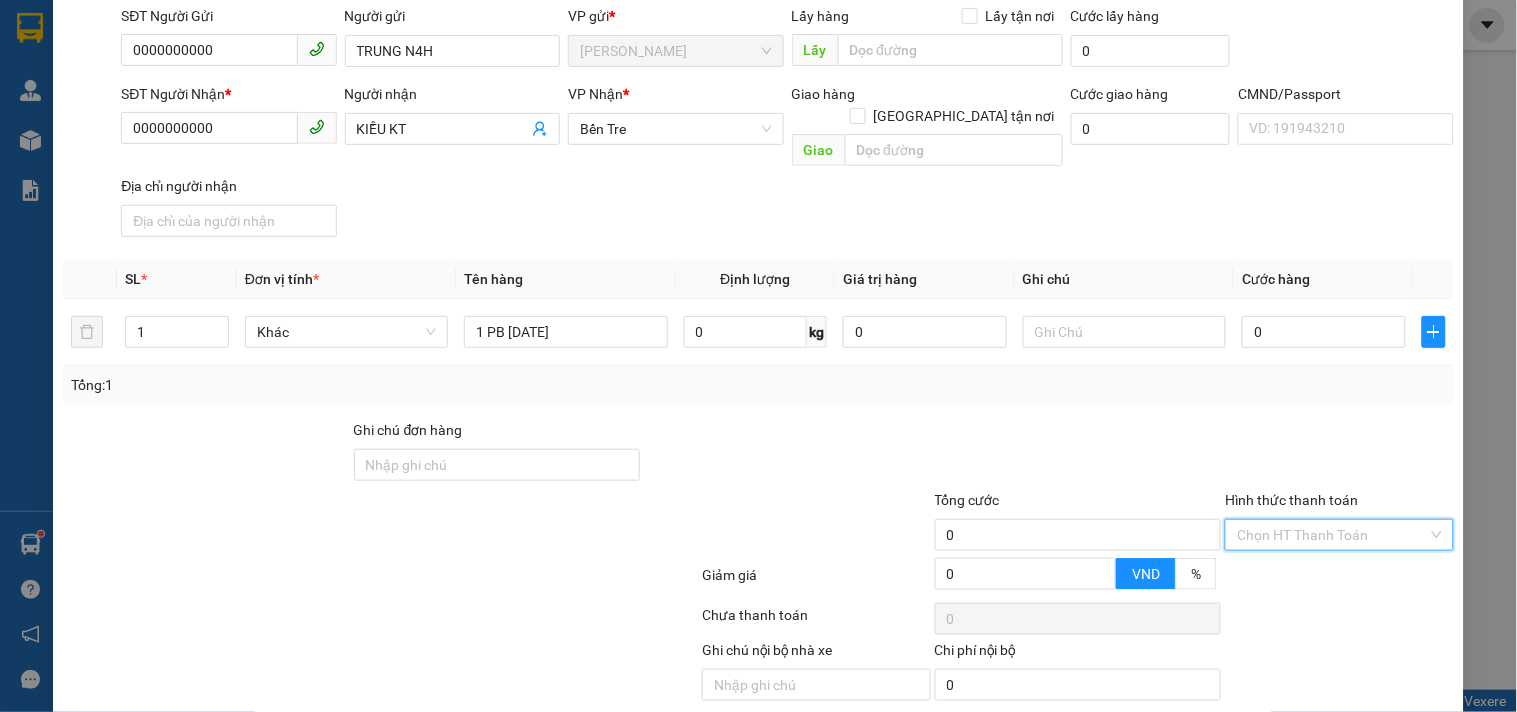 click on "Hình thức thanh toán" at bounding box center [1332, 535] 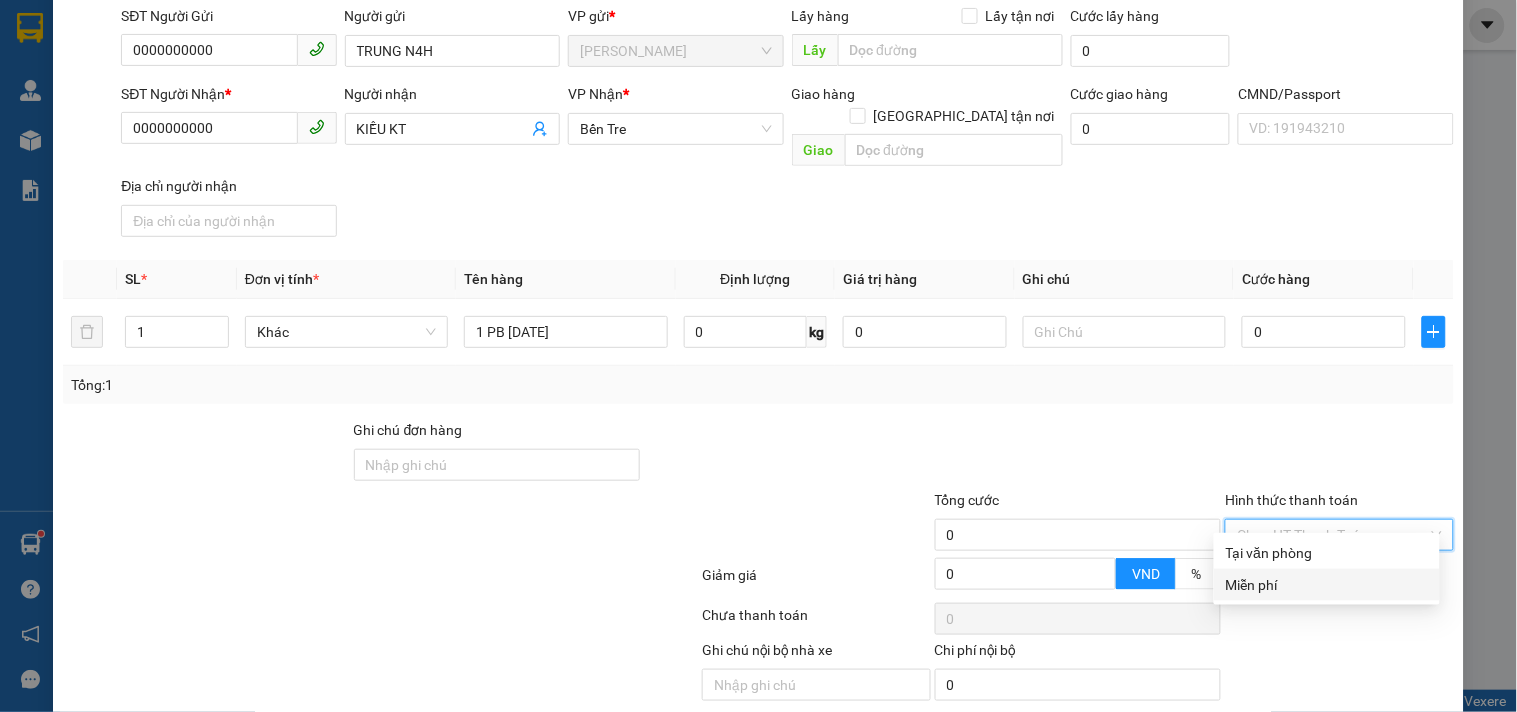 click on "Miễn phí" at bounding box center [1327, 585] 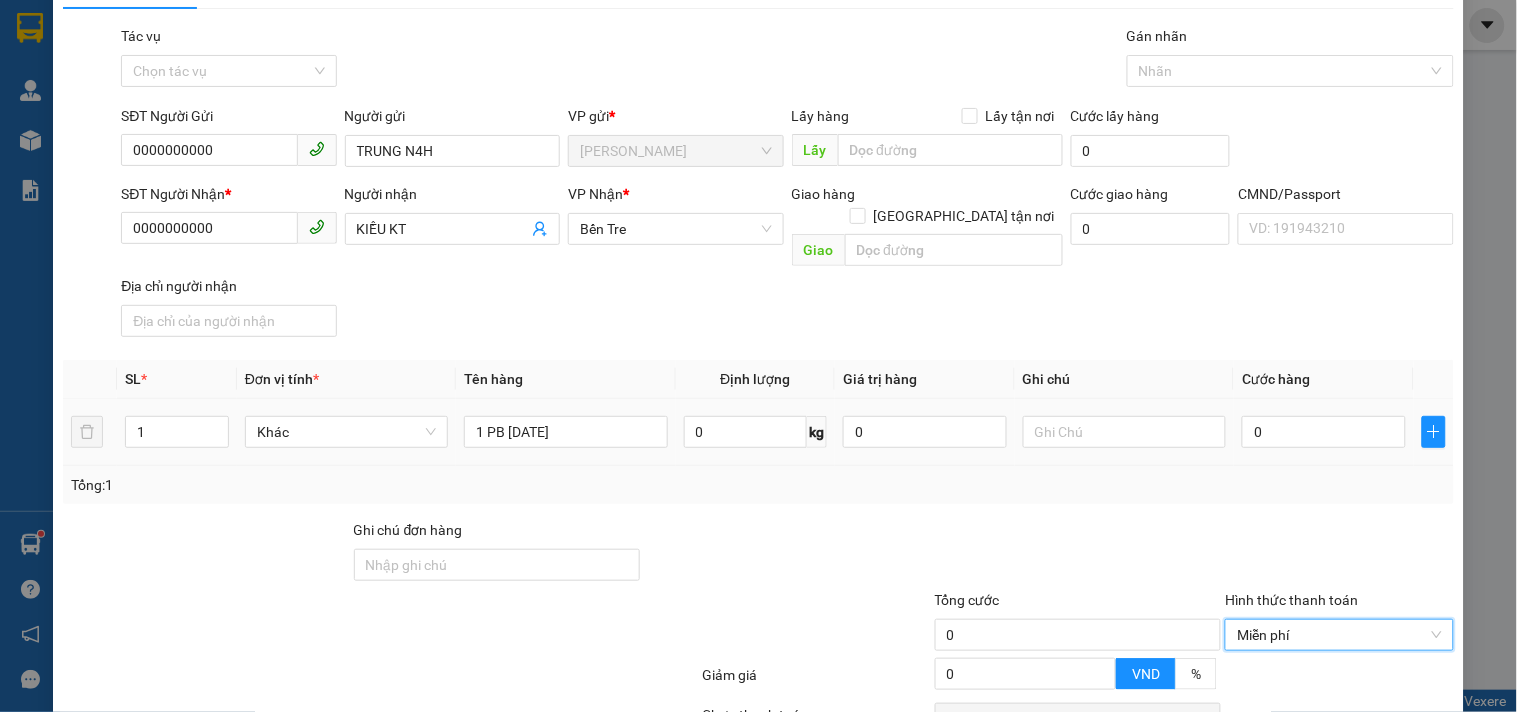 scroll, scrollTop: 0, scrollLeft: 0, axis: both 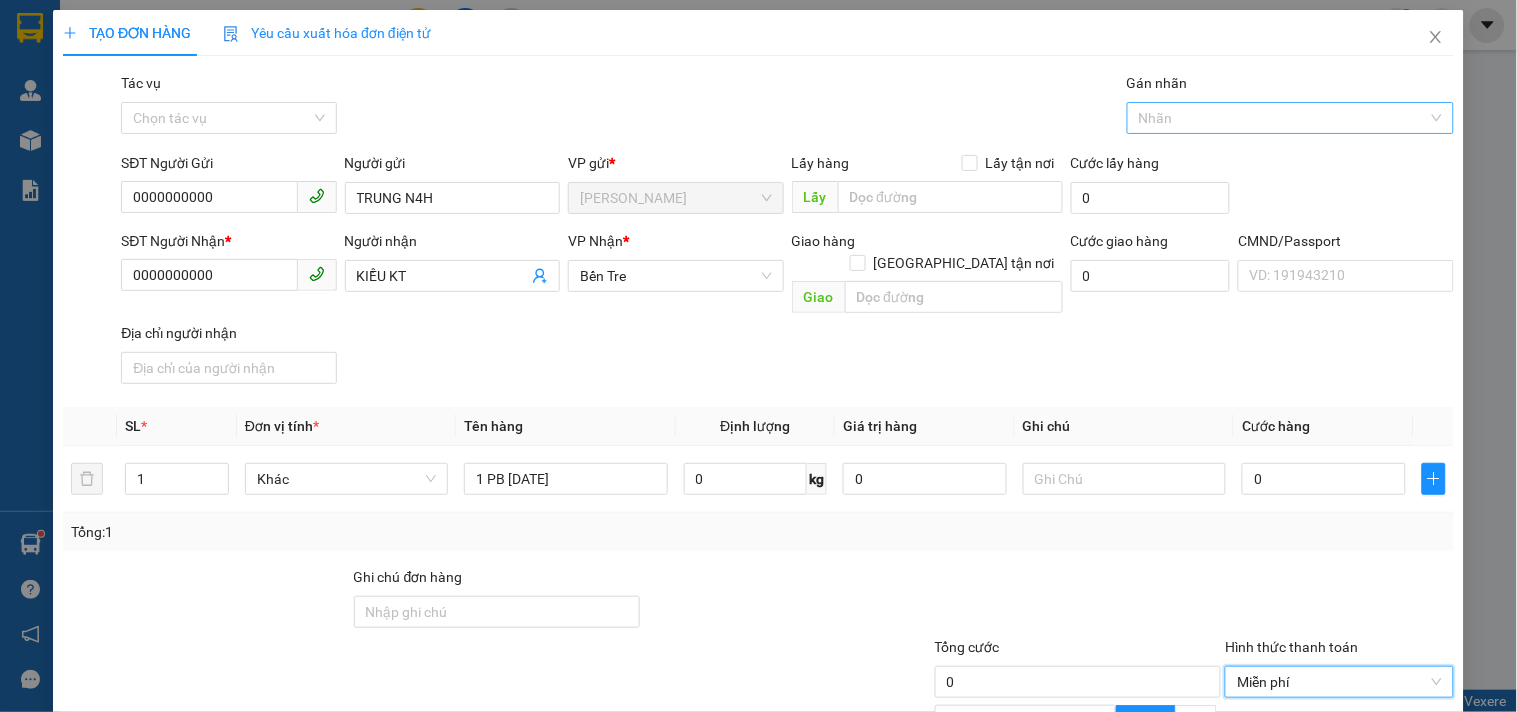 click at bounding box center (1280, 118) 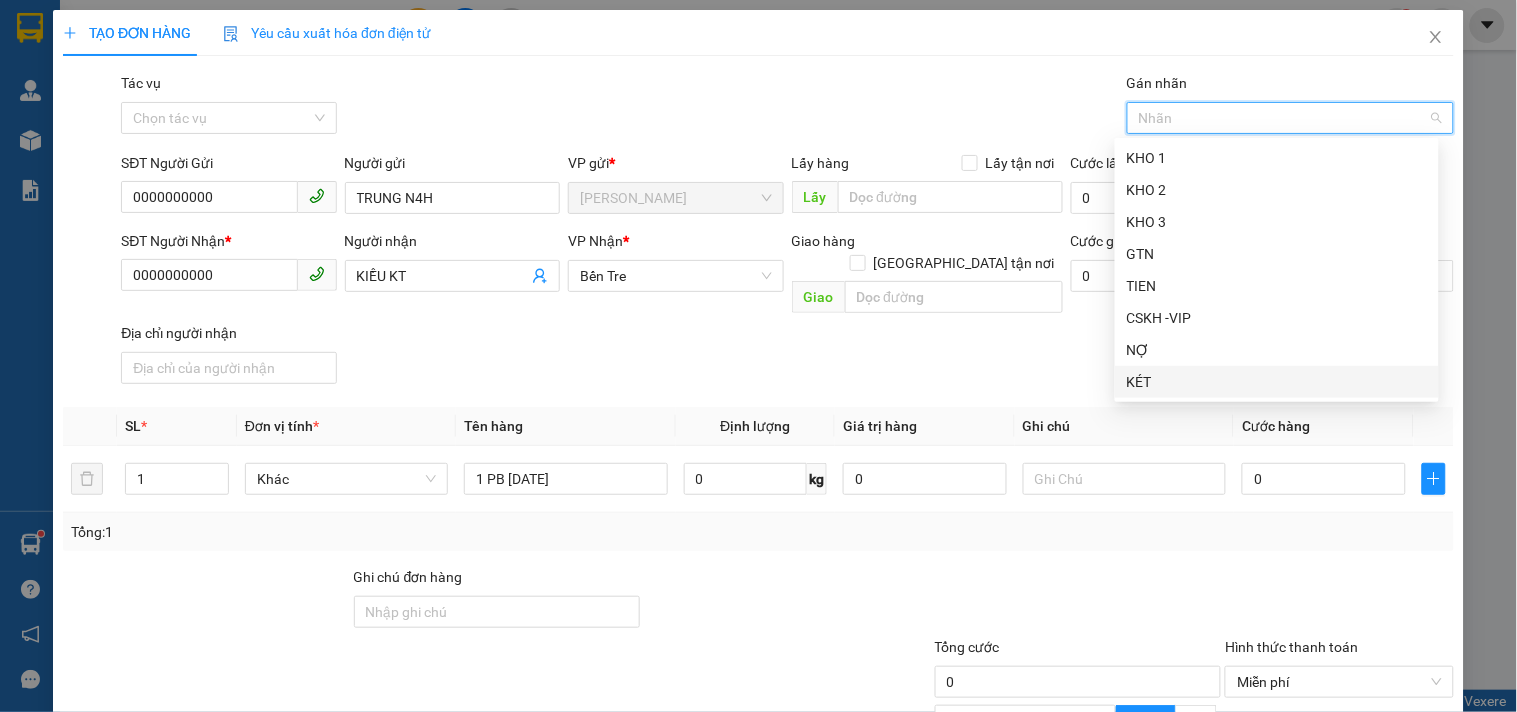 click on "KÉT" at bounding box center (1277, 382) 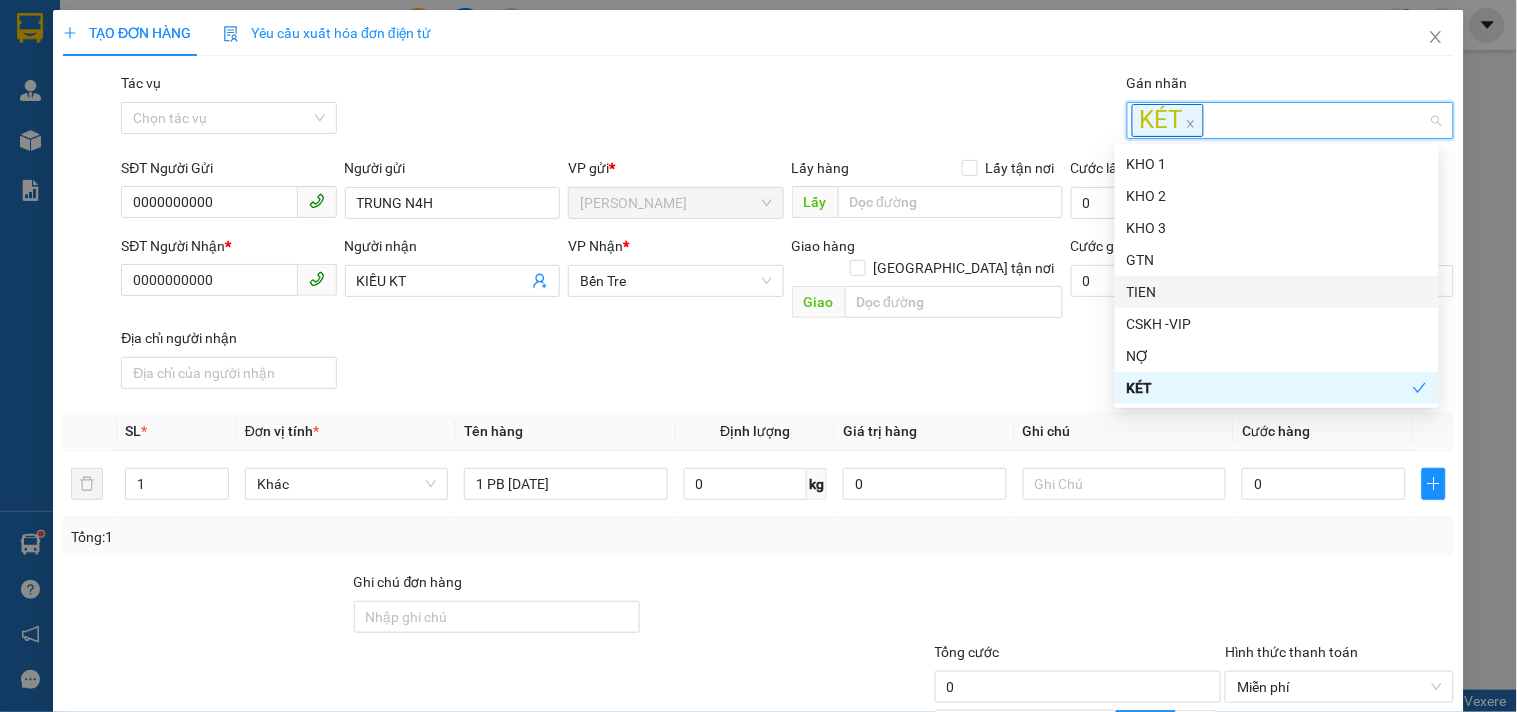 click on "Gói vận chuyển  * Tiêu chuẩn Tác vụ Chọn tác vụ Gán nhãn KÉT" at bounding box center (787, 109) 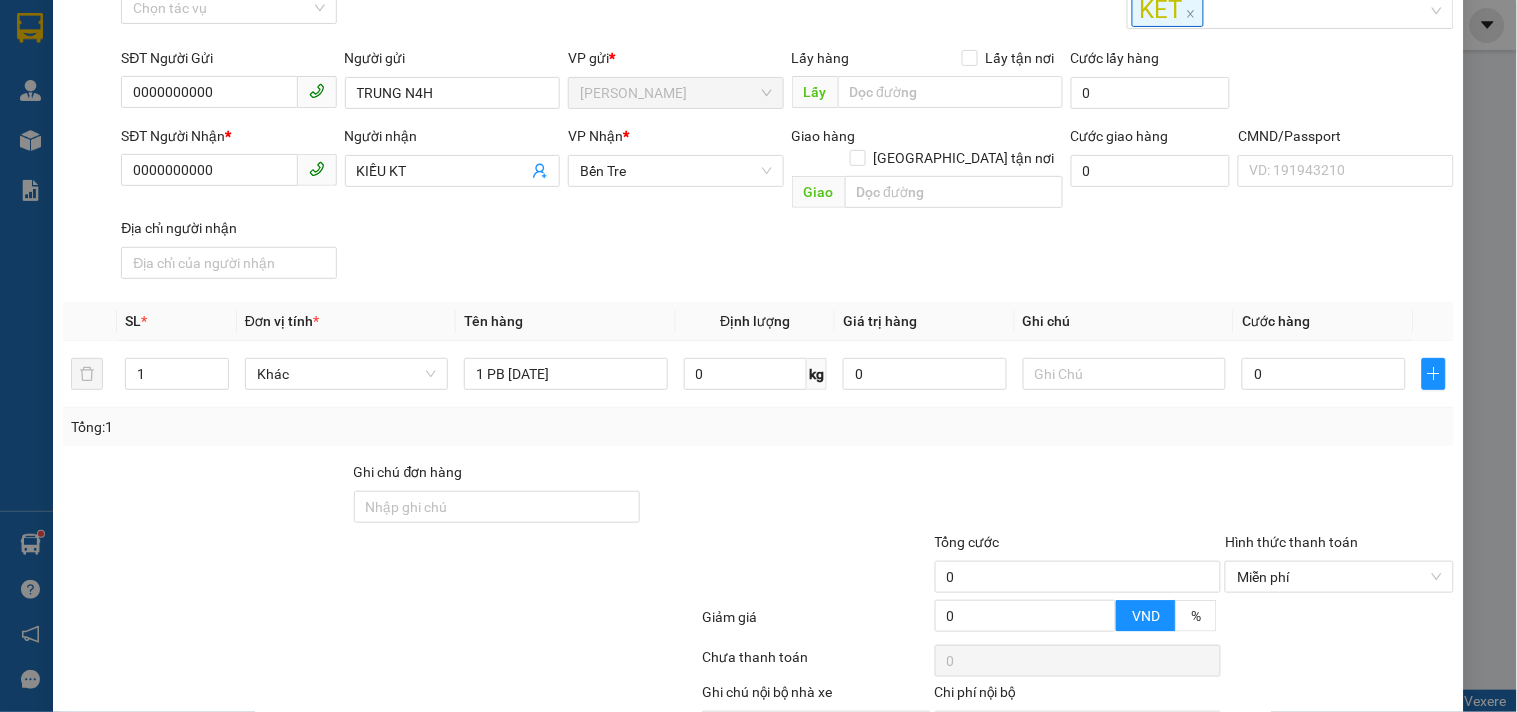 scroll, scrollTop: 205, scrollLeft: 0, axis: vertical 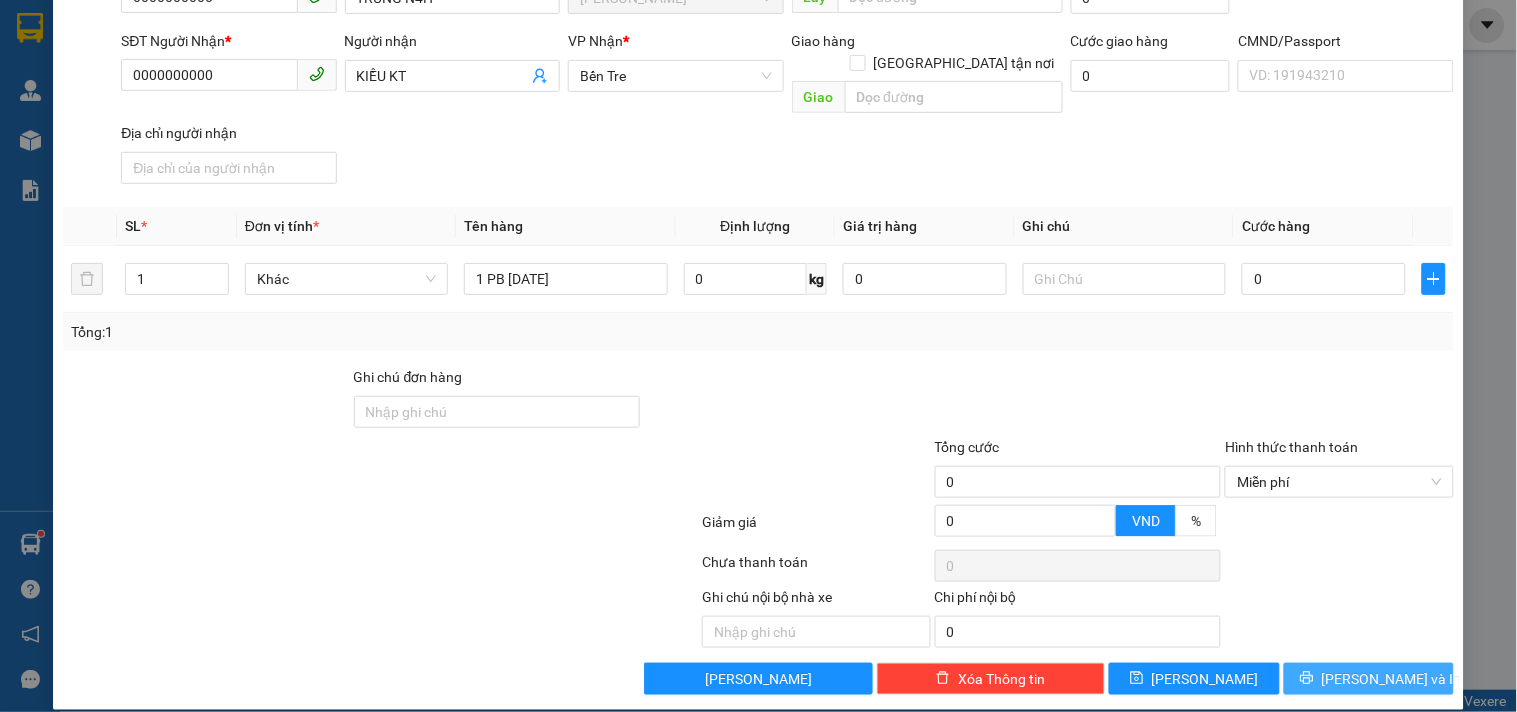 click on "[PERSON_NAME] và In" at bounding box center [1392, 679] 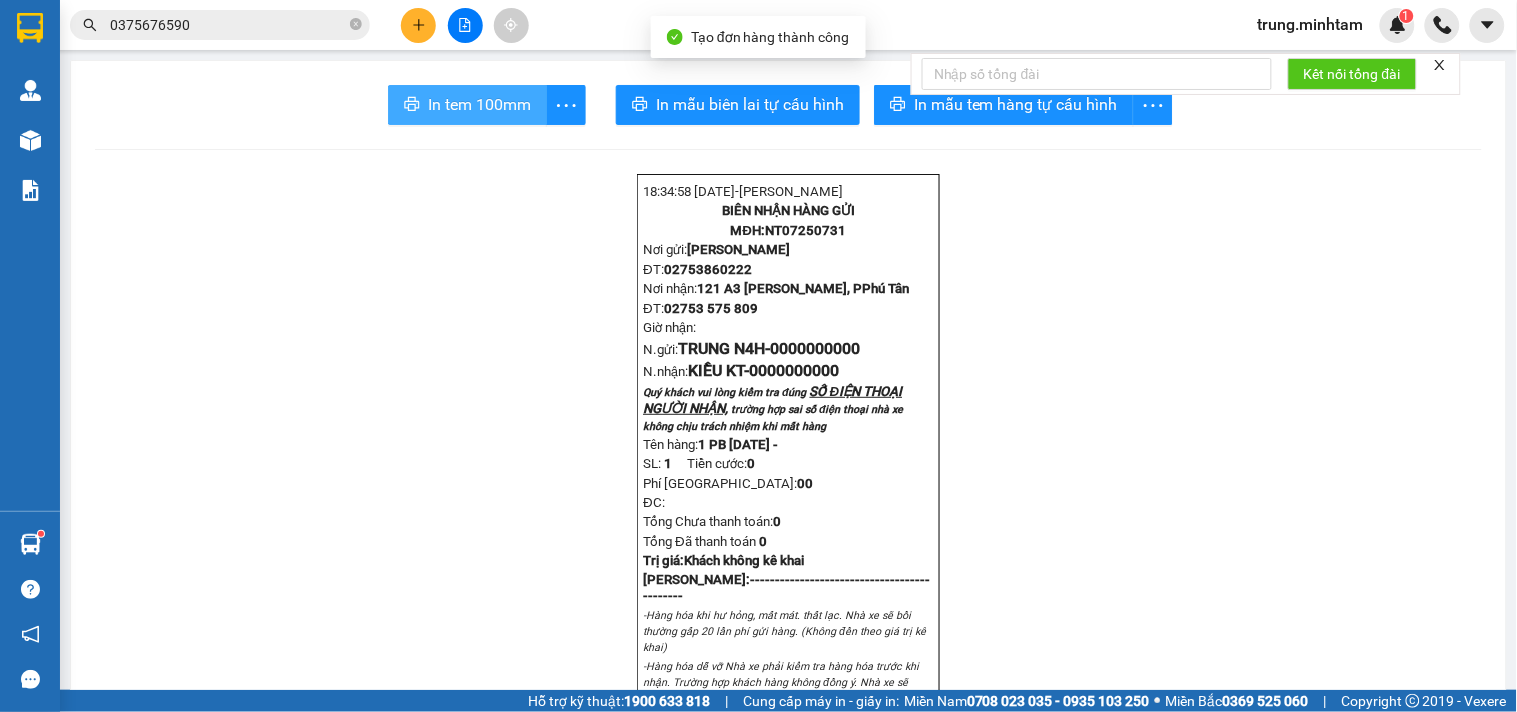 click on "In tem 100mm" at bounding box center [479, 104] 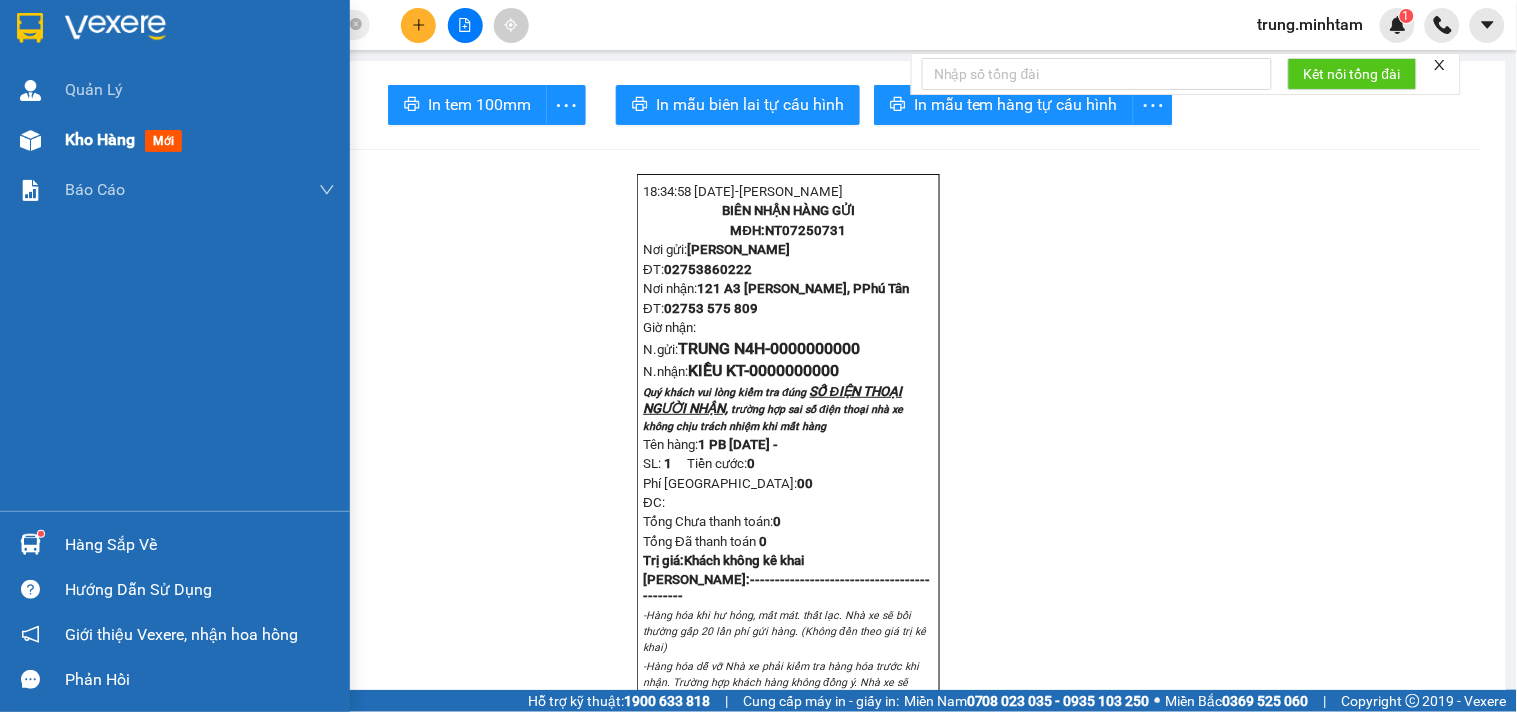 click on "Kho hàng" at bounding box center (100, 139) 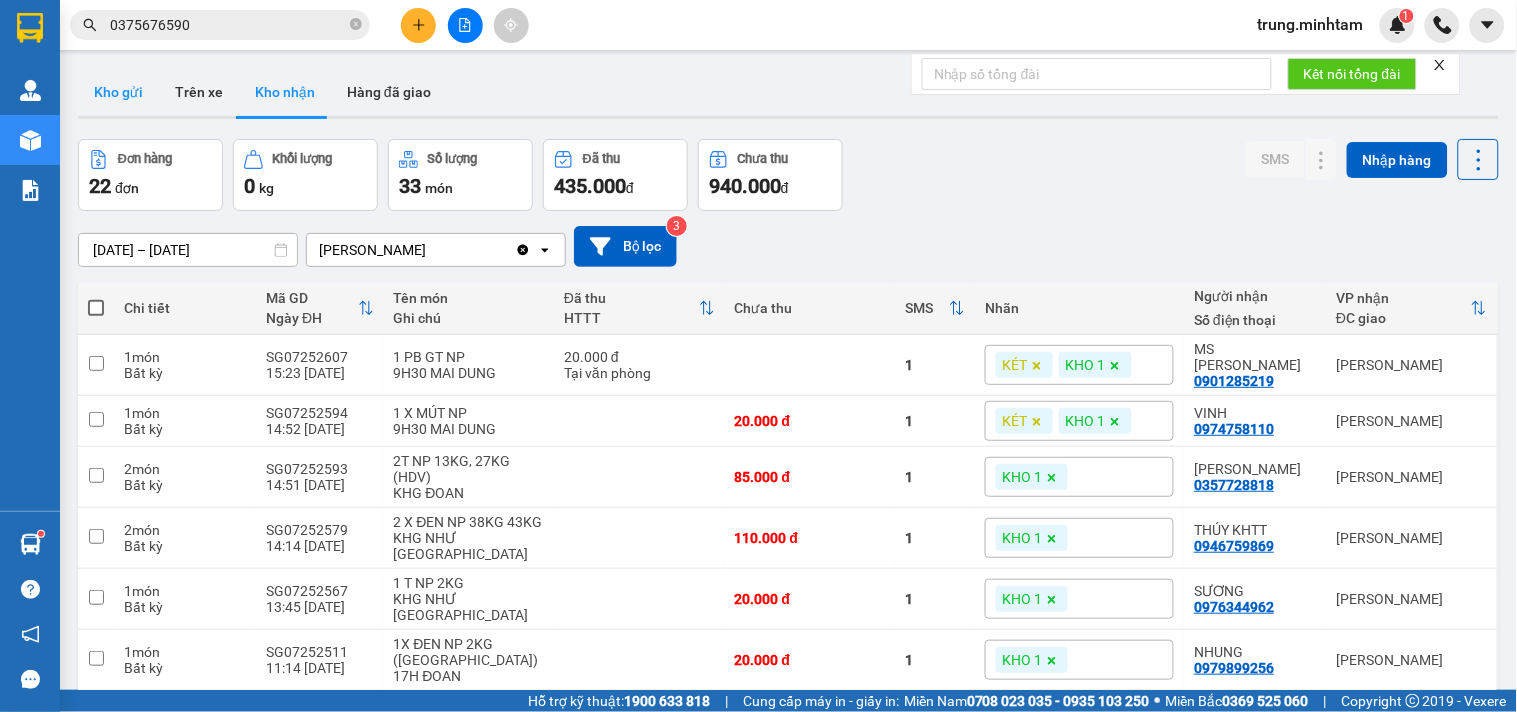 click on "Kho gửi" at bounding box center (118, 92) 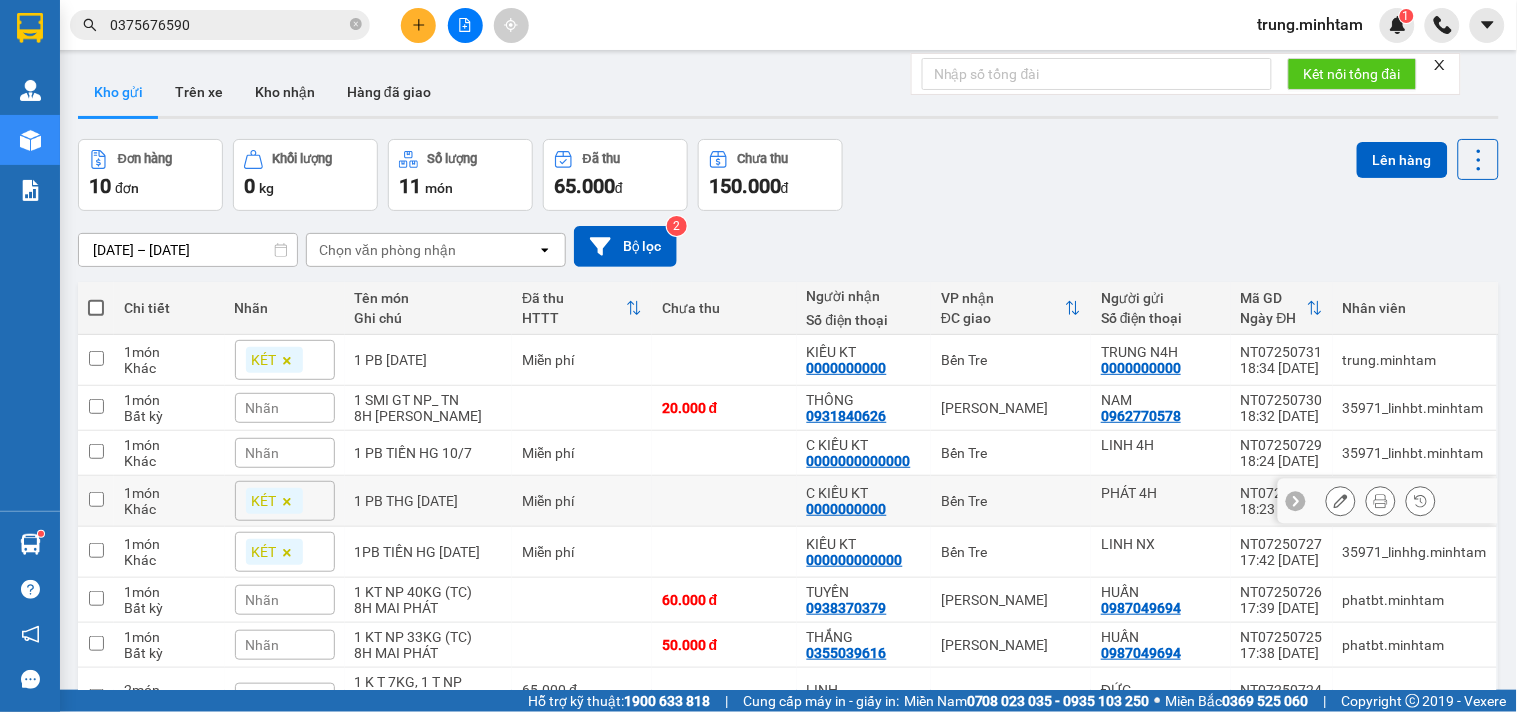 scroll, scrollTop: 245, scrollLeft: 0, axis: vertical 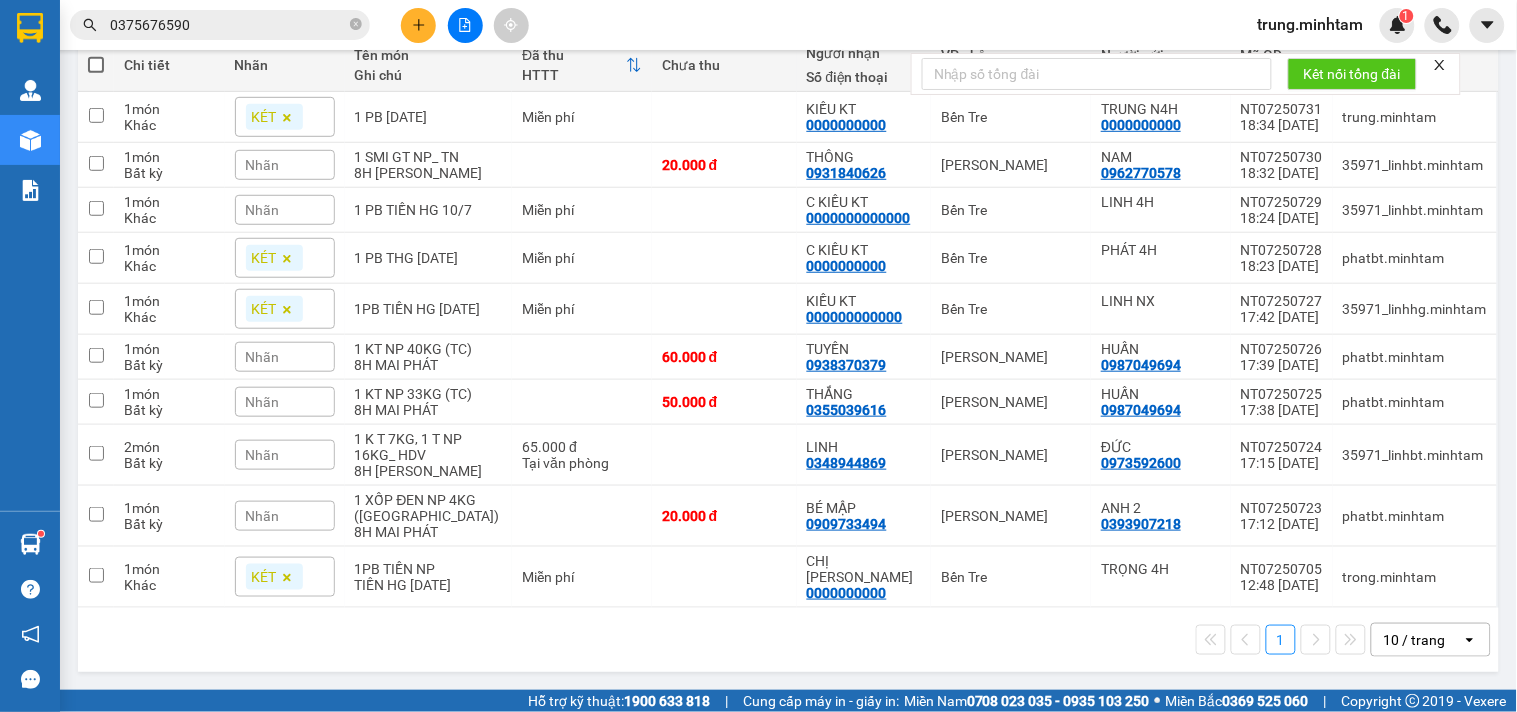 click on "10 / trang" at bounding box center [1415, 640] 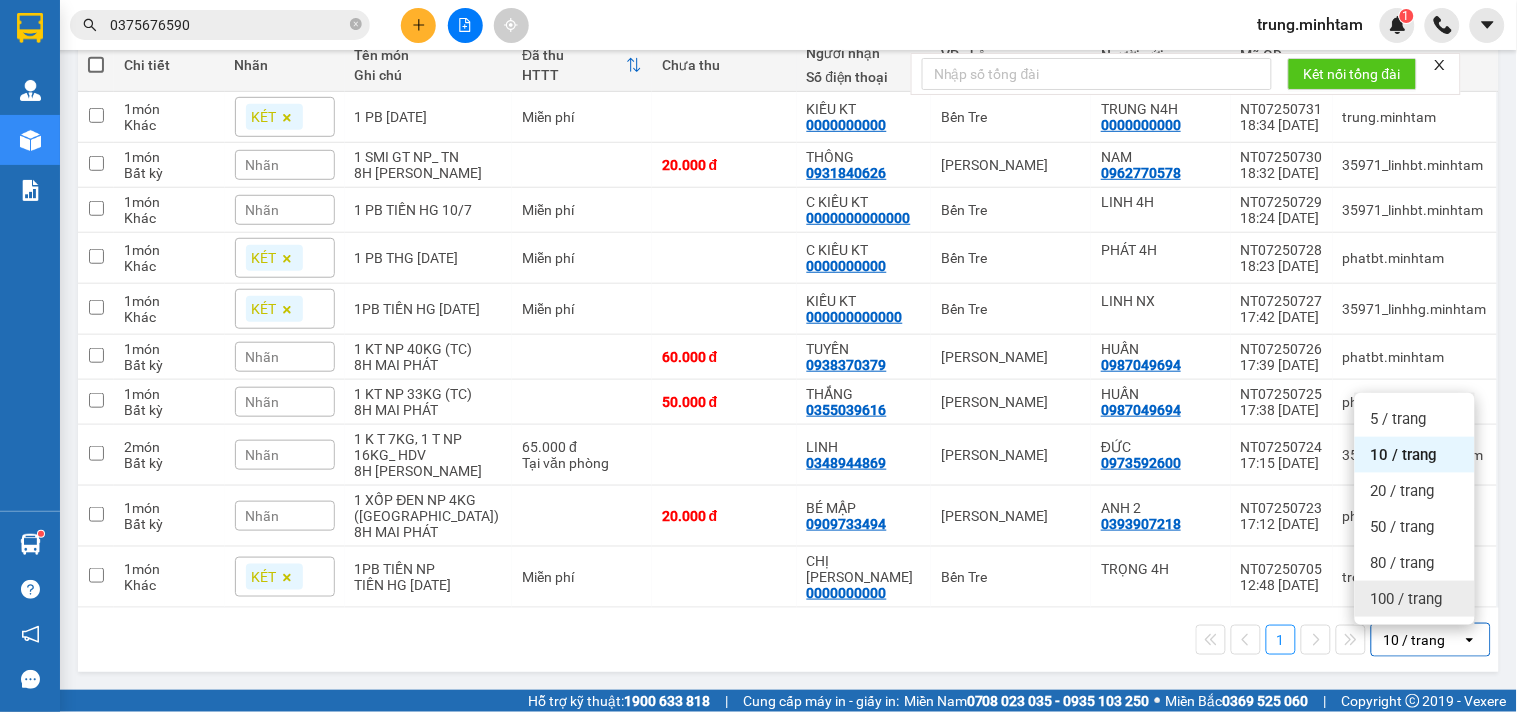 click on "100 / trang" at bounding box center (1407, 599) 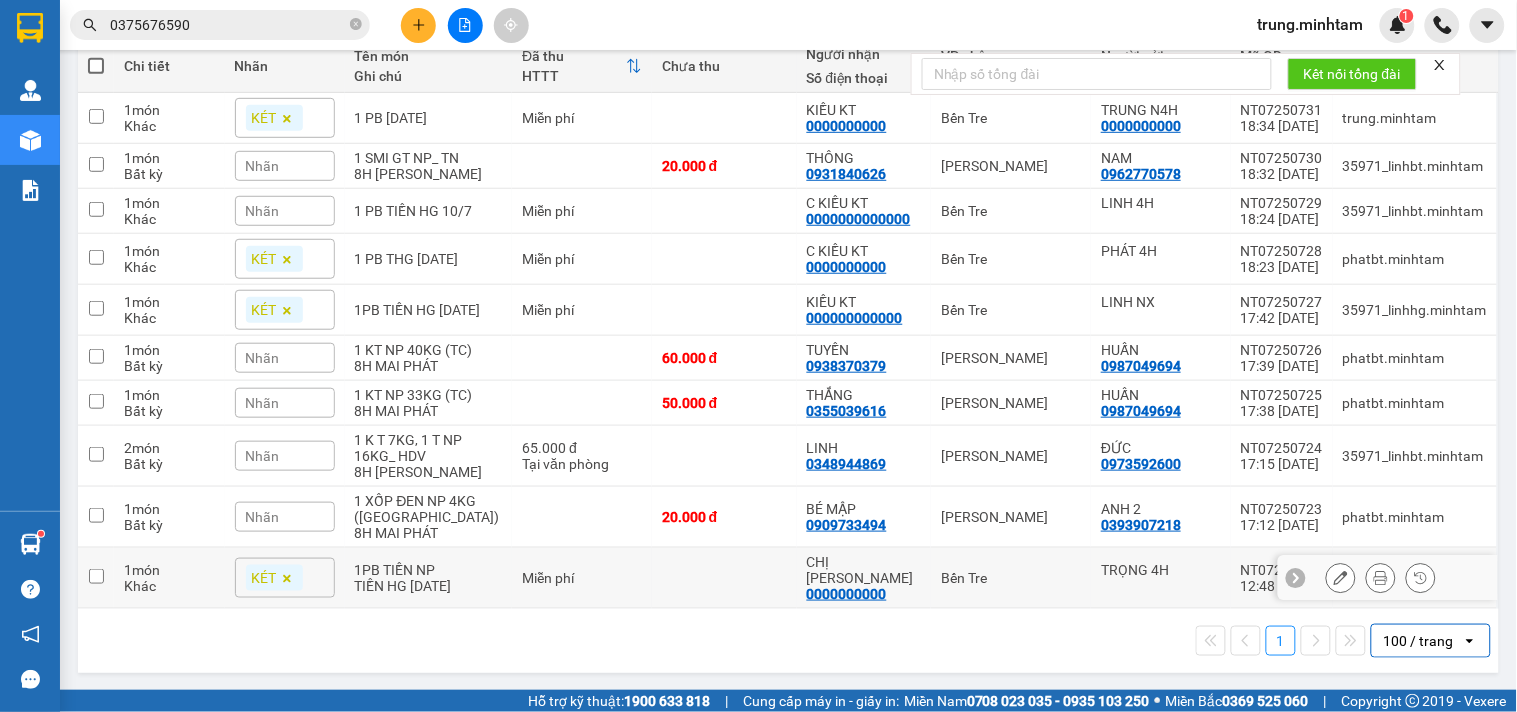 scroll, scrollTop: 245, scrollLeft: 0, axis: vertical 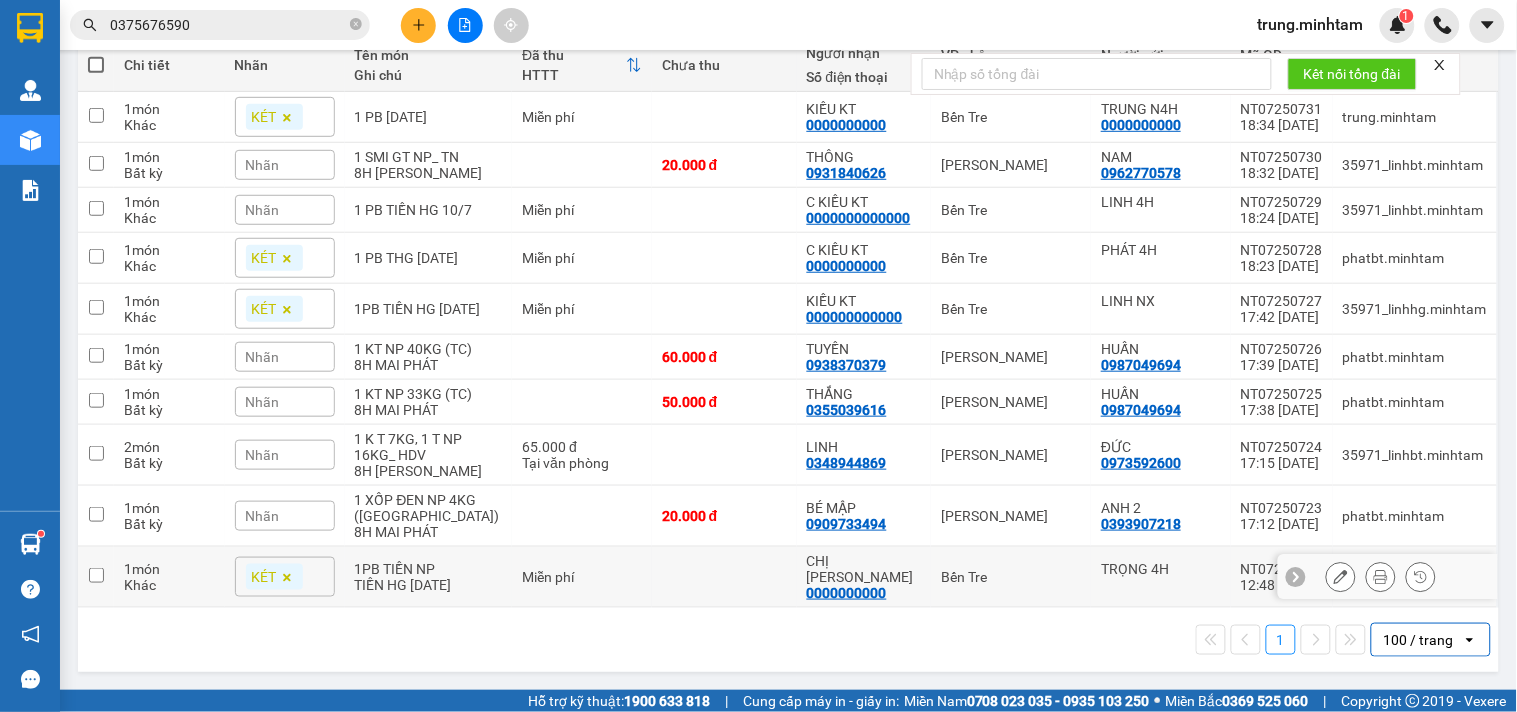click at bounding box center (724, 577) 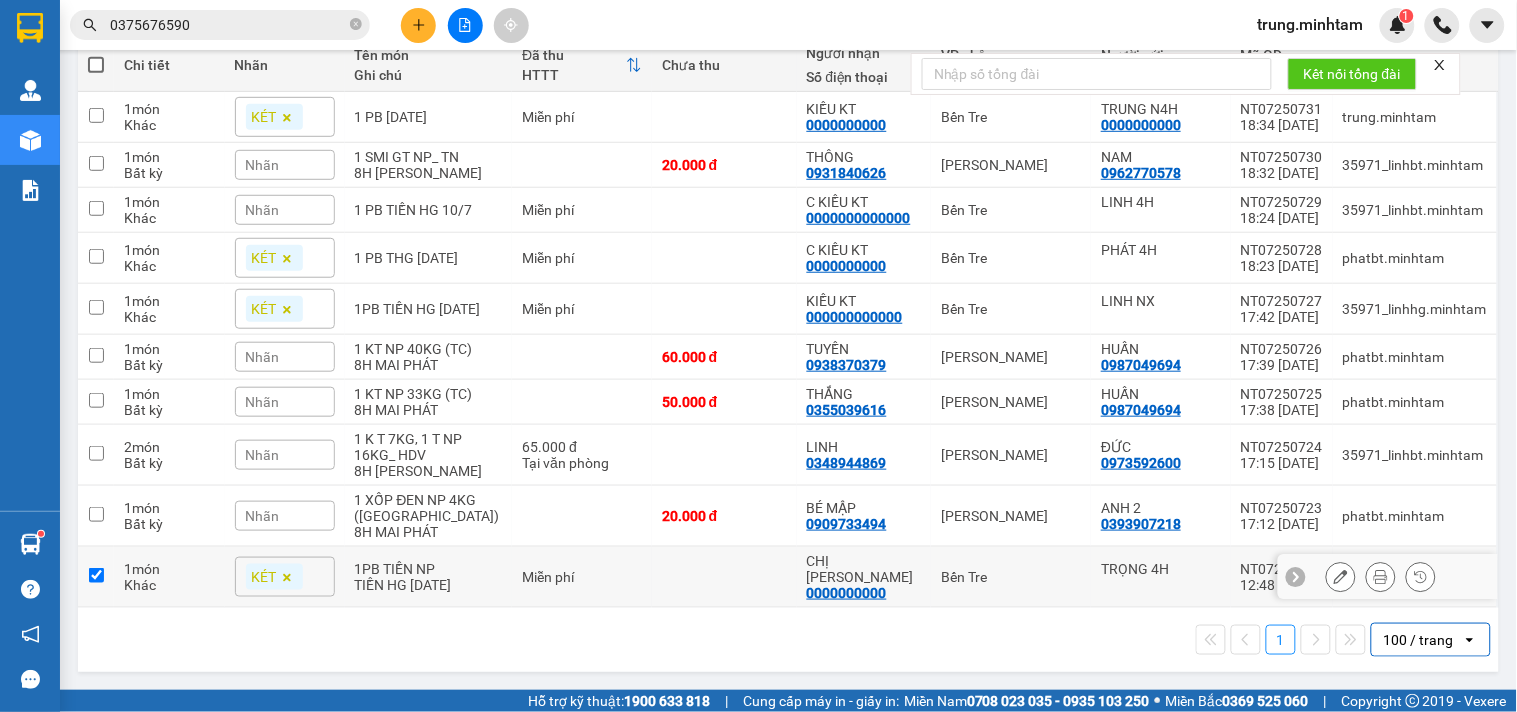 checkbox on "true" 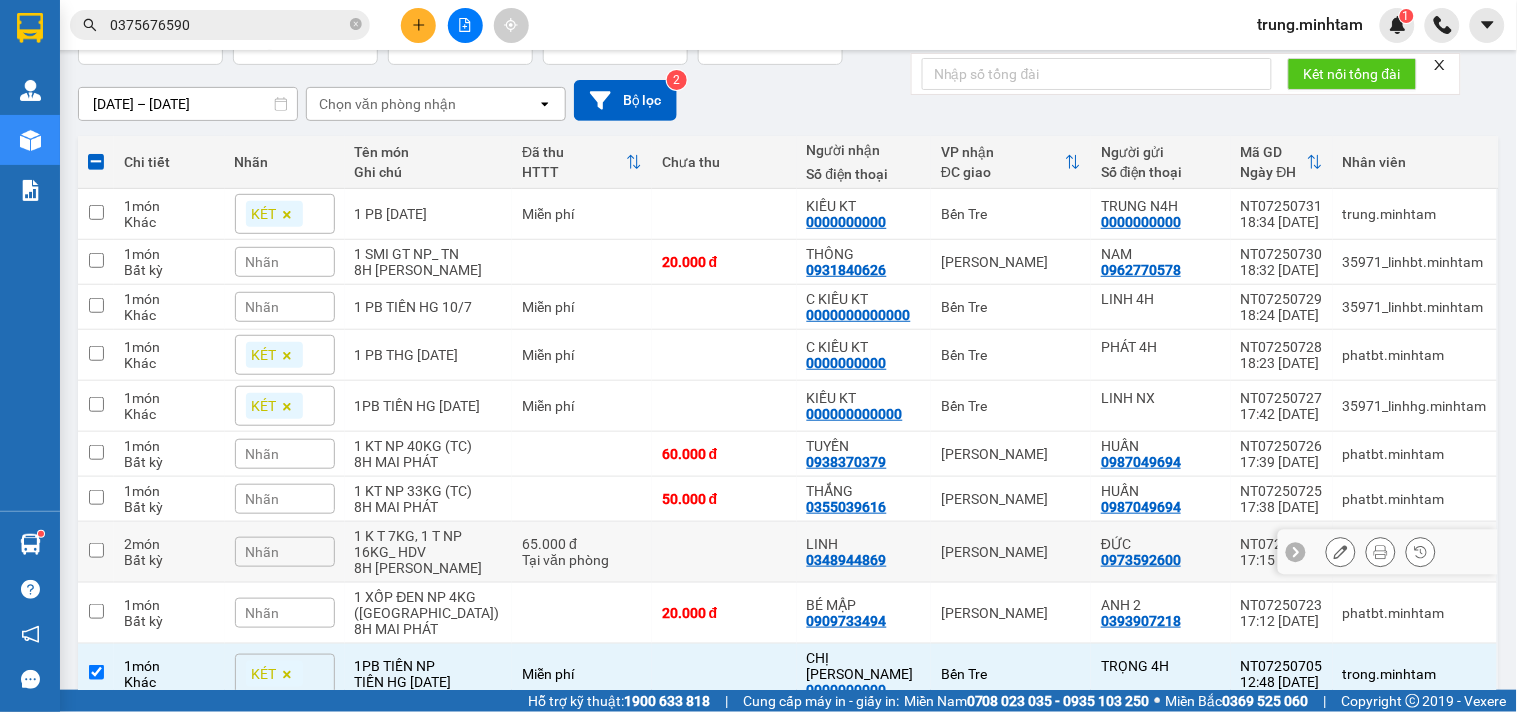 scroll, scrollTop: 97, scrollLeft: 0, axis: vertical 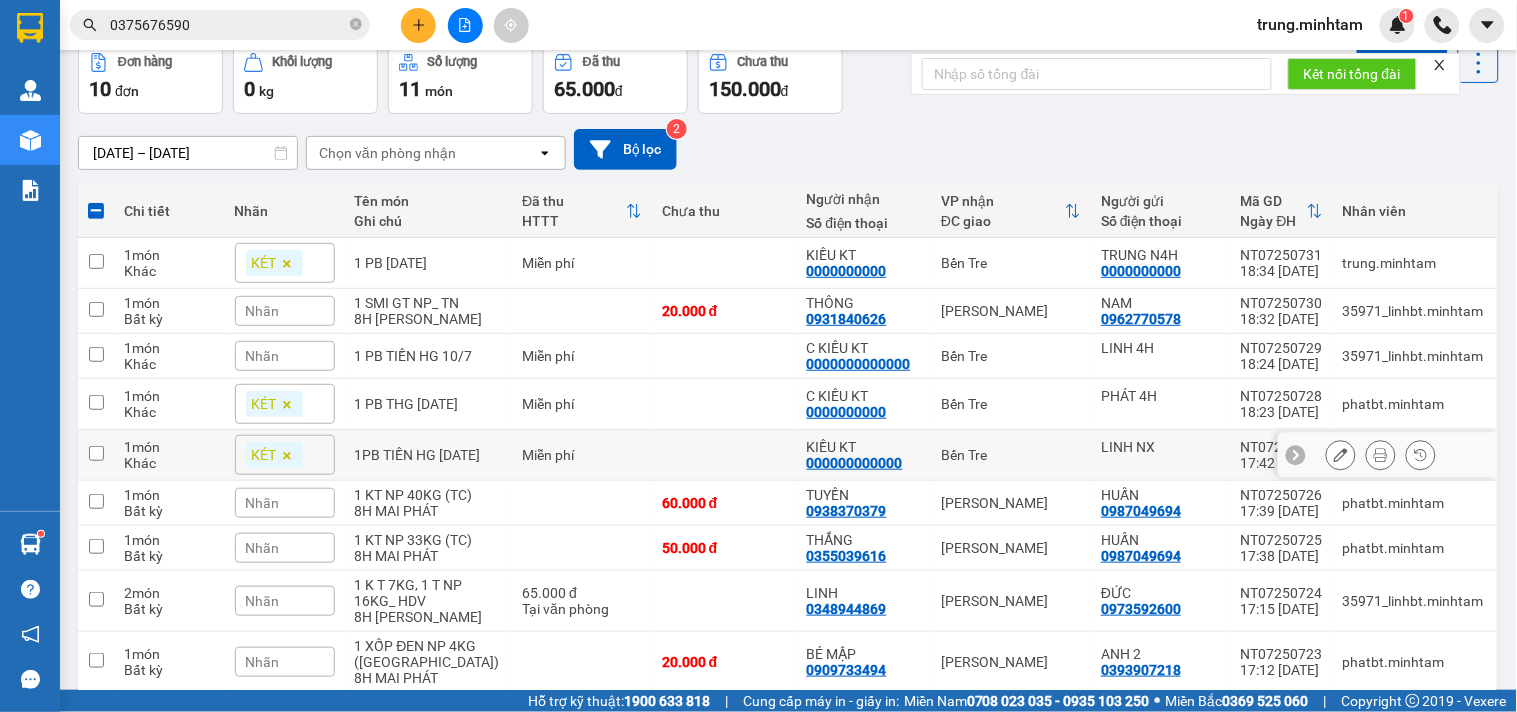 click at bounding box center [724, 455] 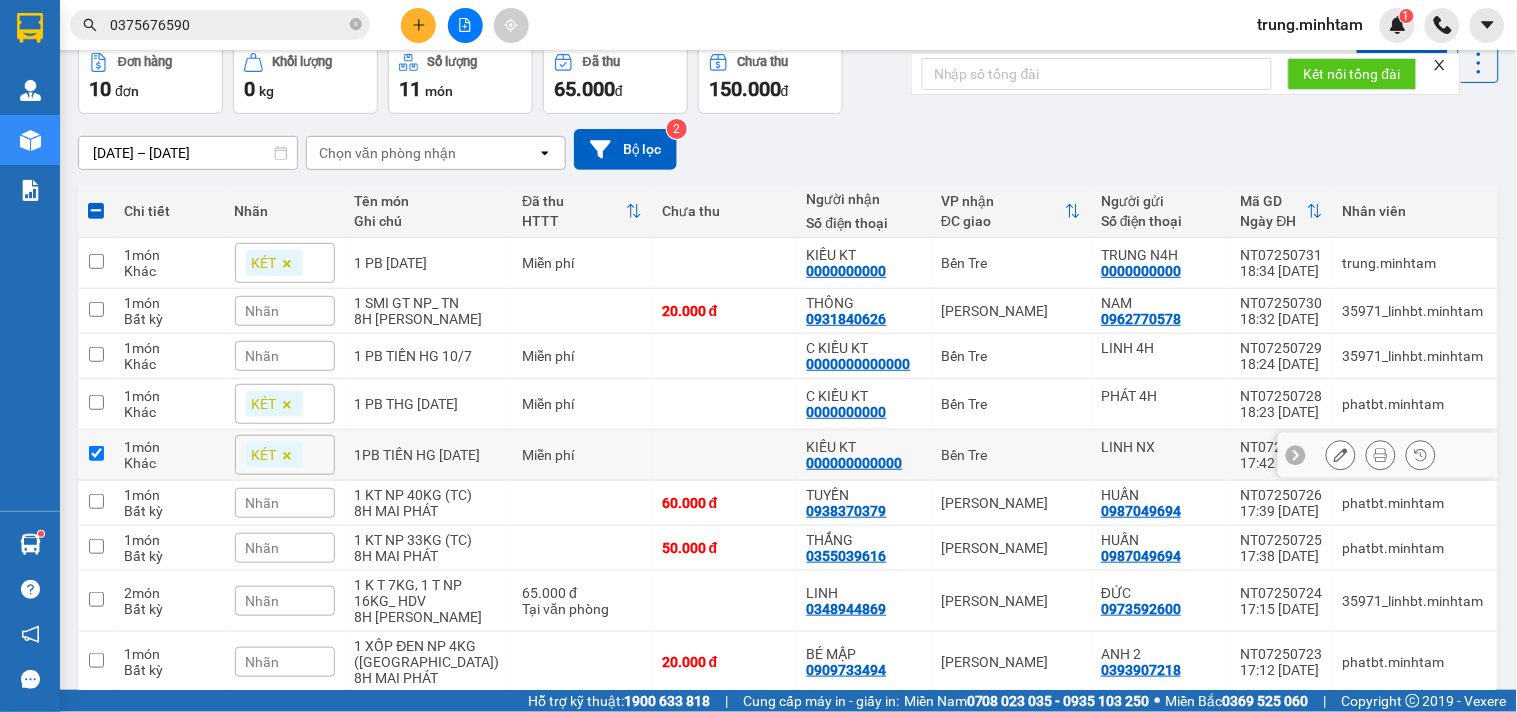 checkbox on "true" 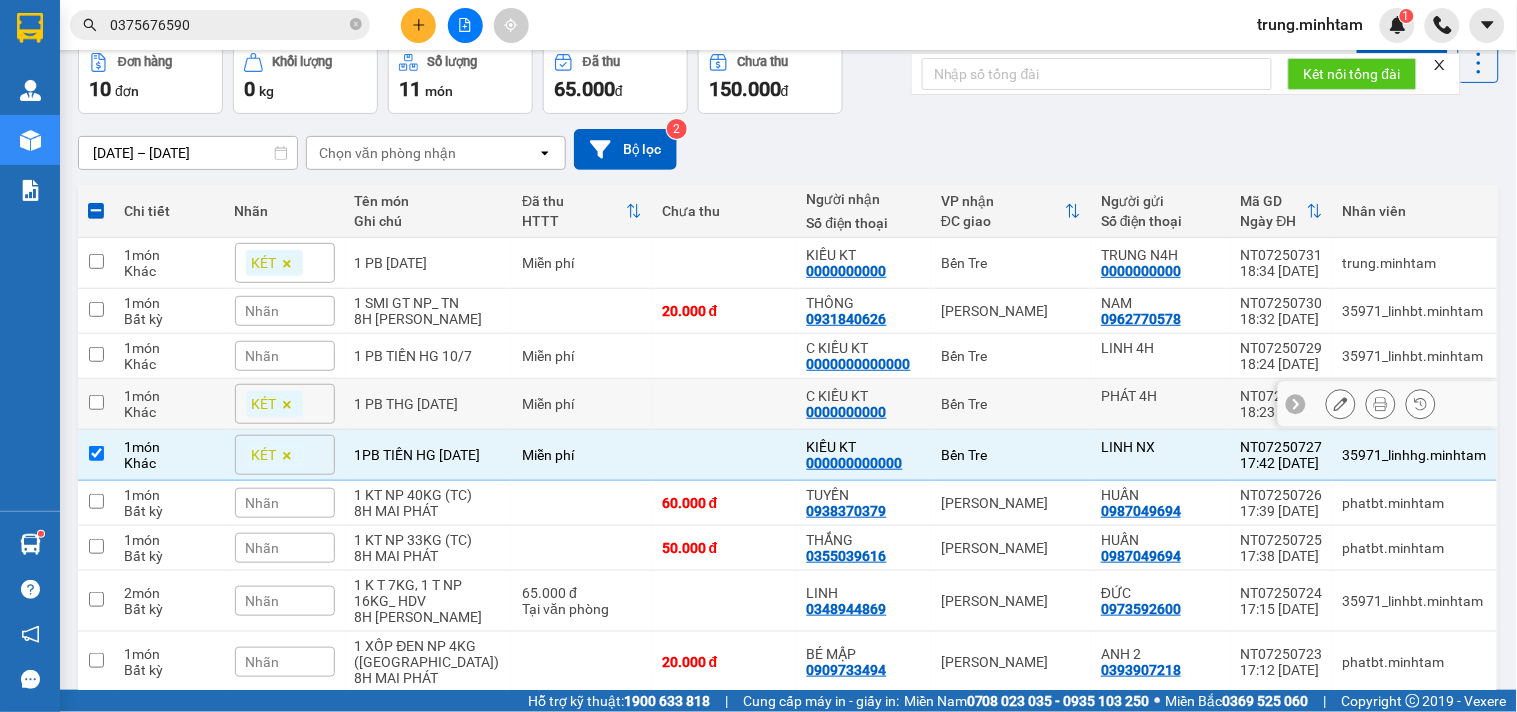 click at bounding box center [724, 404] 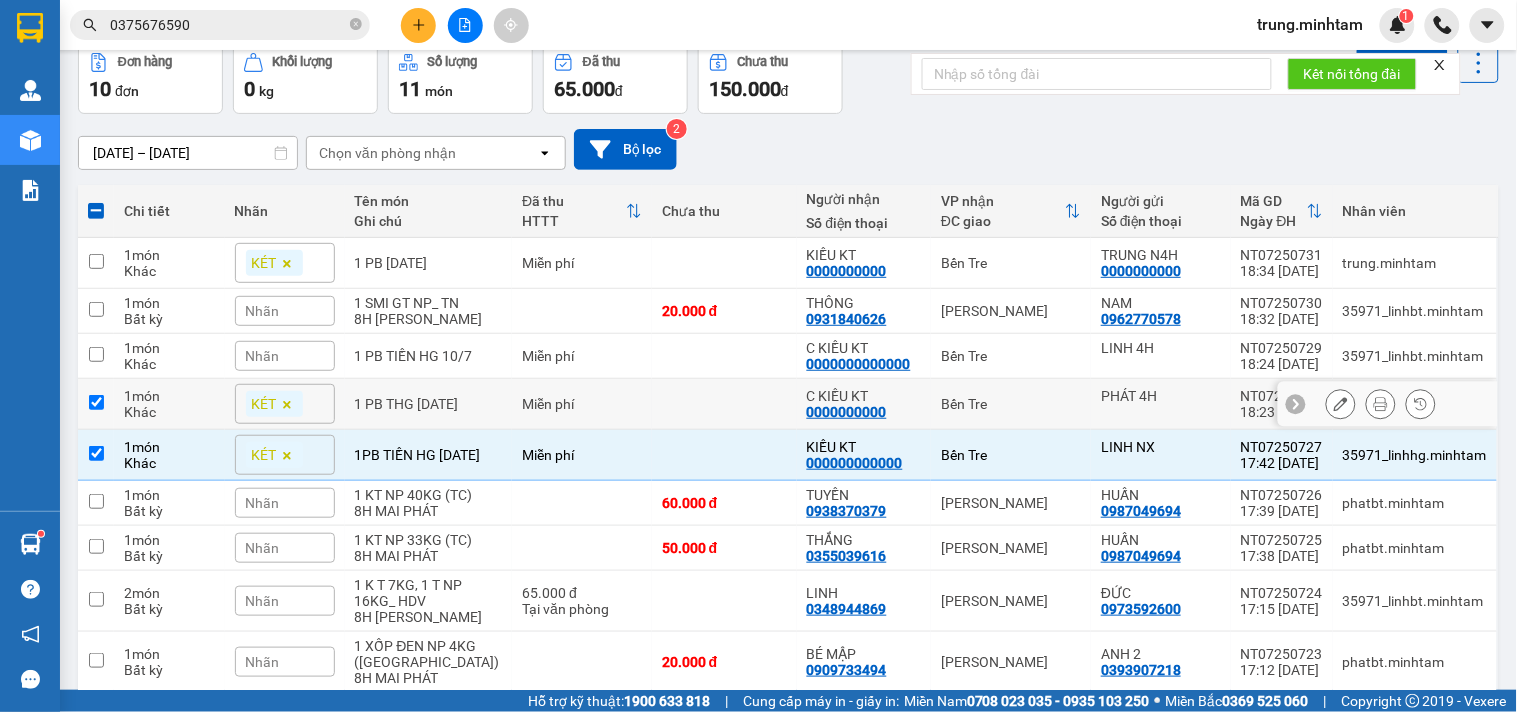 checkbox on "true" 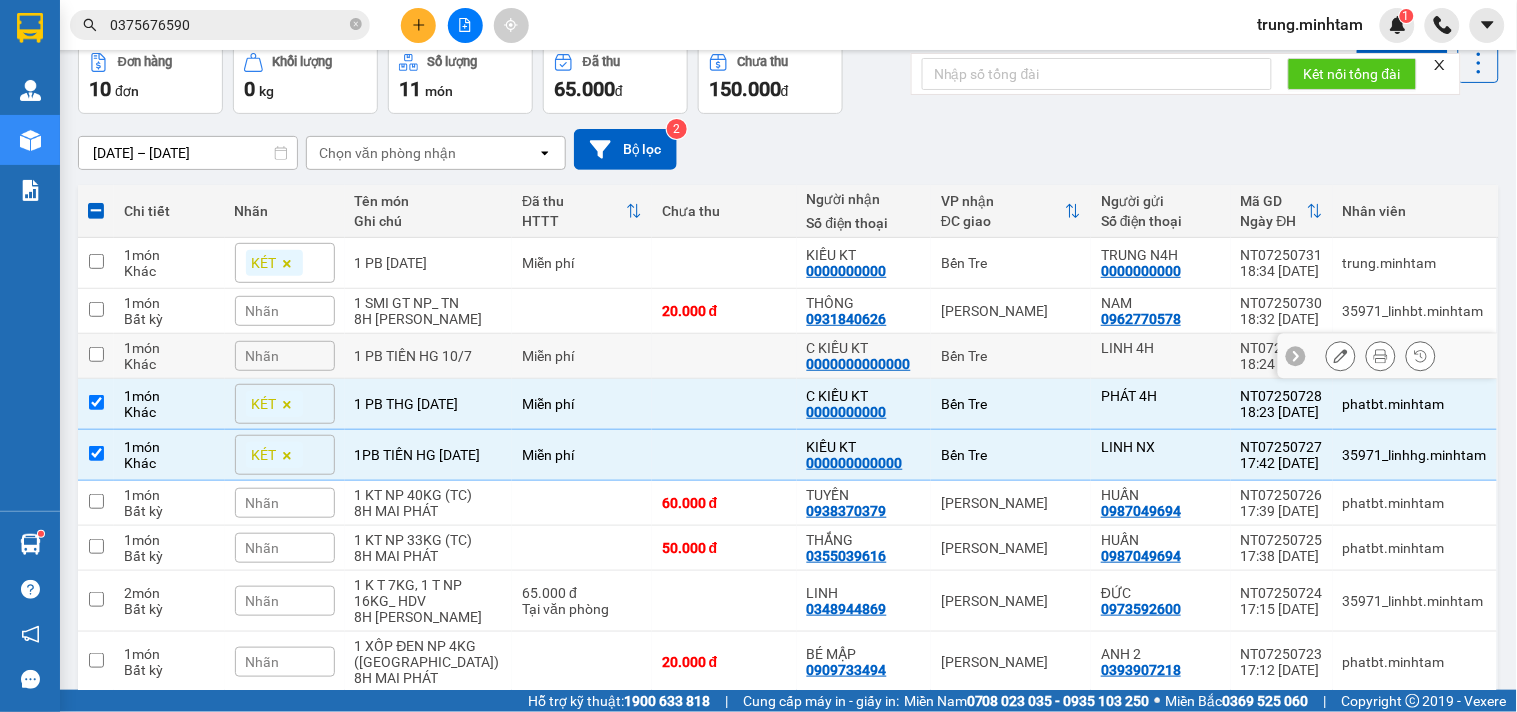 click at bounding box center [724, 356] 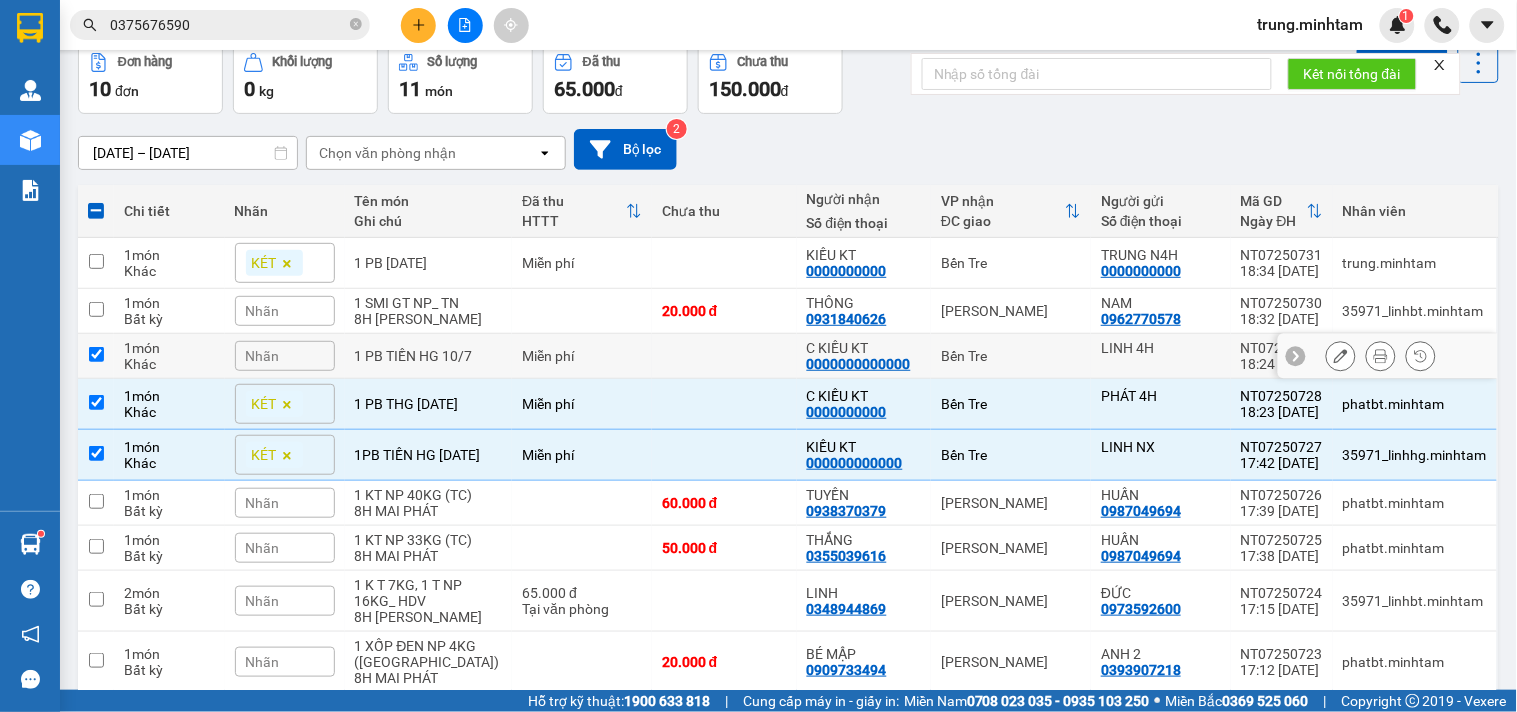 checkbox on "true" 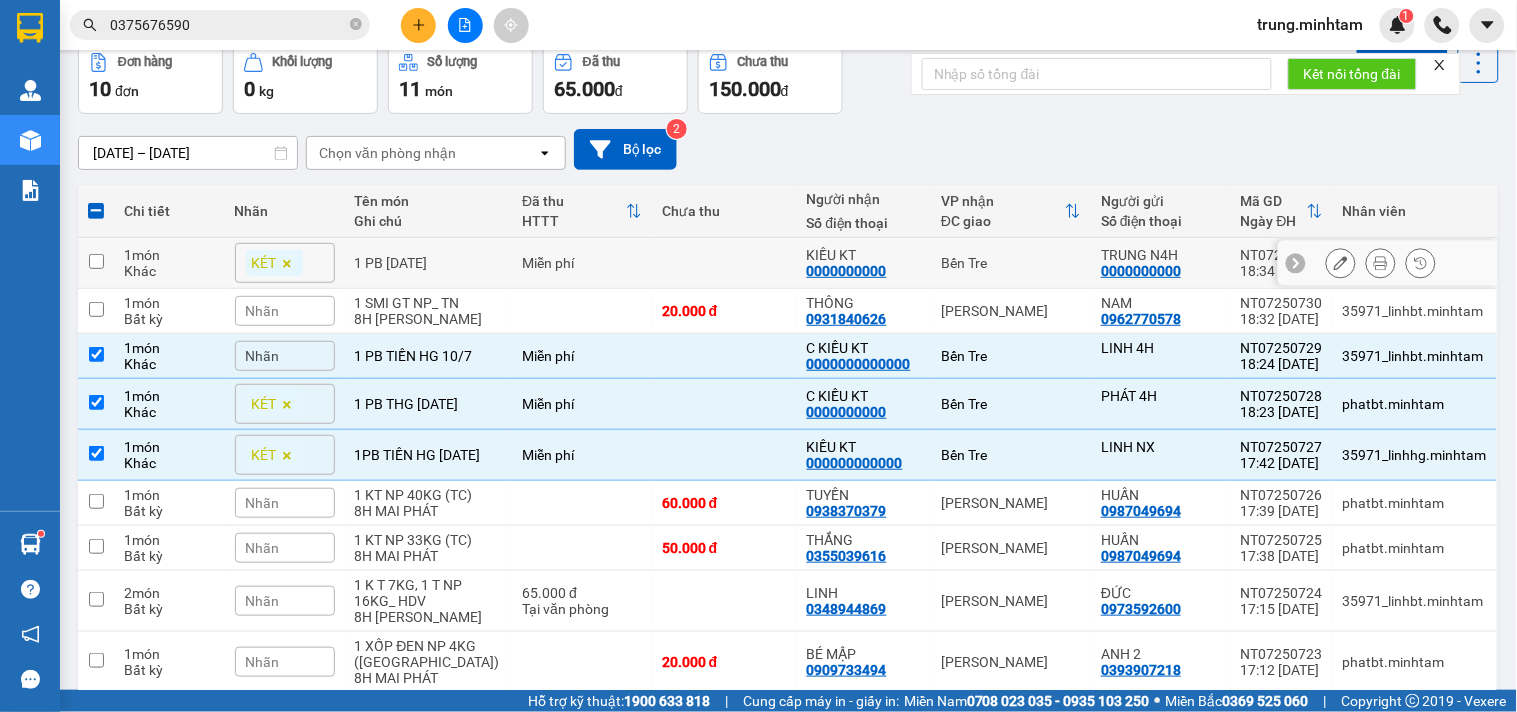 click at bounding box center [724, 263] 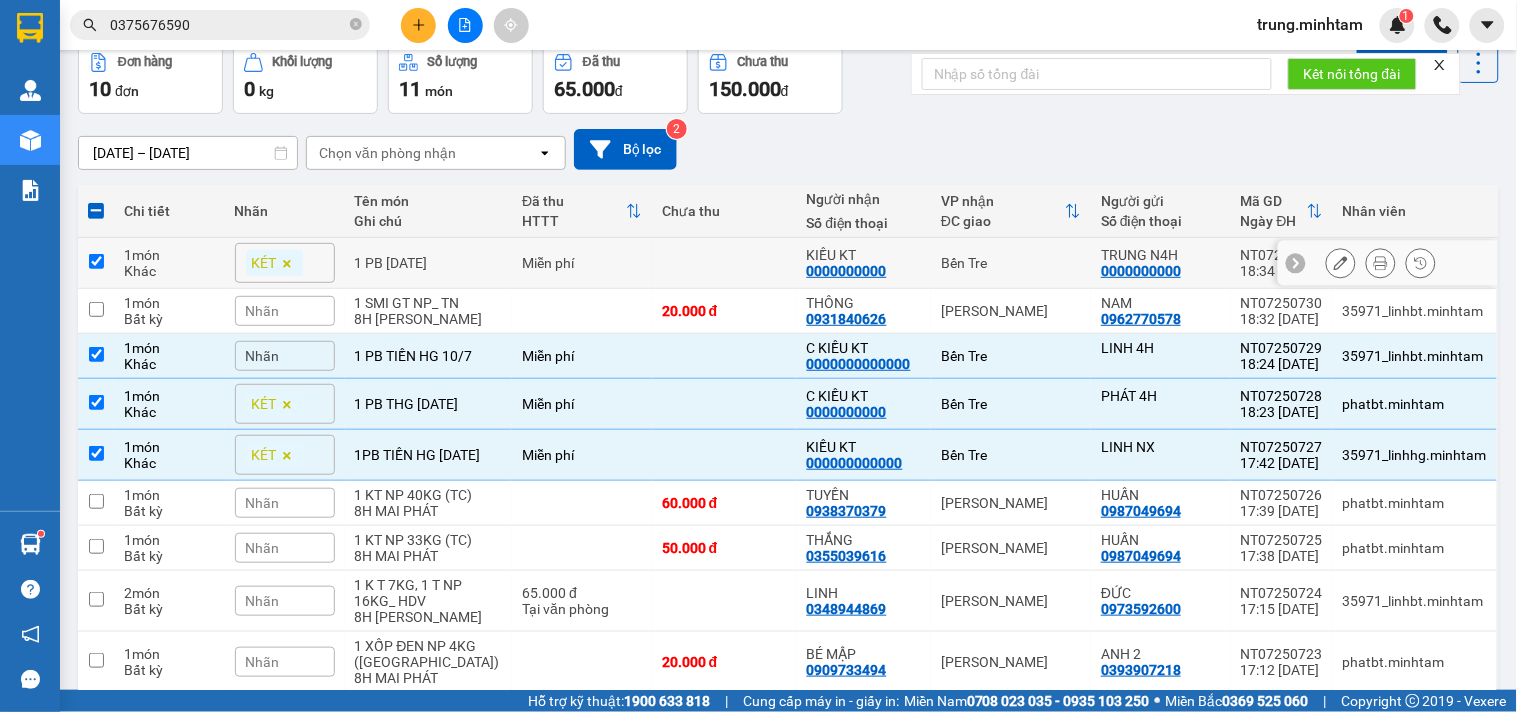 checkbox on "true" 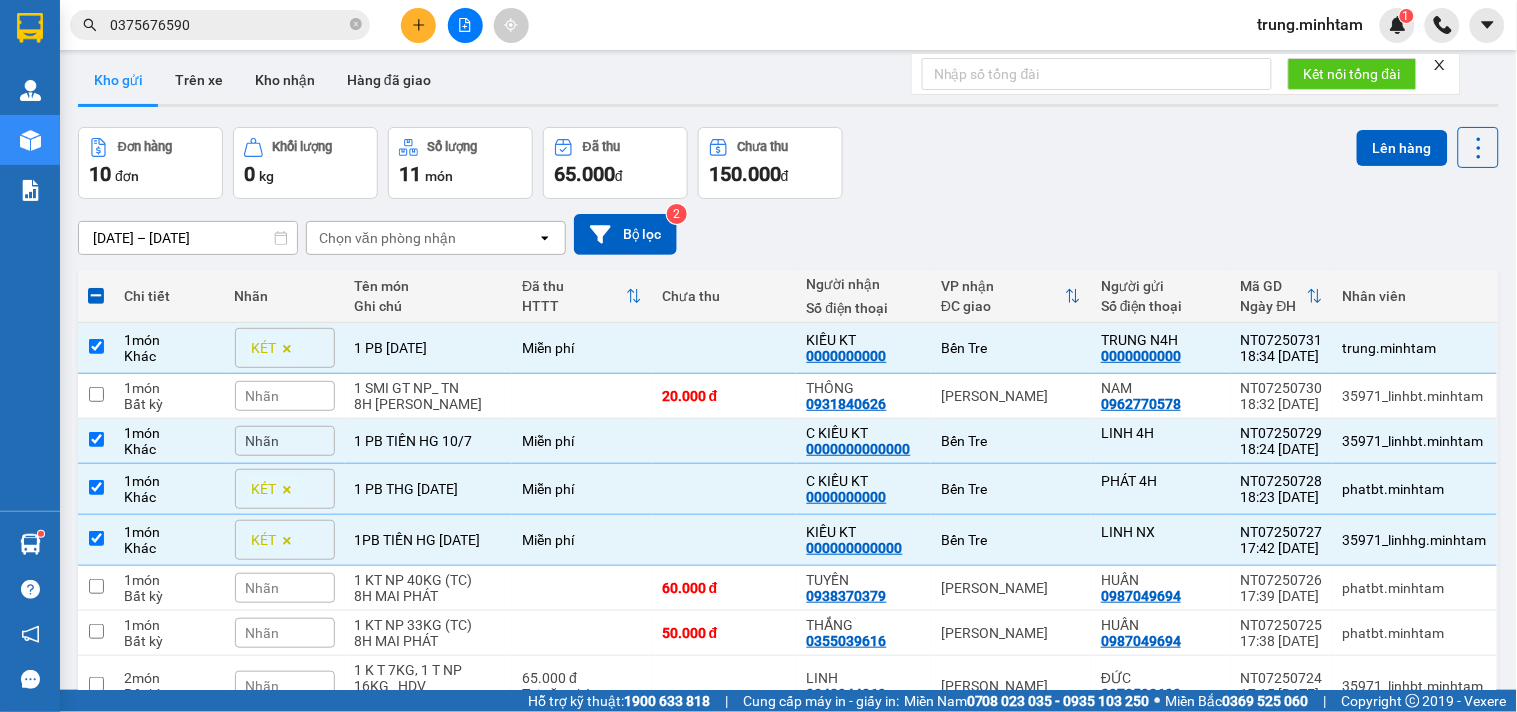 scroll, scrollTop: 0, scrollLeft: 0, axis: both 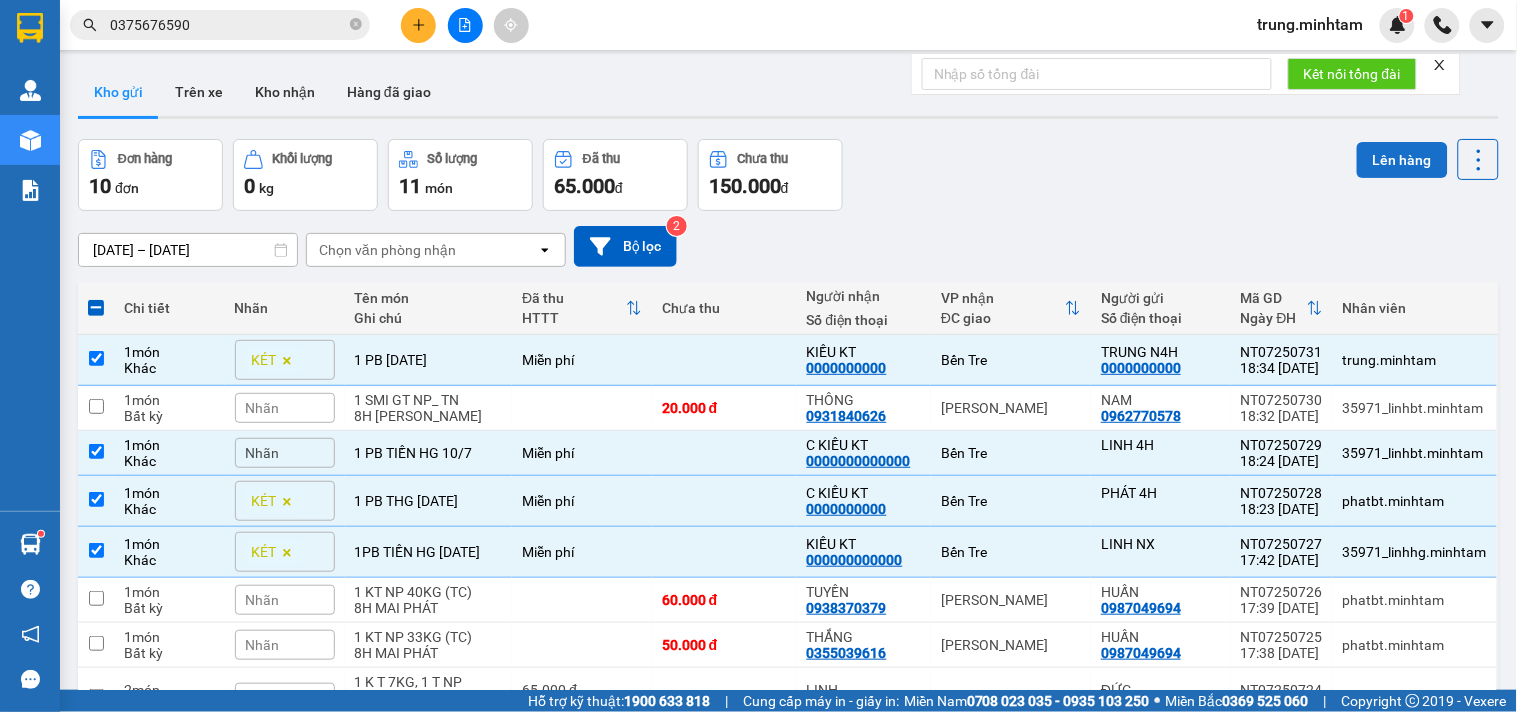 click on "Lên hàng" at bounding box center [1402, 160] 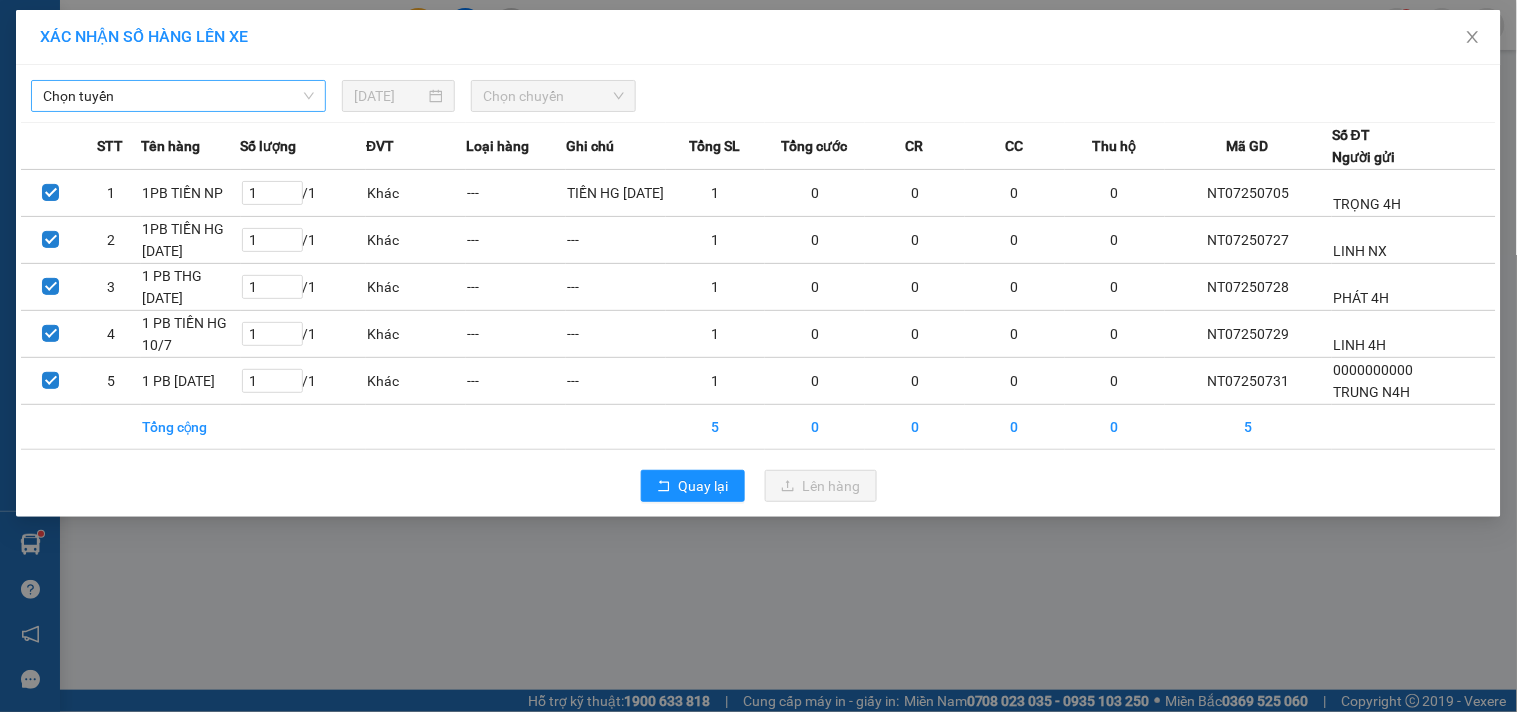 click on "Chọn tuyến" at bounding box center (178, 96) 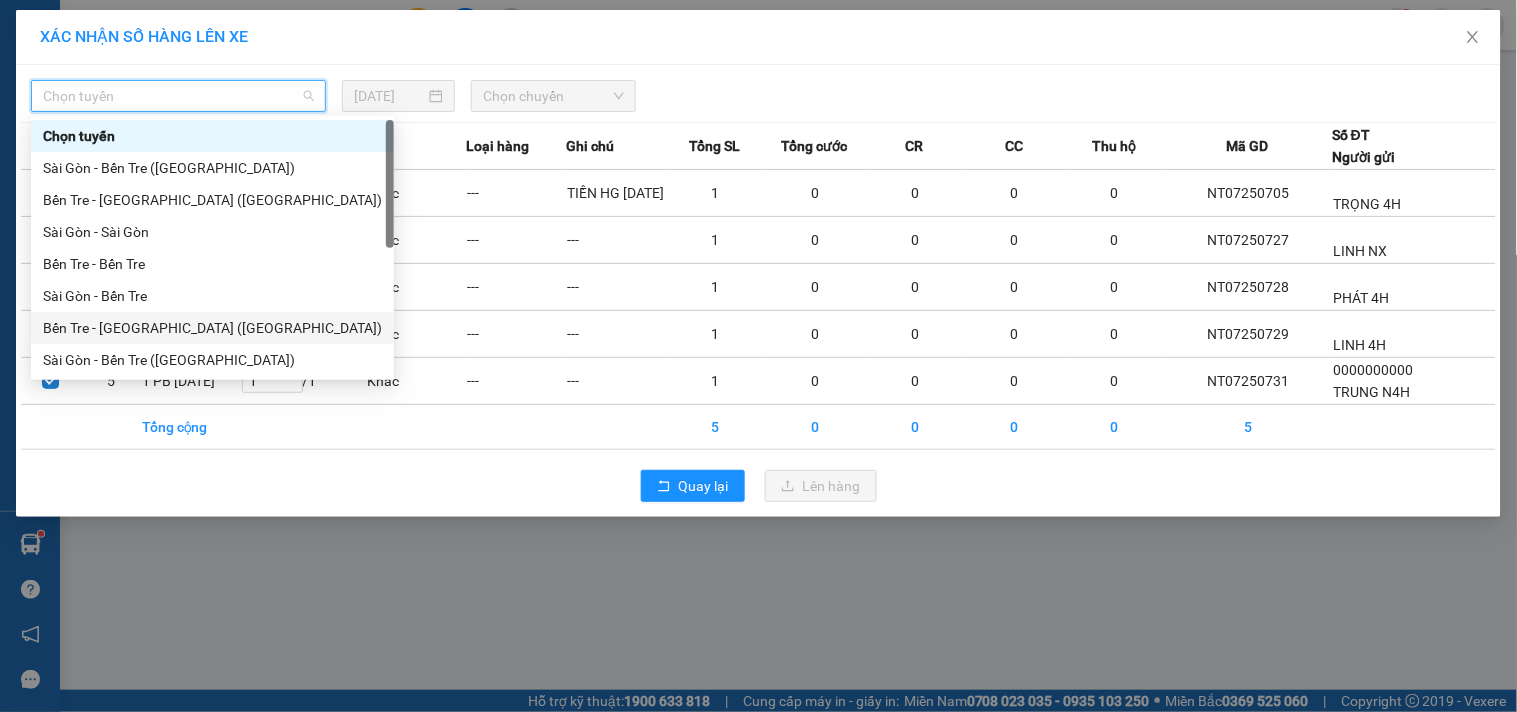 scroll, scrollTop: 32, scrollLeft: 0, axis: vertical 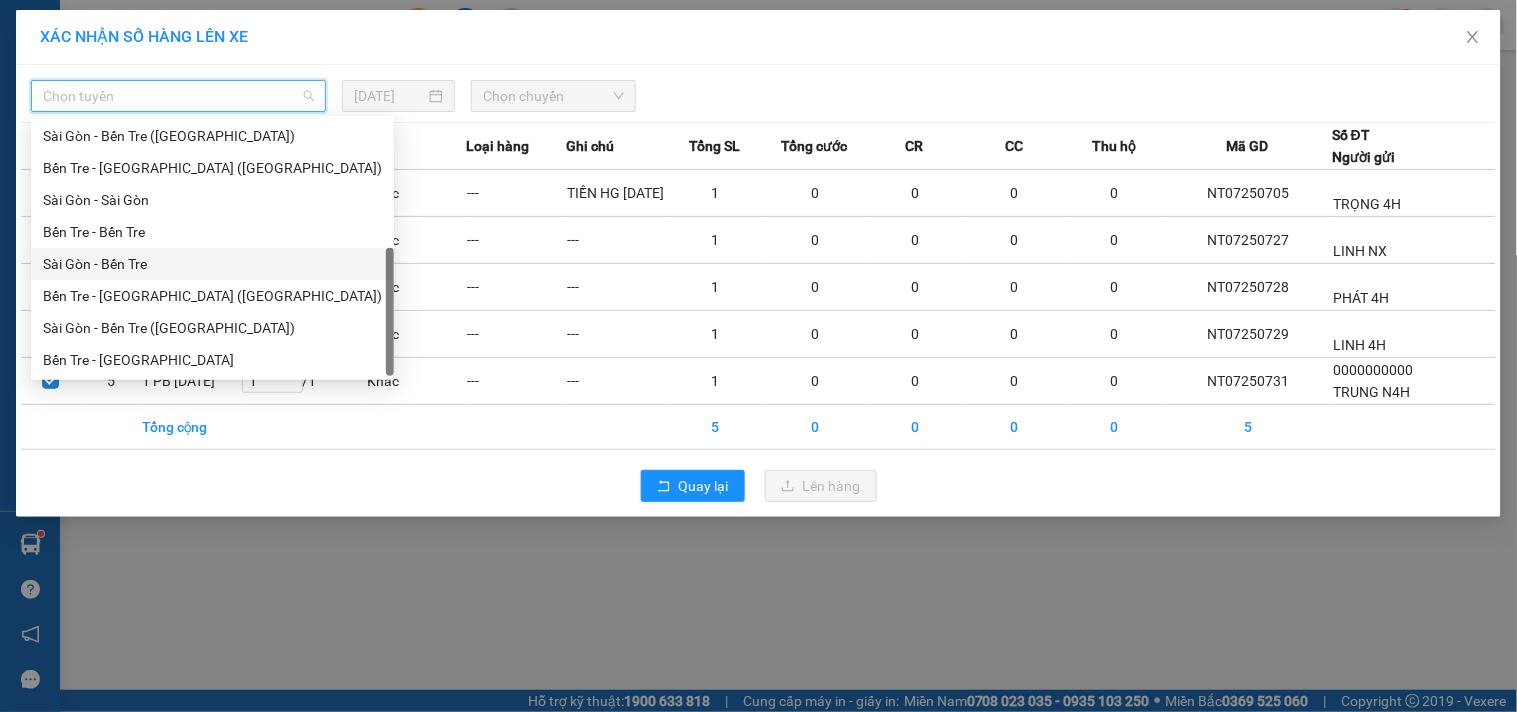 click on "Sài Gòn - Bến Tre" at bounding box center [212, 264] 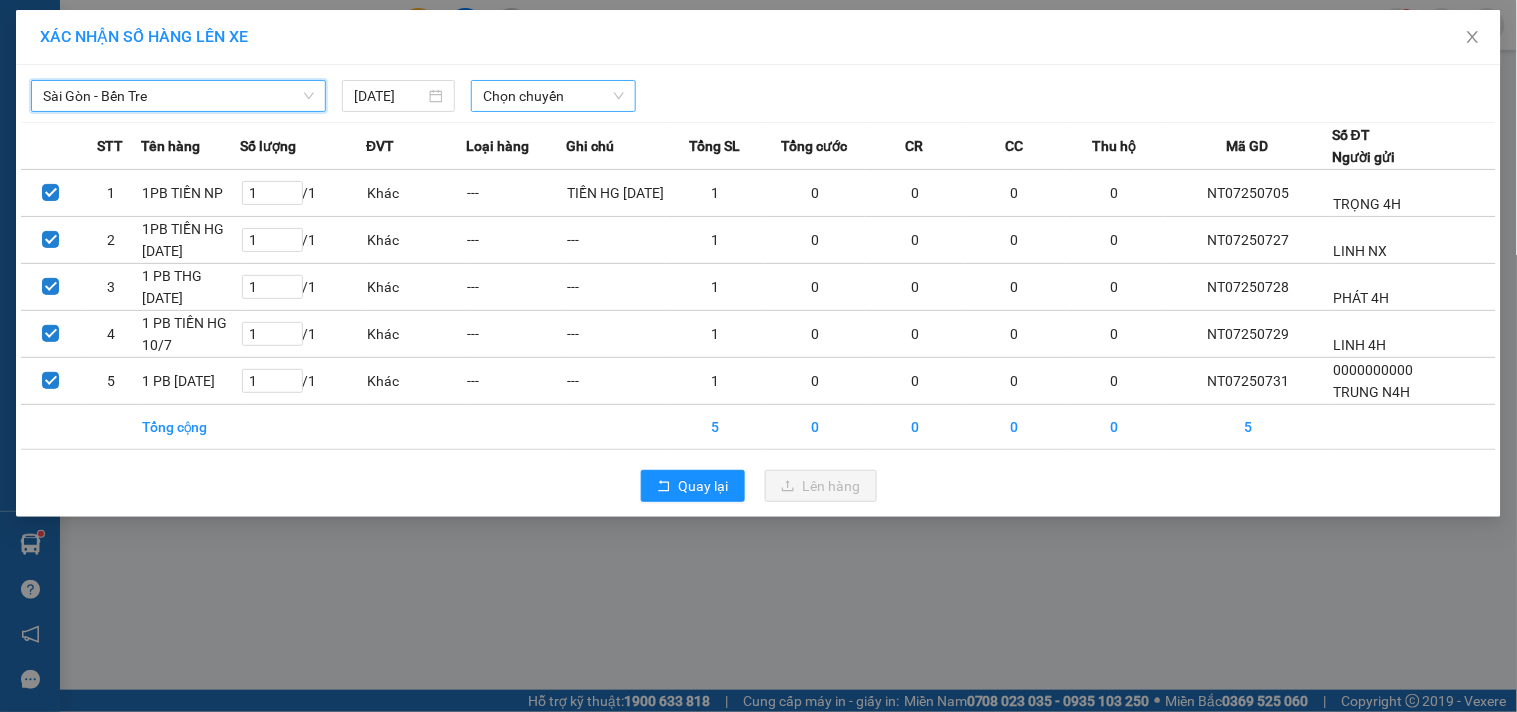 click on "Chọn chuyến" at bounding box center [553, 96] 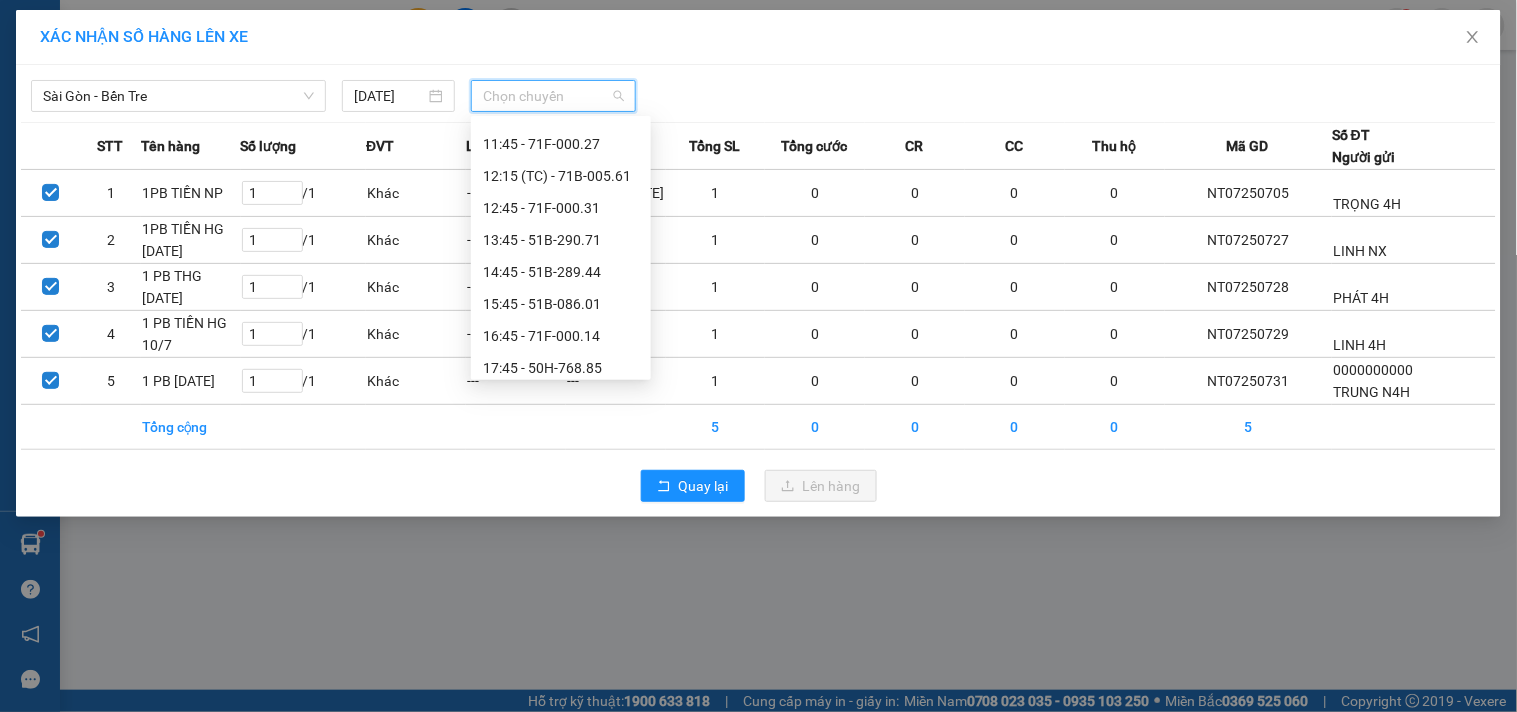 scroll, scrollTop: 283, scrollLeft: 0, axis: vertical 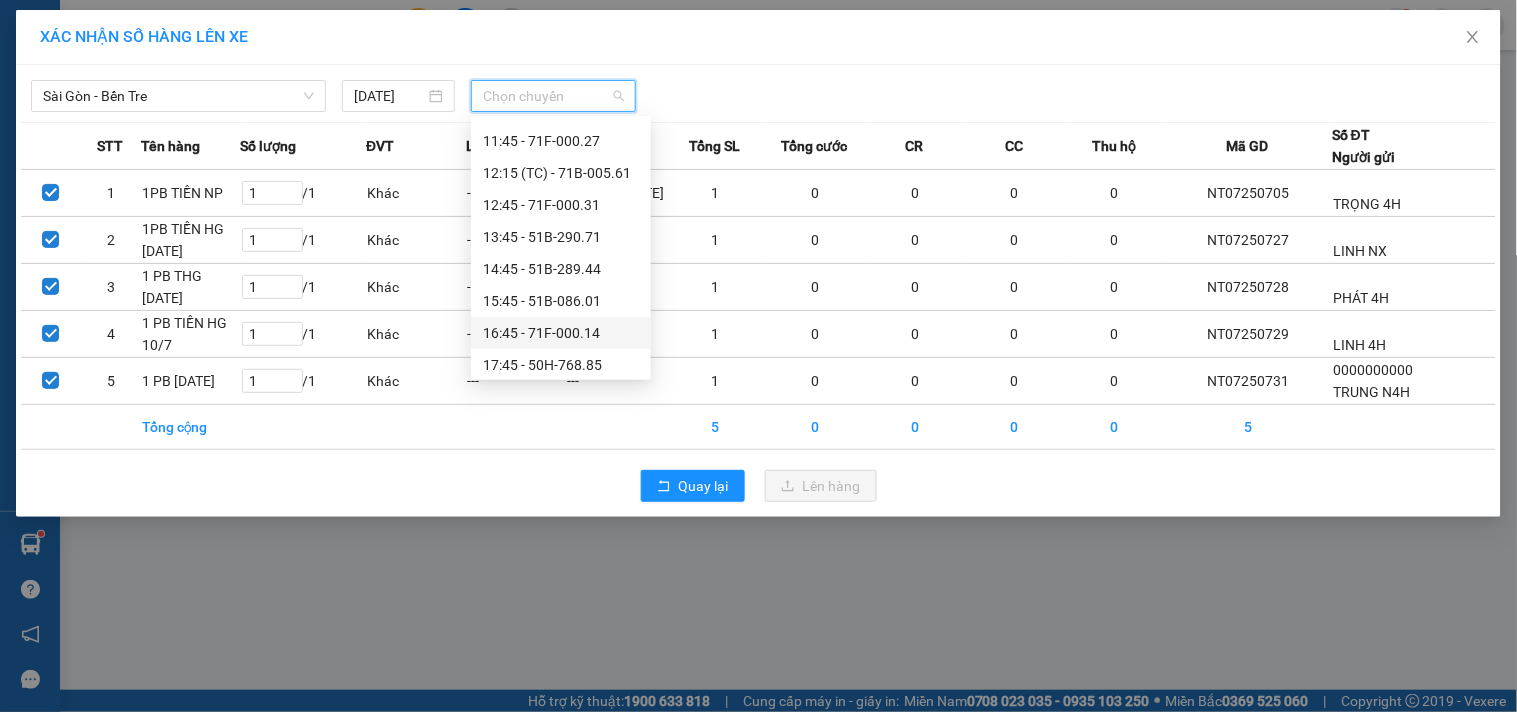 click on "16:45     - 71F-000.14" at bounding box center [561, 333] 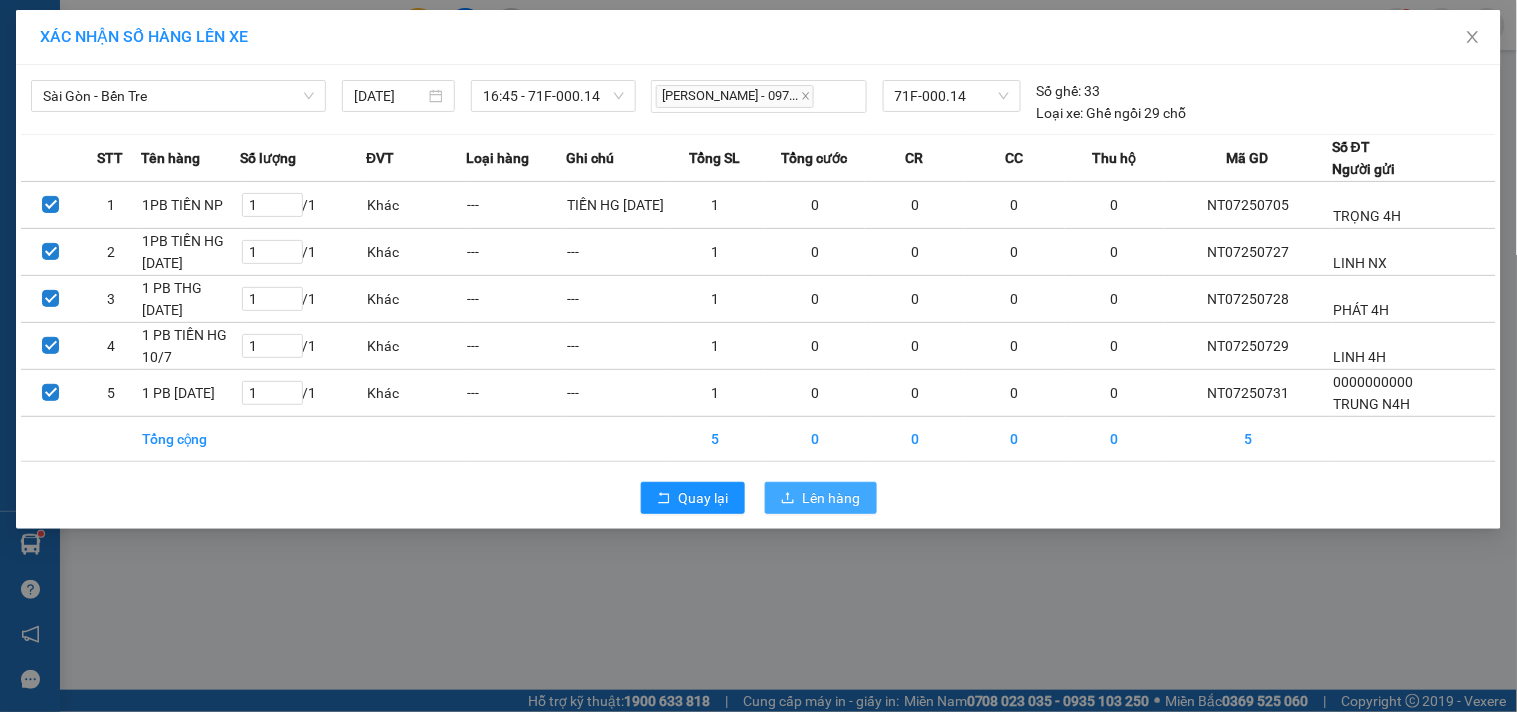 click on "Lên hàng" at bounding box center [832, 498] 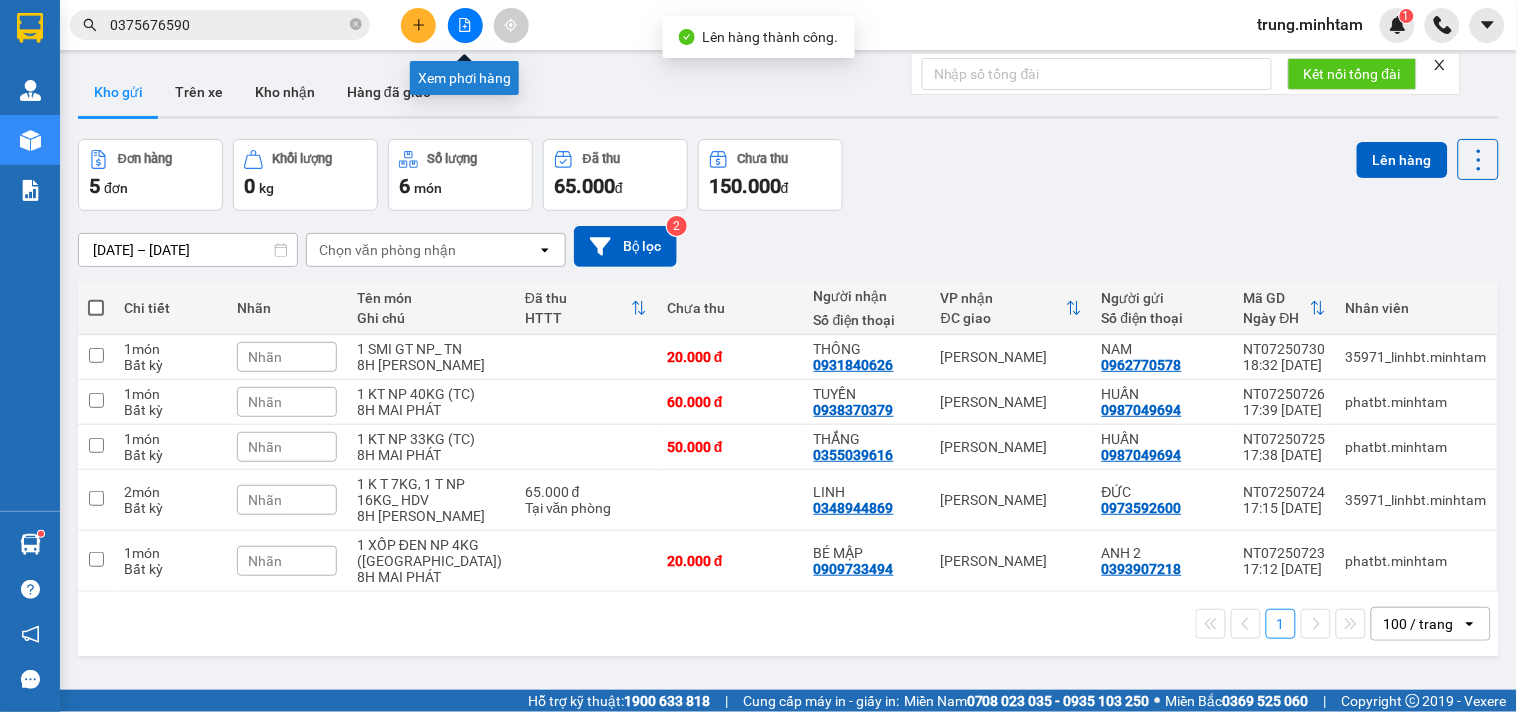 click 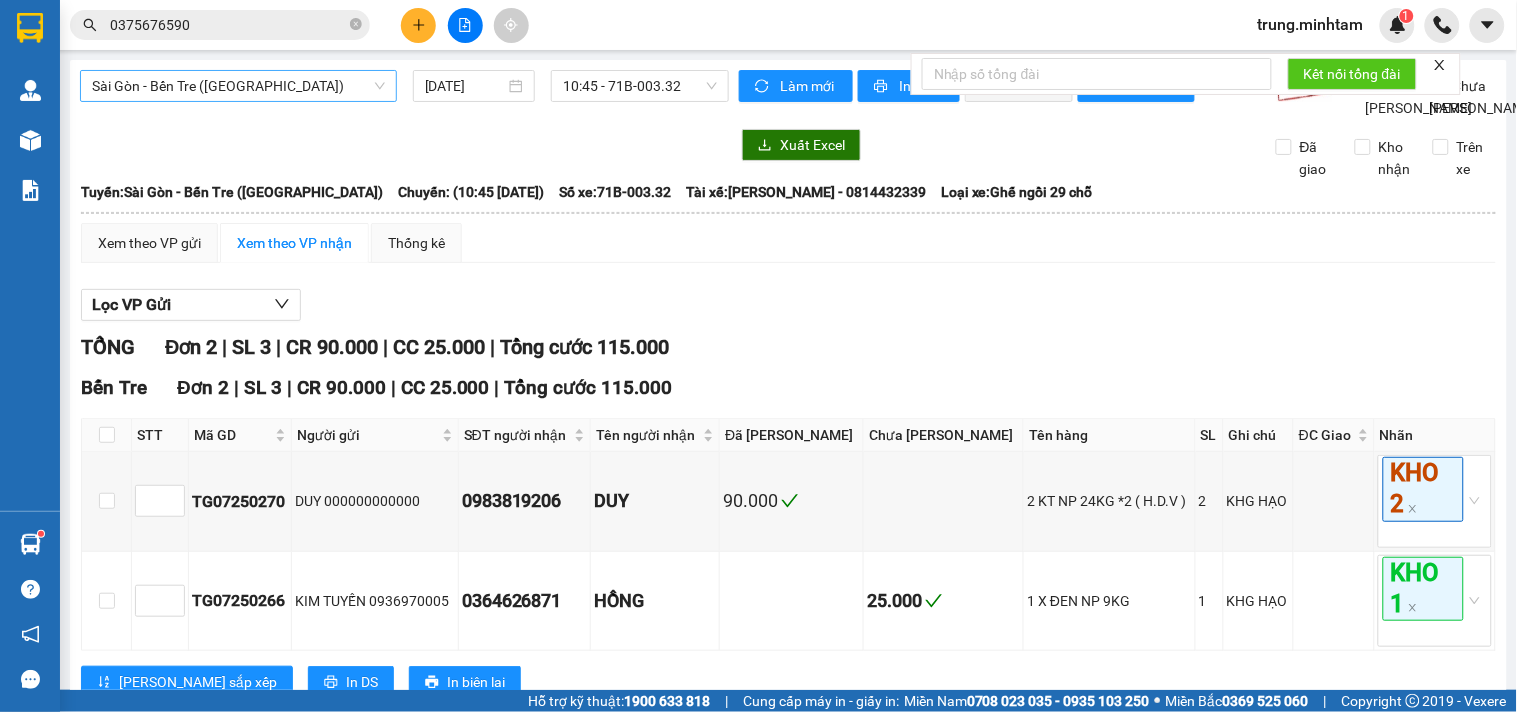 click on "Sài Gòn - Bến Tre ([GEOGRAPHIC_DATA])" at bounding box center (238, 86) 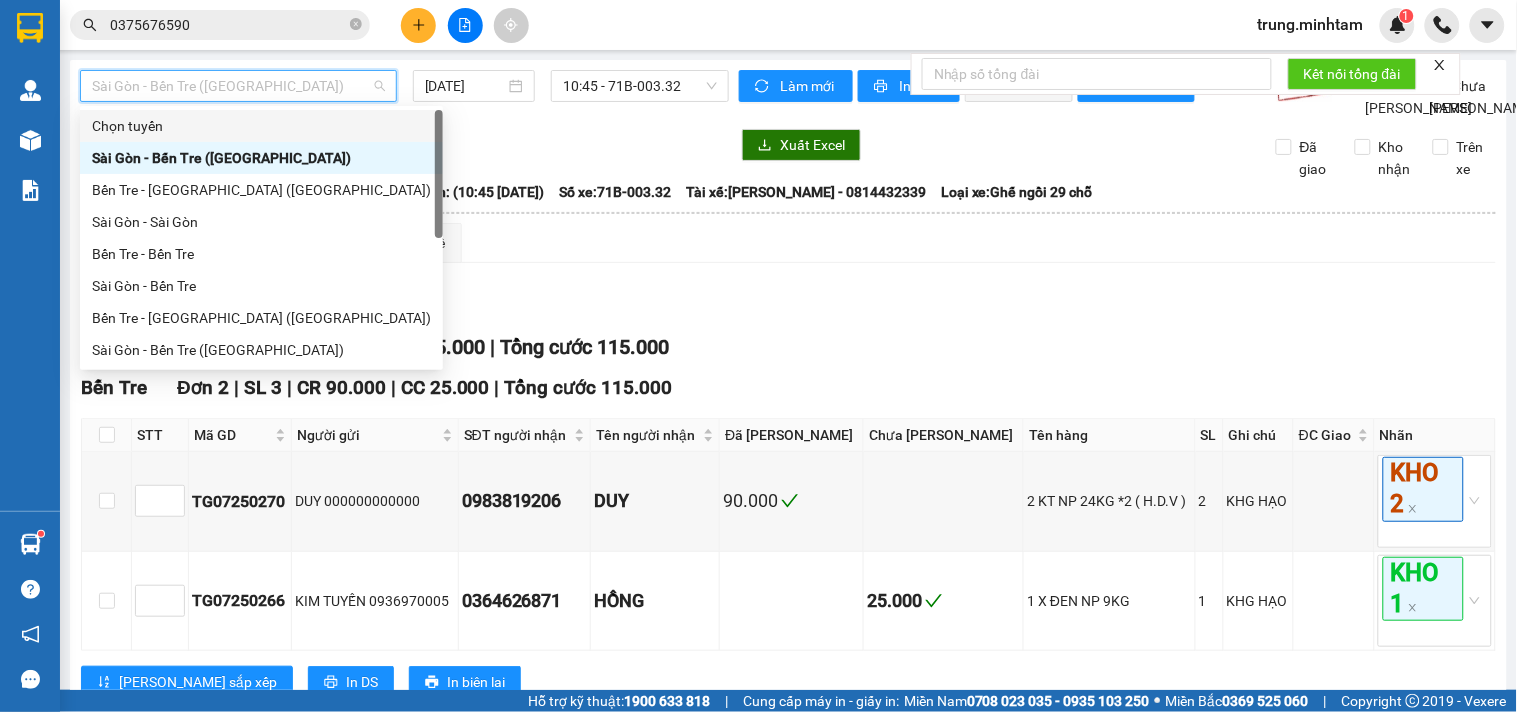 scroll, scrollTop: 32, scrollLeft: 0, axis: vertical 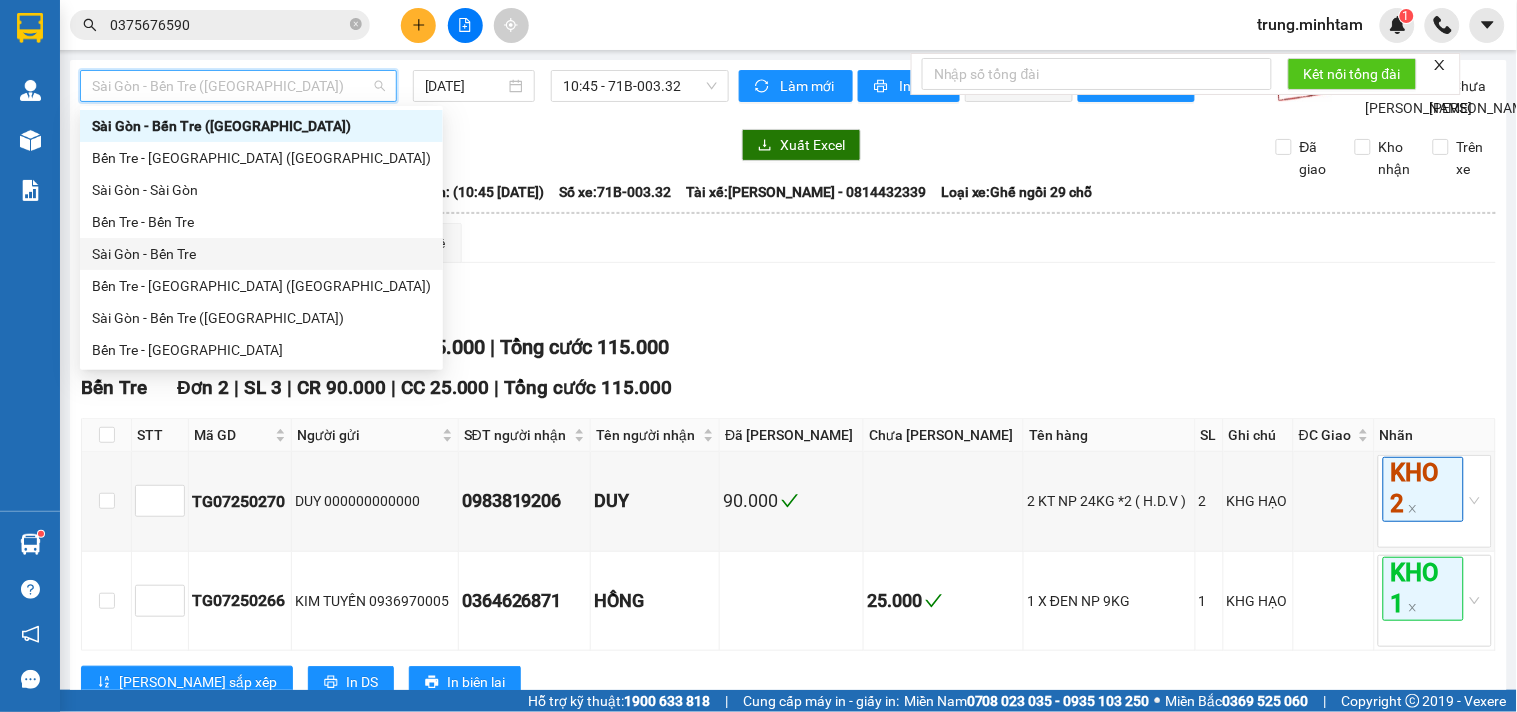 click on "Sài Gòn - Bến Tre" at bounding box center (261, 254) 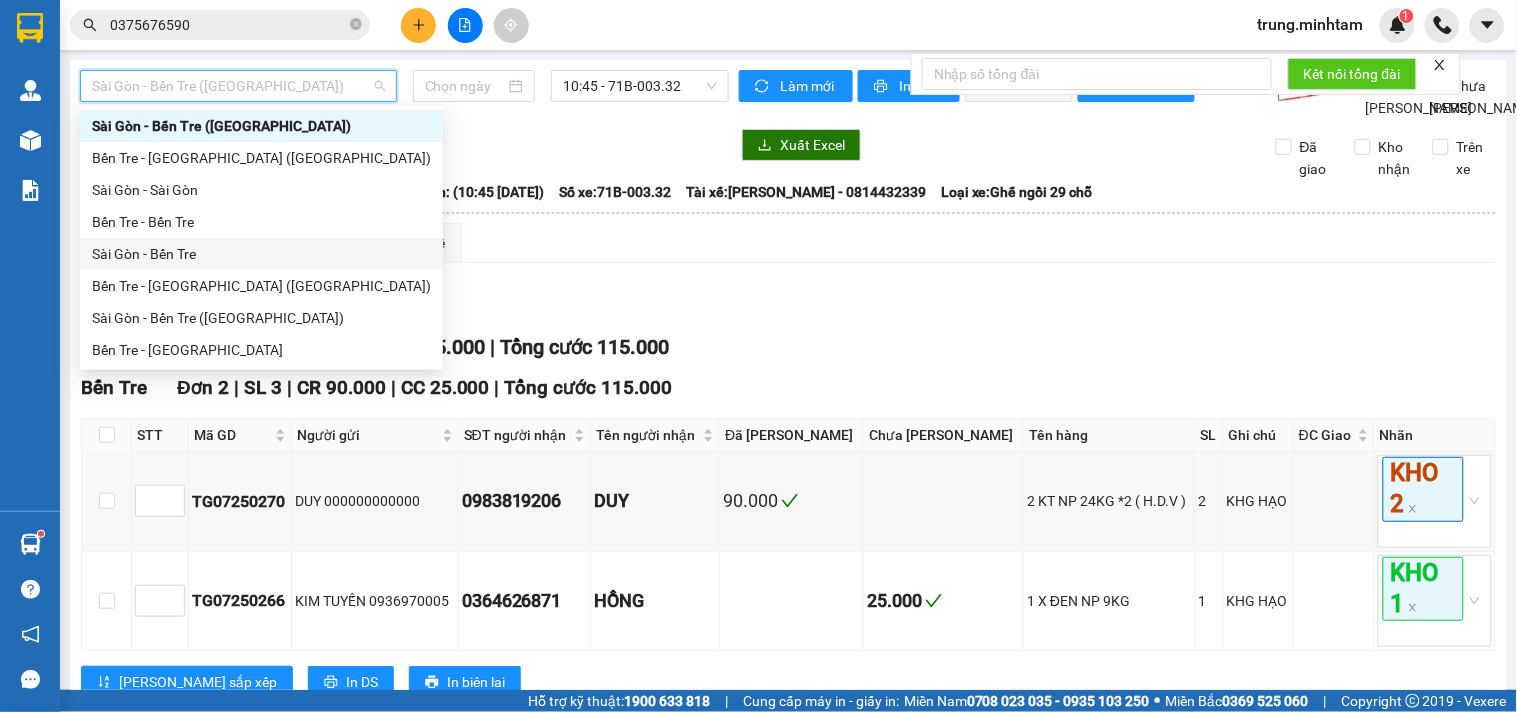 type on "[DATE]" 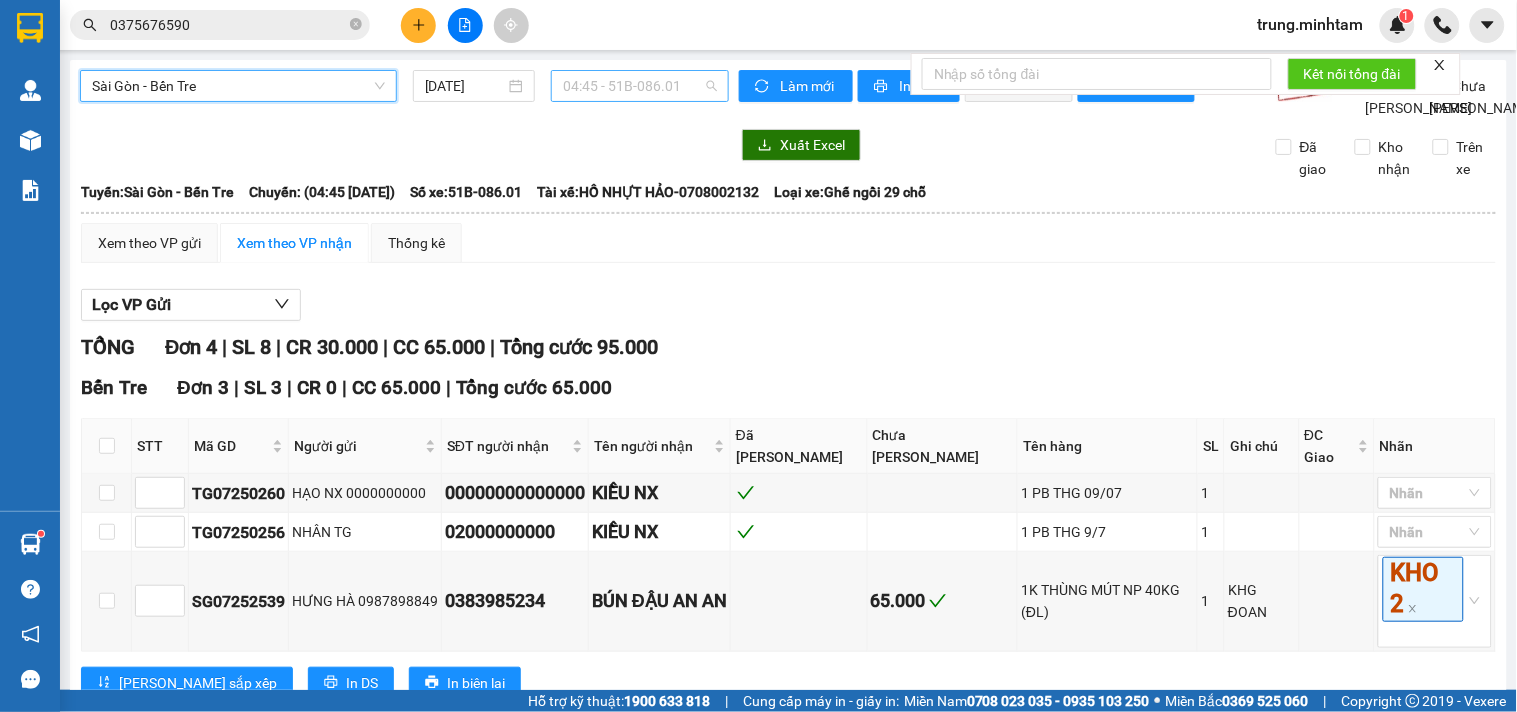 click on "04:45     - 51B-086.01" at bounding box center (640, 86) 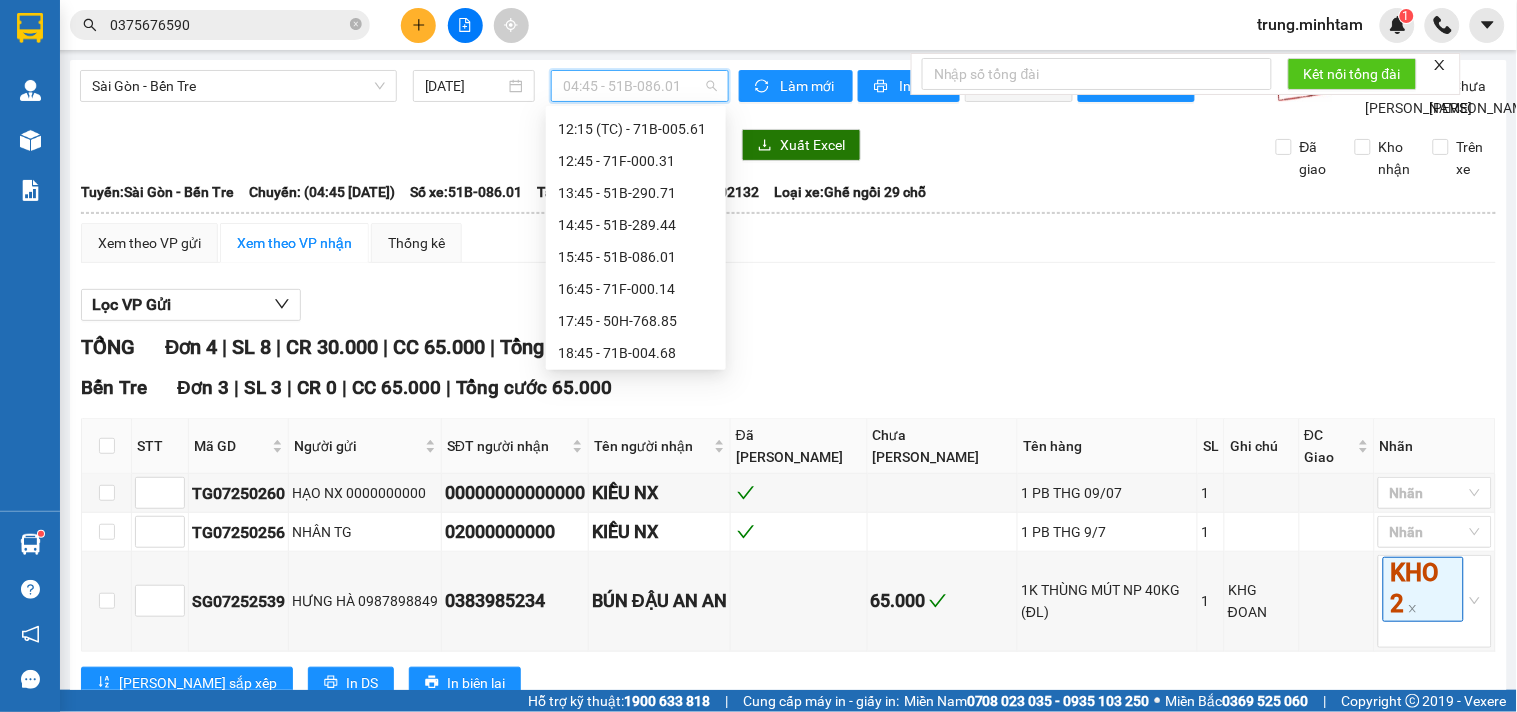 scroll, scrollTop: 324, scrollLeft: 0, axis: vertical 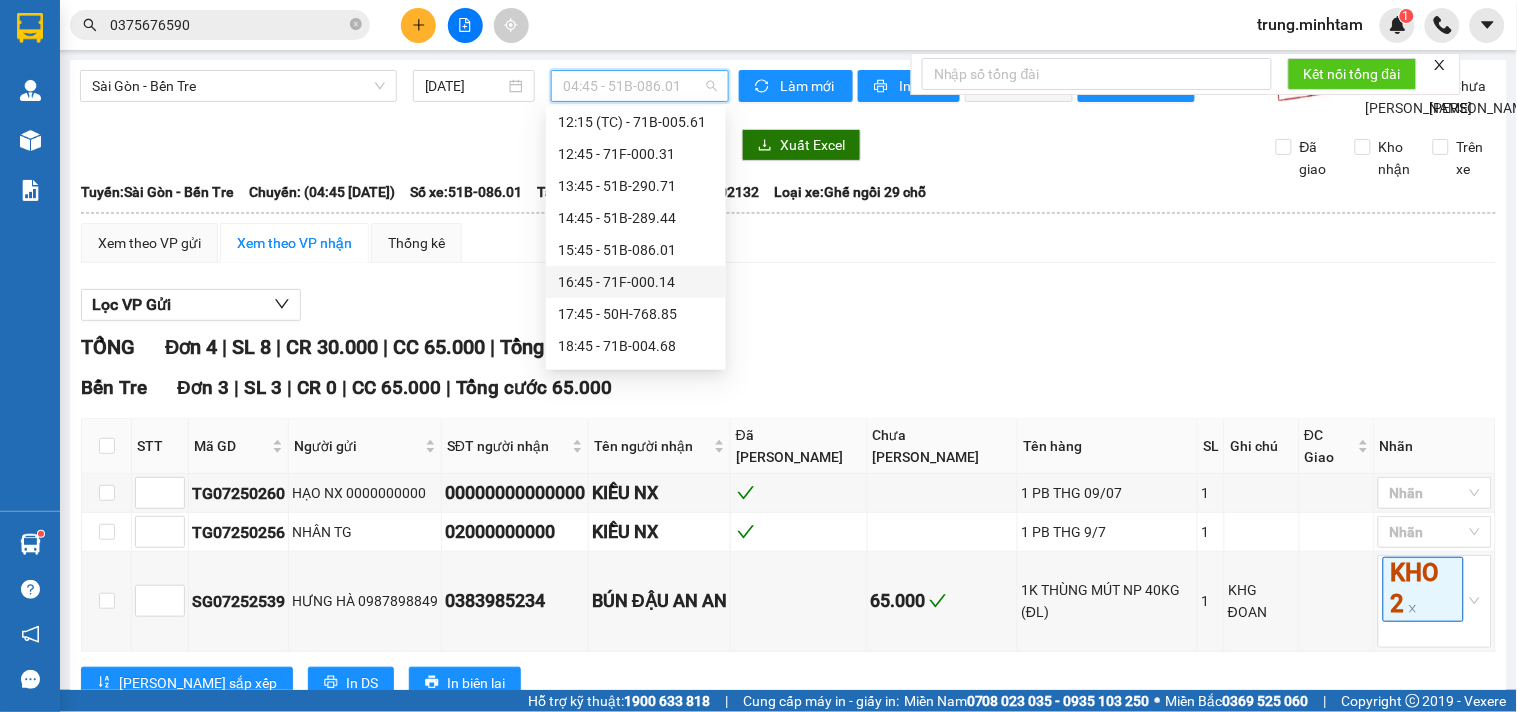 click on "16:45     - 71F-000.14" at bounding box center (636, 282) 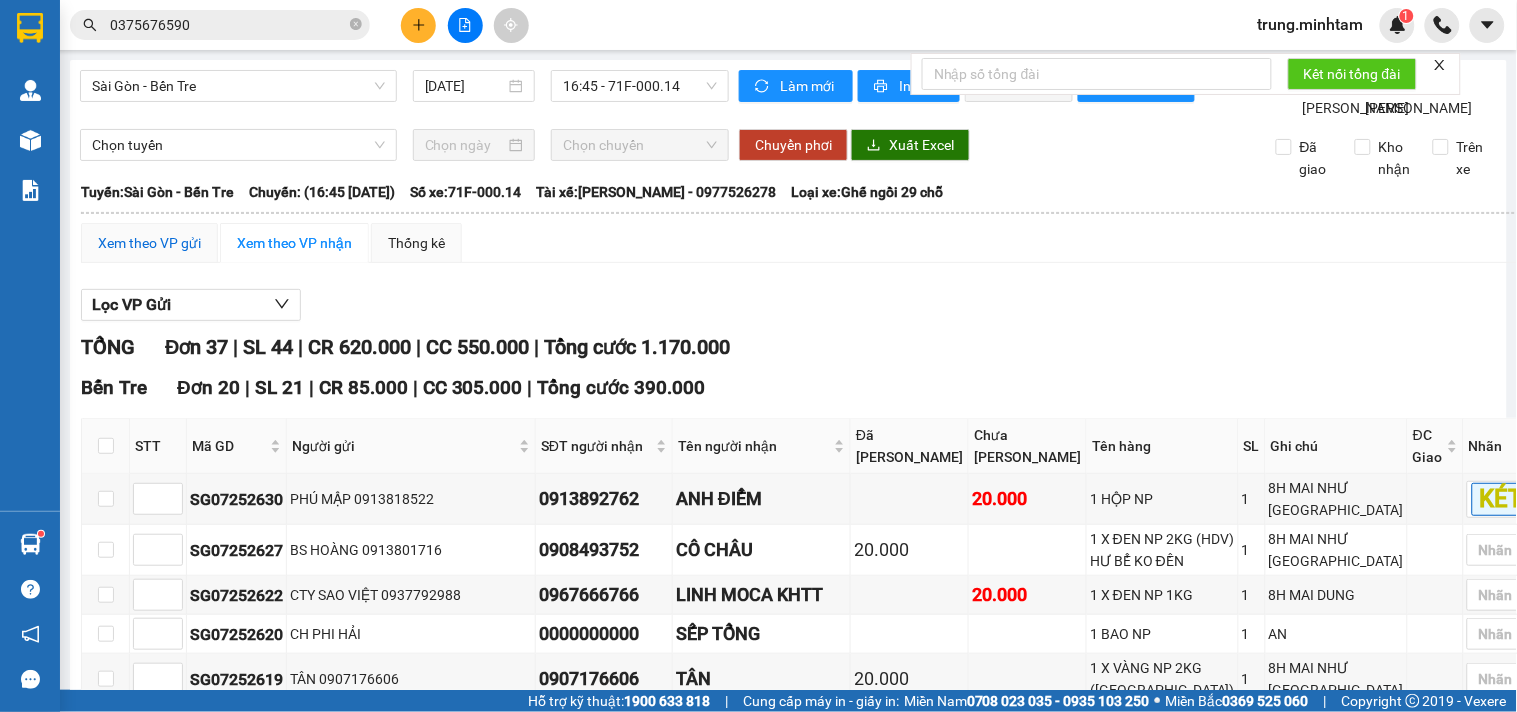 click on "Xem theo VP gửi" at bounding box center (149, 243) 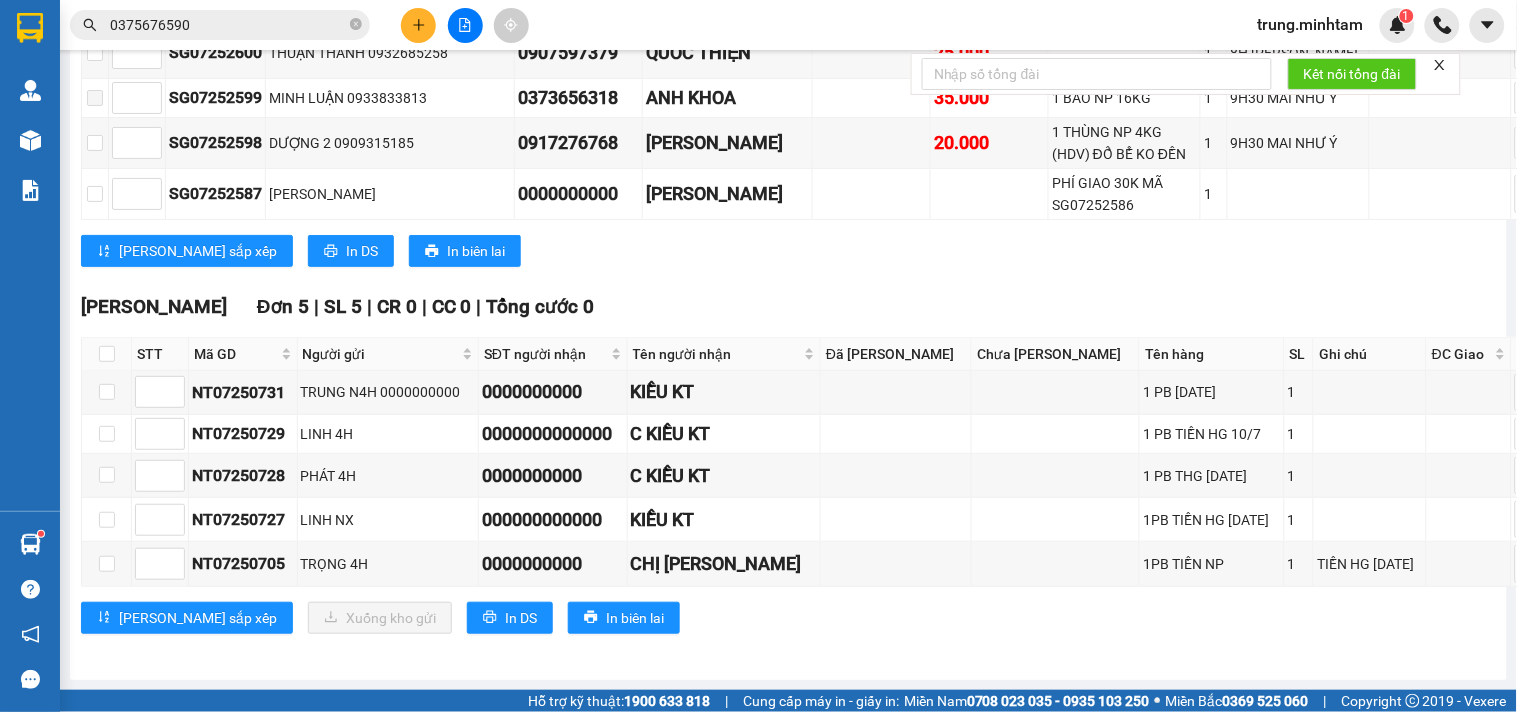 scroll, scrollTop: 2325, scrollLeft: 0, axis: vertical 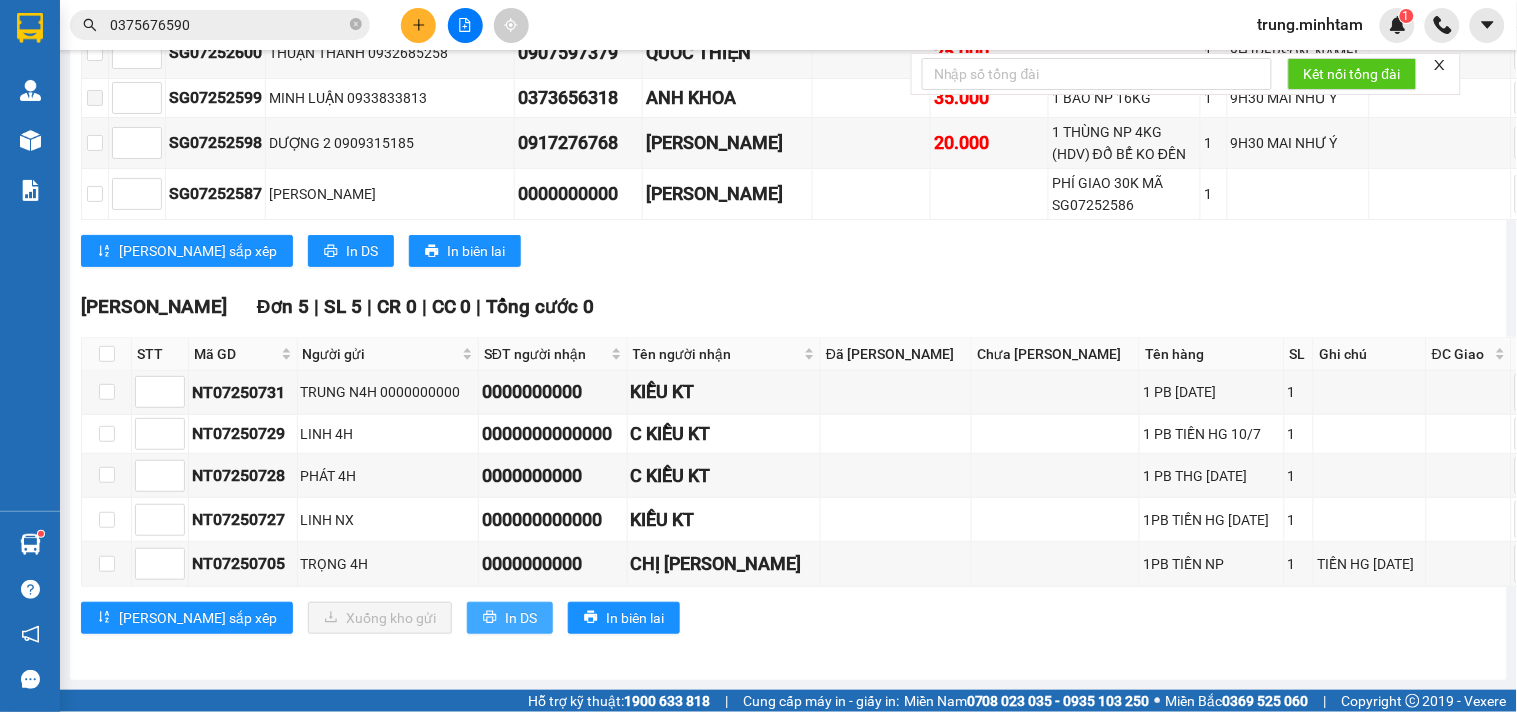 click on "In DS" at bounding box center (521, 618) 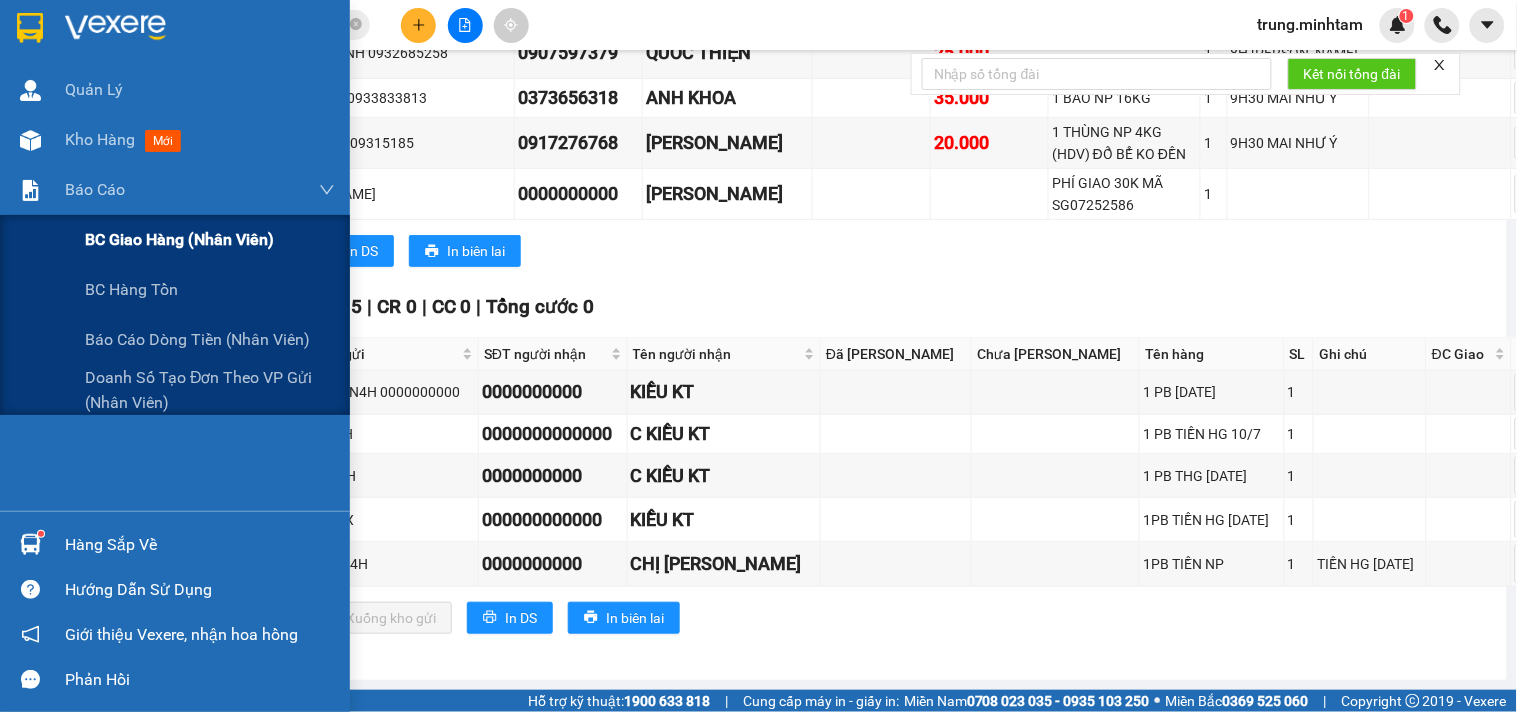 click on "BC giao hàng (nhân viên)" at bounding box center (179, 239) 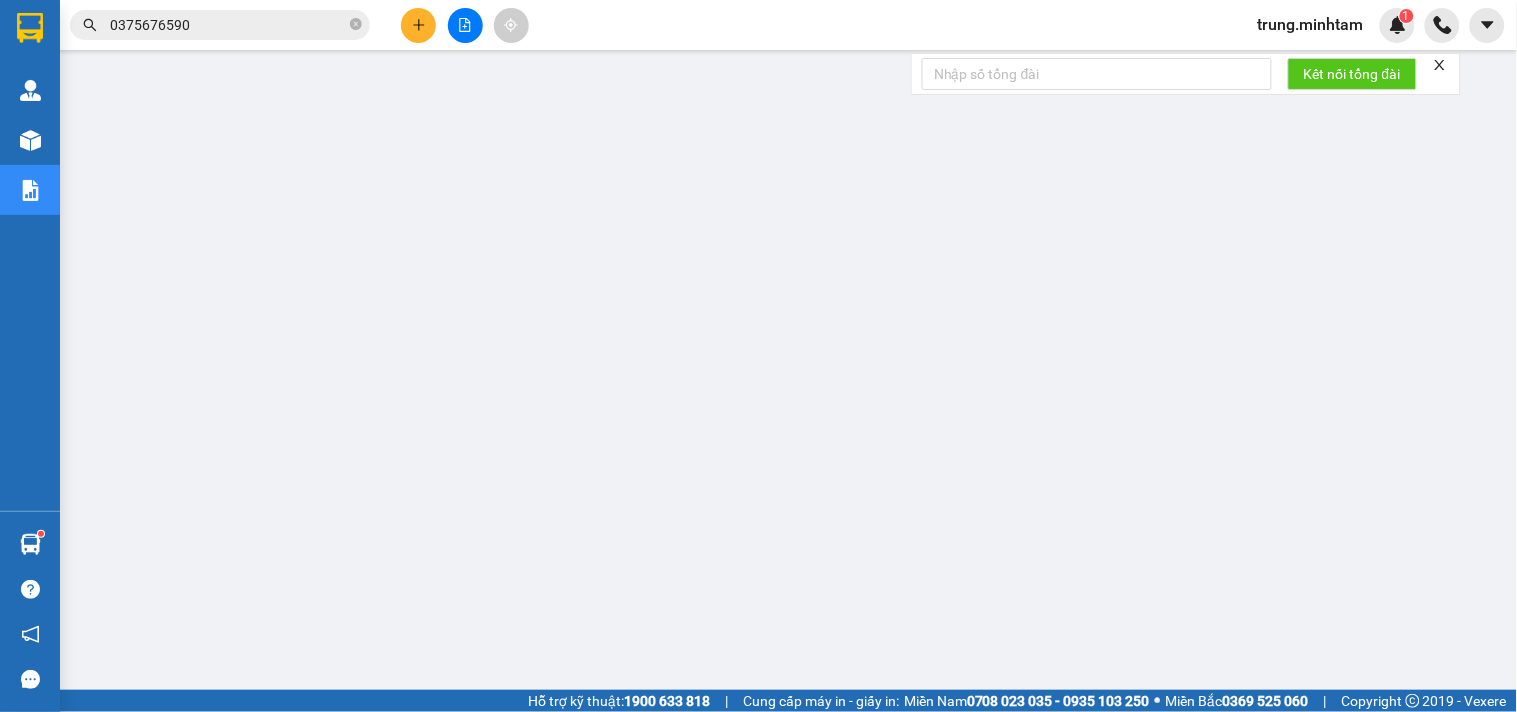 scroll, scrollTop: 0, scrollLeft: 0, axis: both 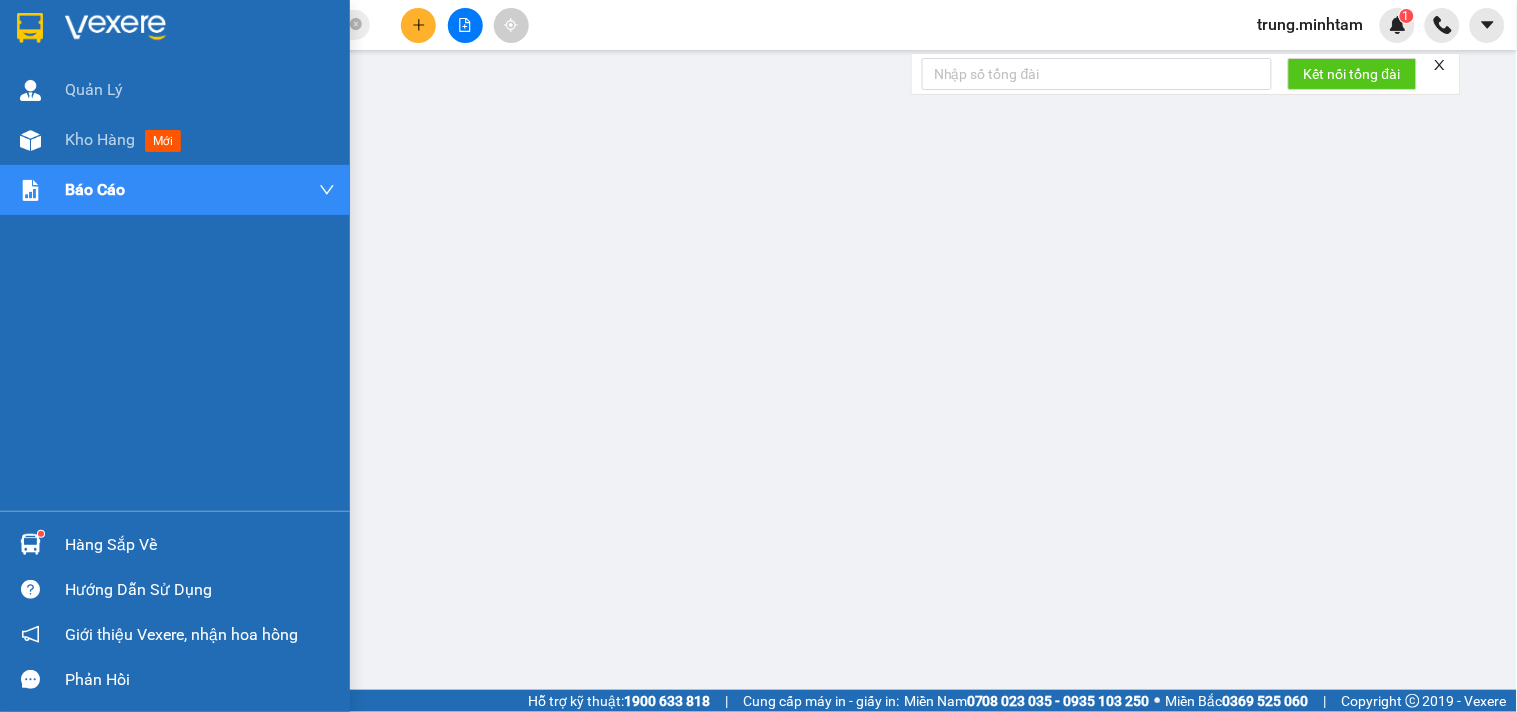 click on "Hàng sắp về" at bounding box center (200, 545) 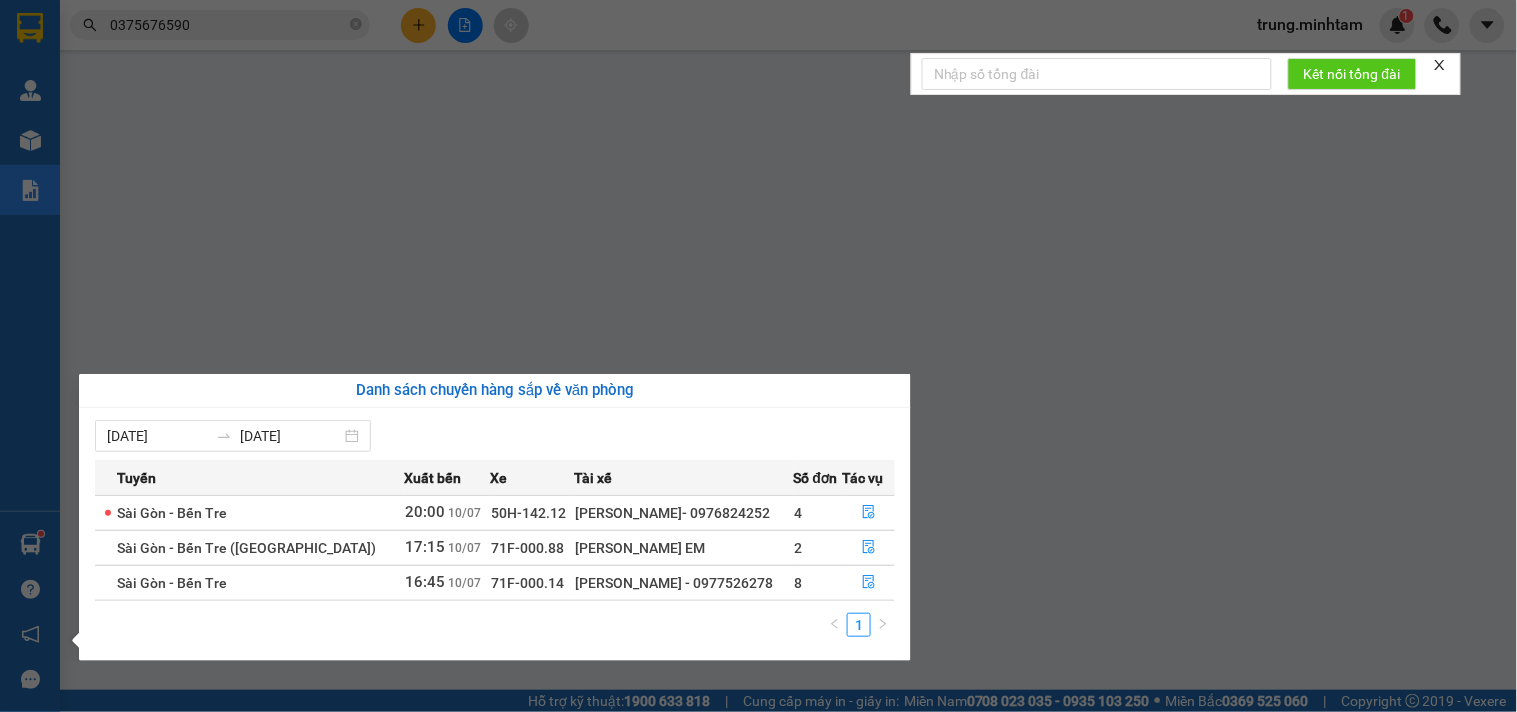 drag, startPoint x: 627, startPoint y: 583, endPoint x: 724, endPoint y: 597, distance: 98.005104 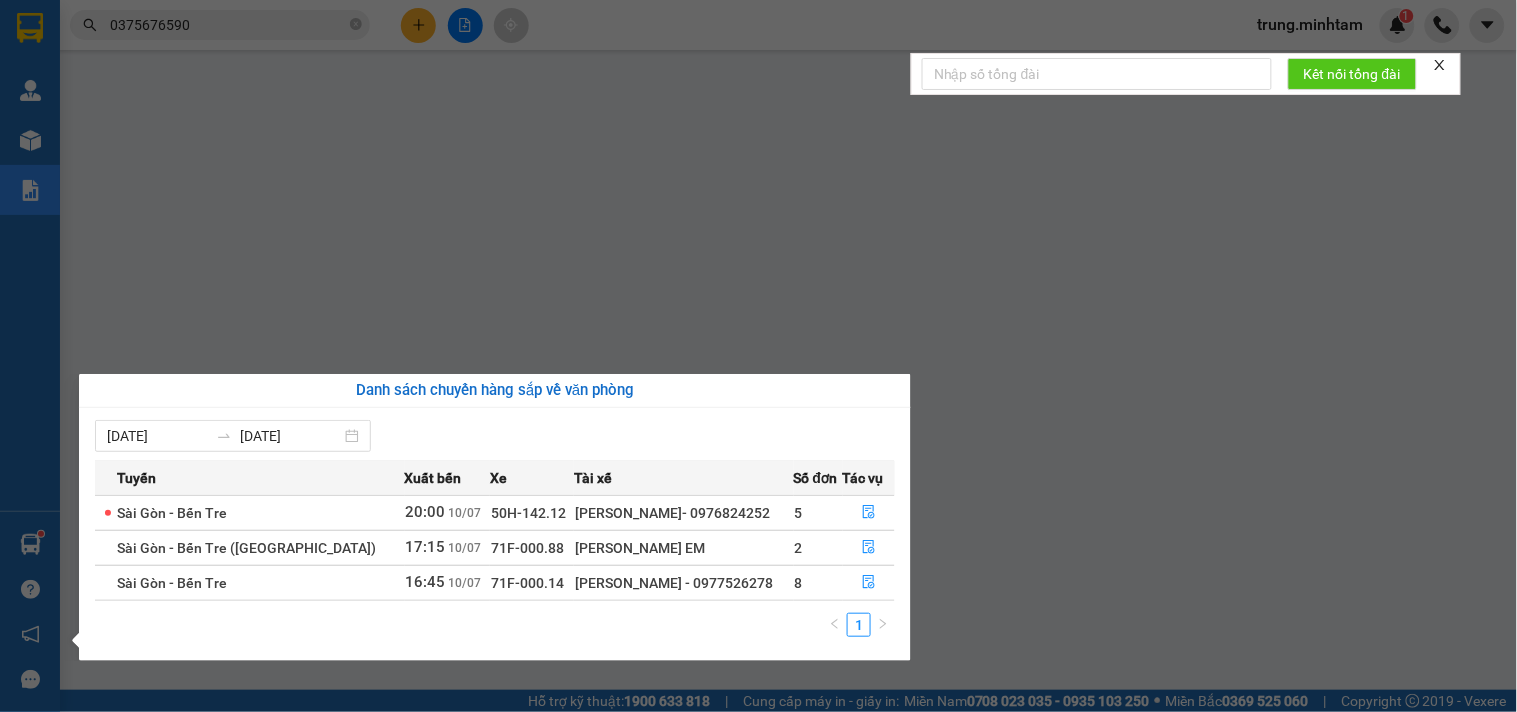 drag, startPoint x: 625, startPoint y: 582, endPoint x: 724, endPoint y: 582, distance: 99 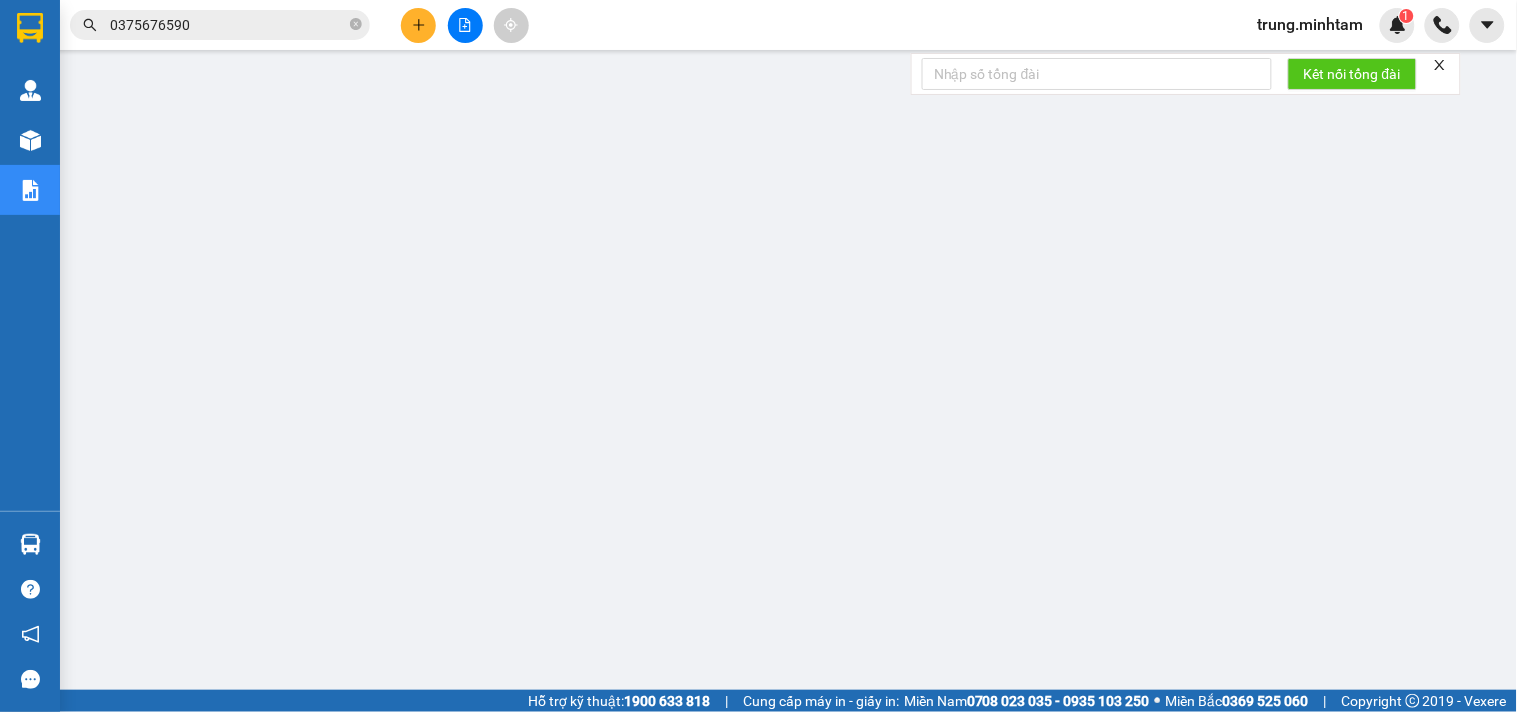 click on "Kết quả tìm kiếm ( 10 )  Bộ lọc  Mã ĐH Trạng thái Món hàng Tổng cước Chưa cước Nhãn Người gửi VP Gửi Người nhận VP Nhận SG07252526 11:47 [DATE] VP Nhận   71B-005.61 14:48 [DATE] 1 K T MUST NP 15KG (ĐL) SL:  1 35.000 35.000 KHO 1 0989481775 BÁNH MÌ MÁ [GEOGRAPHIC_DATA][PERSON_NAME] 0375676590 [PERSON_NAME] SG07250367 10:22 [DATE] Đã giao   09:07 [DATE] 1 KT THÙNG NP 15KG (ĐL) SL:  1 35.000 KHO 1 0989481775 BÁNH MÌ MÁ [GEOGRAPHIC_DATA][PERSON_NAME] 0375676590 DIỄM CHI Ngã Tư Huyện SG06256682 11:20 [DATE] Đã giao   10:05 [DATE] 1 K THÙNG MÚT NP 16KG ( ĐL ) SL:  1 35.000 KHO 1 0989481775 BÁNH MÌ [GEOGRAPHIC_DATA][PERSON_NAME] 0375676590 DIỄM CHI Ngã Tư Huyện SG06254517 12:45 [DATE] Đã giao   03:08 [DATE] 1 K THÙNG MÚT NP 15KG ( ĐL ) SL:  1 35.000 KHO 1 0989481775 BÁNH [GEOGRAPHIC_DATA][PERSON_NAME] [PERSON_NAME] SG06252622 12:13 [DATE] Đã giao   17:32 [DATE] 1 KT MUST NP 17KG (ĐA) SL:  1 40.000 KHO 1" at bounding box center (758, 356) 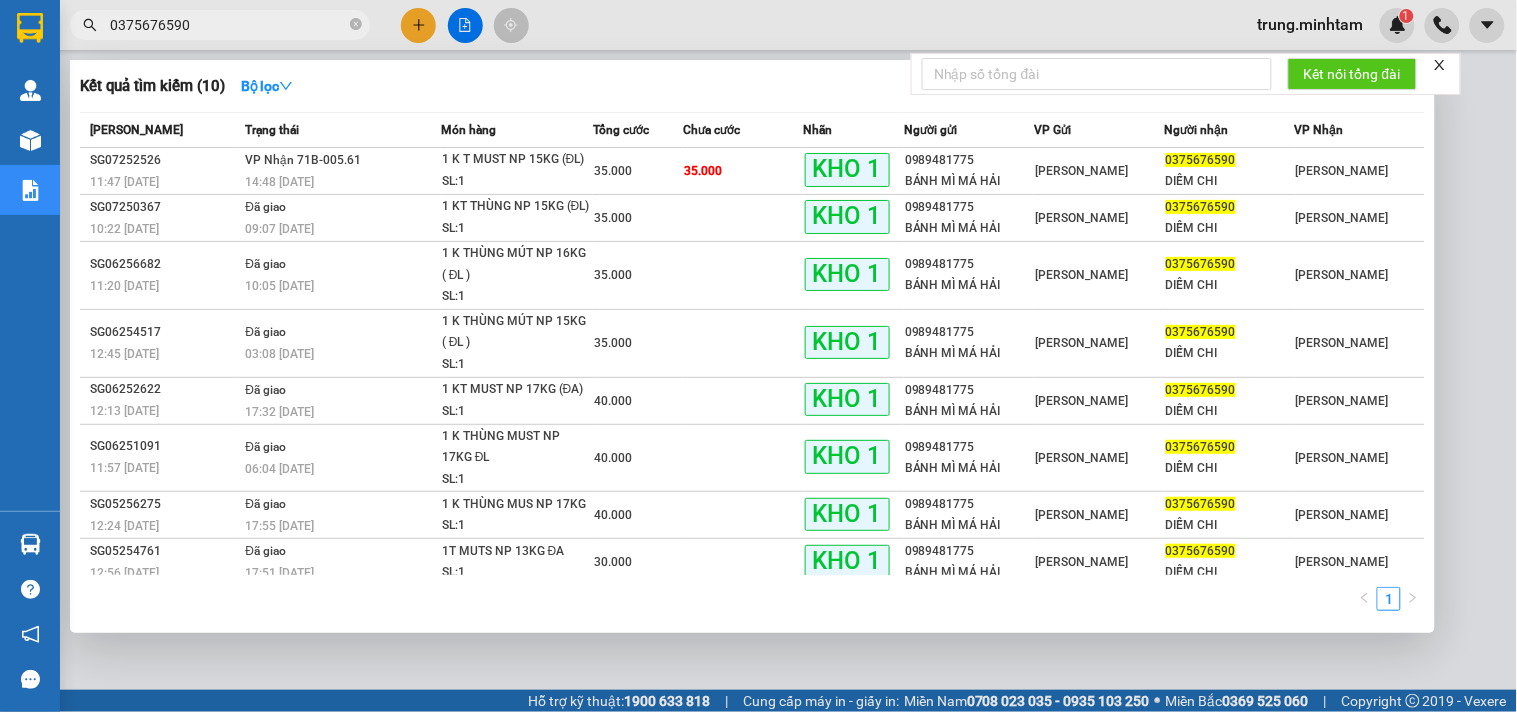 click on "0375676590" at bounding box center (228, 25) 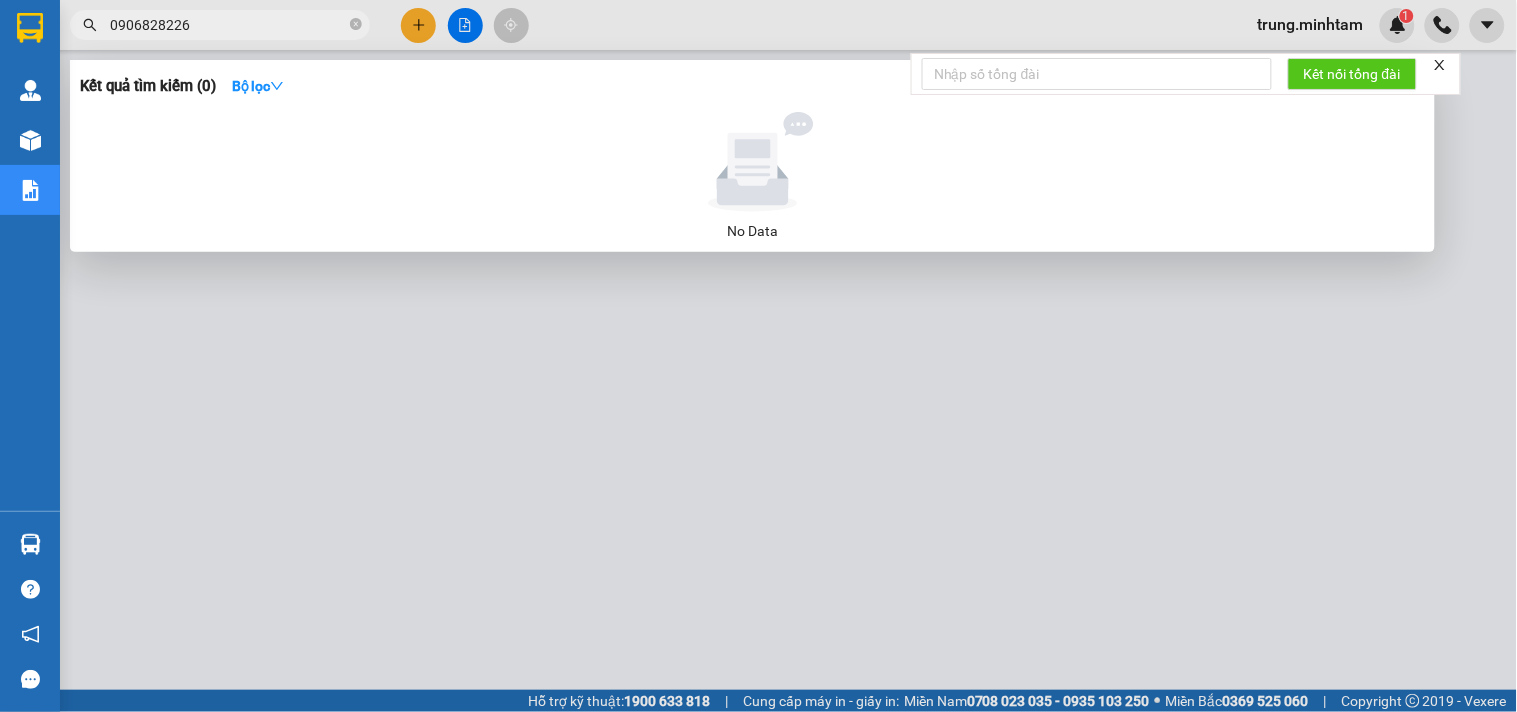 type on "0906828226" 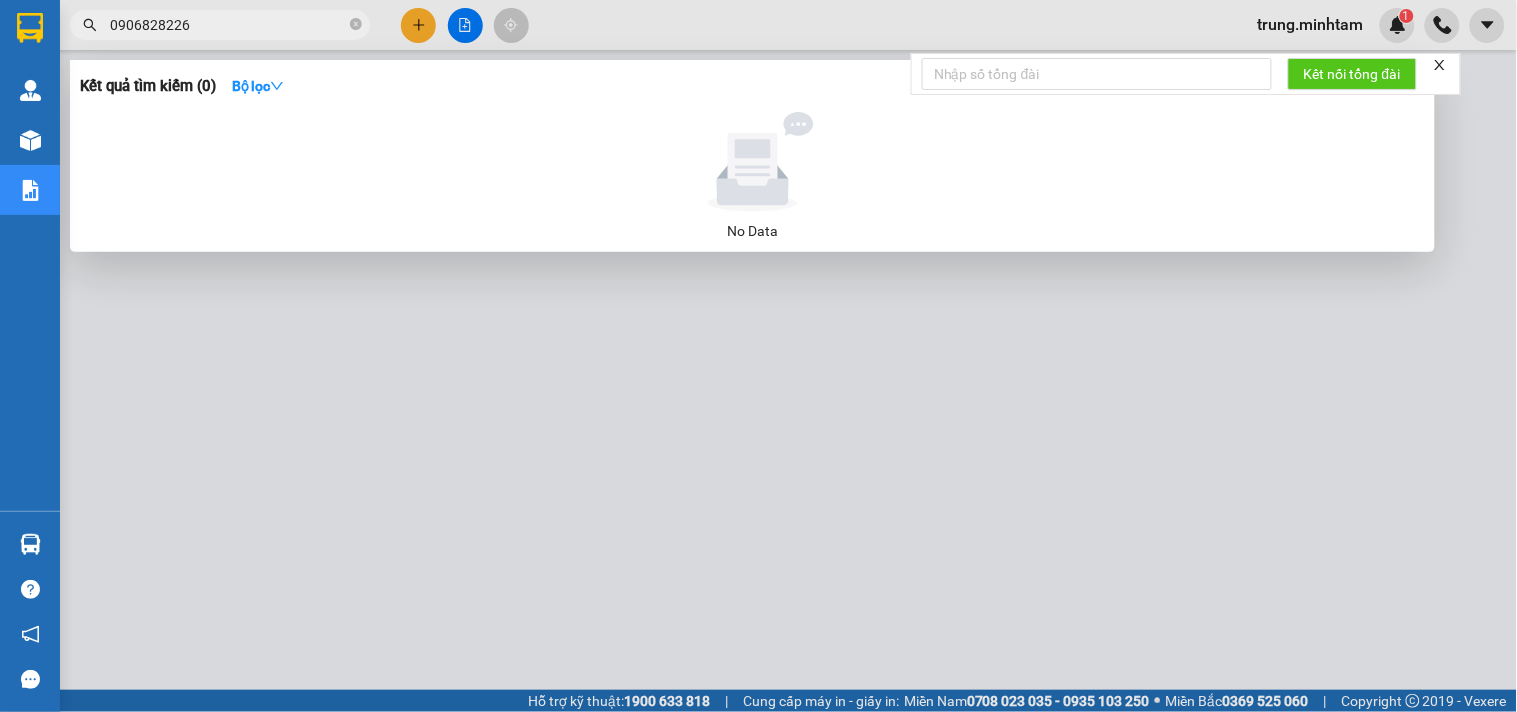 click 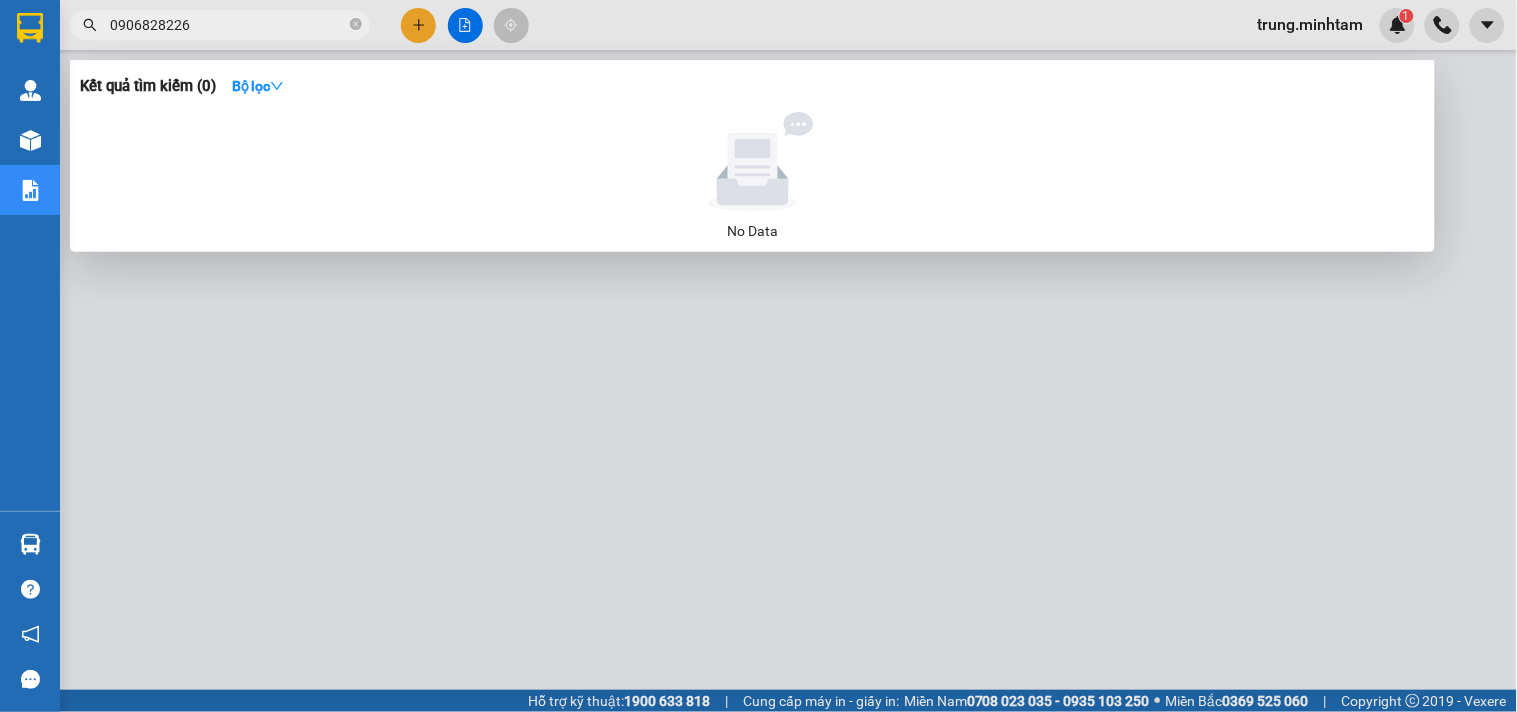 click at bounding box center (758, 356) 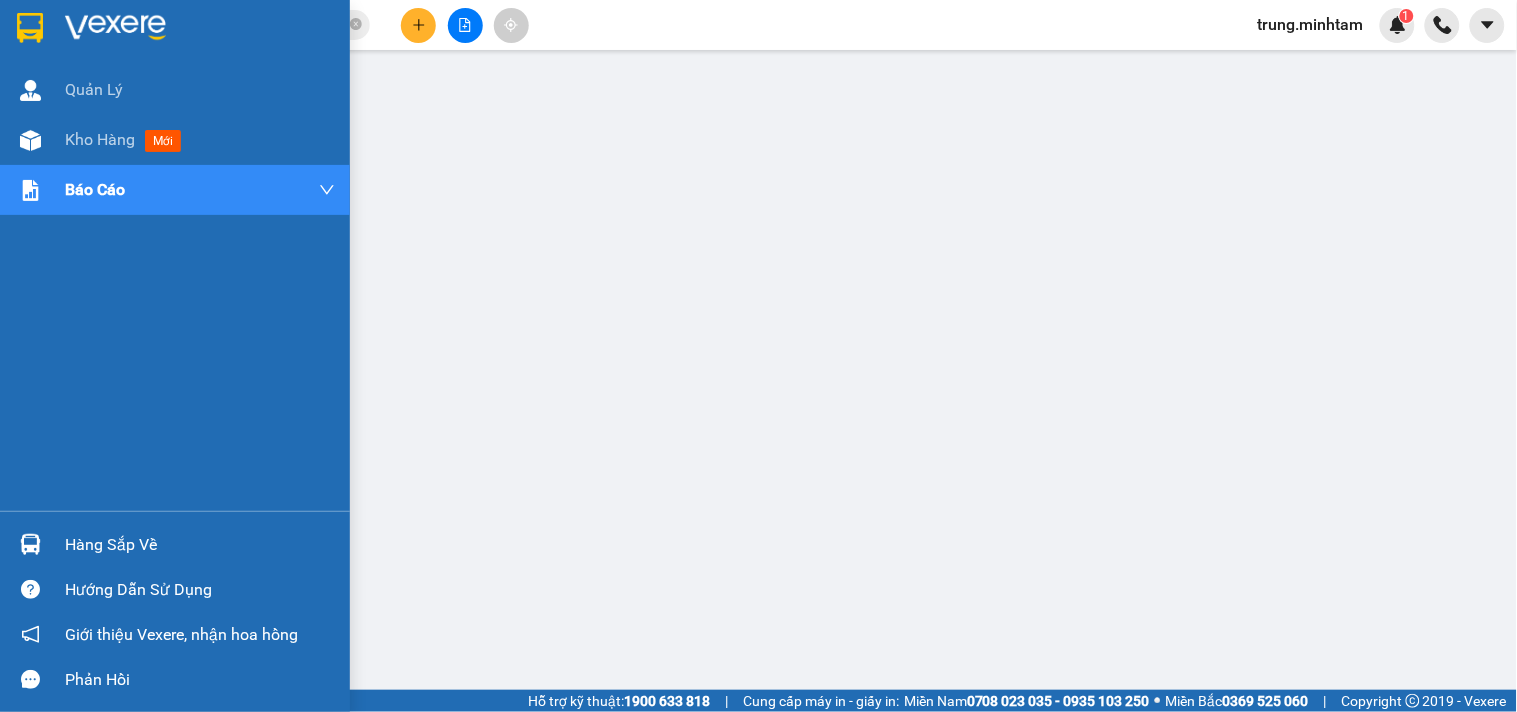 click at bounding box center (30, 544) 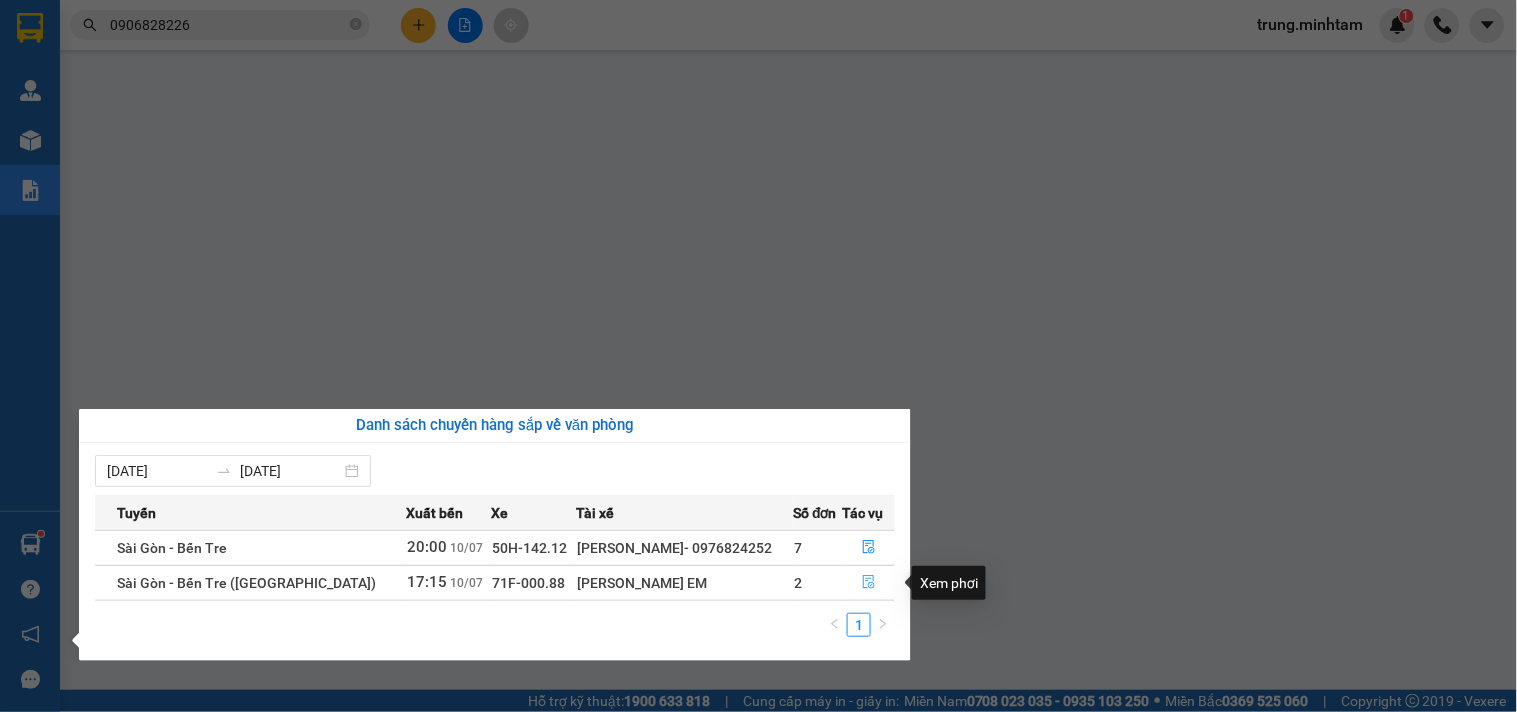 click 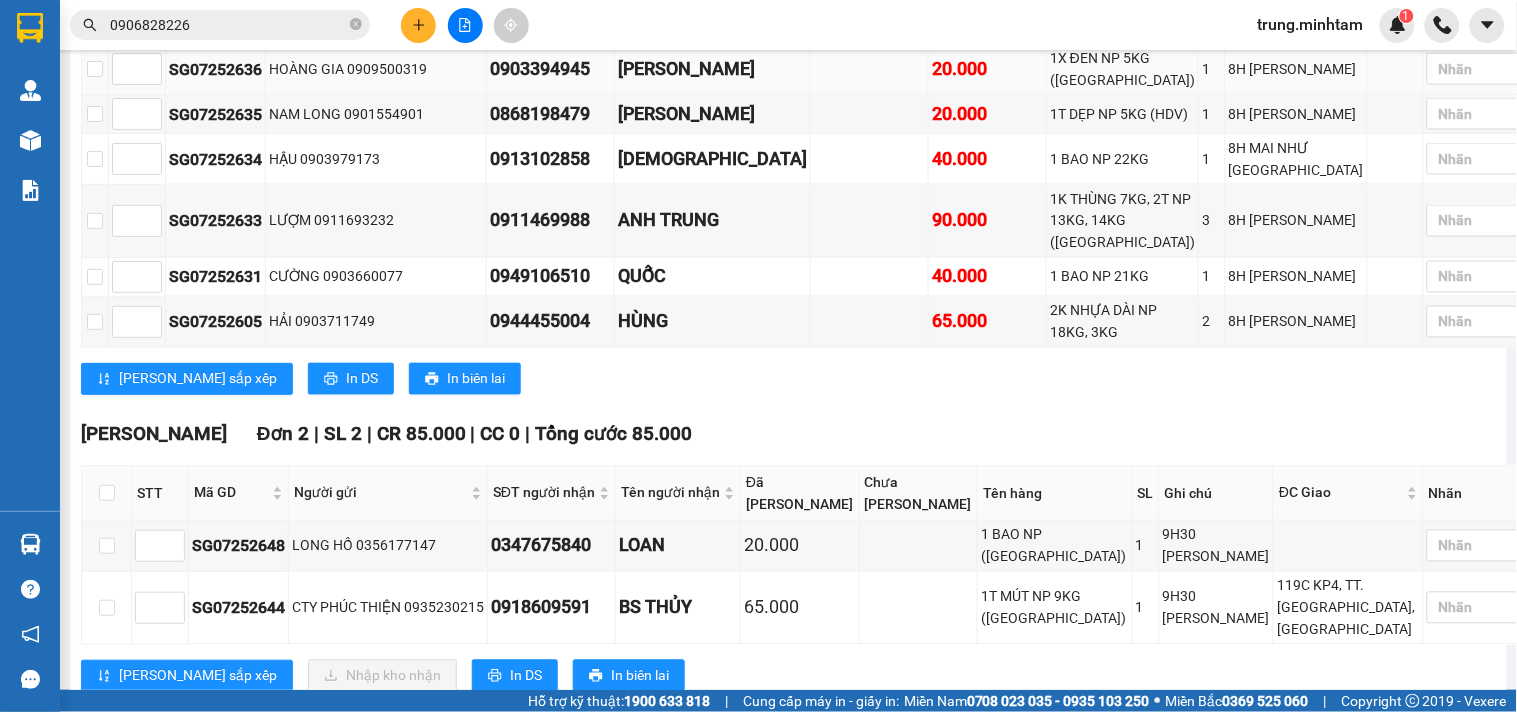 scroll, scrollTop: 870, scrollLeft: 0, axis: vertical 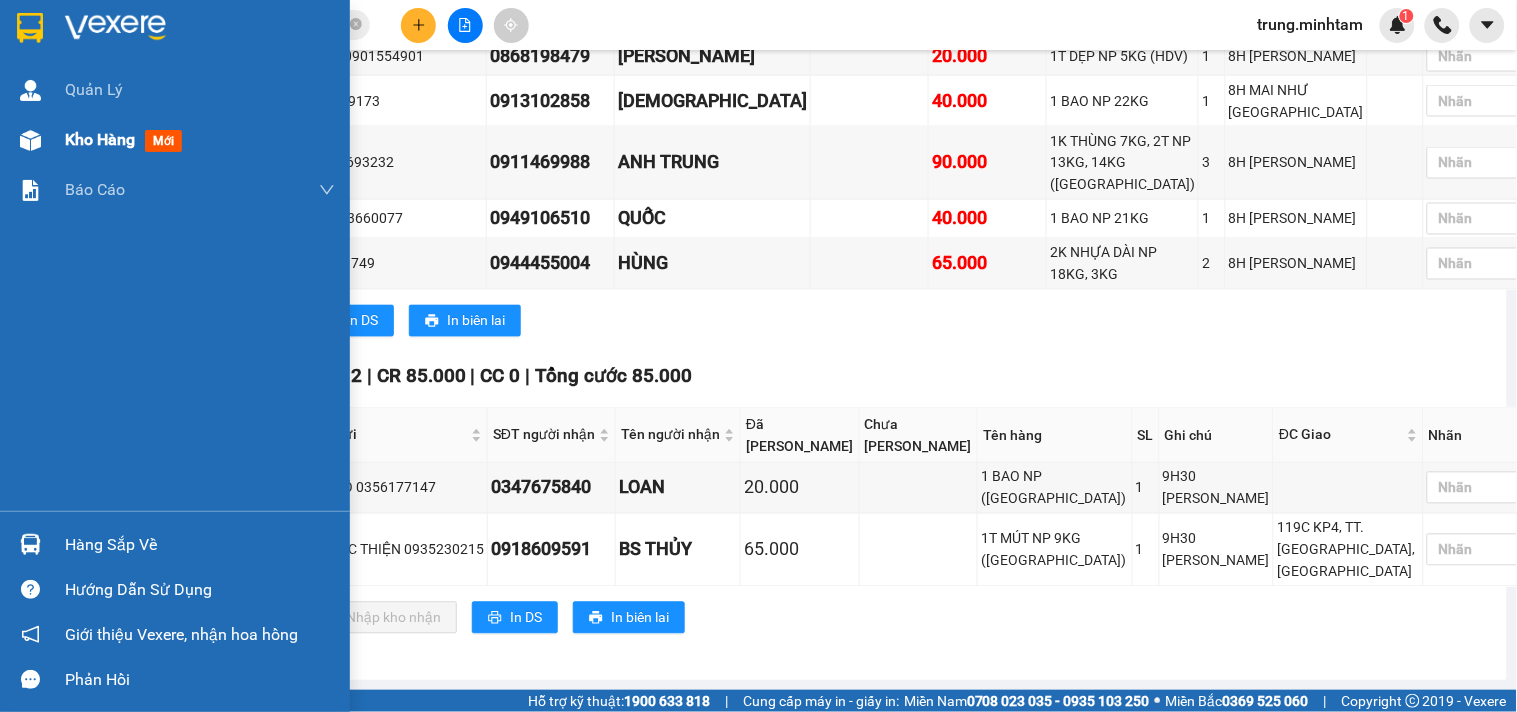 click on "Kho hàng" at bounding box center [100, 139] 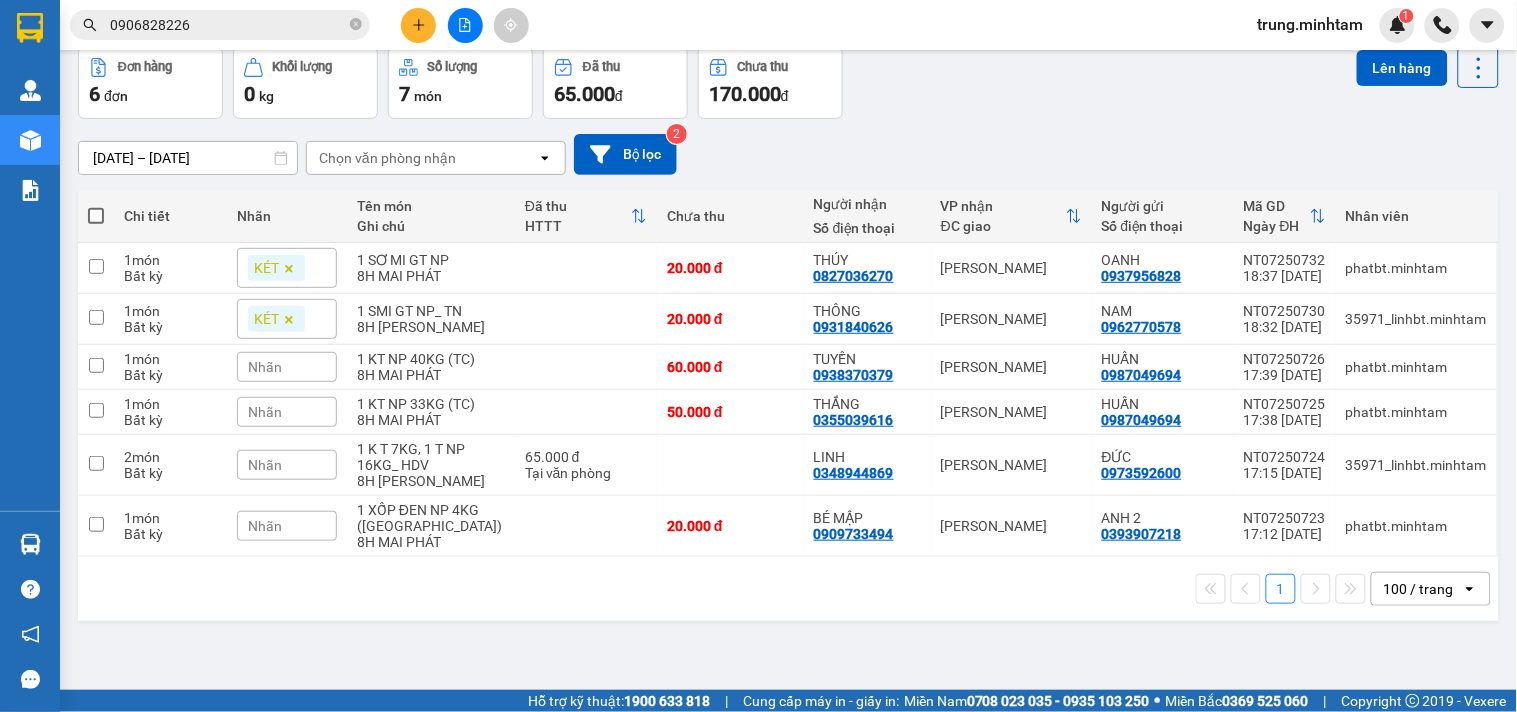 scroll, scrollTop: 0, scrollLeft: 0, axis: both 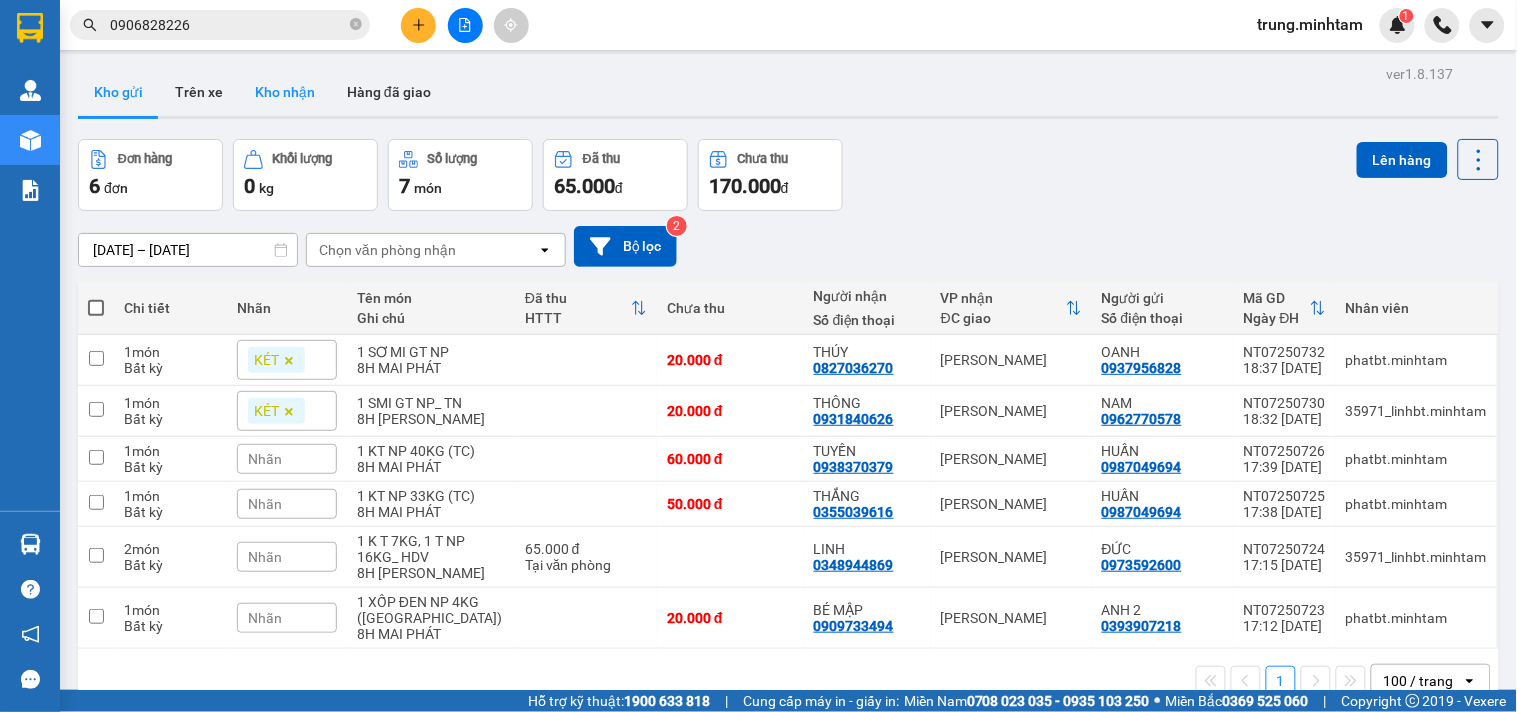 click on "Kho nhận" at bounding box center [285, 92] 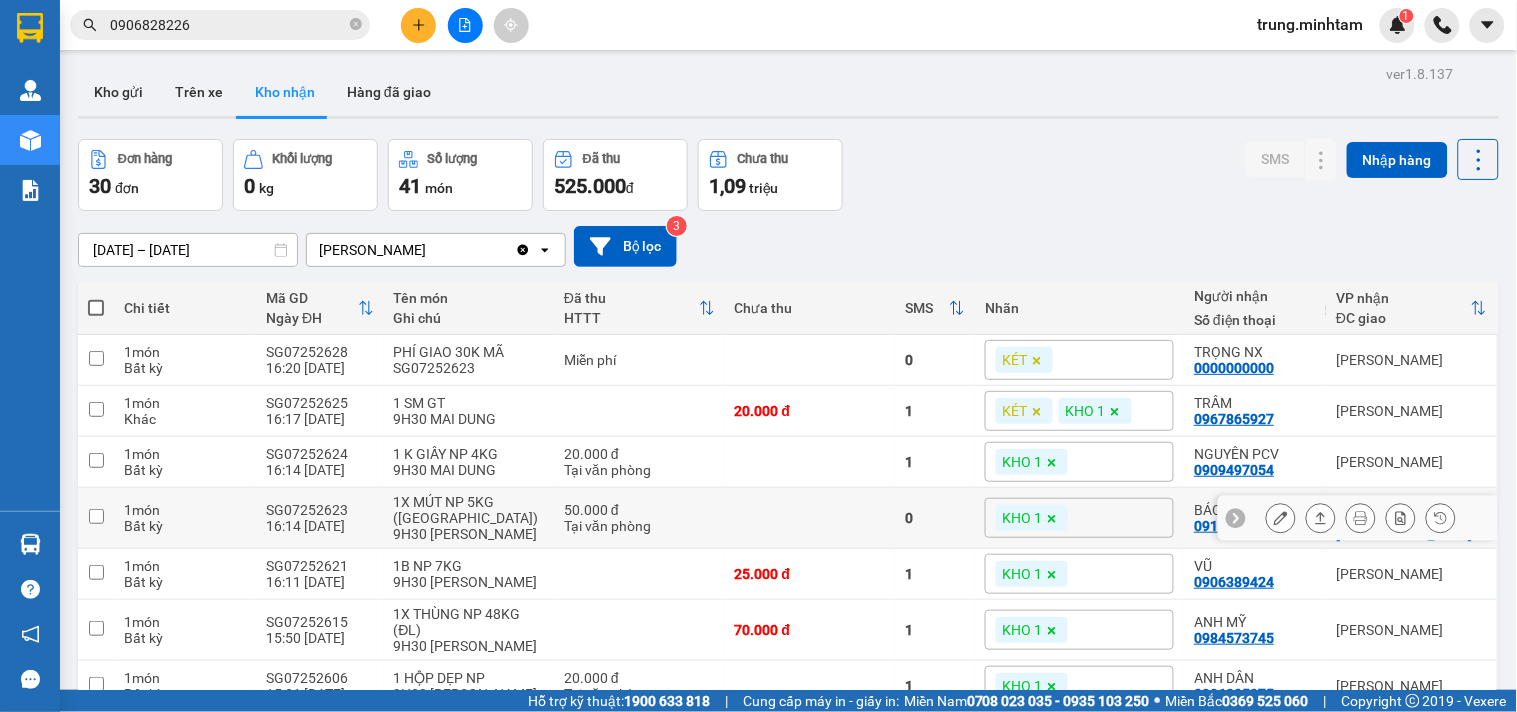 click at bounding box center (810, 518) 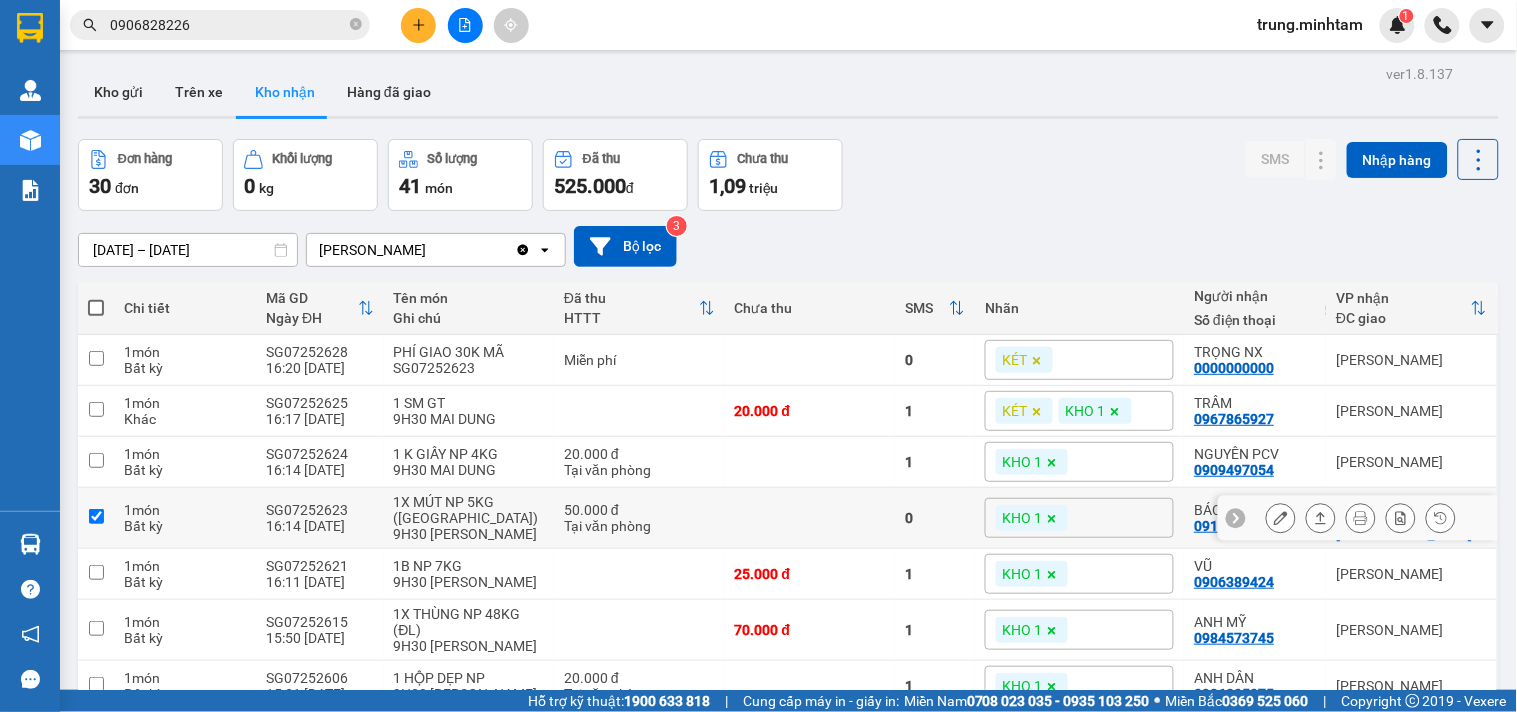 checkbox on "true" 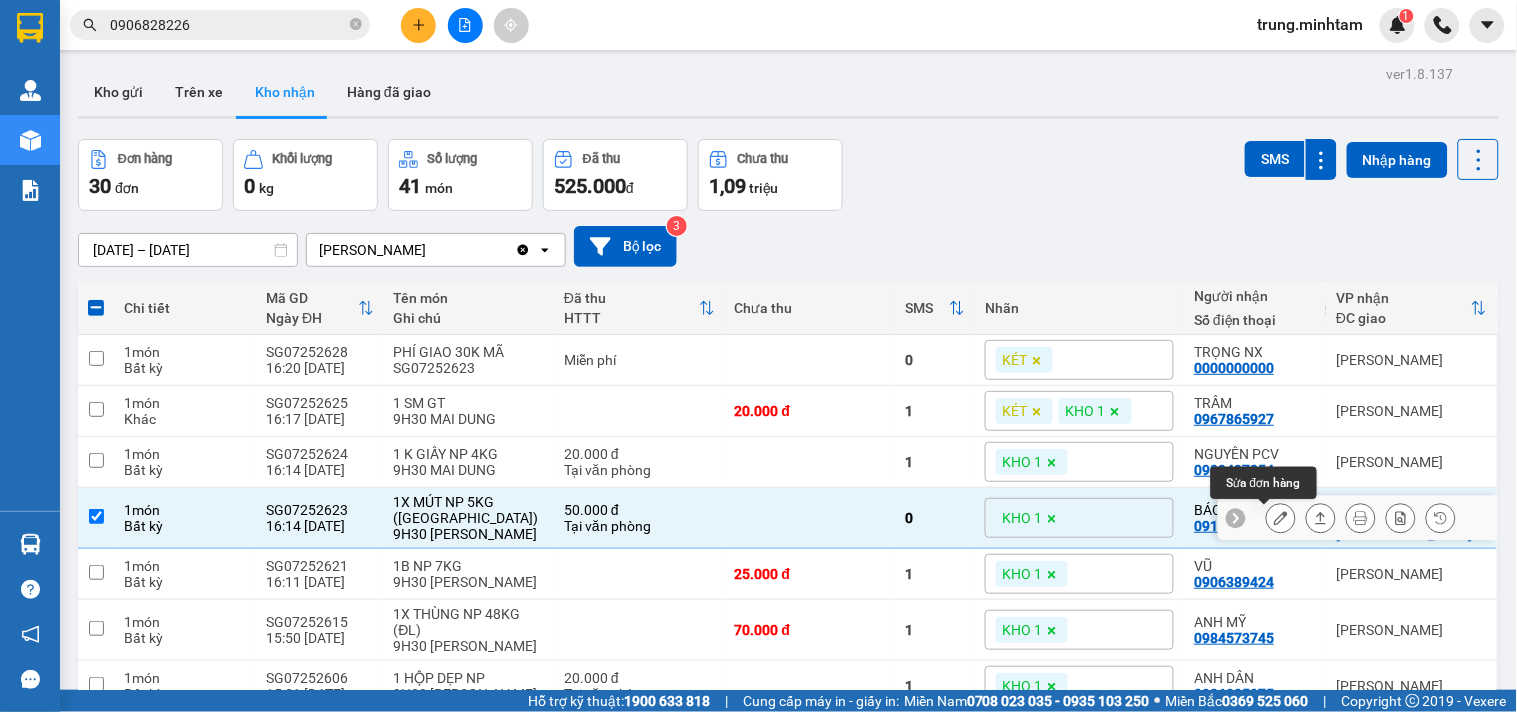 click 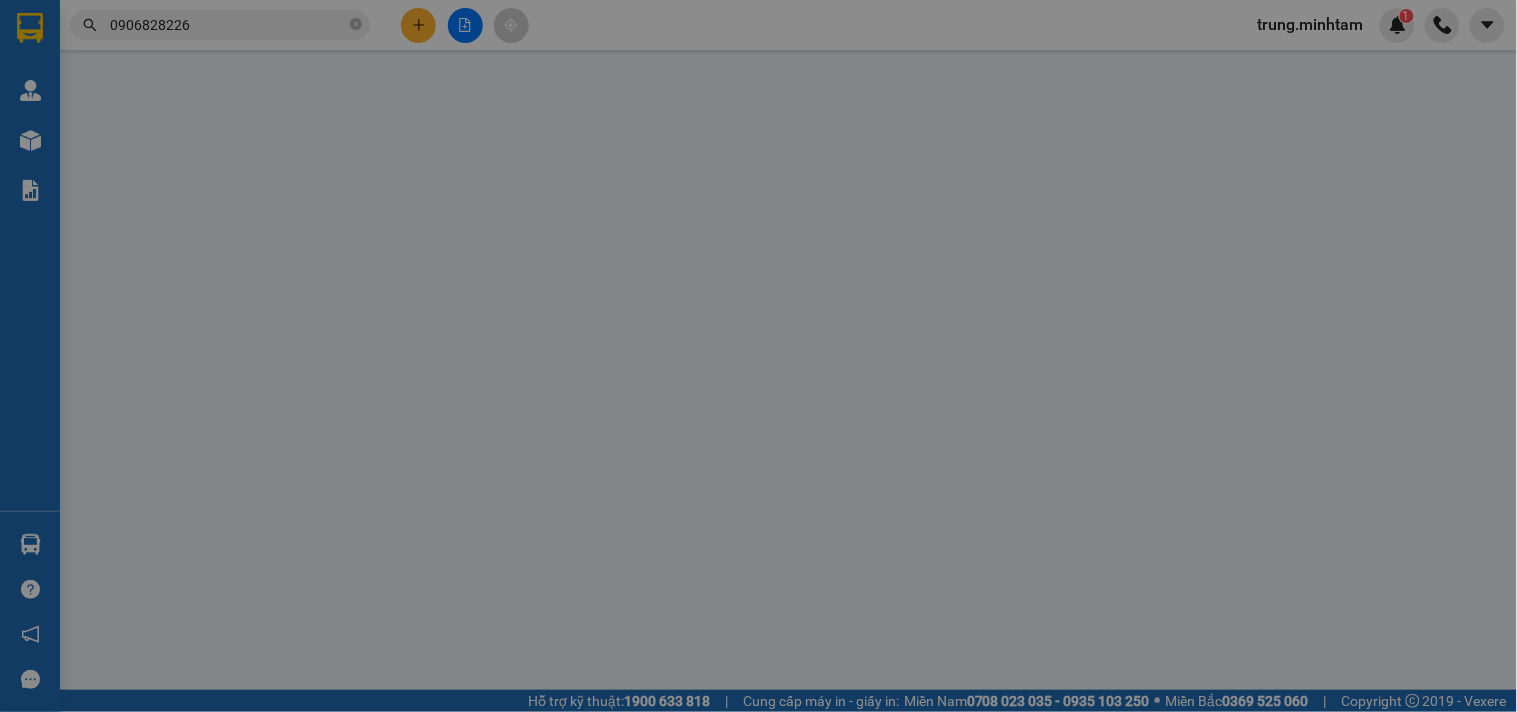 type on "0383270989" 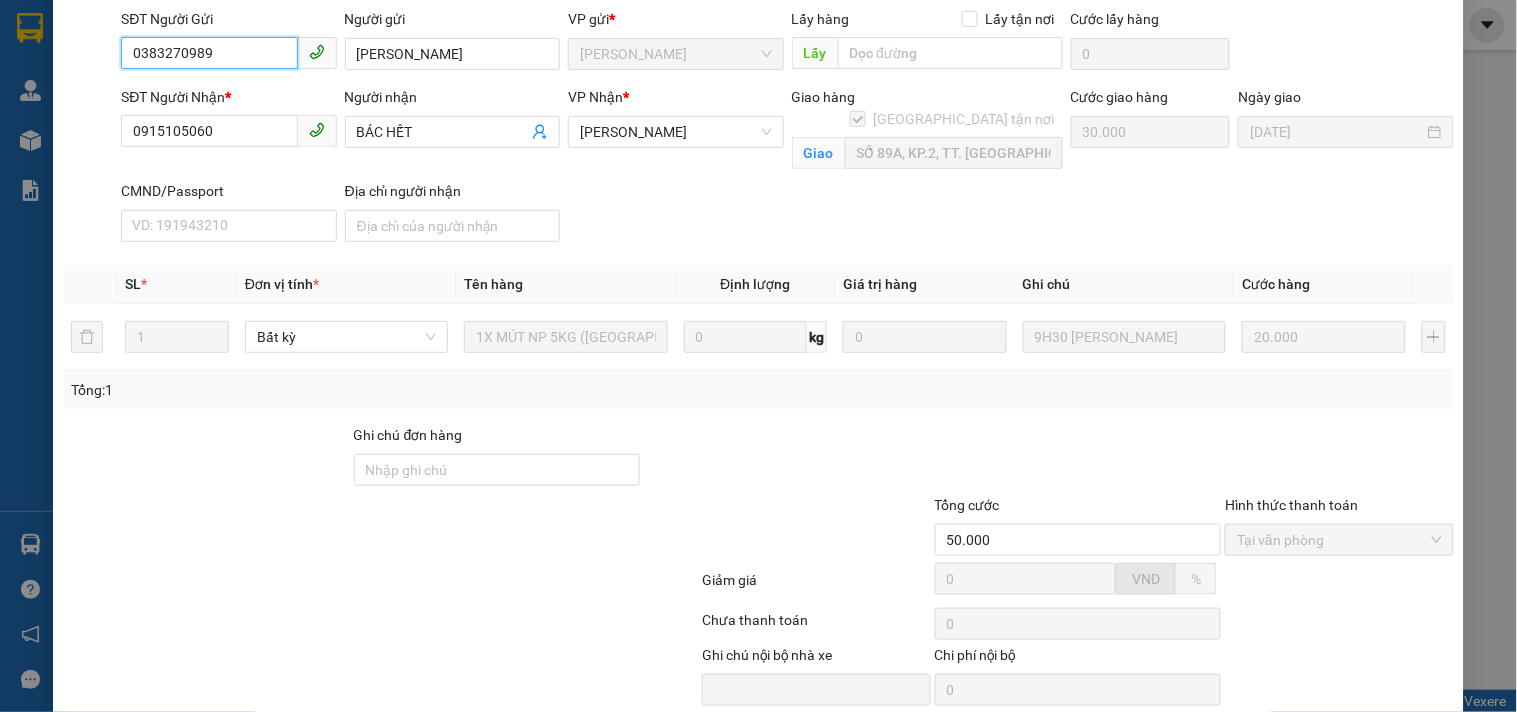 scroll, scrollTop: 232, scrollLeft: 0, axis: vertical 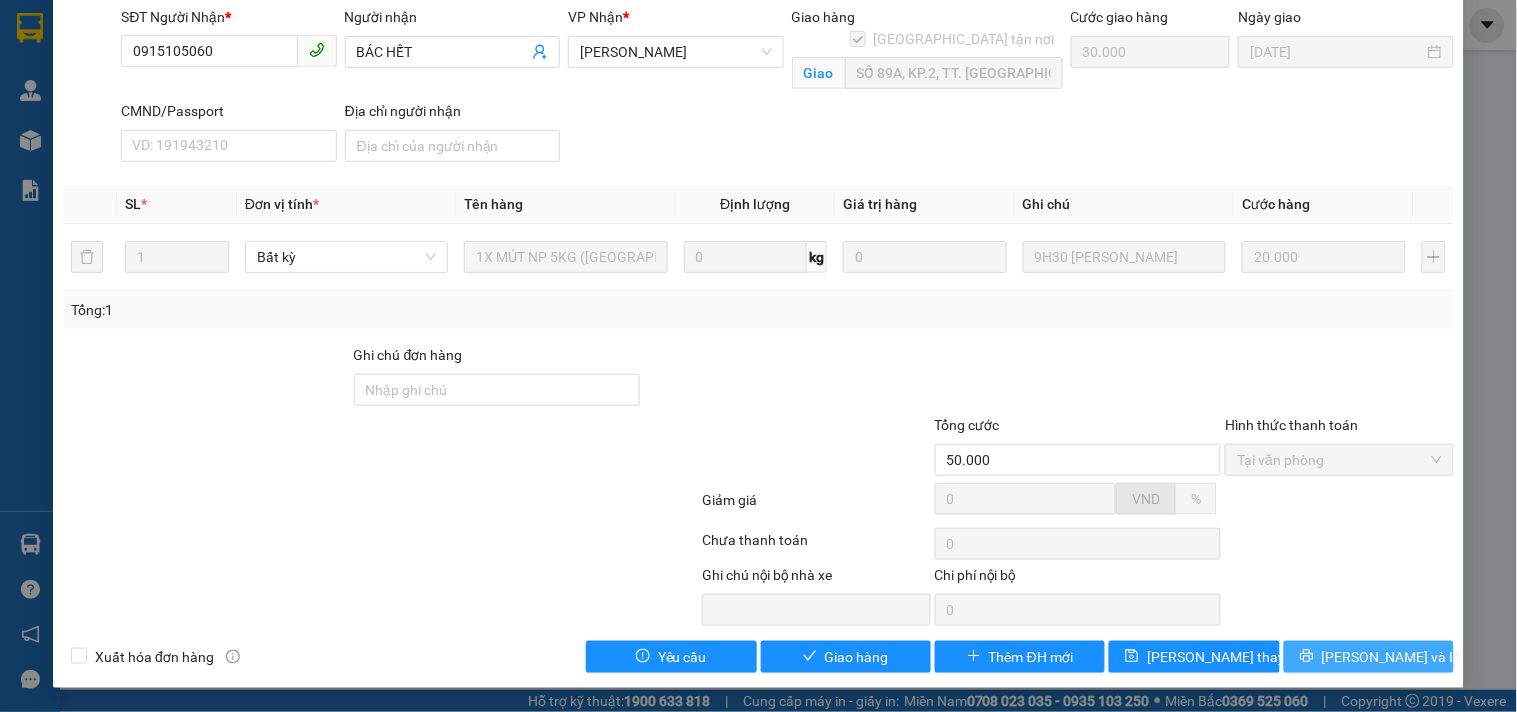 click on "[PERSON_NAME] và In" at bounding box center (1369, 657) 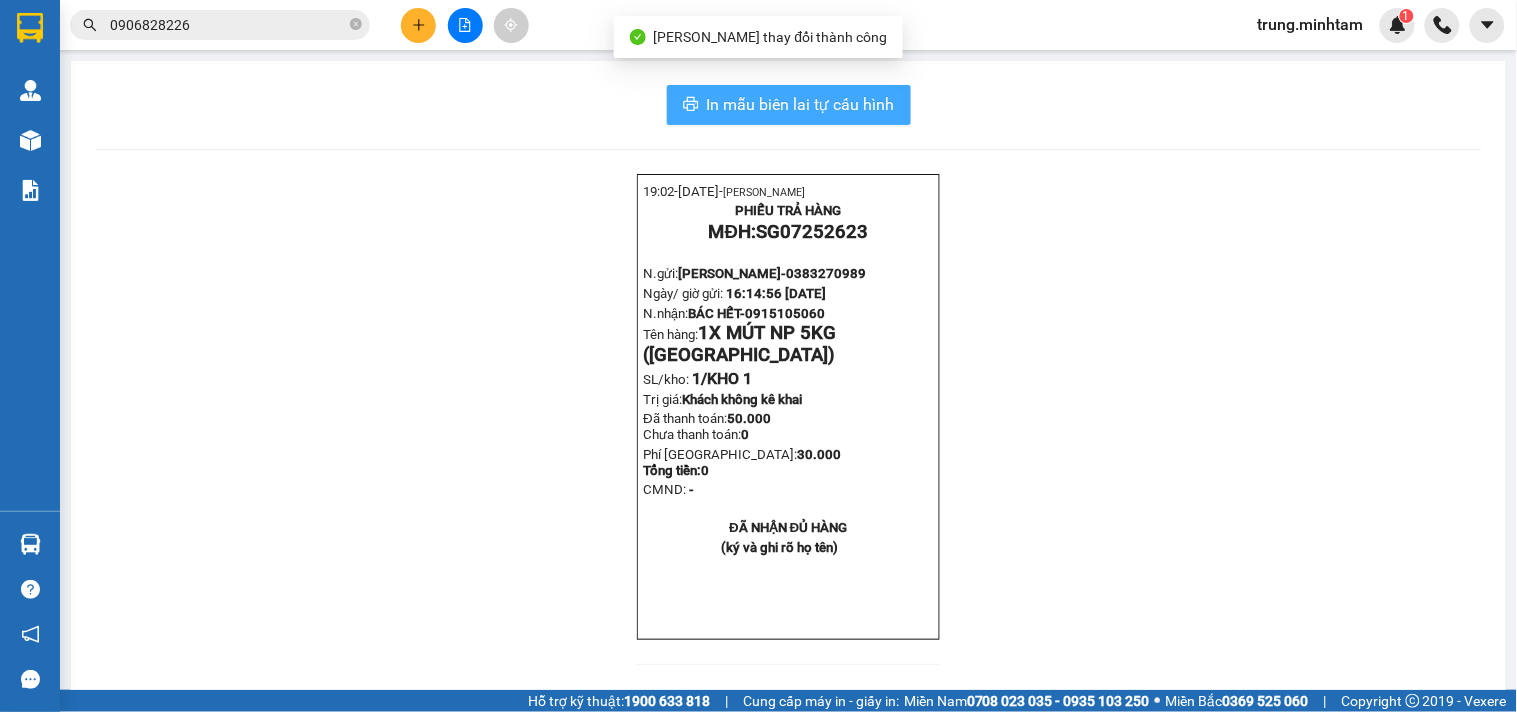 click on "In mẫu biên lai tự cấu hình" at bounding box center [801, 104] 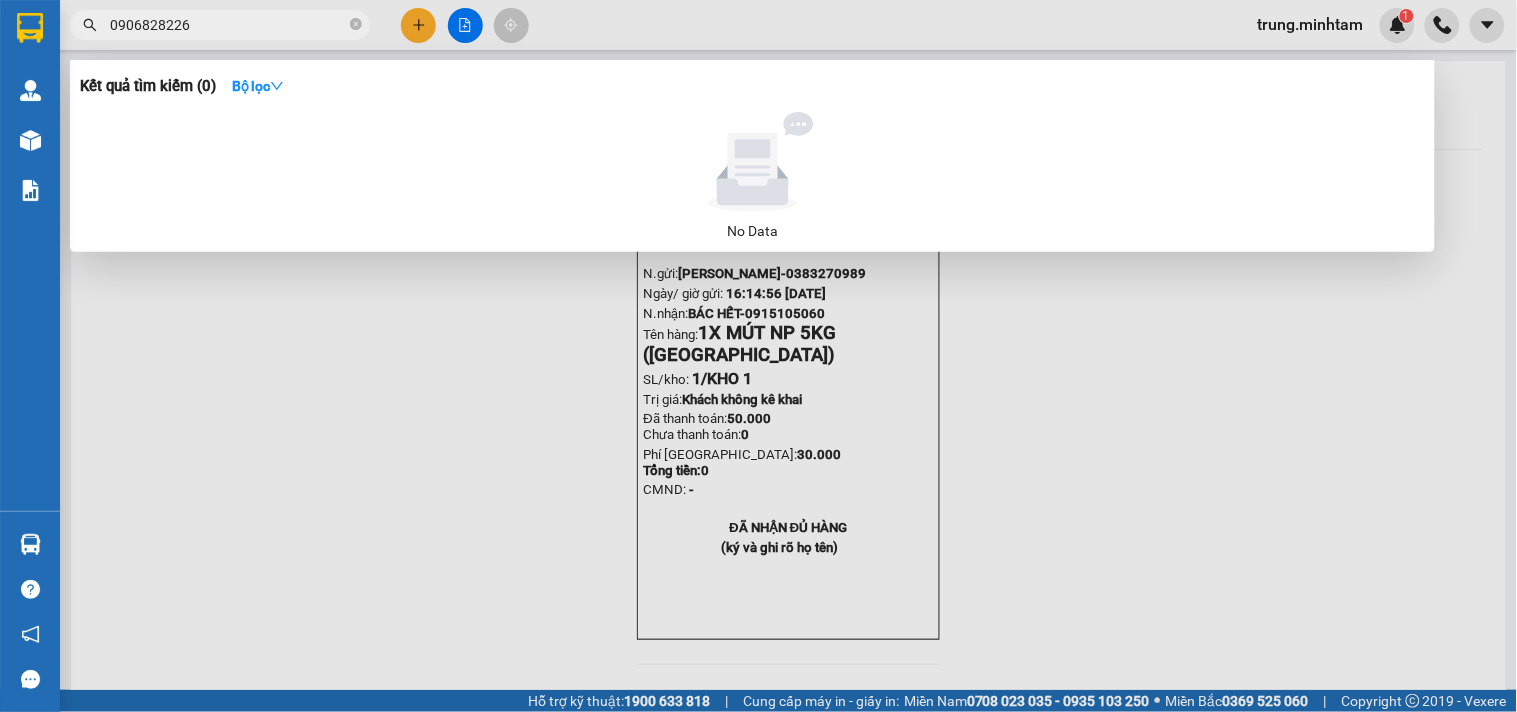 click on "0906828226" at bounding box center (228, 25) 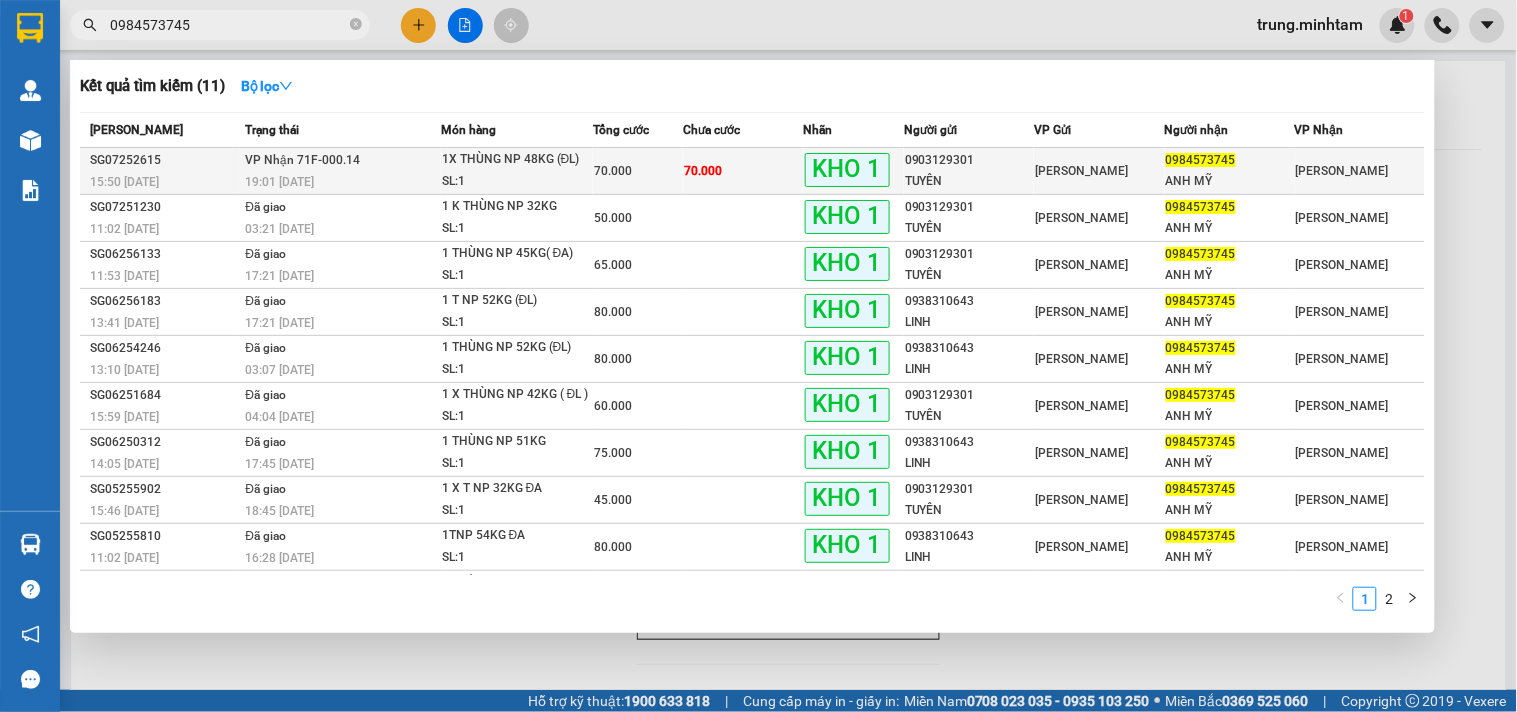 type on "0984573745" 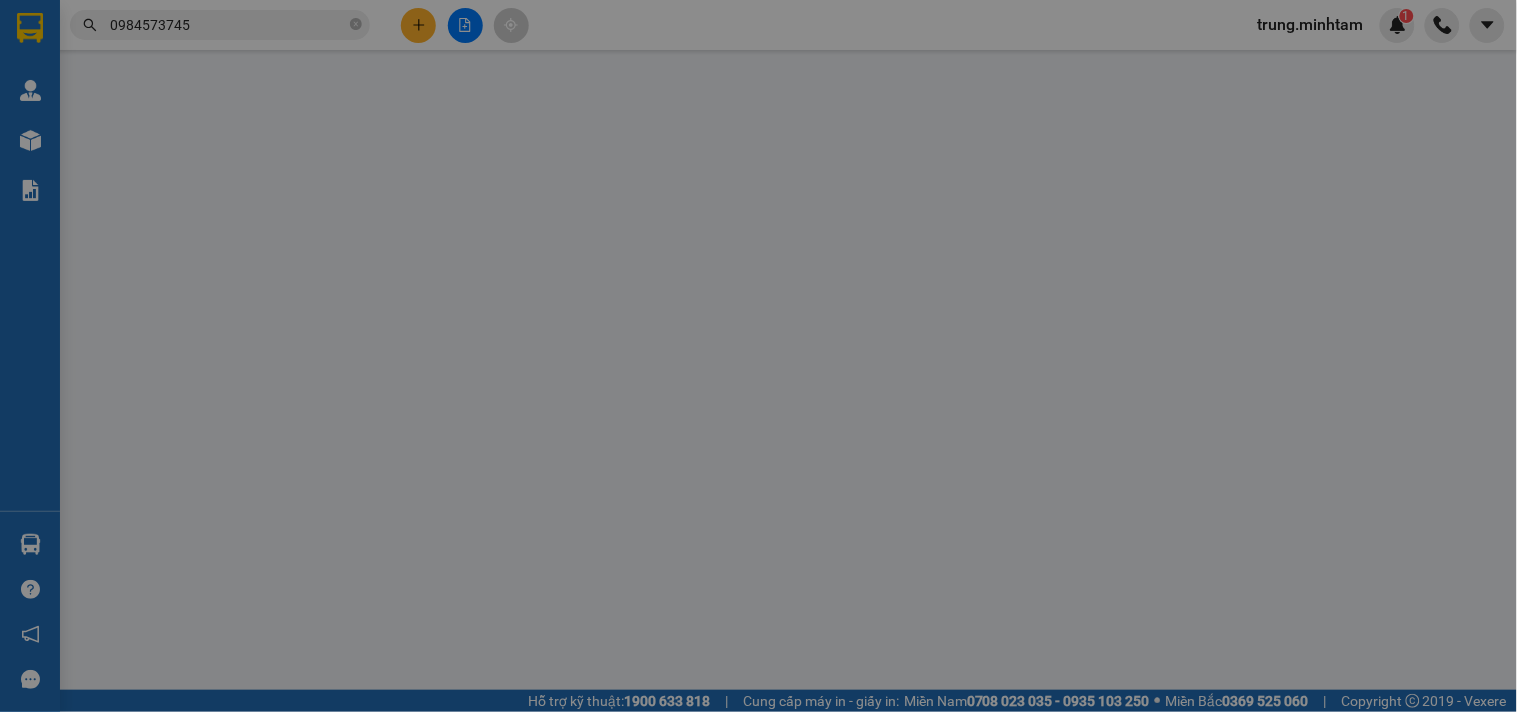 type on "0903129301" 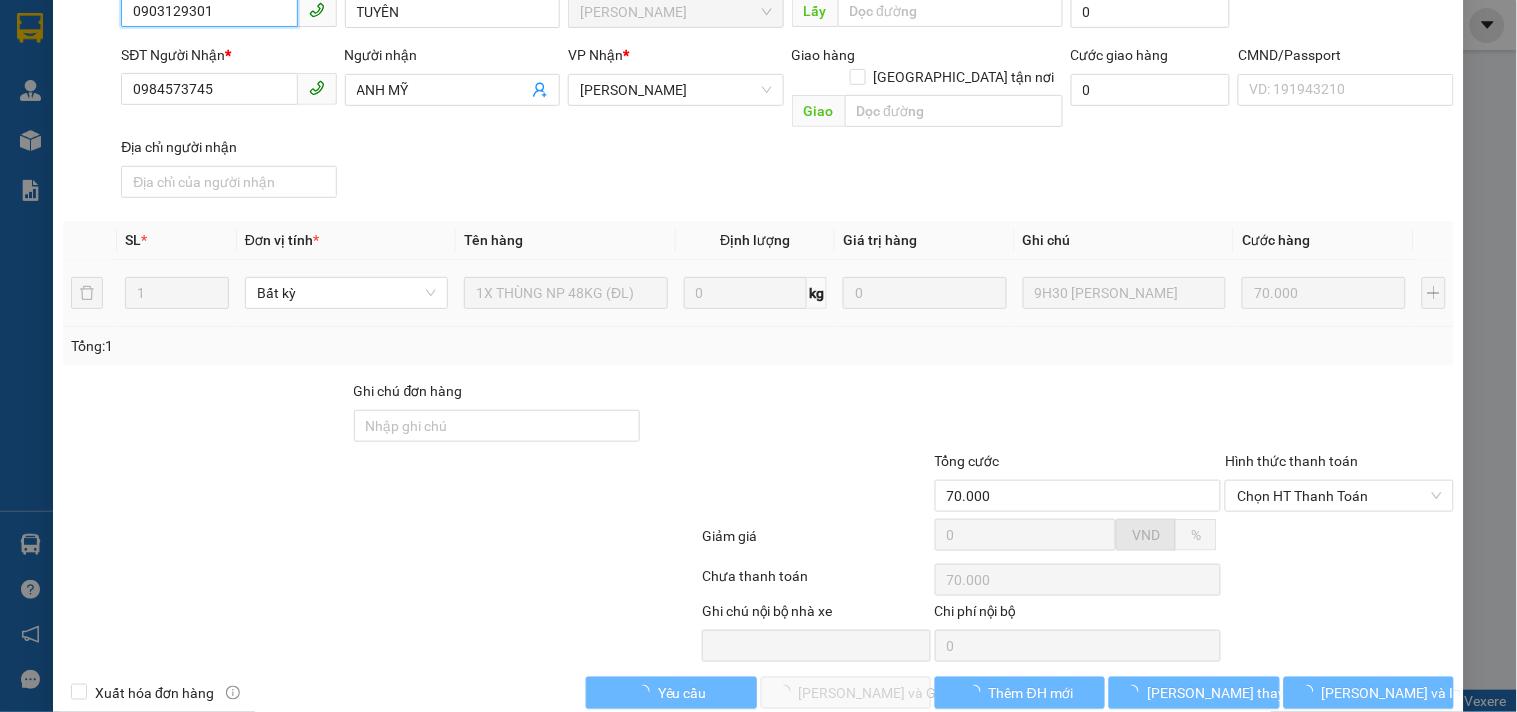scroll, scrollTop: 207, scrollLeft: 0, axis: vertical 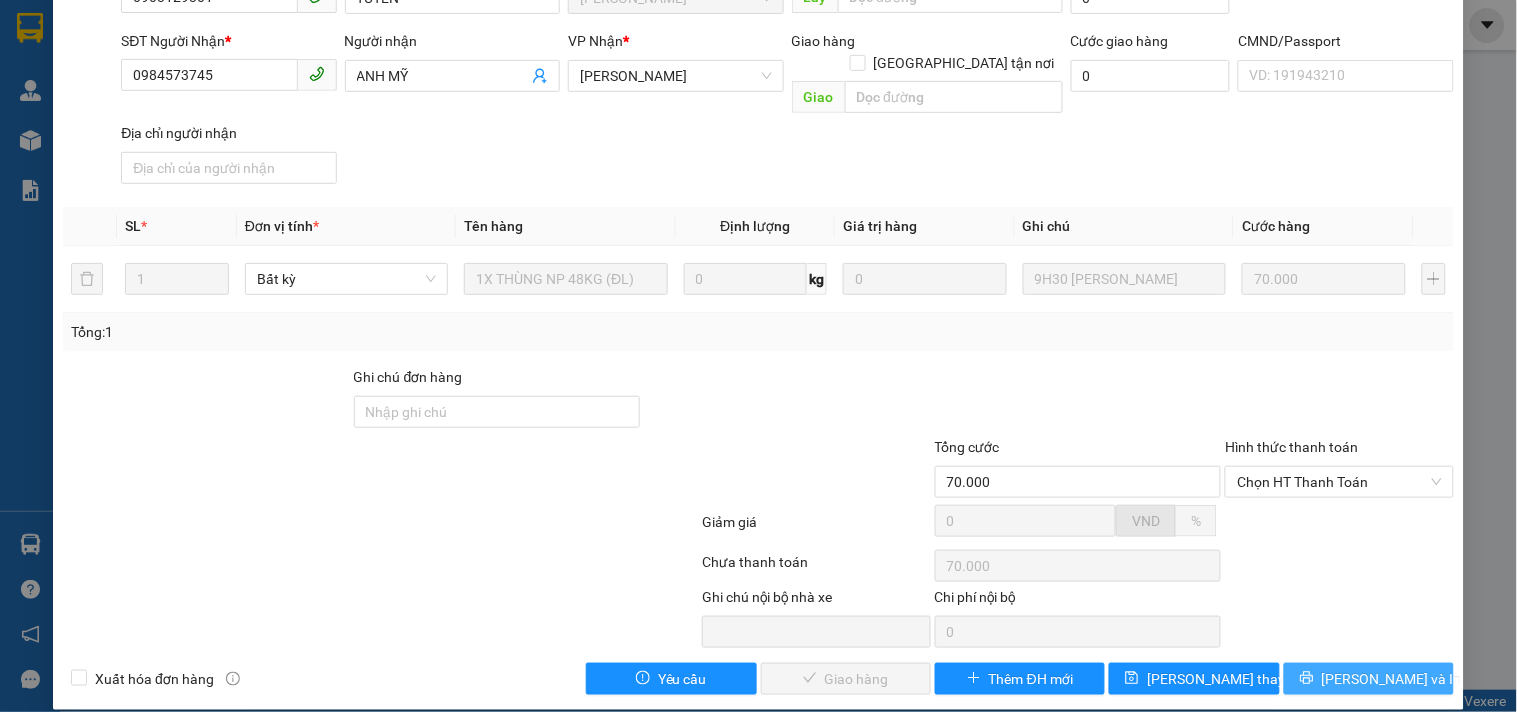 click on "[PERSON_NAME] và In" at bounding box center [1392, 679] 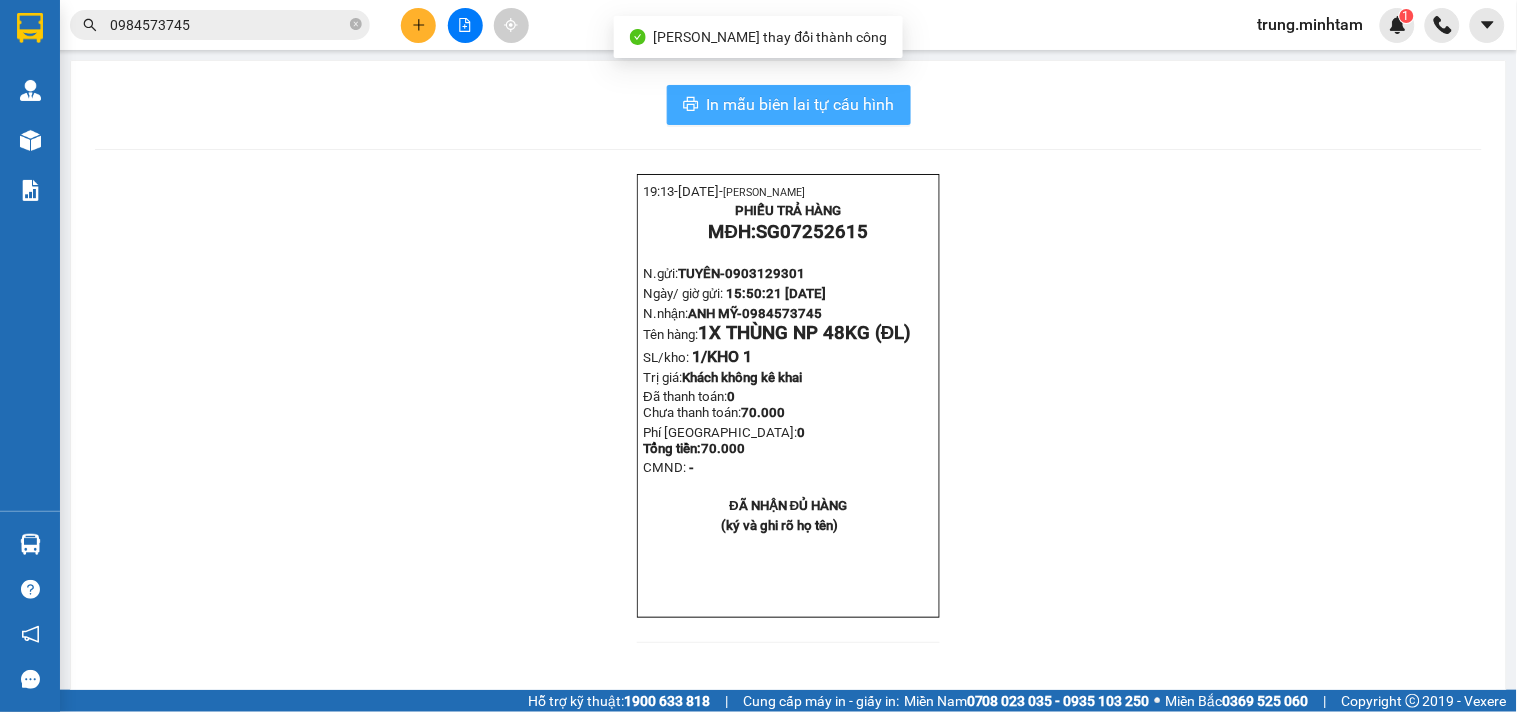 click on "In mẫu biên lai tự cấu hình" at bounding box center (801, 104) 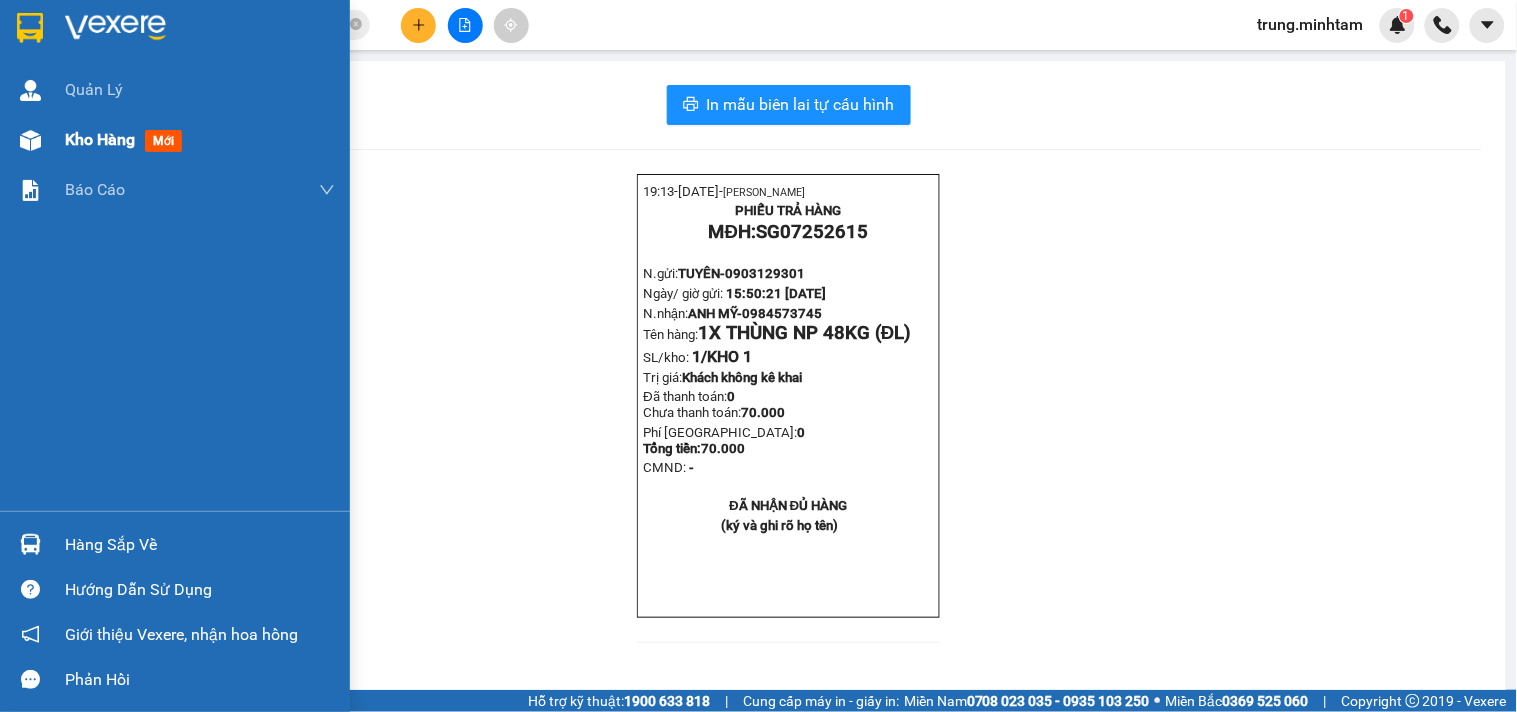 click on "Kho hàng" at bounding box center [100, 139] 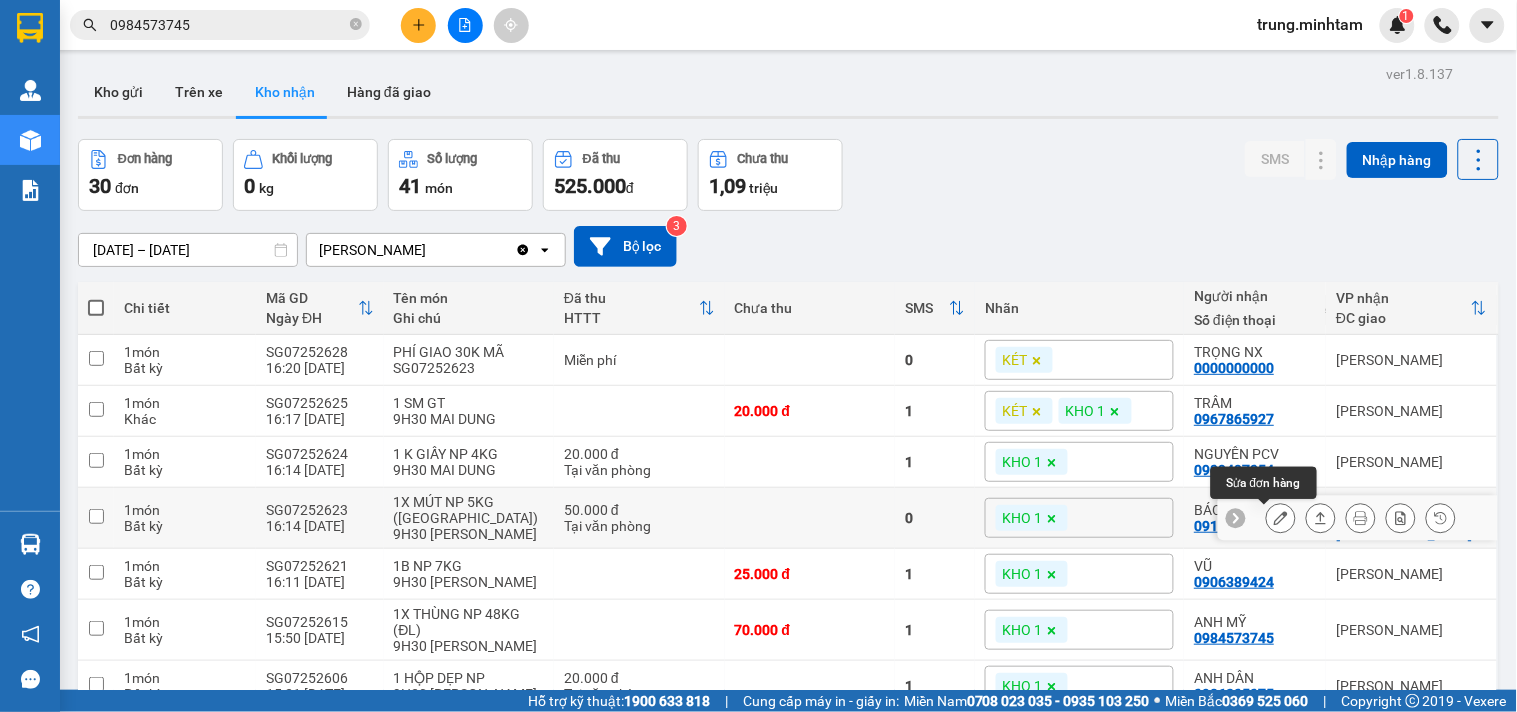 click 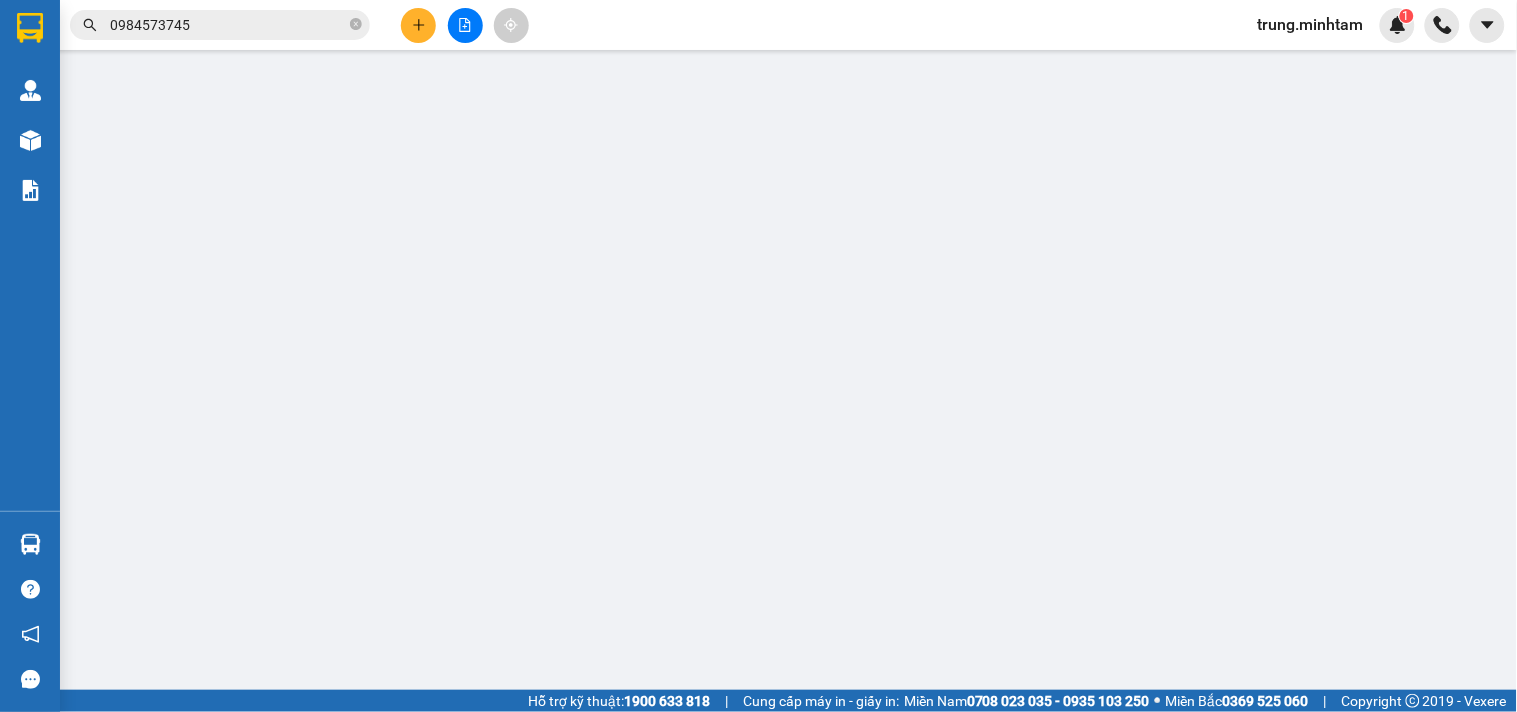 type on "0383270989" 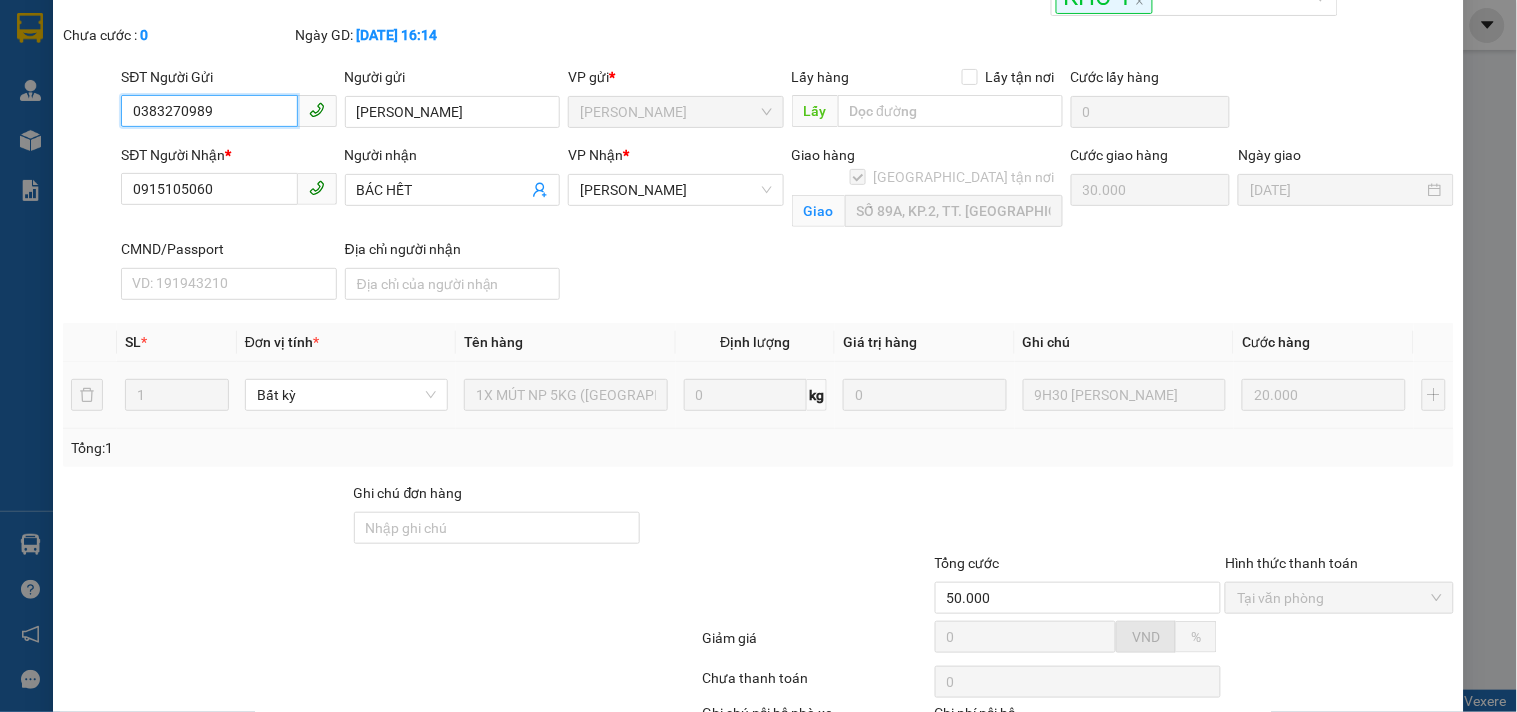 scroll, scrollTop: 0, scrollLeft: 0, axis: both 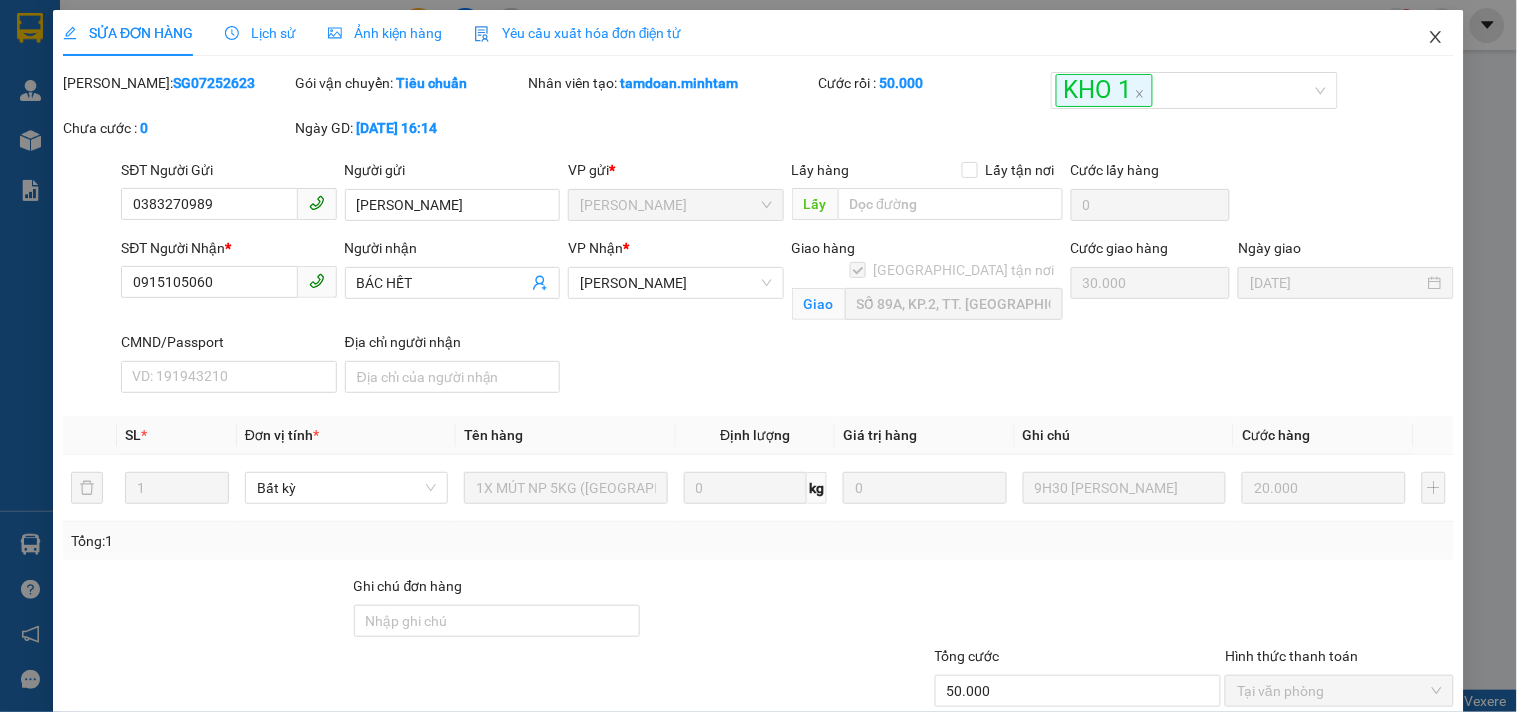 click 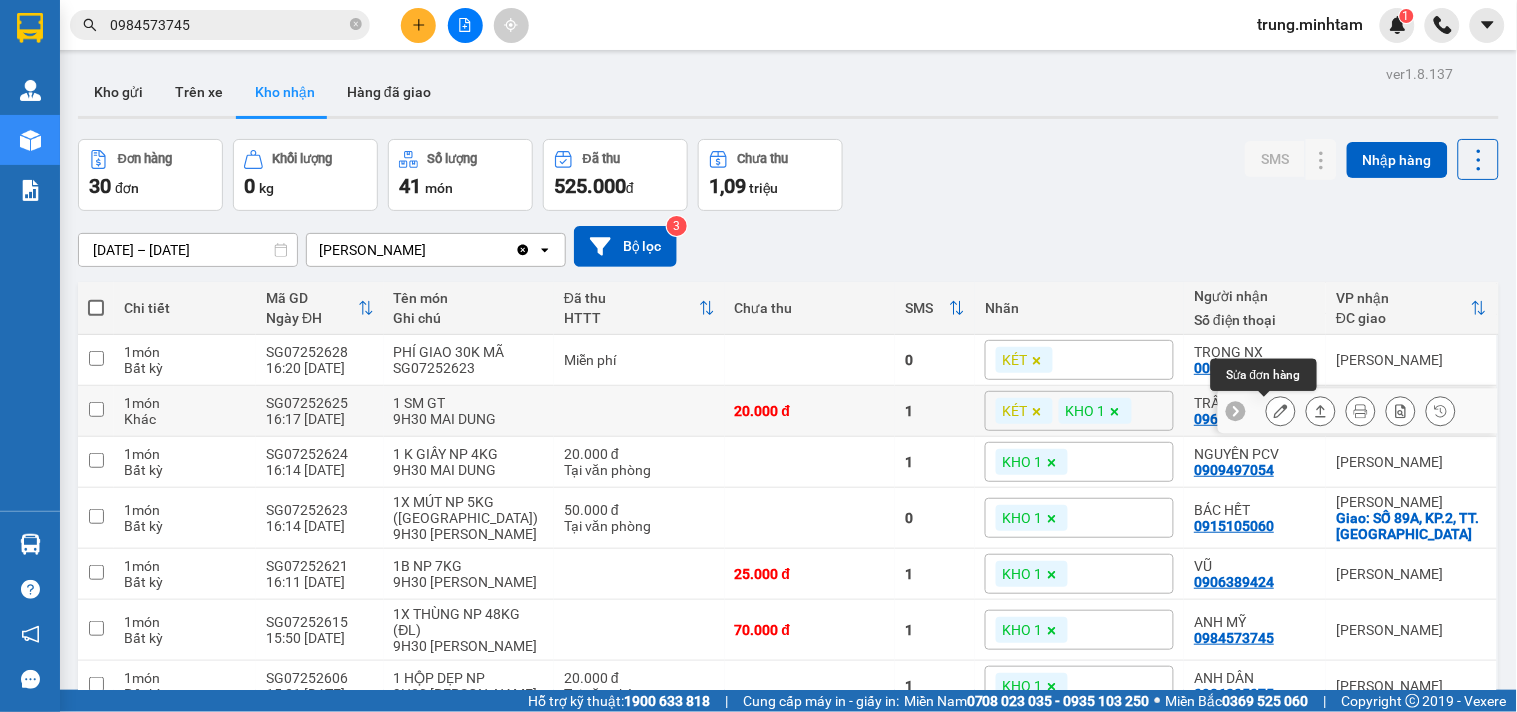 click 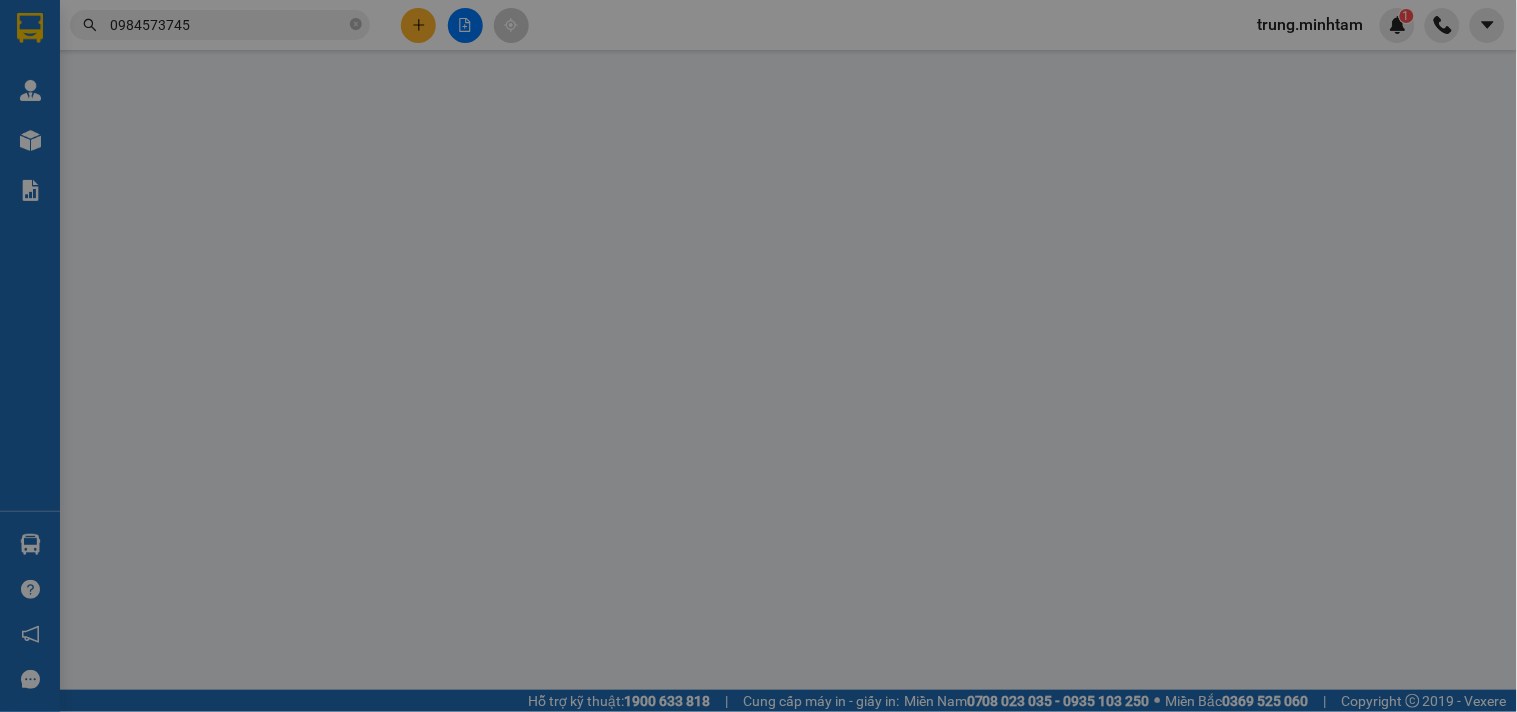 type on "0938974268" 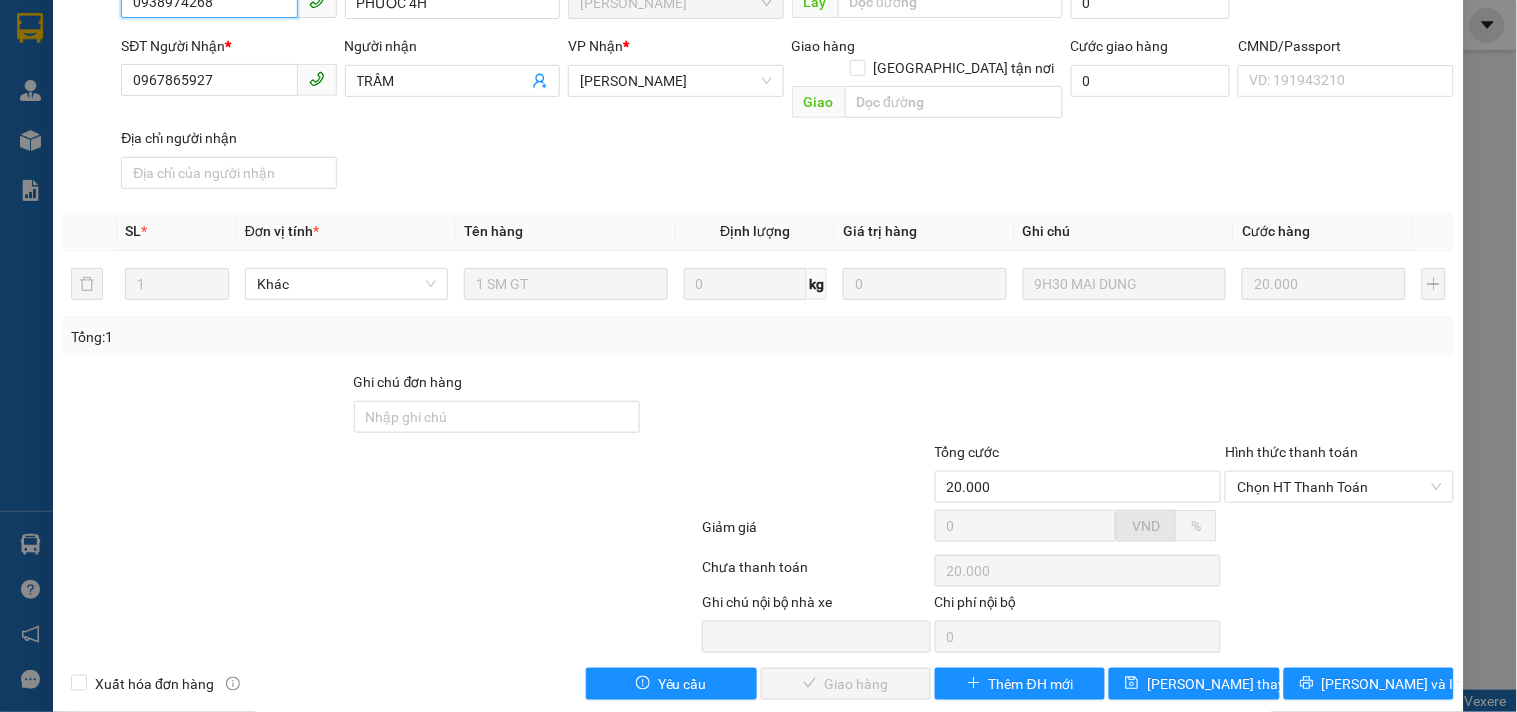scroll, scrollTop: 207, scrollLeft: 0, axis: vertical 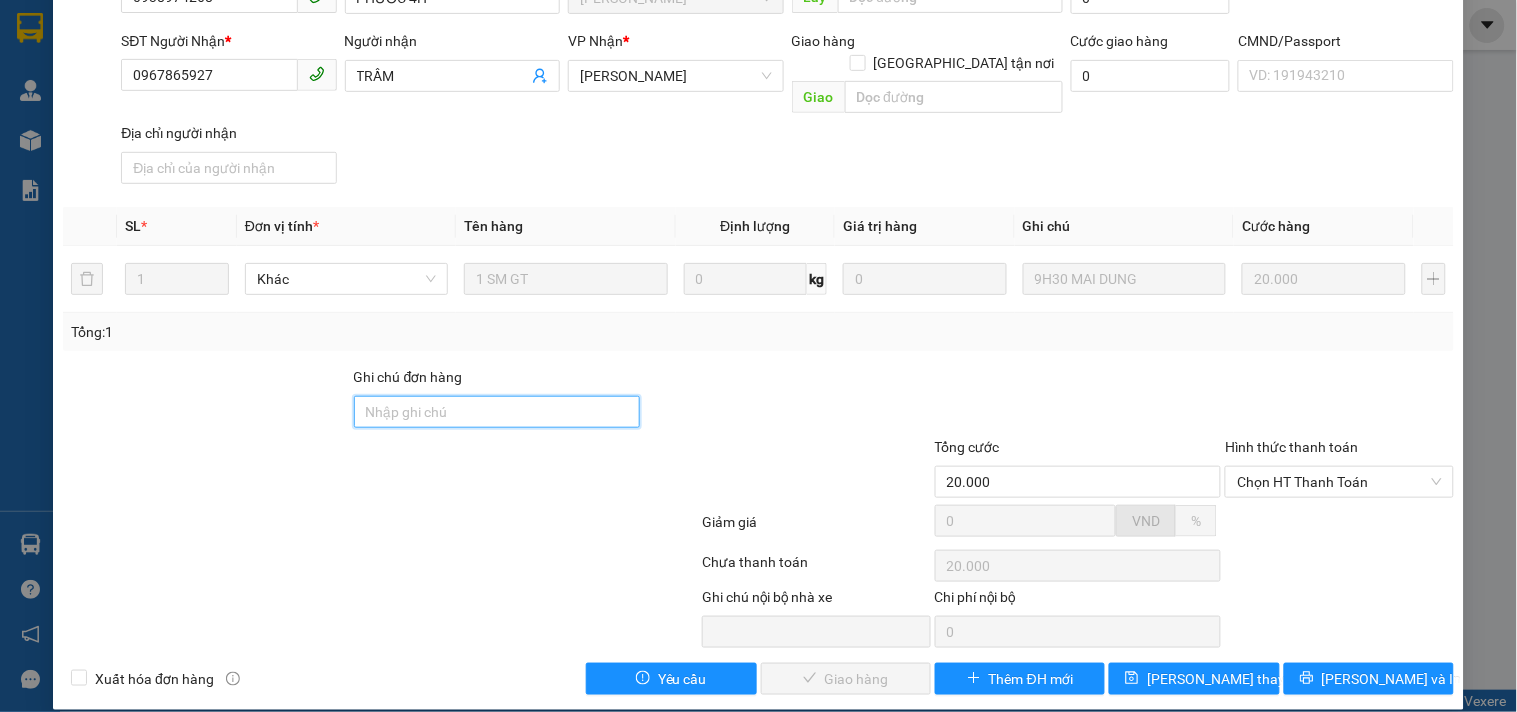 click on "Ghi chú đơn hàng" at bounding box center (497, 412) 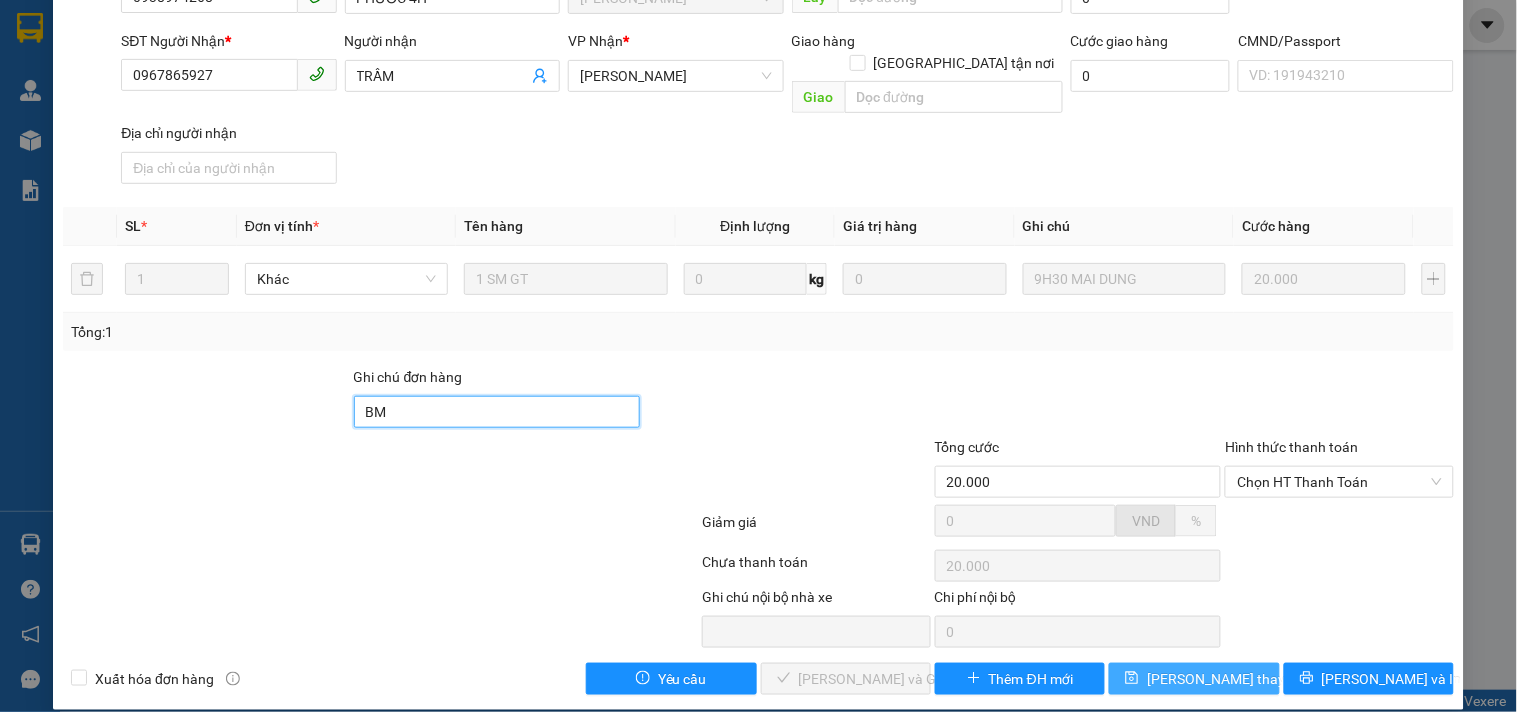 type on "BM" 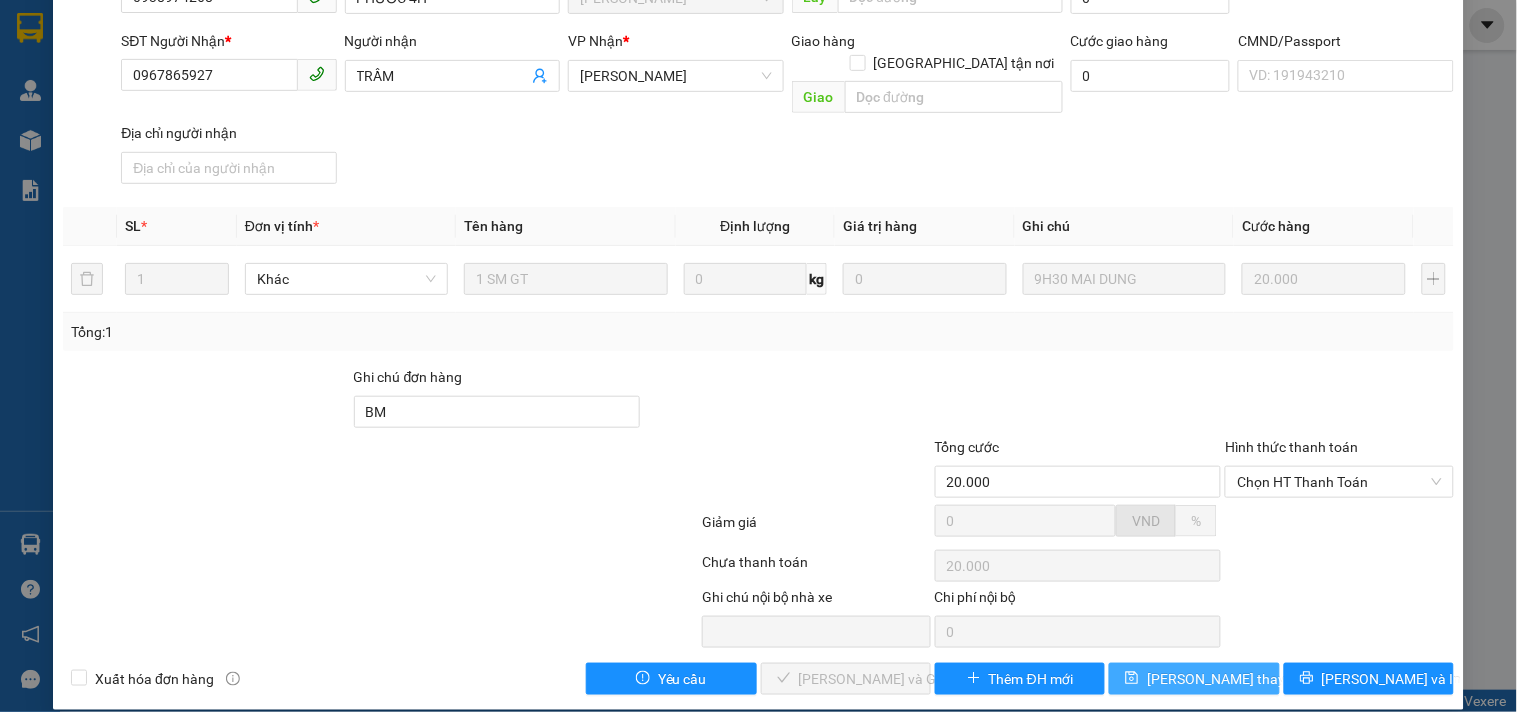 click on "[PERSON_NAME] thay đổi" at bounding box center (1227, 679) 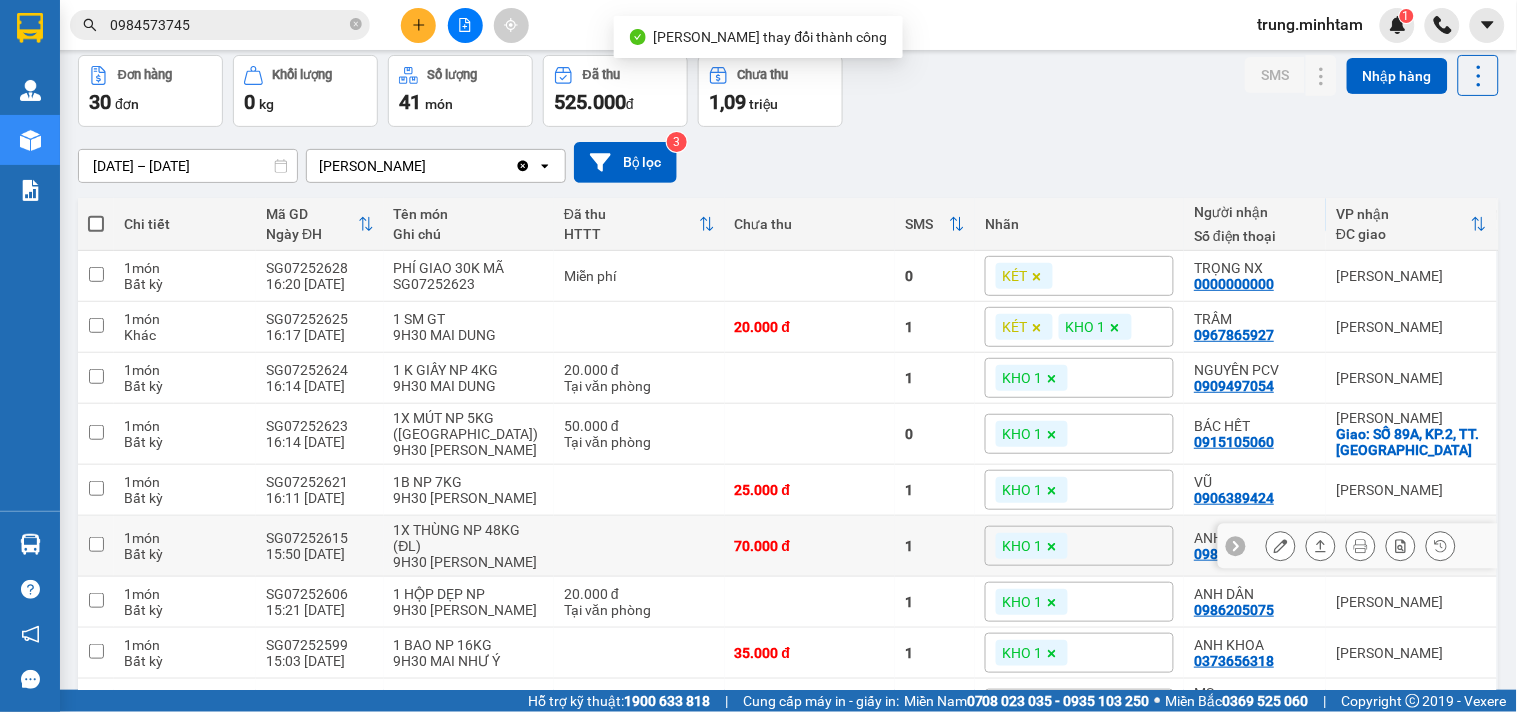 scroll, scrollTop: 147, scrollLeft: 0, axis: vertical 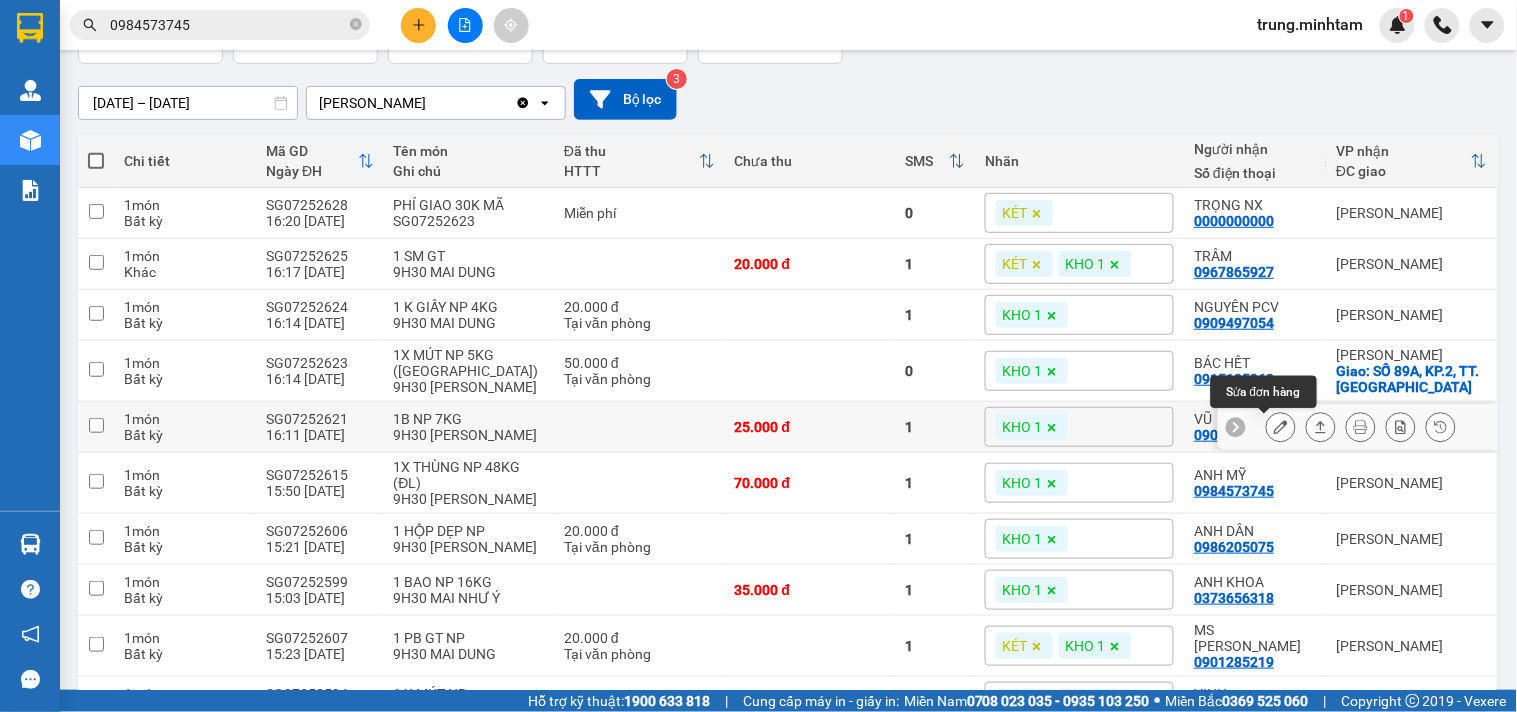 click 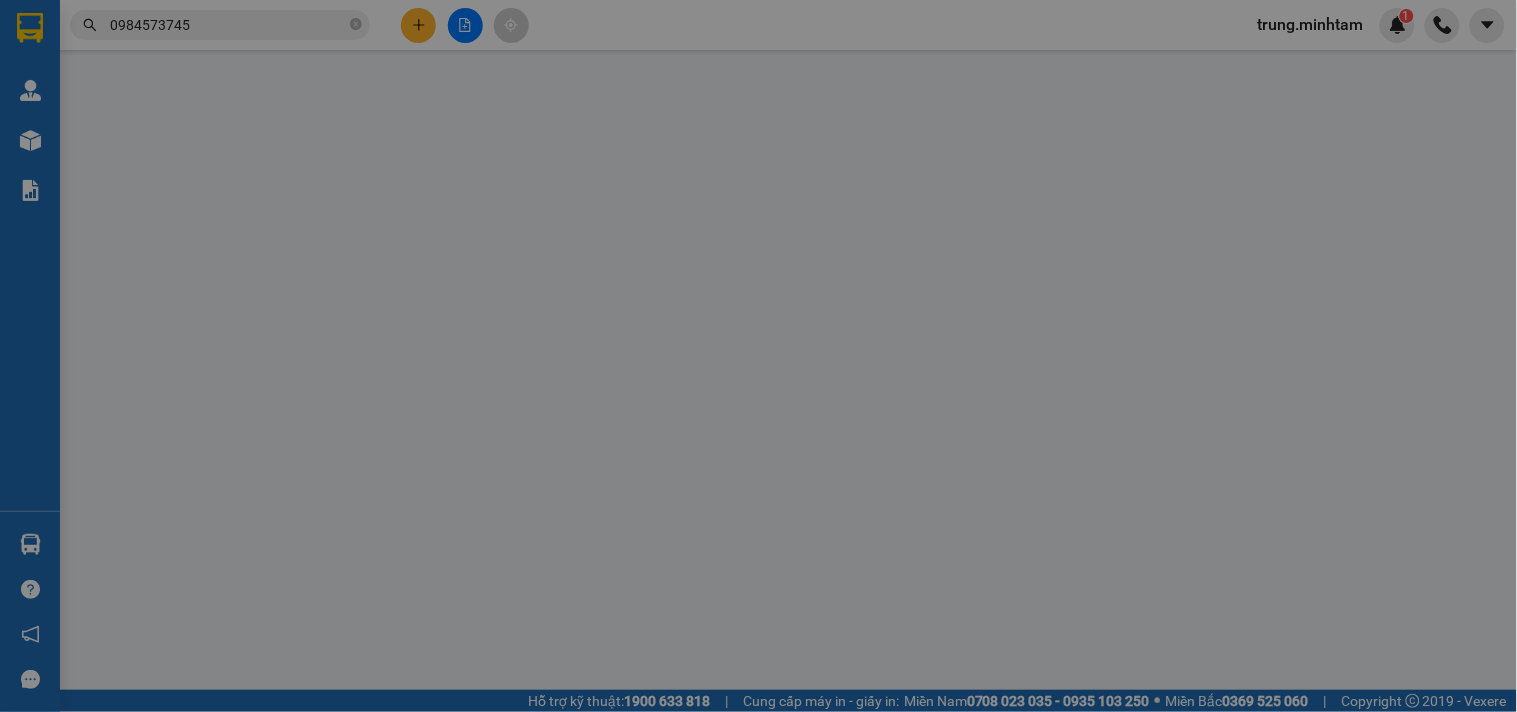 type on "0974696350" 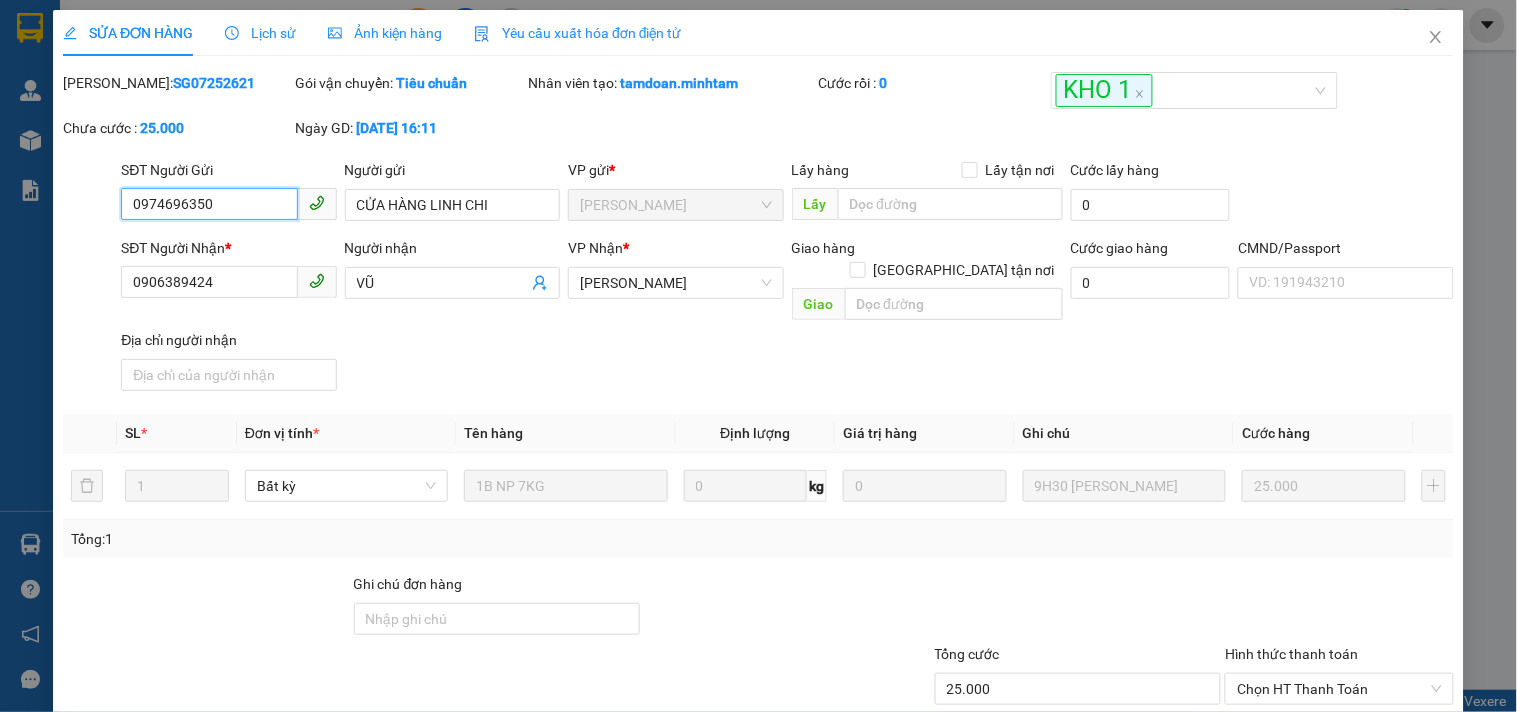 scroll, scrollTop: 0, scrollLeft: 0, axis: both 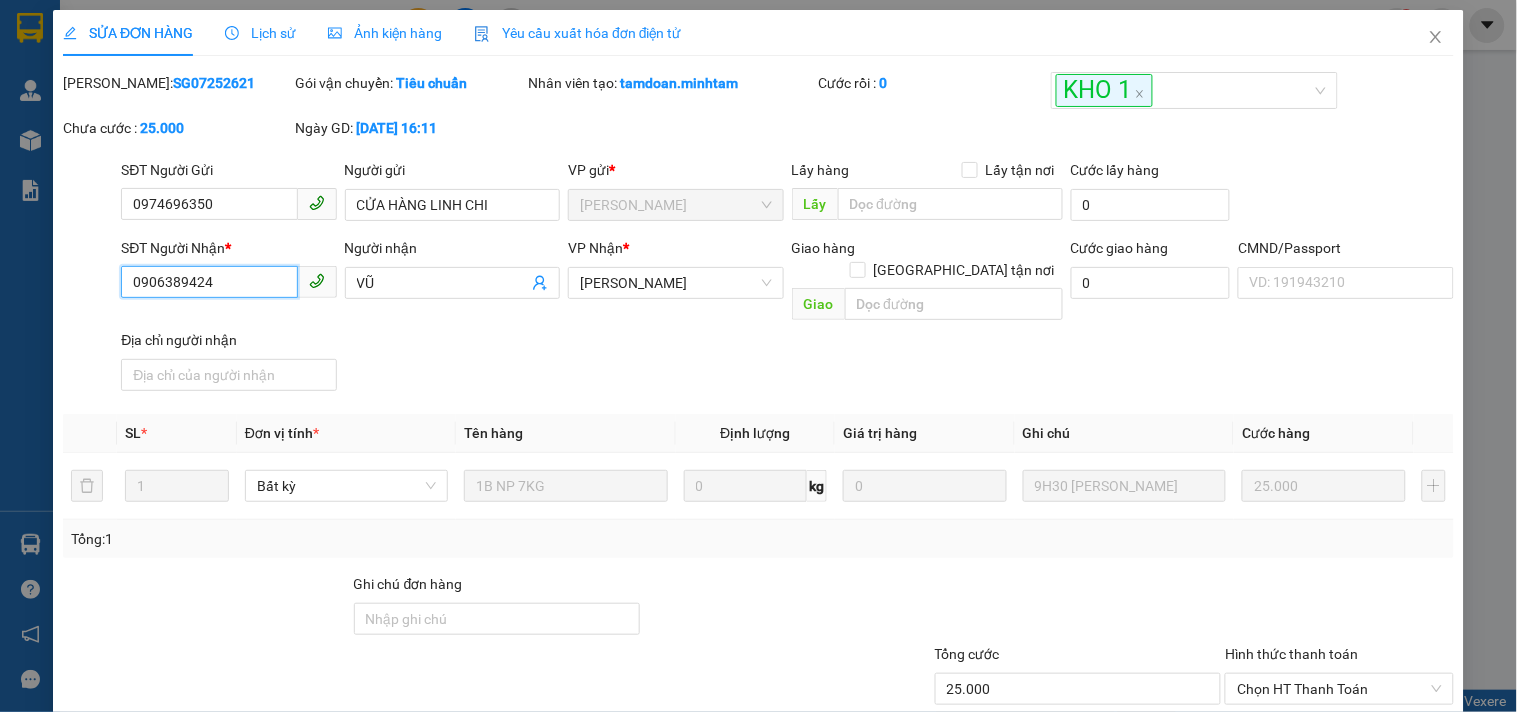 drag, startPoint x: 213, startPoint y: 283, endPoint x: 103, endPoint y: 298, distance: 111.01801 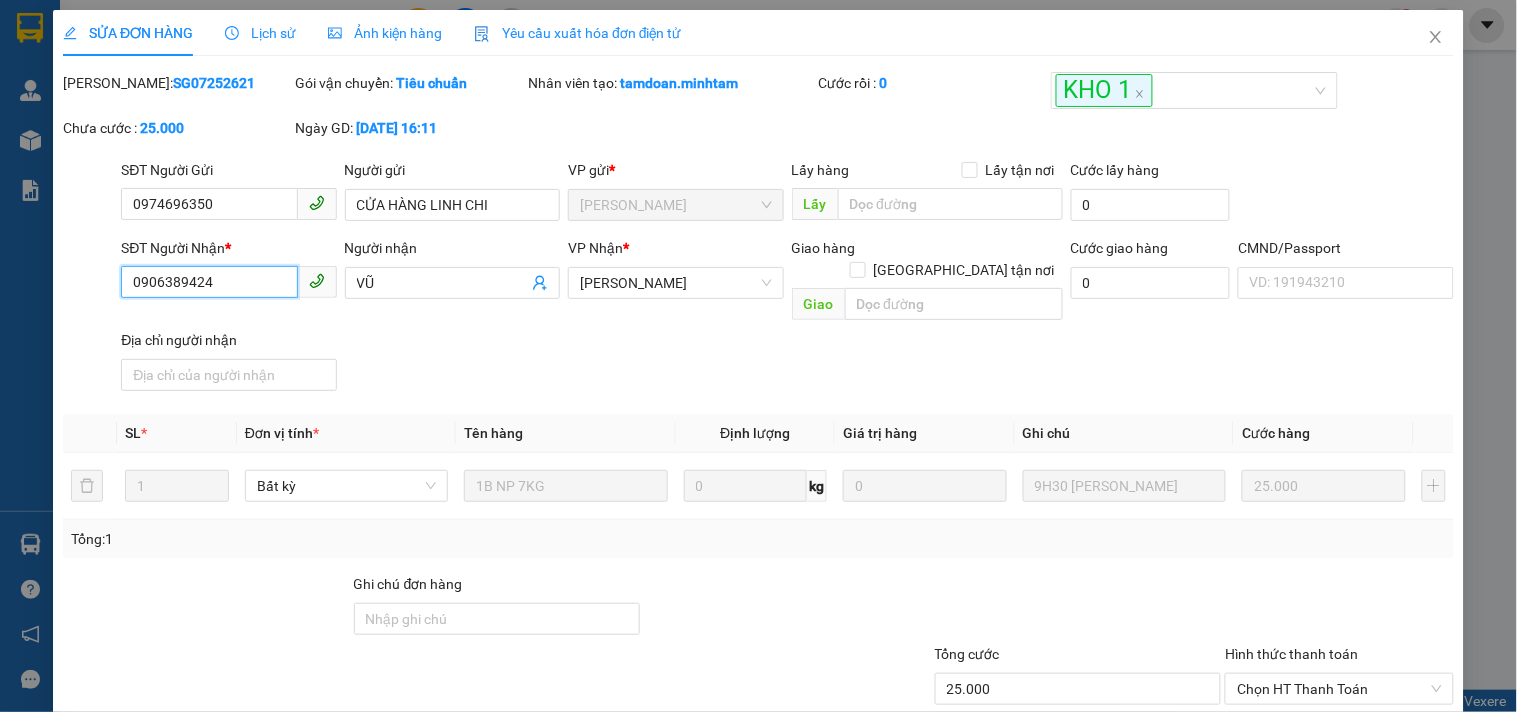 click on "SĐT Người Nhận  * 0906389424 0906389424 Người nhận VŨ VP Nhận  * Ngã Tư Huyện Giao hàng Giao tận nơi Giao Cước giao hàng 0 CMND/Passport VD: [PASSPORT] Địa chỉ người nhận" at bounding box center (758, 318) 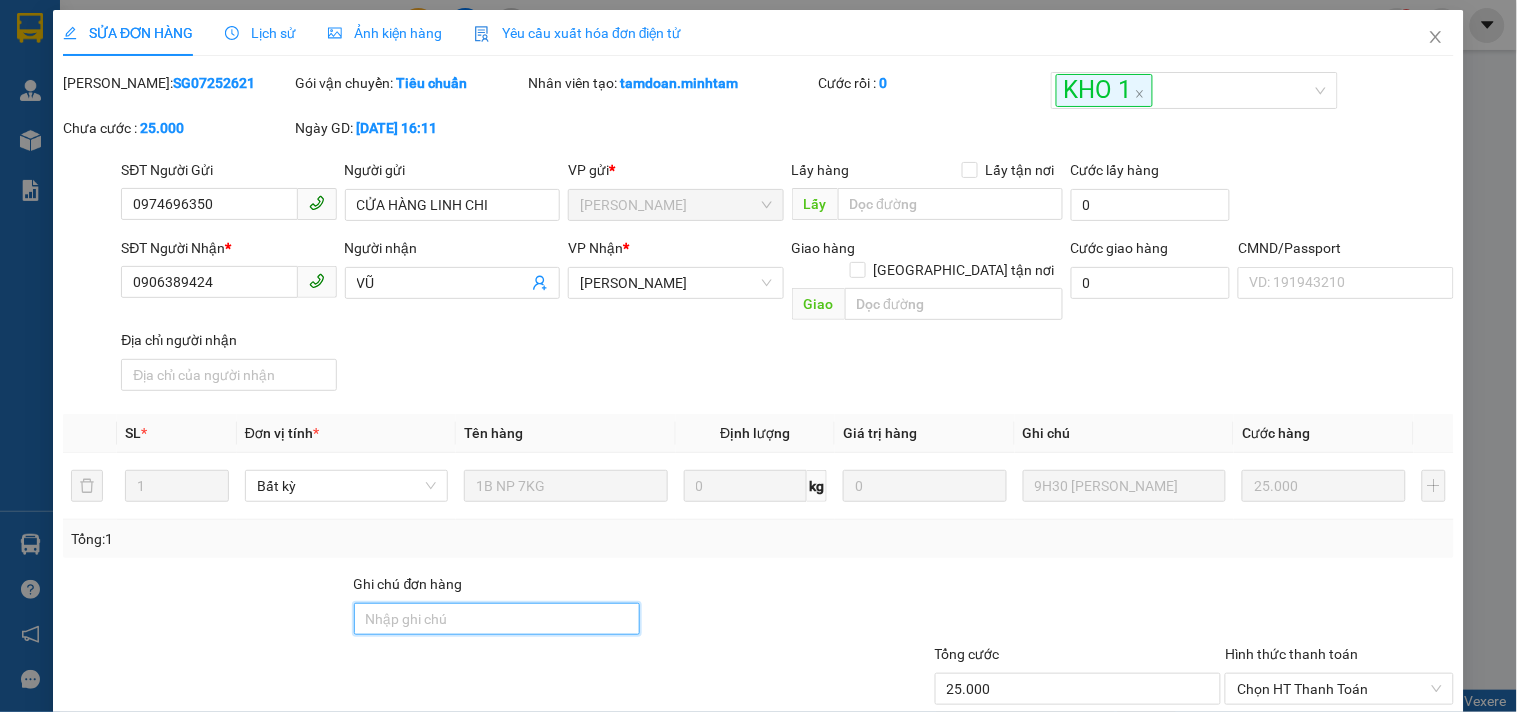 click on "Ghi chú đơn hàng" at bounding box center (497, 619) 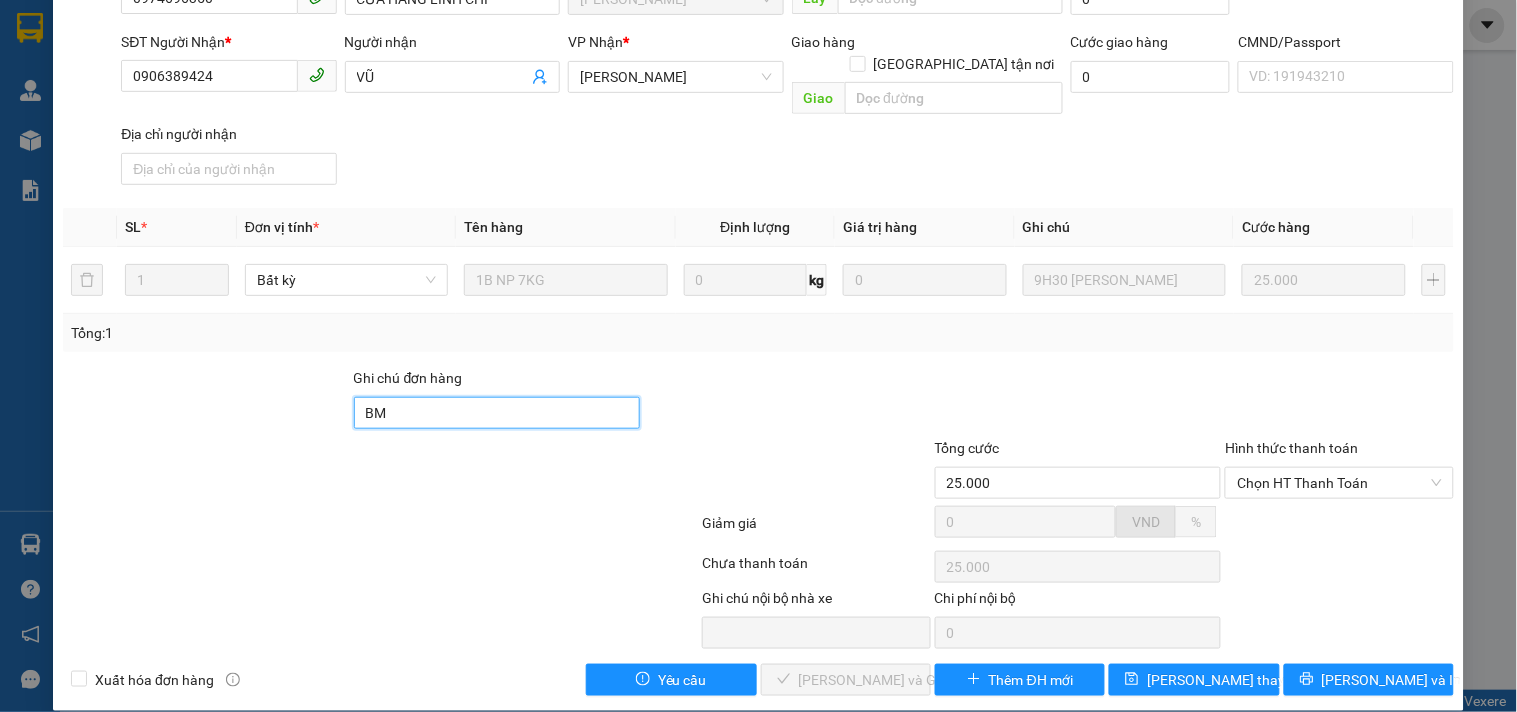 scroll, scrollTop: 207, scrollLeft: 0, axis: vertical 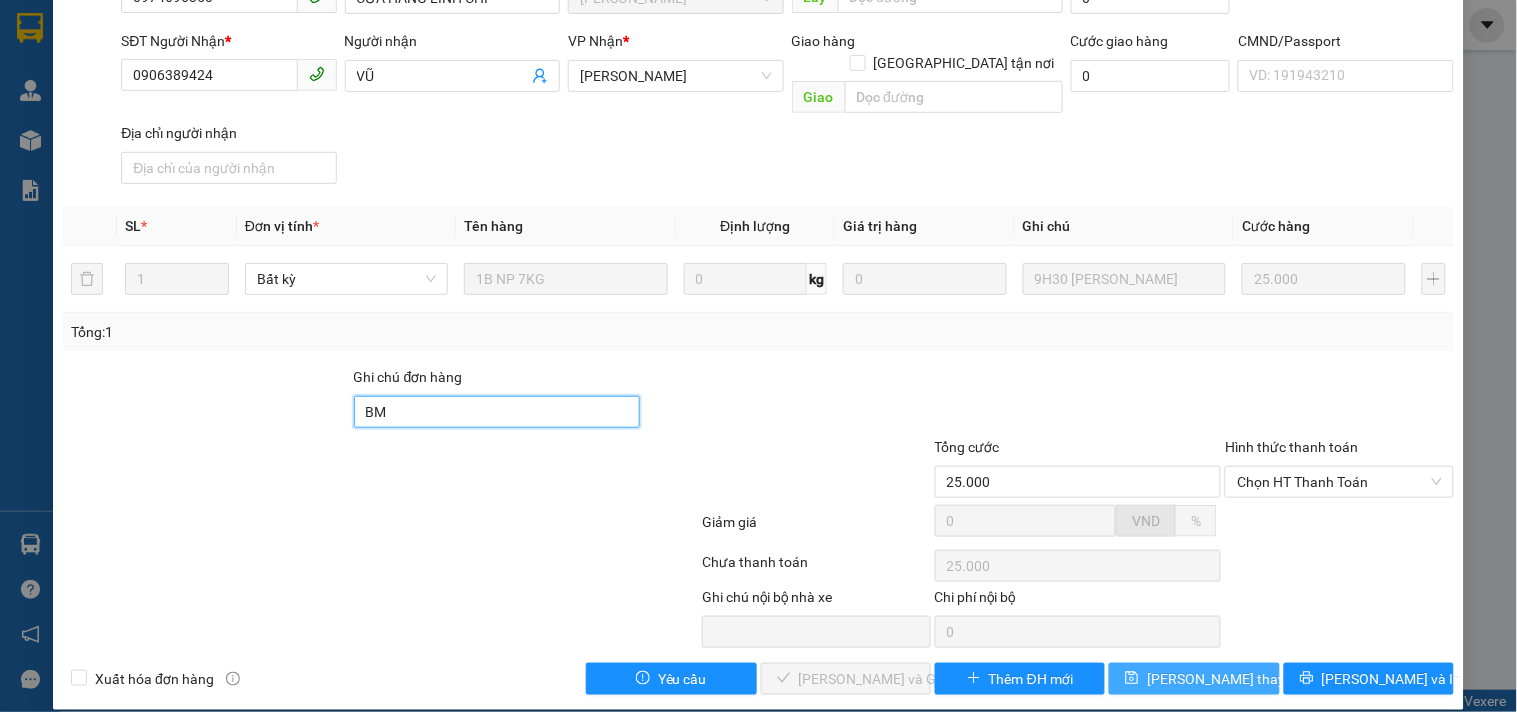 type on "BM" 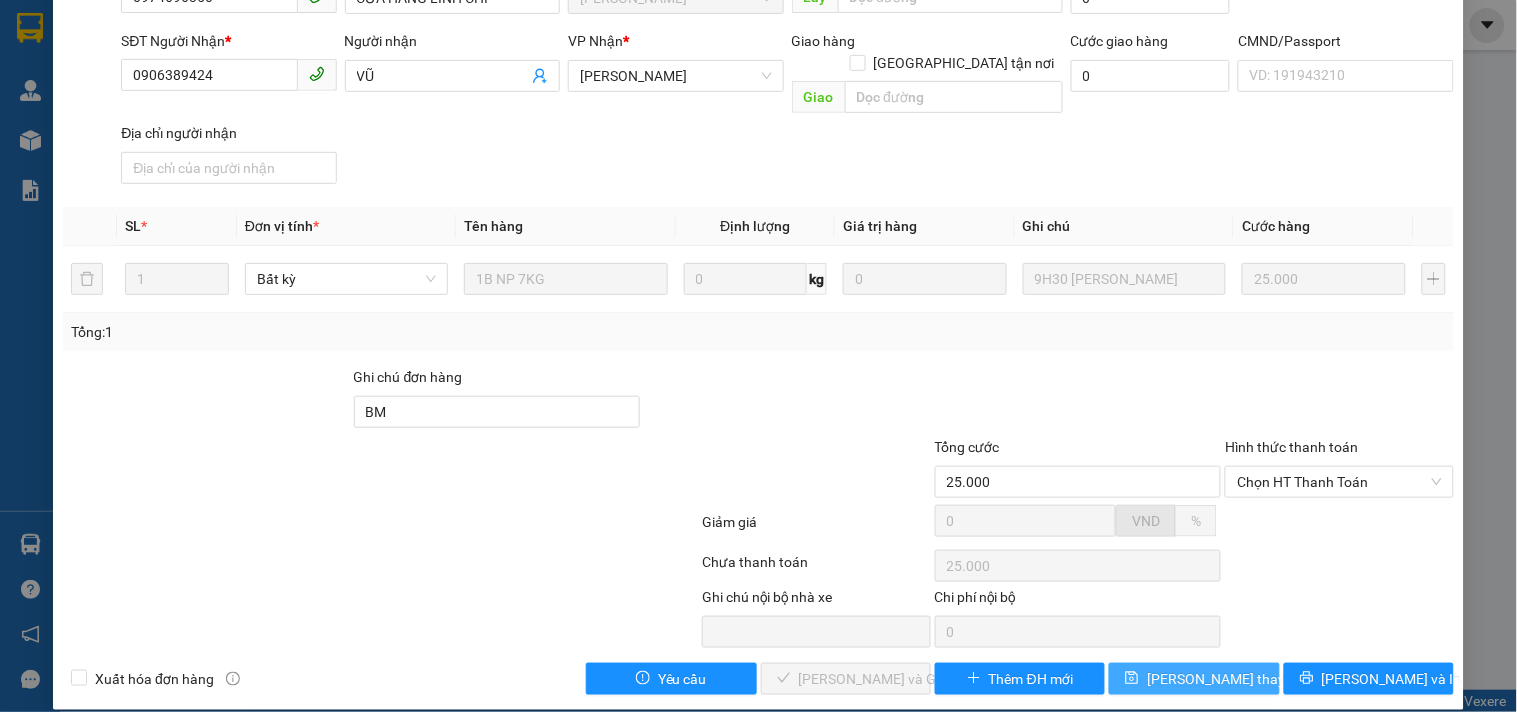 click on "[PERSON_NAME] thay đổi" at bounding box center [1227, 679] 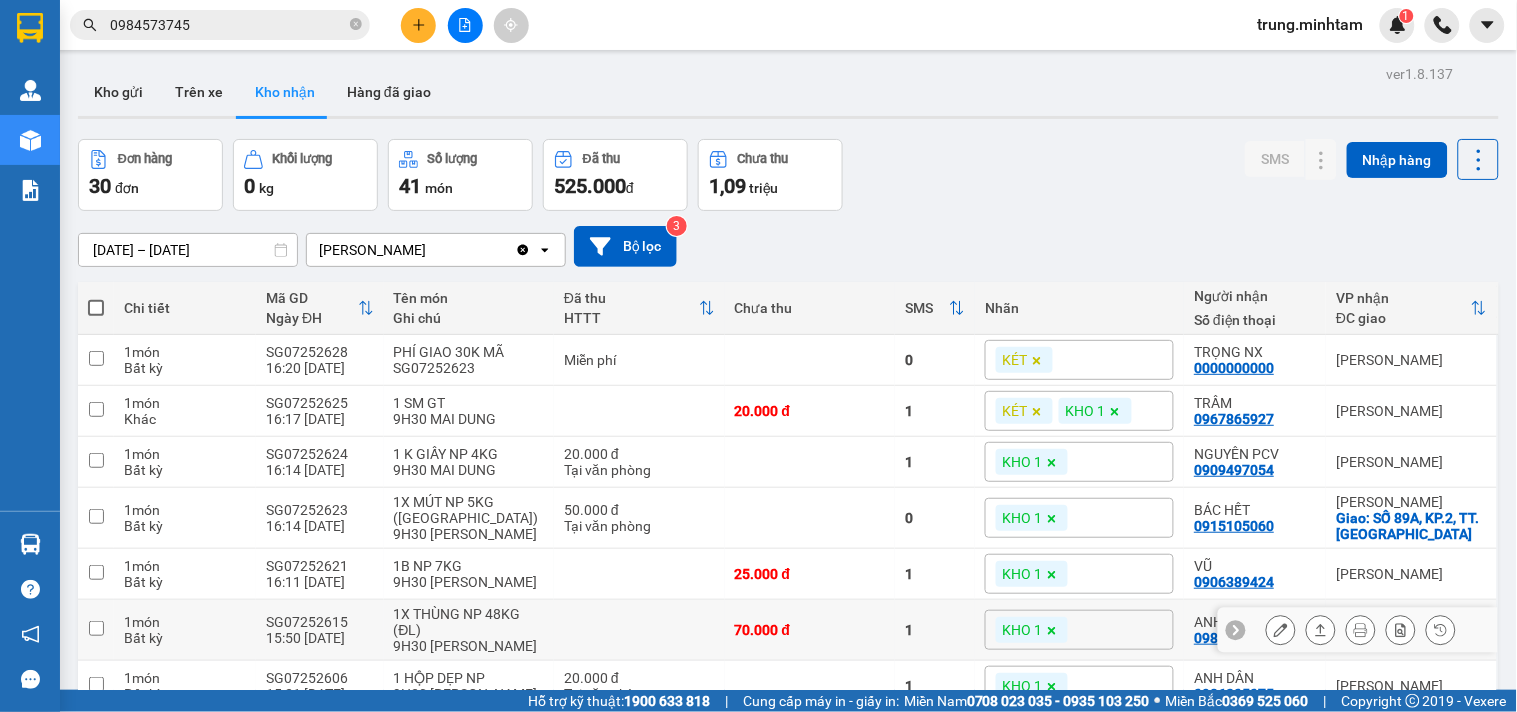 scroll, scrollTop: 147, scrollLeft: 0, axis: vertical 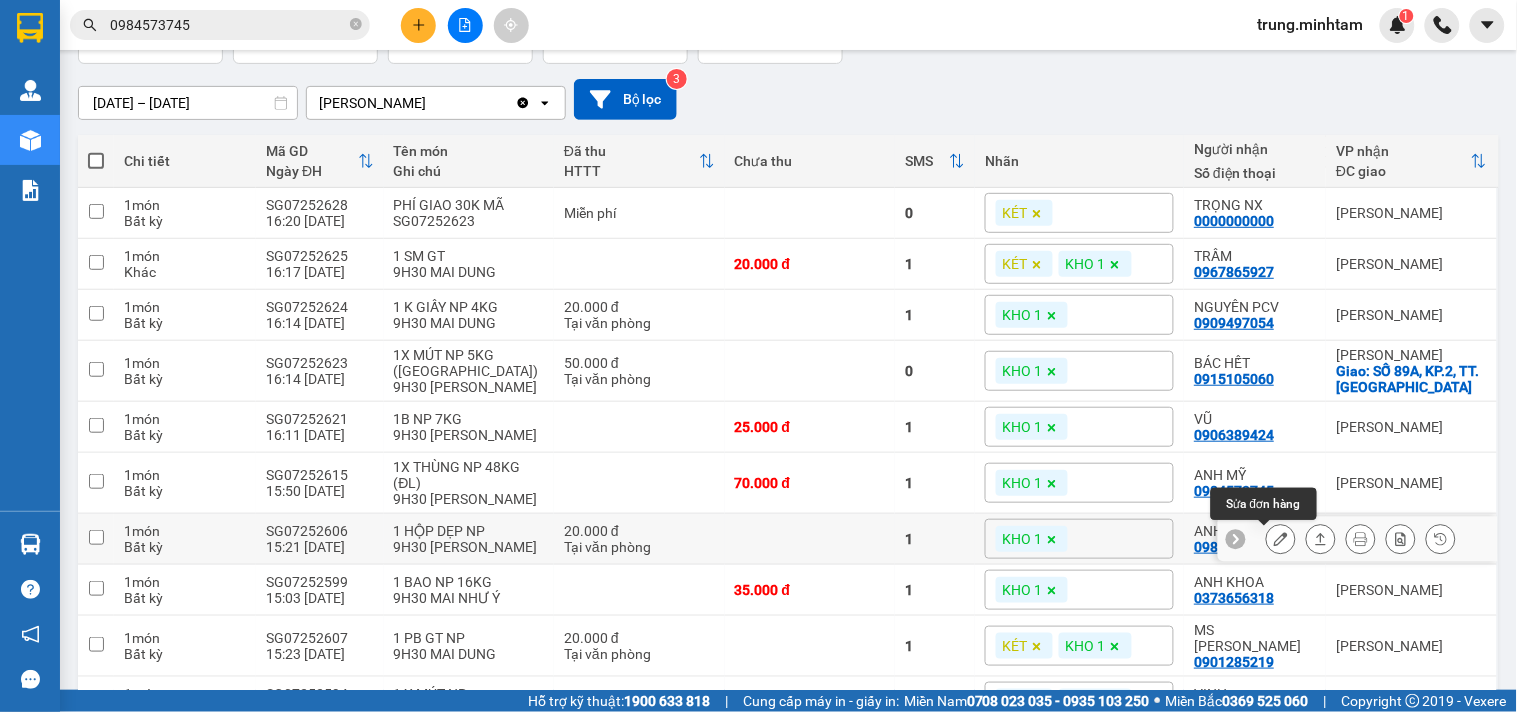 click 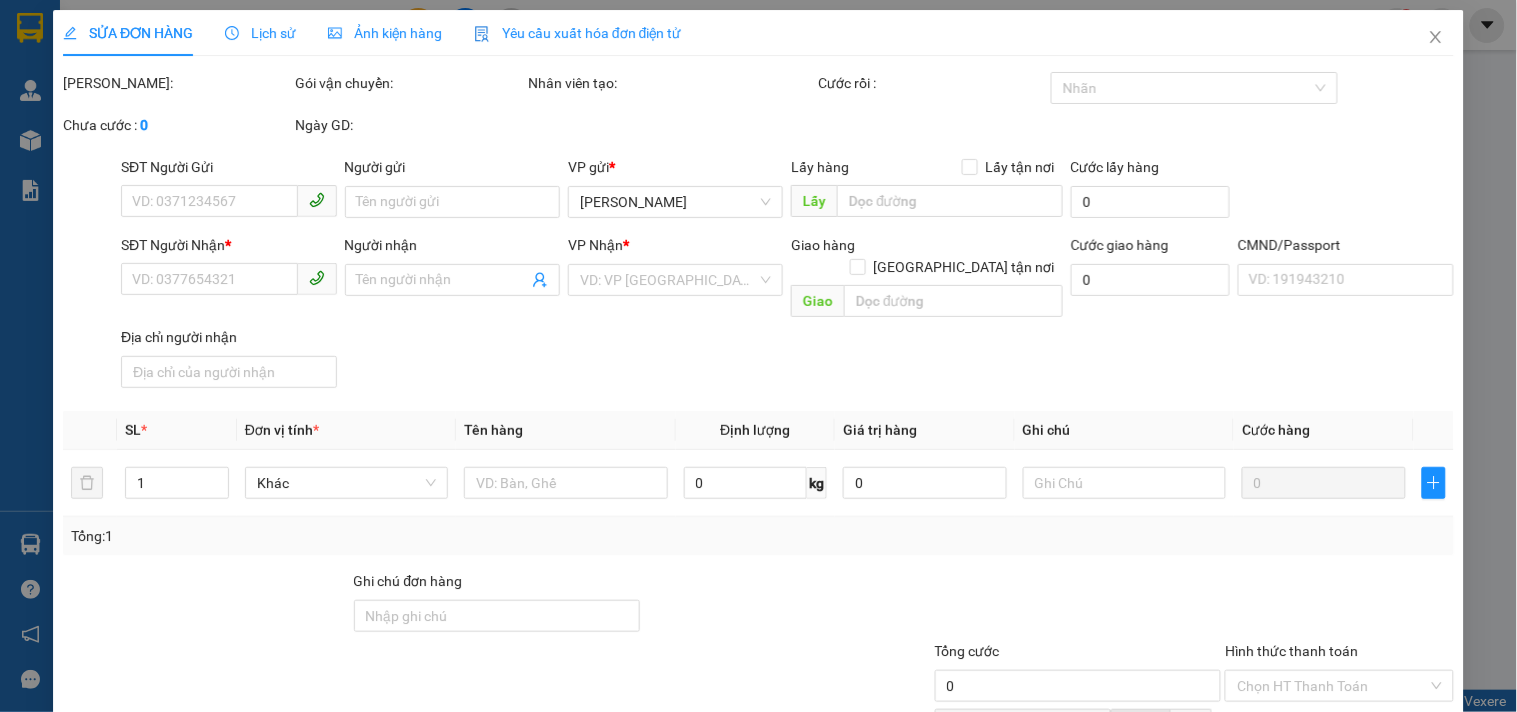 scroll, scrollTop: 0, scrollLeft: 0, axis: both 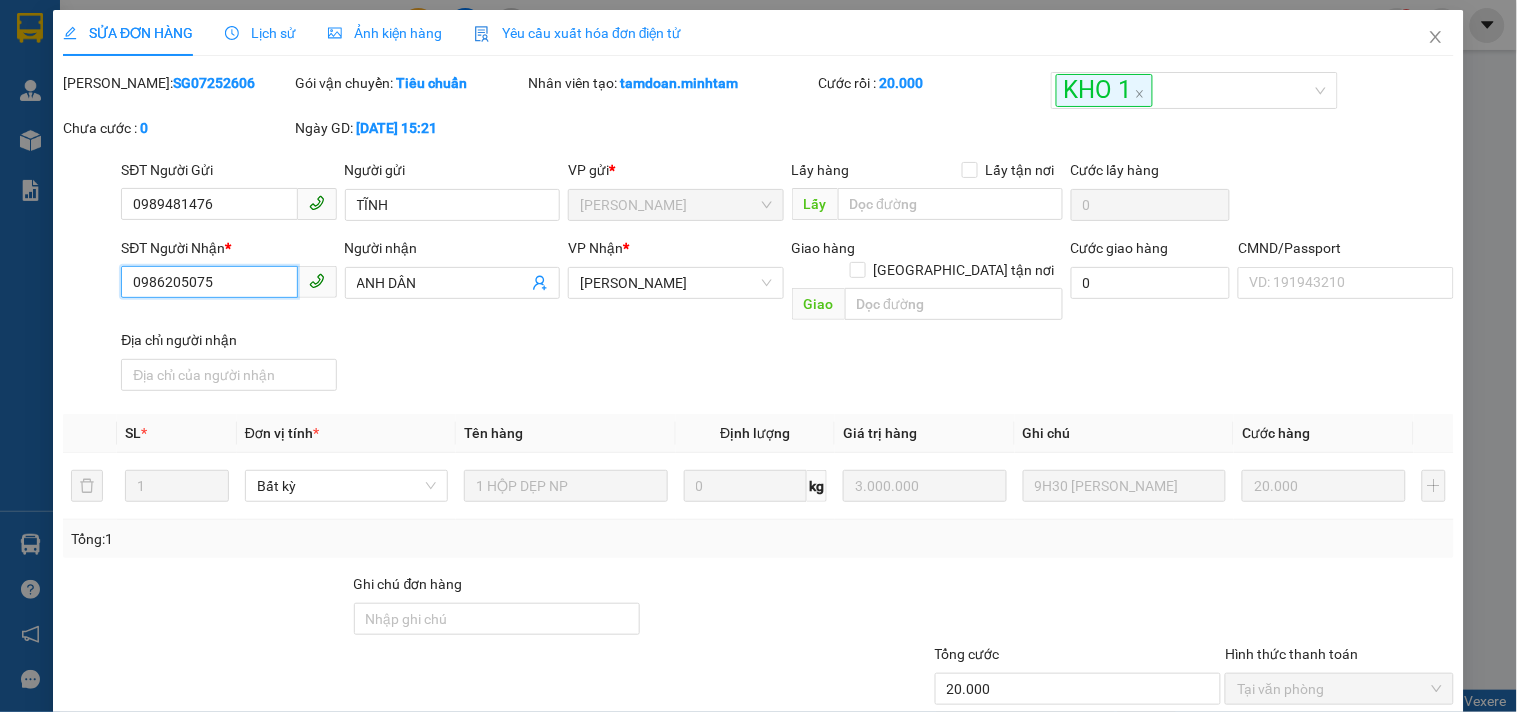 drag, startPoint x: 215, startPoint y: 280, endPoint x: 101, endPoint y: 292, distance: 114.62984 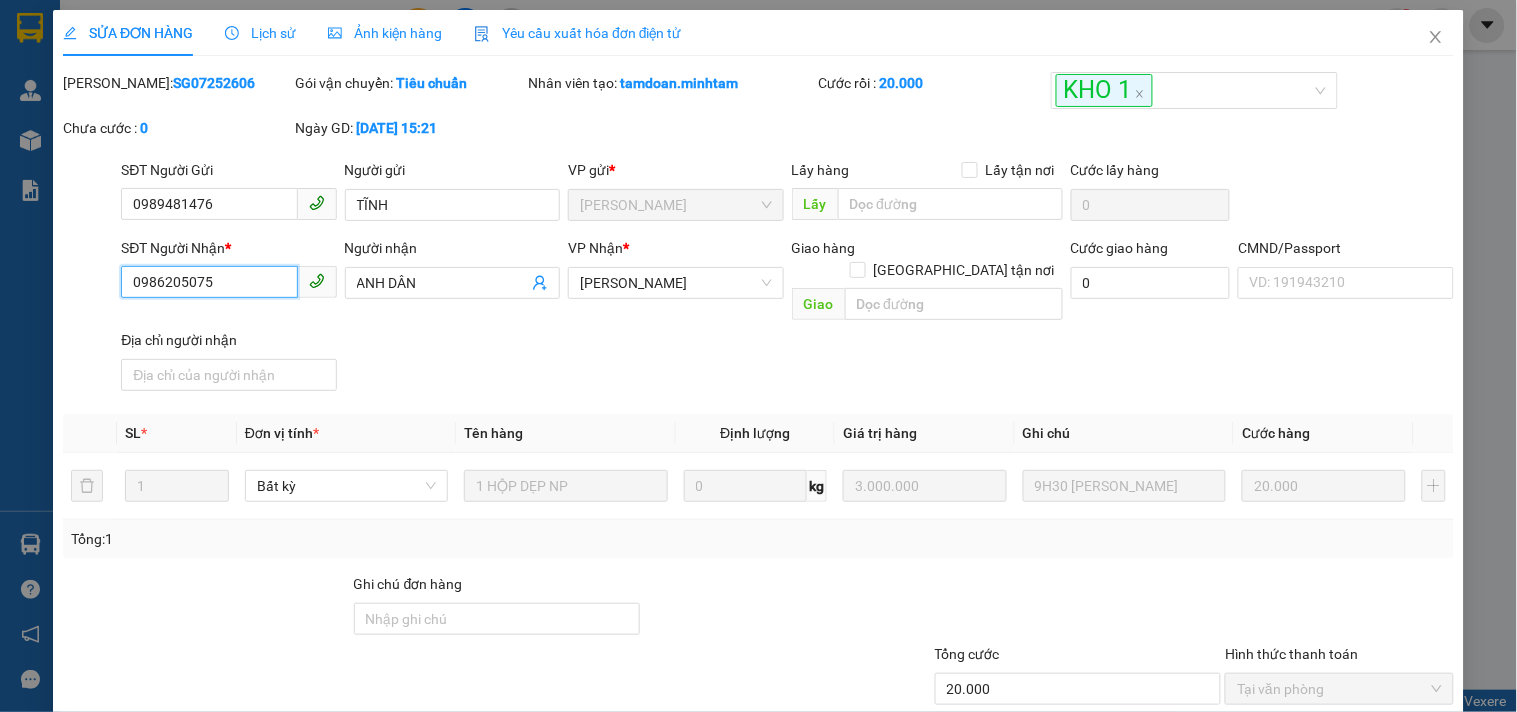 click on "SĐT Người Nhận  * 0986205075 0986205075 Người nhận ANH DÂN VP Nhận  * Ngã Tư Huyện Giao hàng Giao tận nơi Giao Cước giao hàng 0 CMND/Passport VD: [PASSPORT] Địa chỉ người nhận" at bounding box center (758, 318) 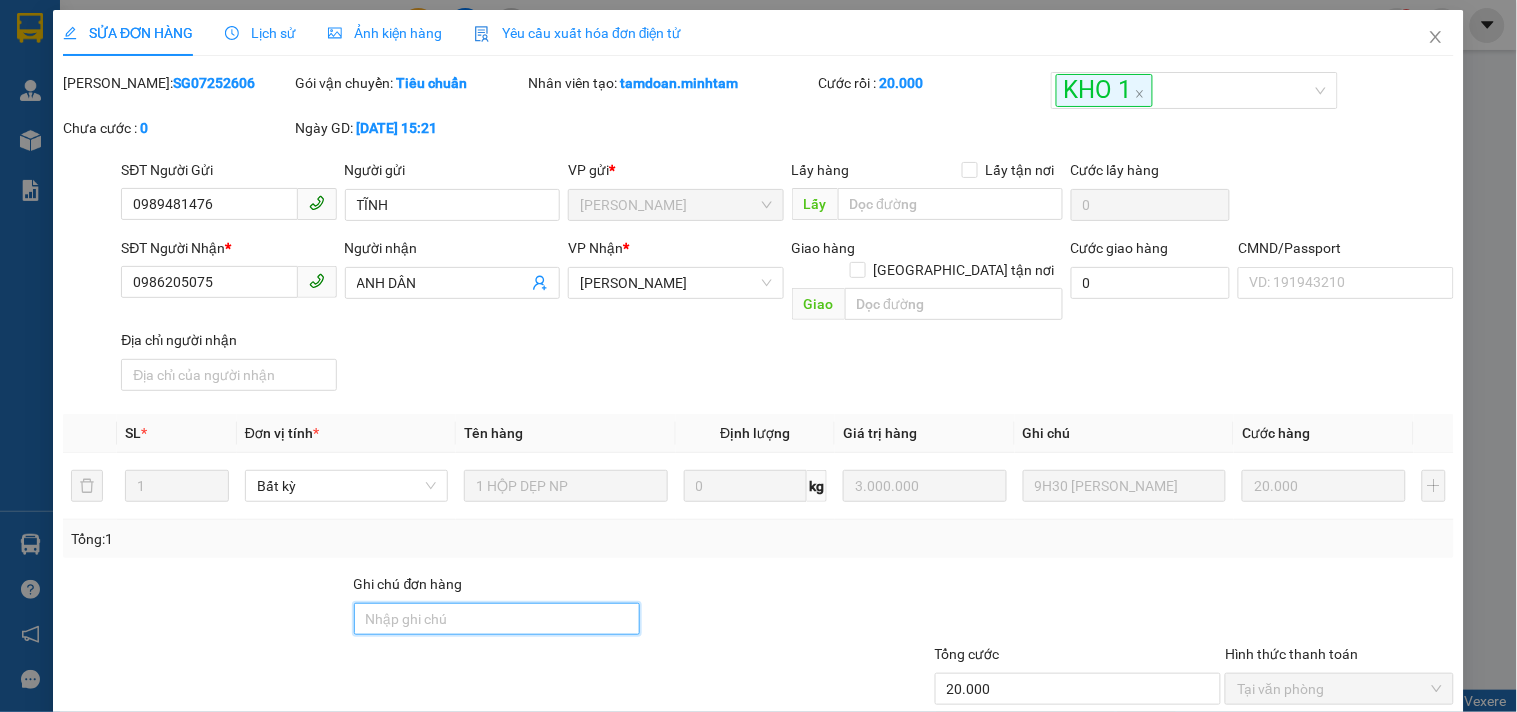 click on "Ghi chú đơn hàng" at bounding box center [497, 619] 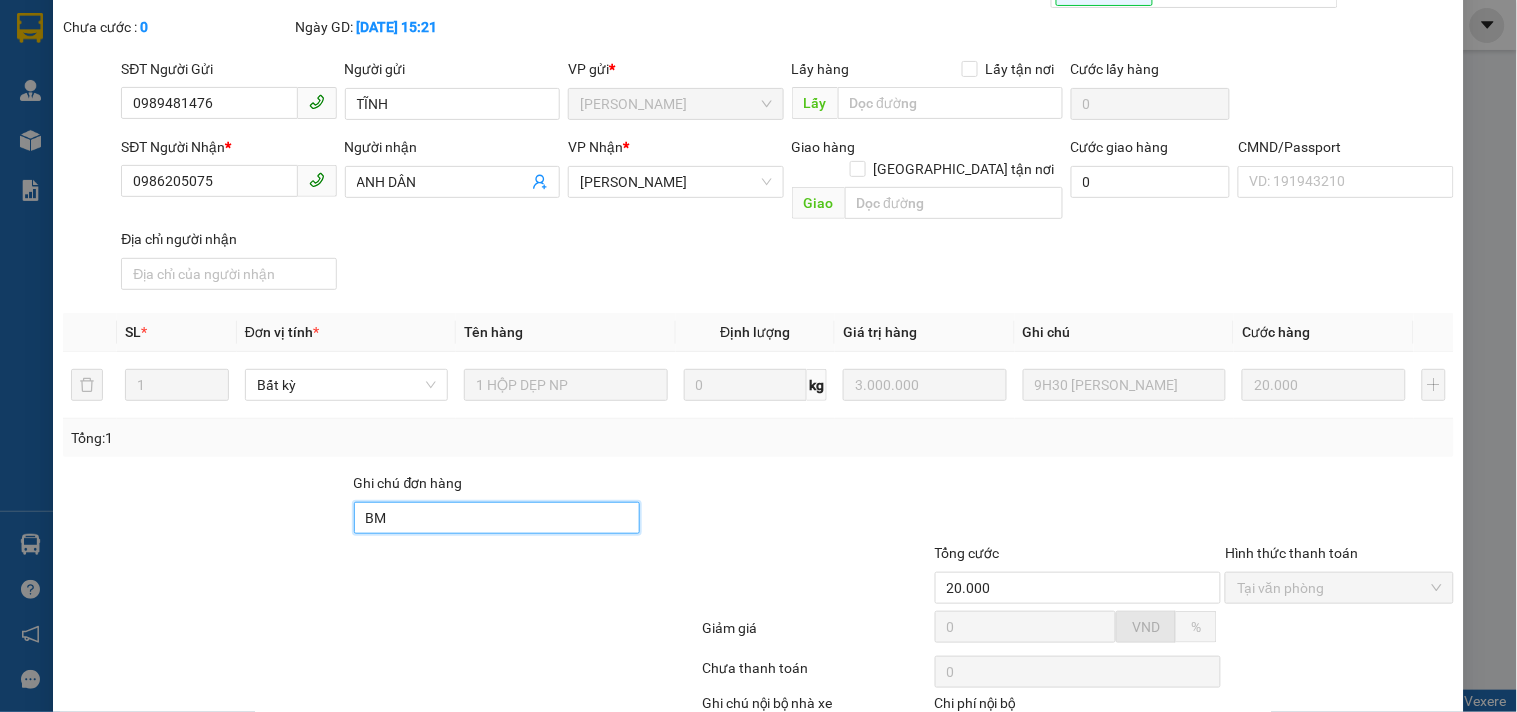scroll, scrollTop: 207, scrollLeft: 0, axis: vertical 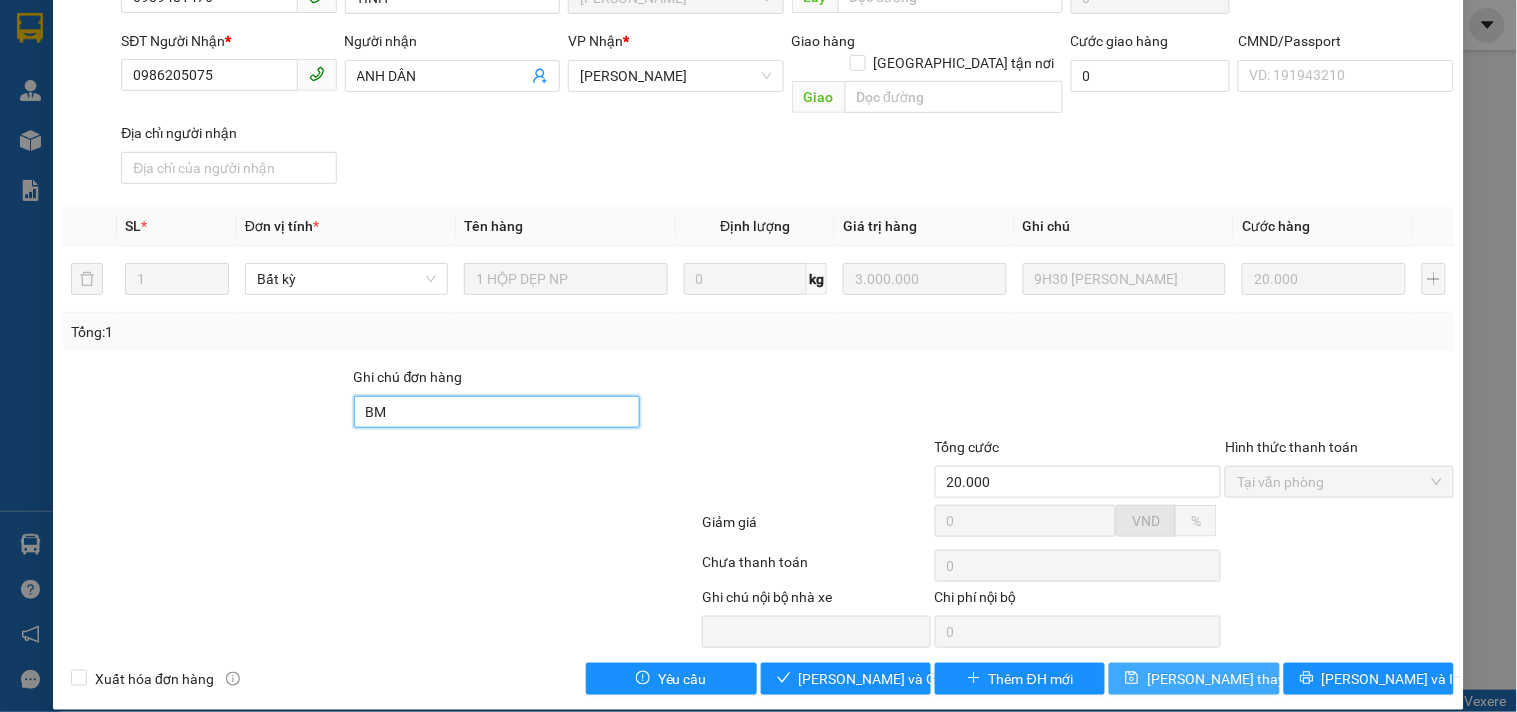 type on "BM" 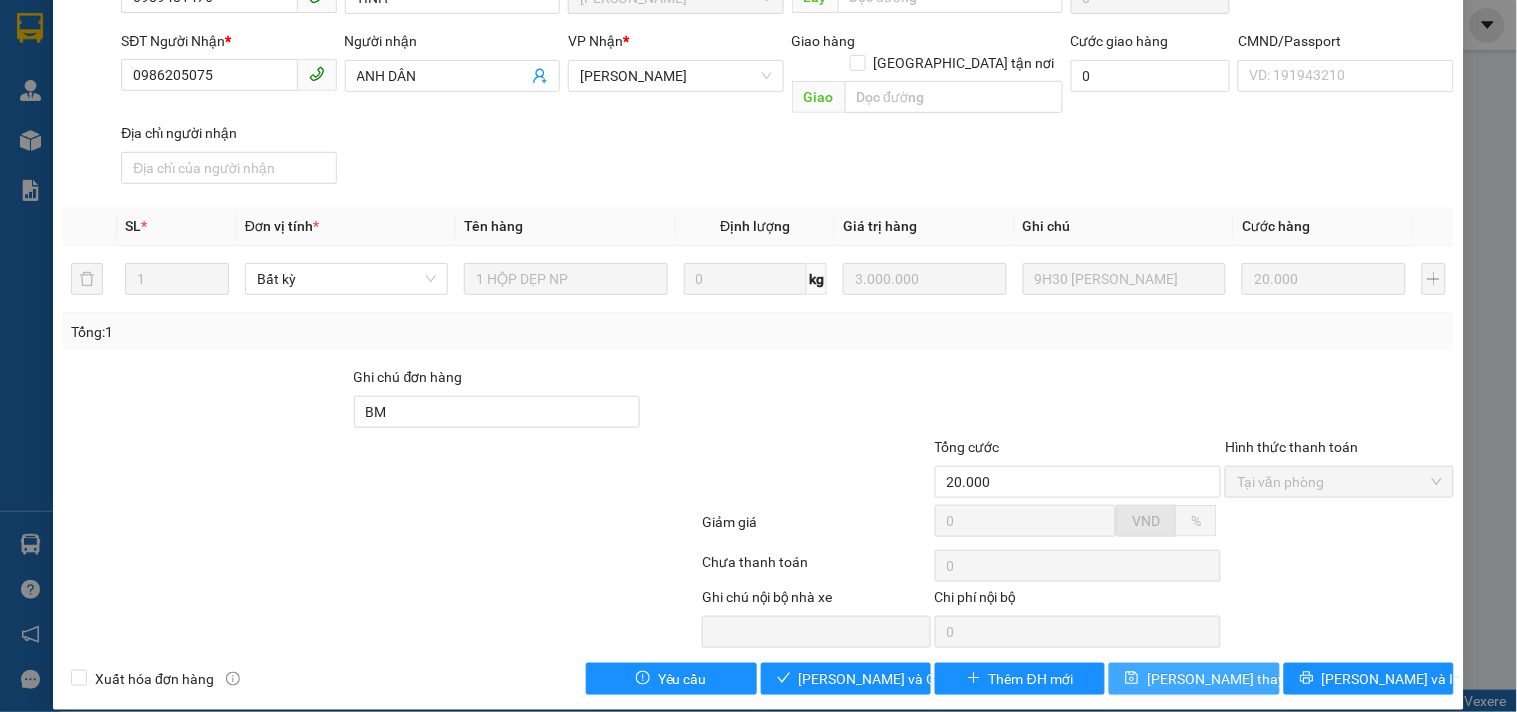 click on "[PERSON_NAME] thay đổi" at bounding box center (1227, 679) 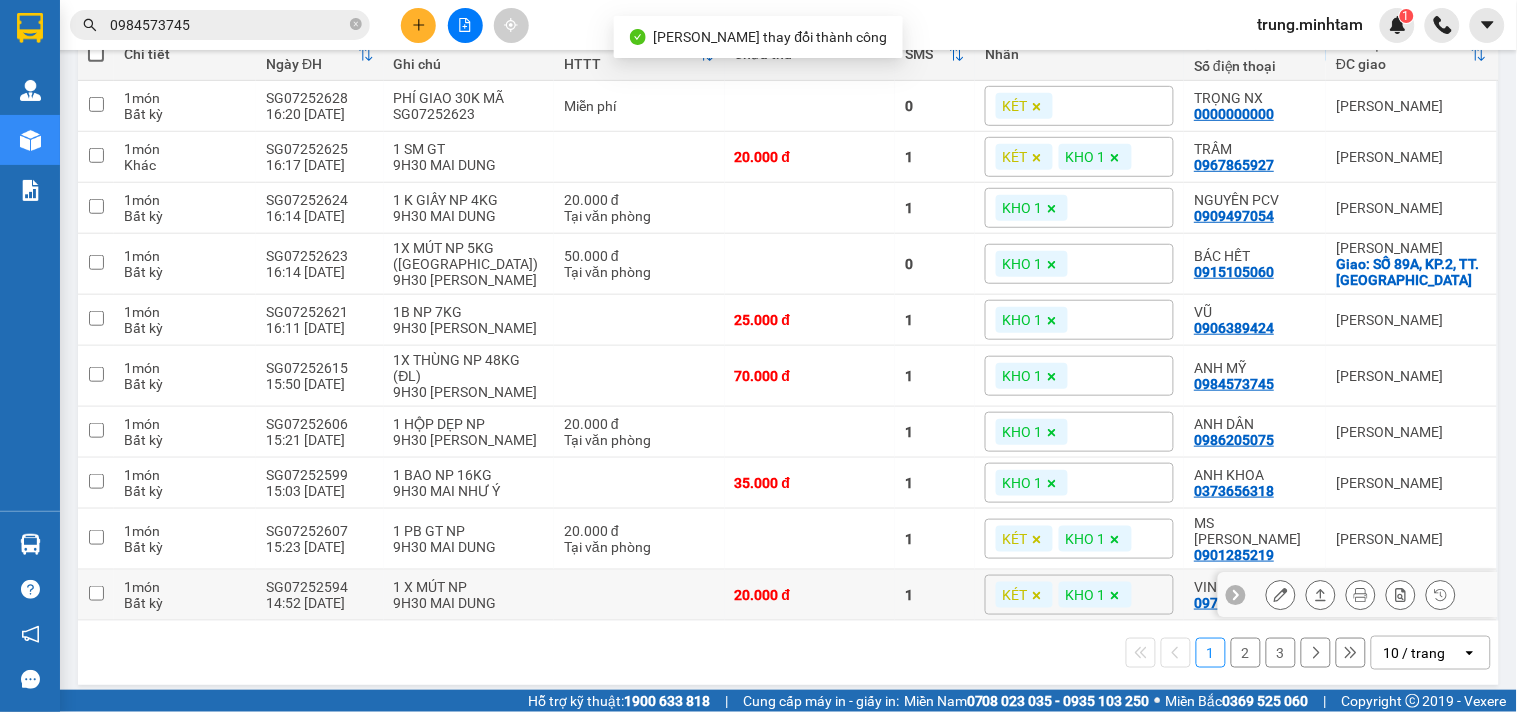 scroll, scrollTop: 260, scrollLeft: 0, axis: vertical 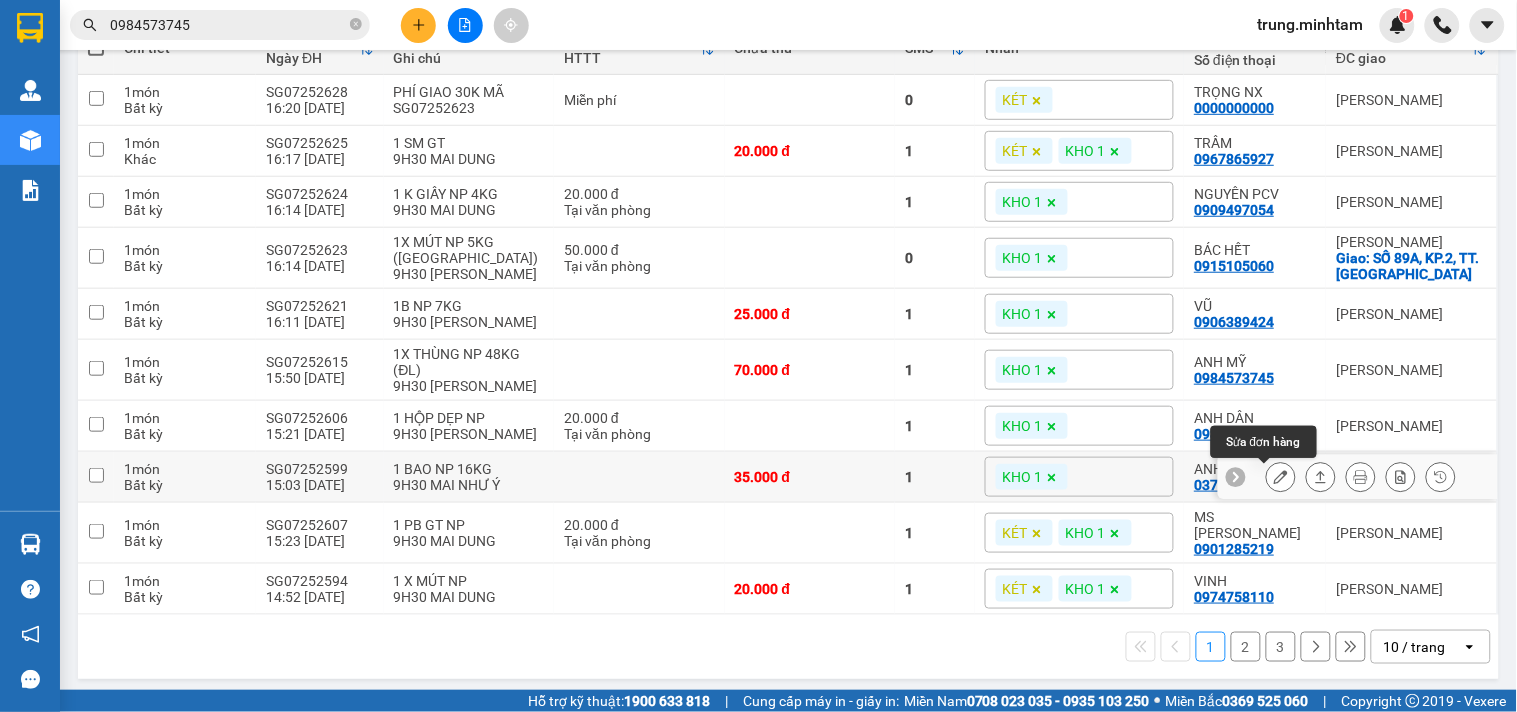 click 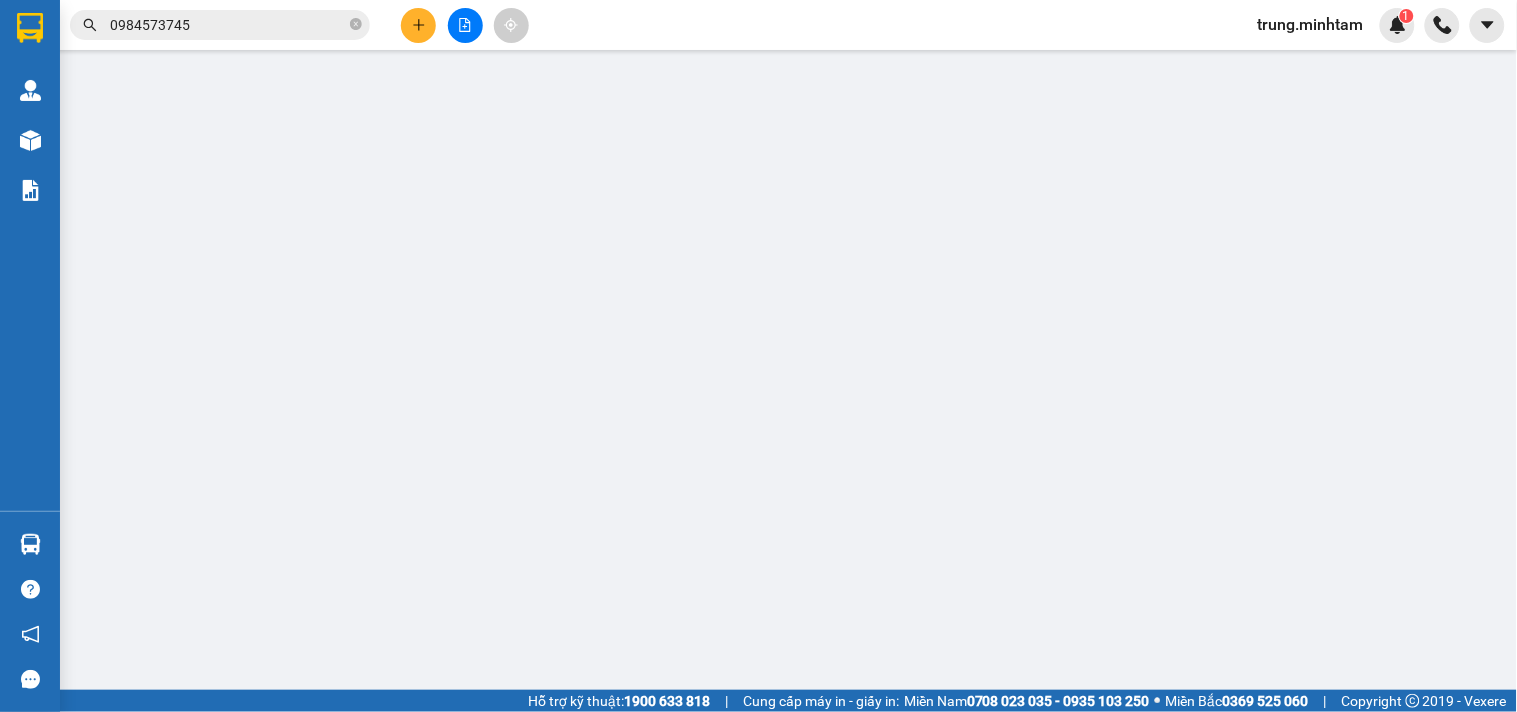 type on "0933833813" 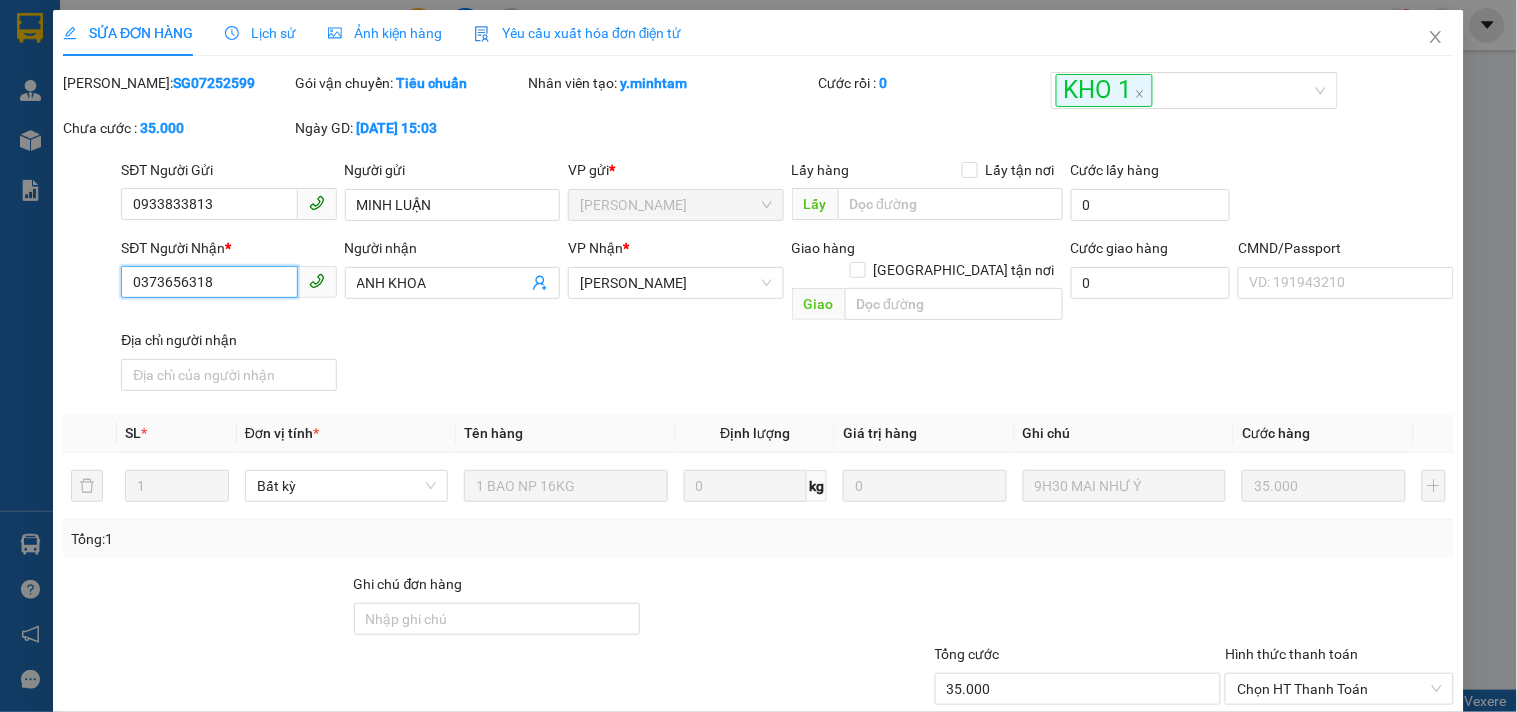 drag, startPoint x: 220, startPoint y: 278, endPoint x: 104, endPoint y: 284, distance: 116.15507 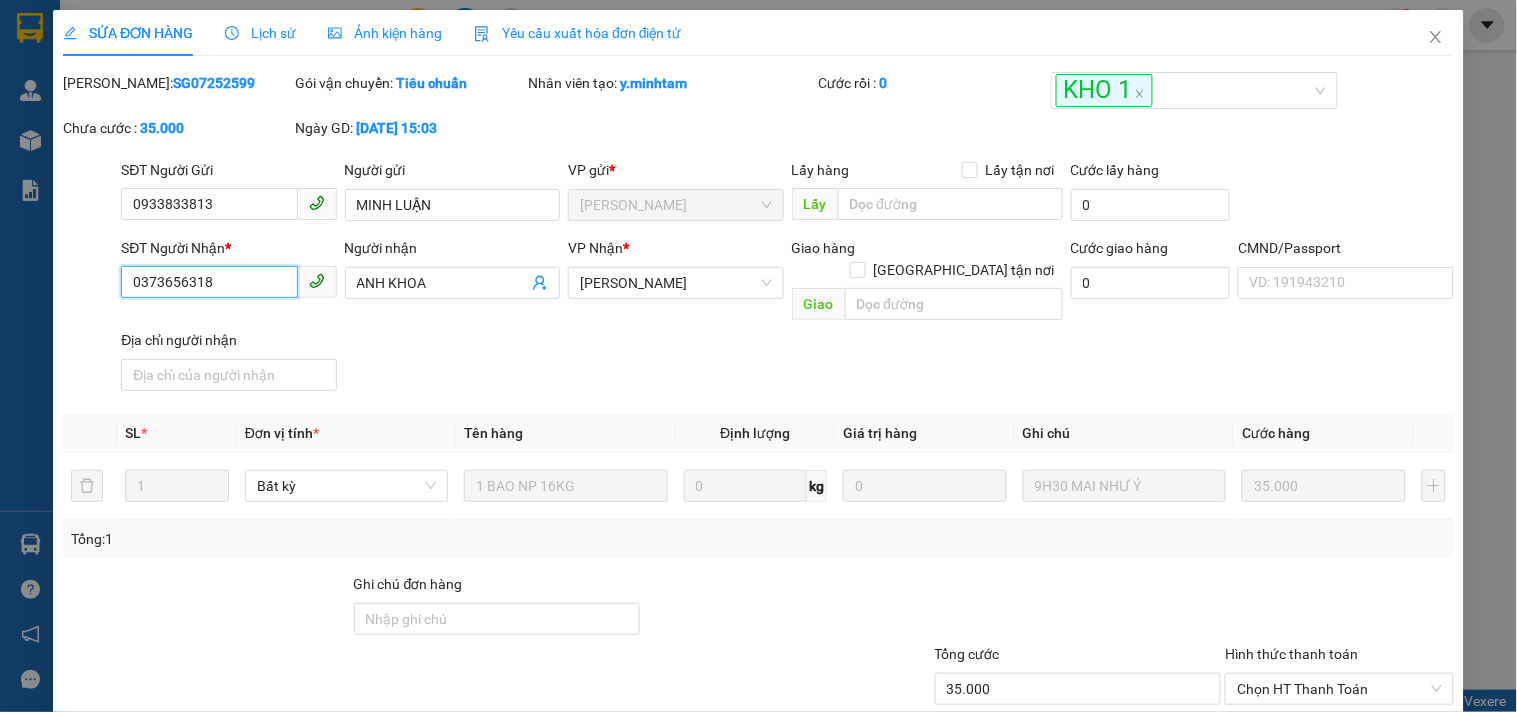 click on "SĐT Người Nhận  * 0373656318 0373656318 Người nhận ANH KHOA VP Nhận  * Ngã Tư Huyện Giao hàng Giao tận nơi Giao Cước giao hàng 0 CMND/Passport VD: [PASSPORT] Địa chỉ người nhận" at bounding box center (758, 318) 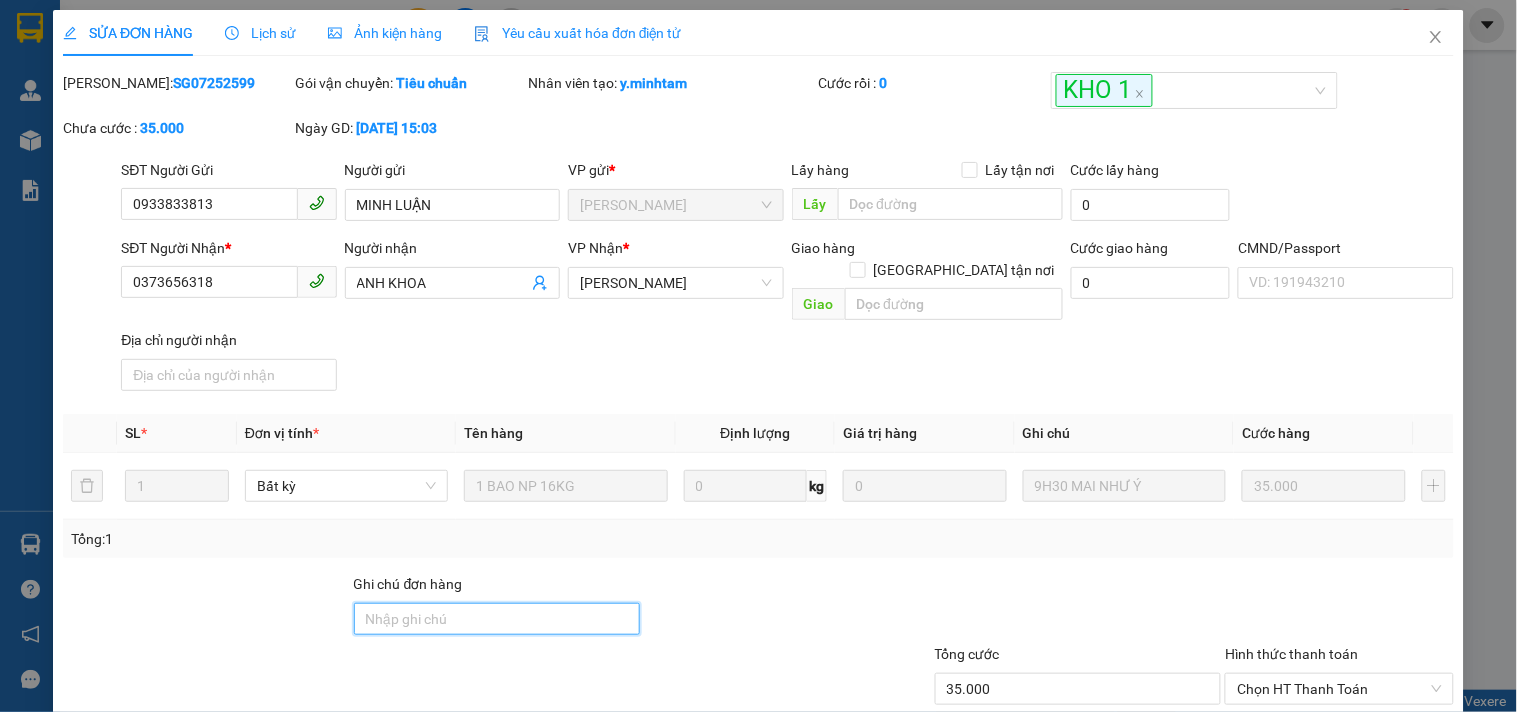 click on "Ghi chú đơn hàng" at bounding box center [497, 619] 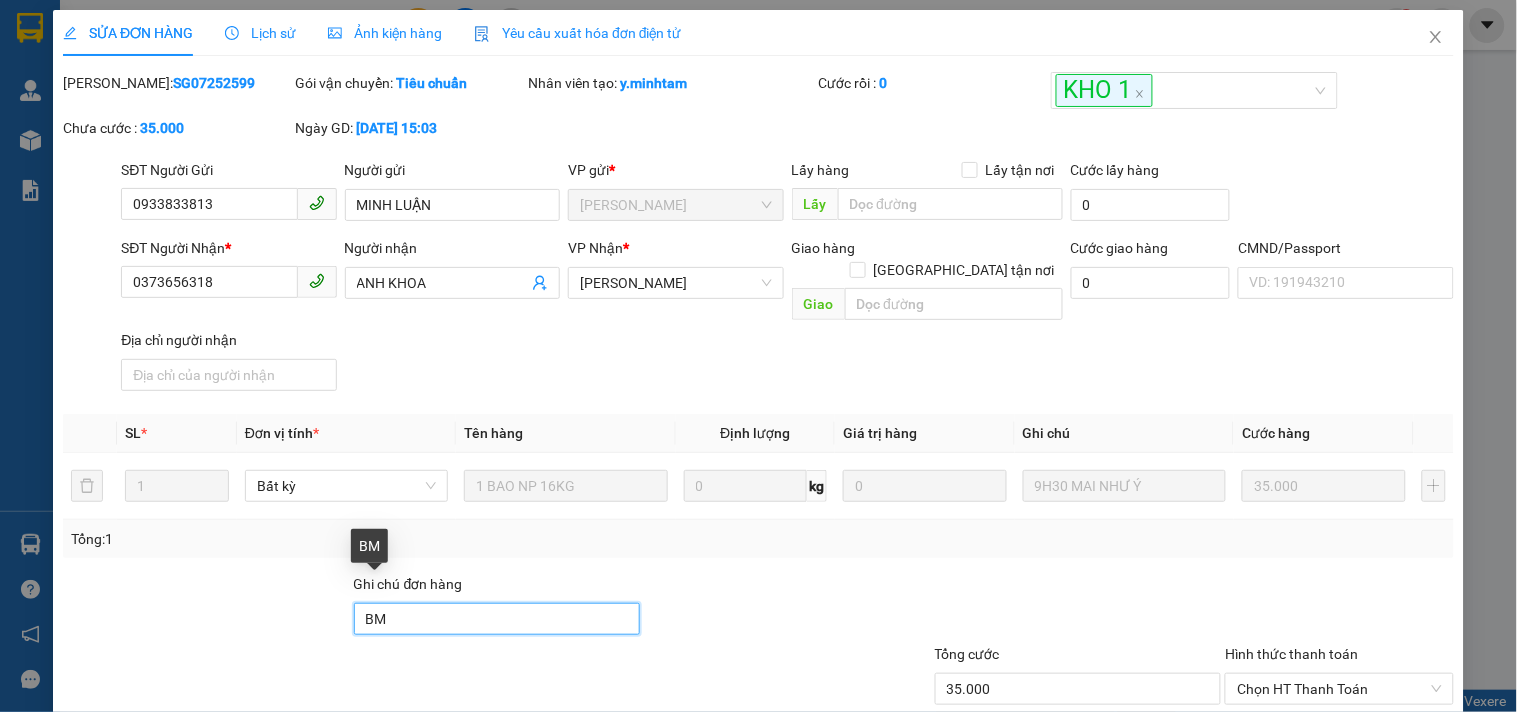 click on "BM" at bounding box center [497, 619] 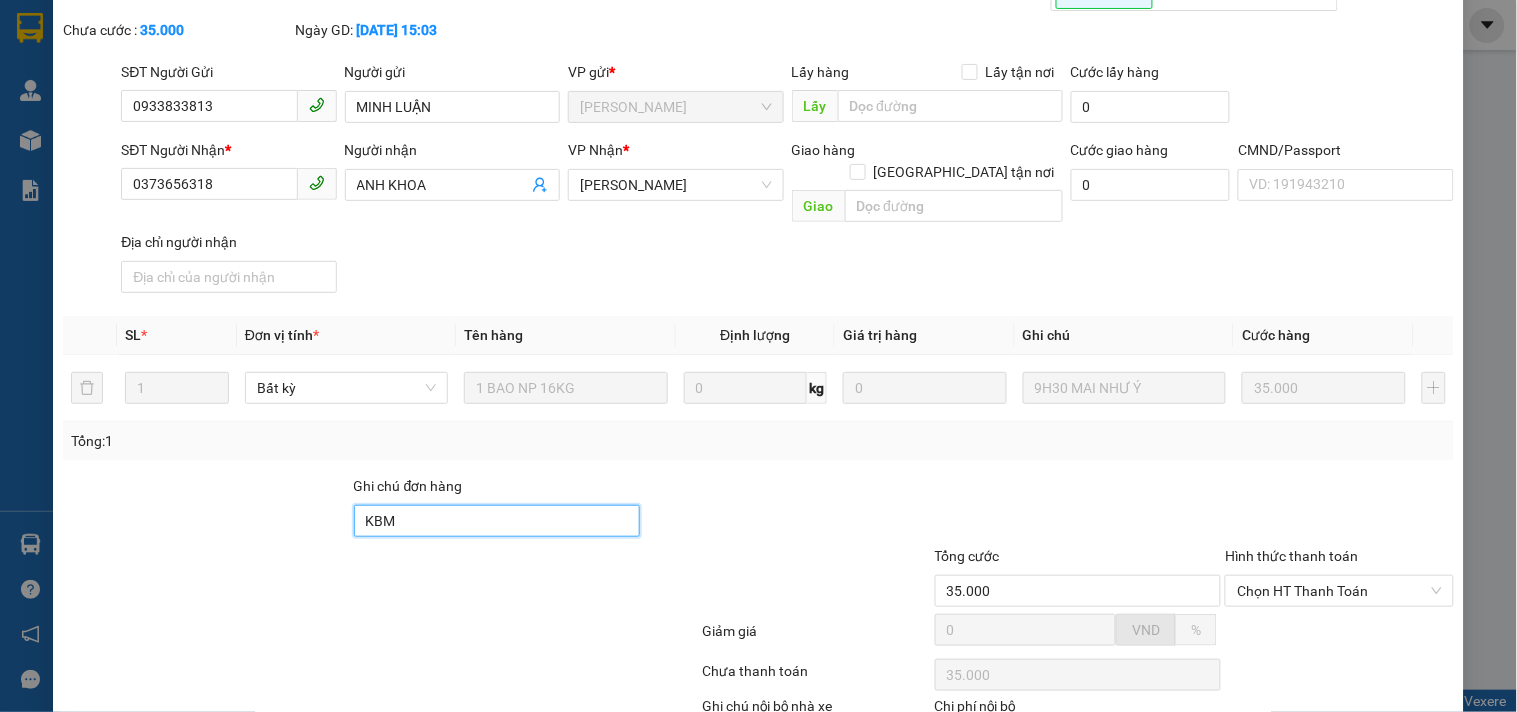 scroll, scrollTop: 207, scrollLeft: 0, axis: vertical 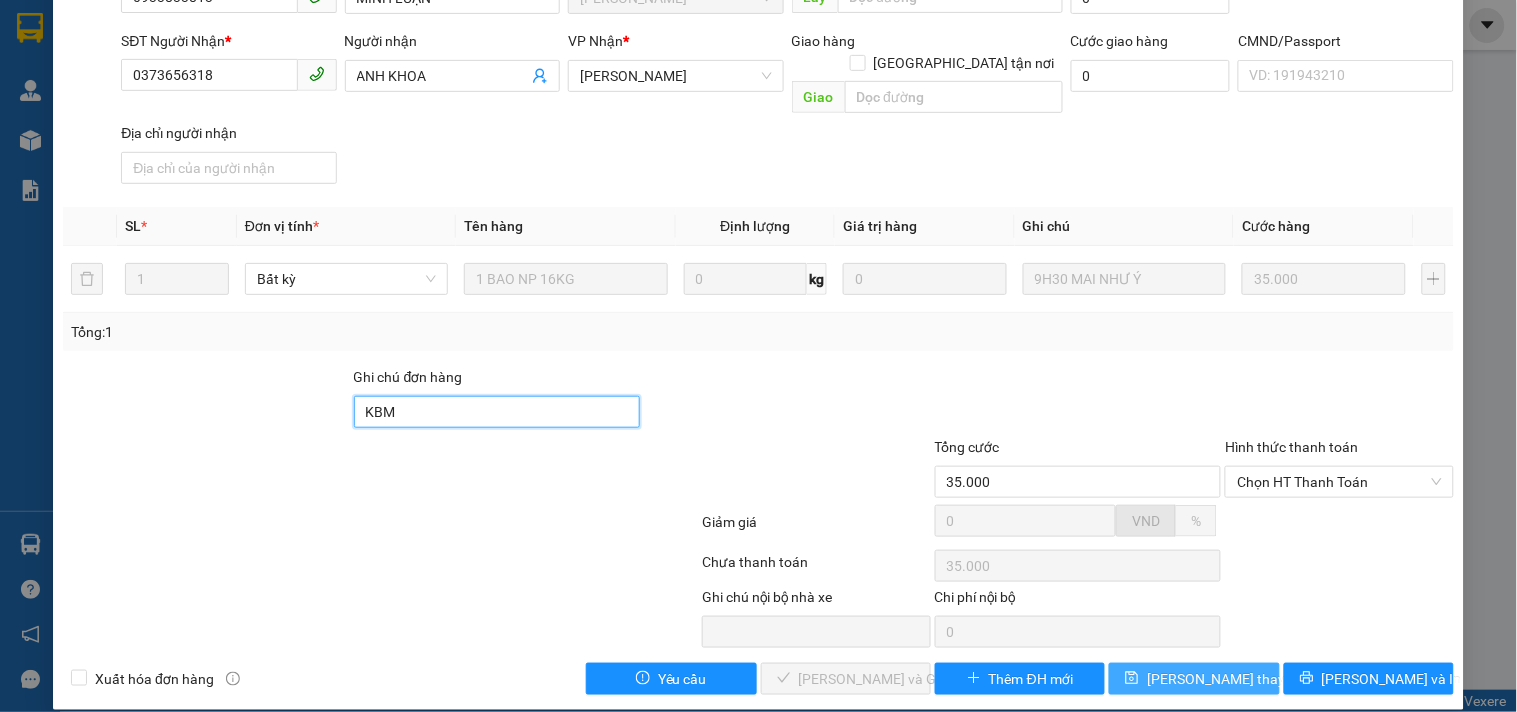 type on "KBM" 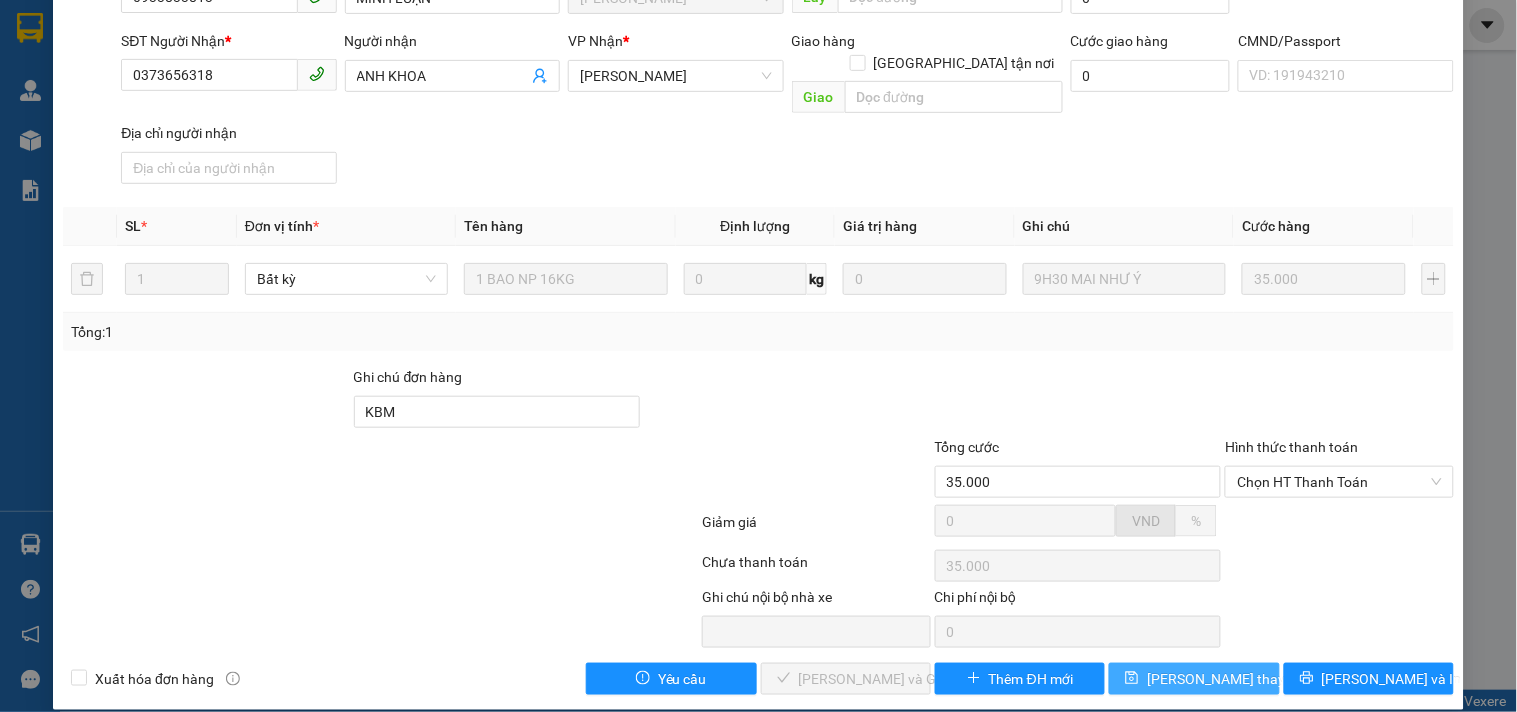 click on "[PERSON_NAME] thay đổi" at bounding box center (1227, 679) 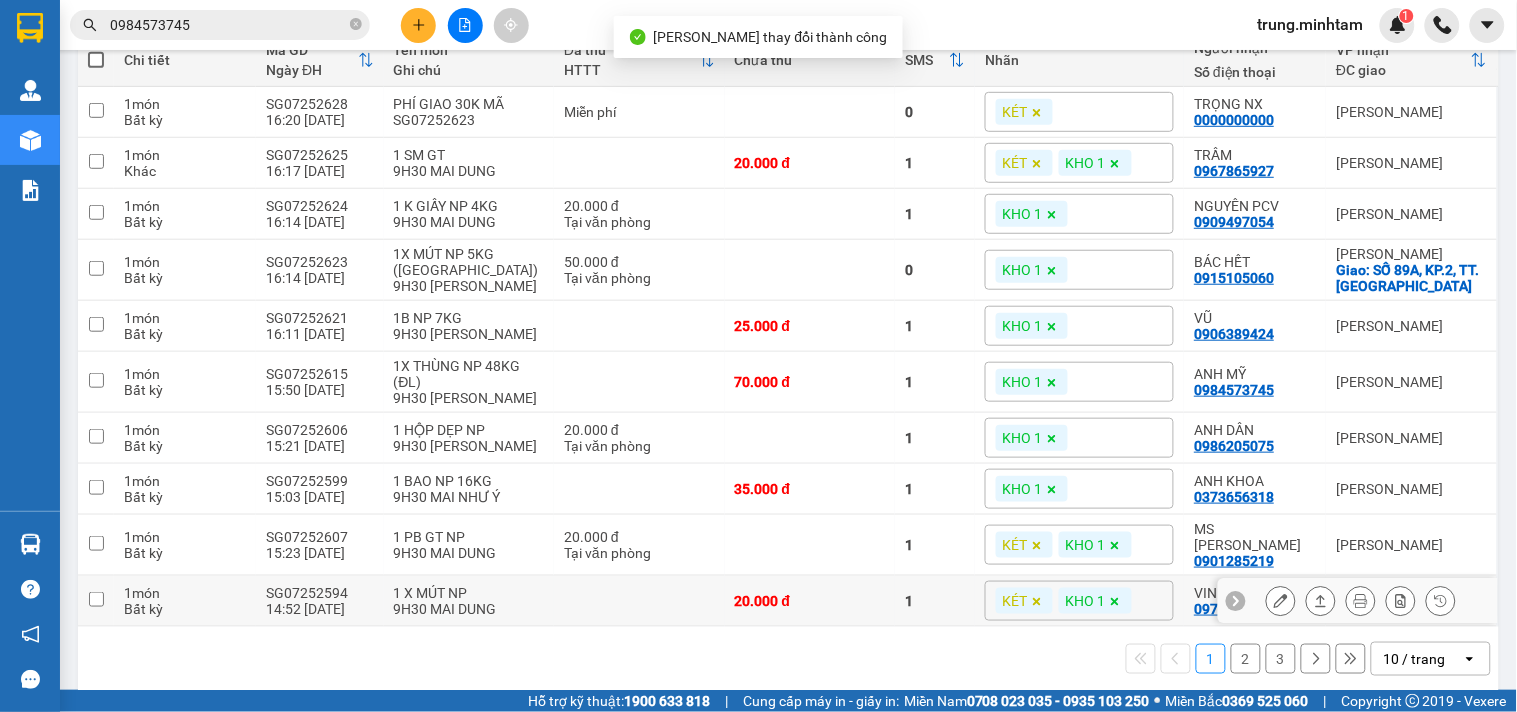 scroll, scrollTop: 260, scrollLeft: 0, axis: vertical 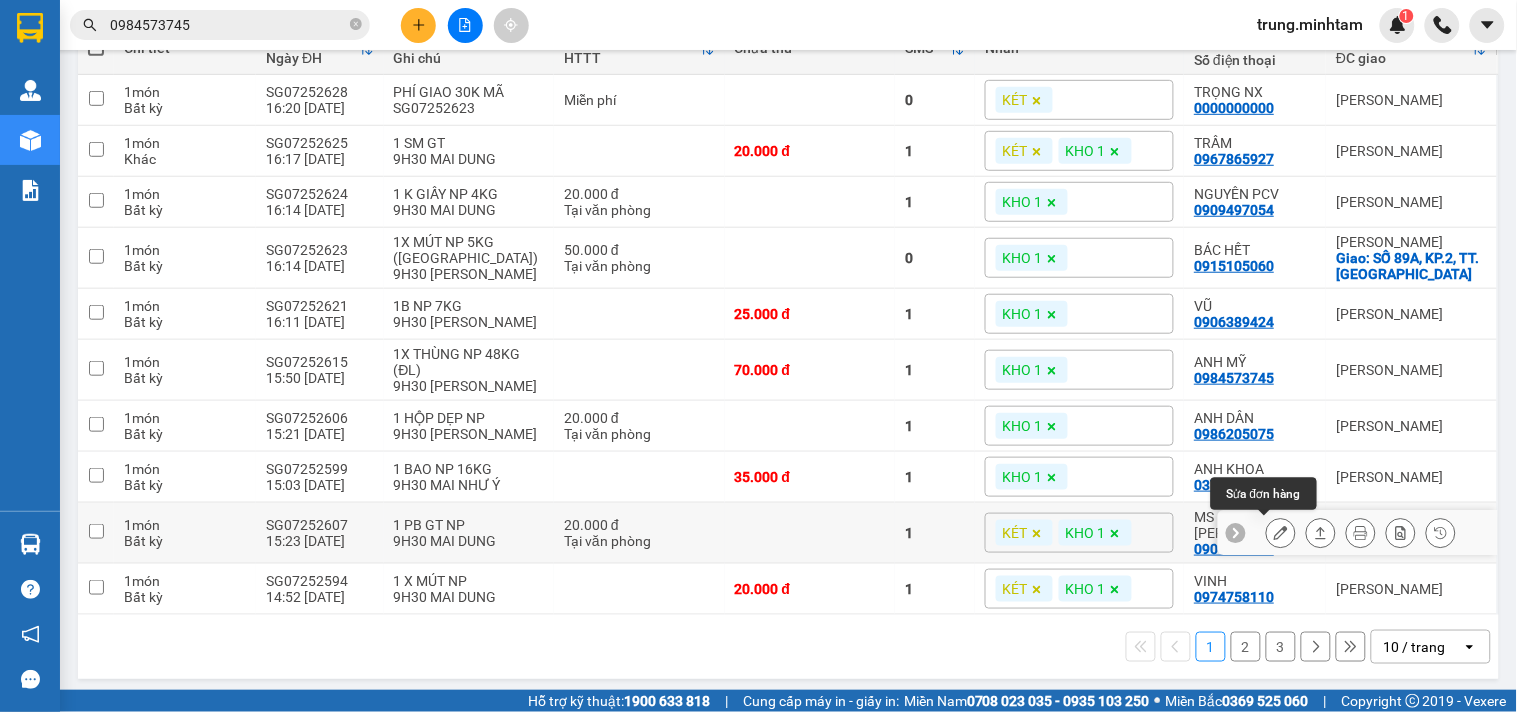 click 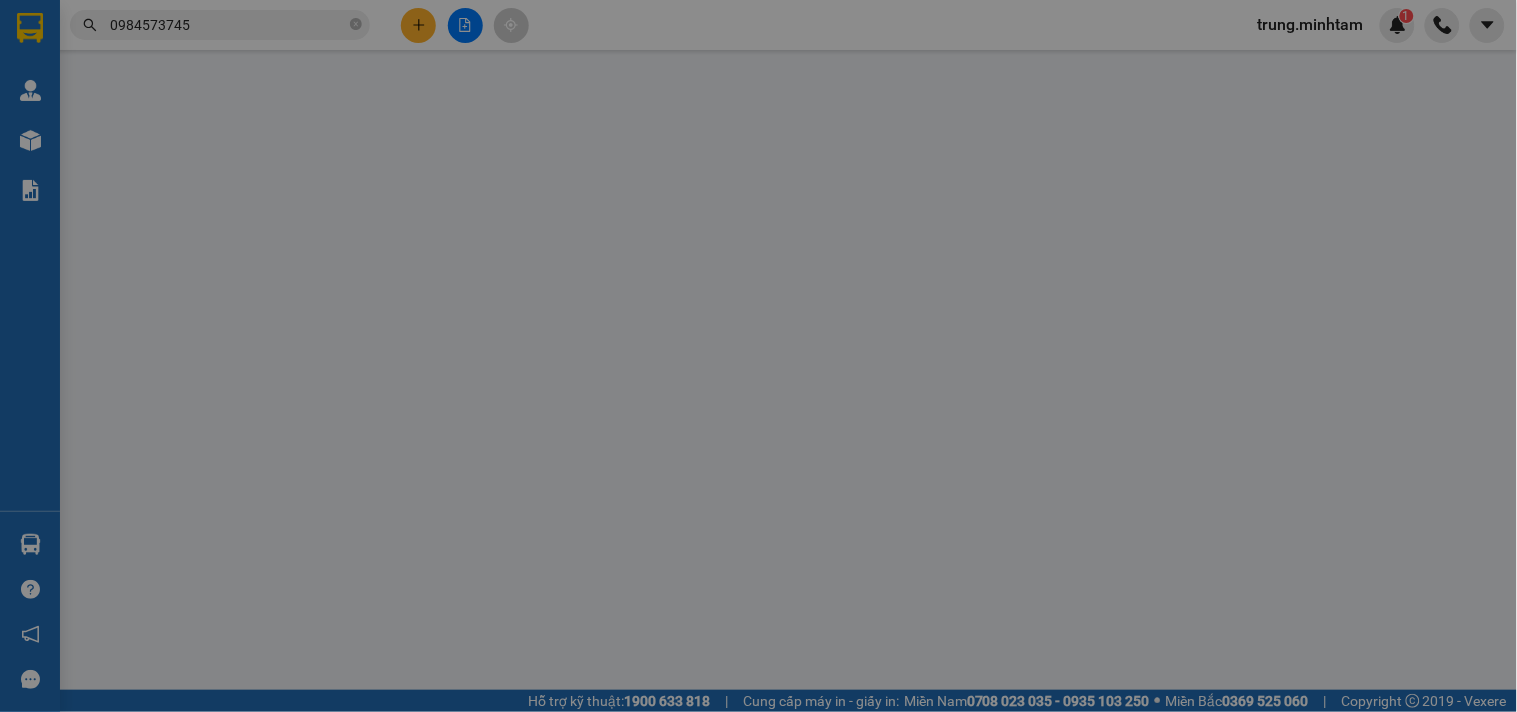 type on "0984900449" 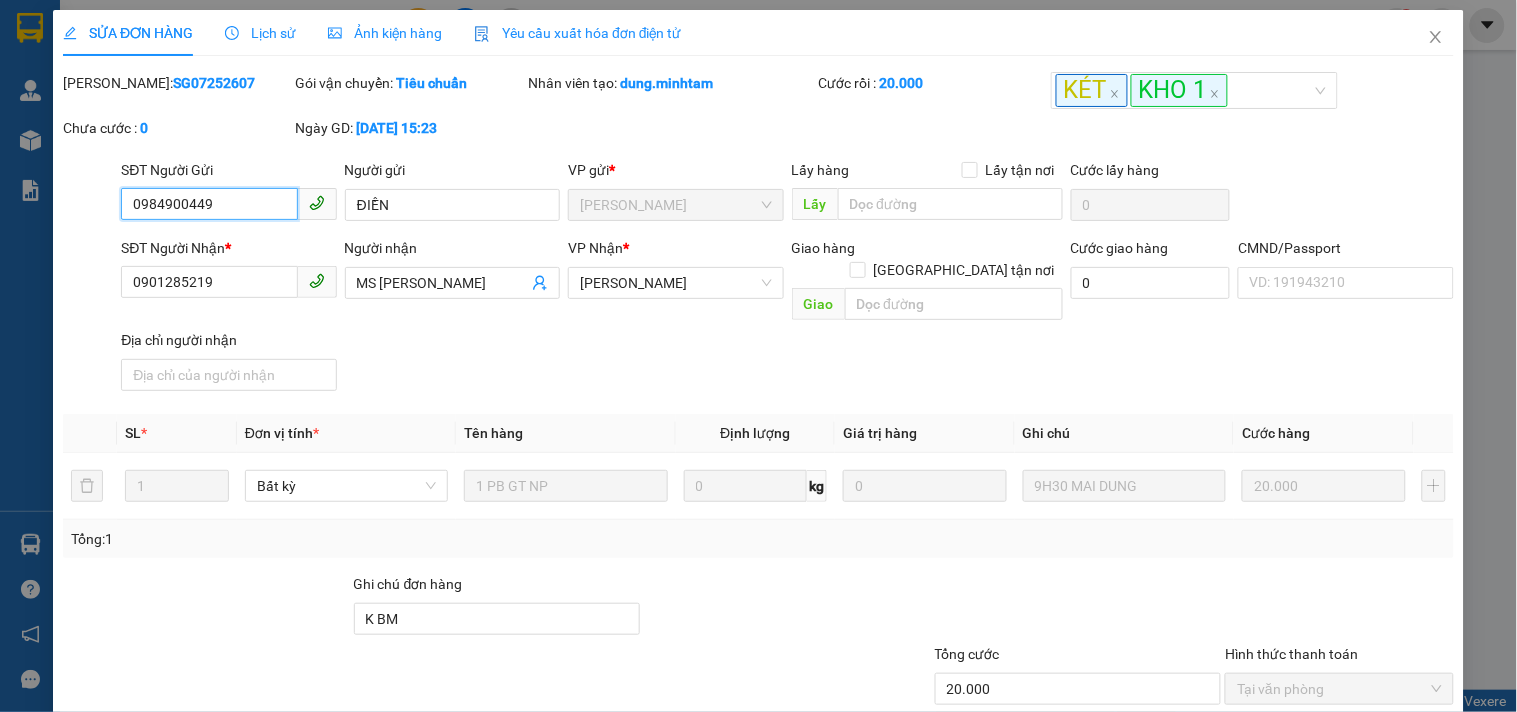 scroll, scrollTop: 0, scrollLeft: 0, axis: both 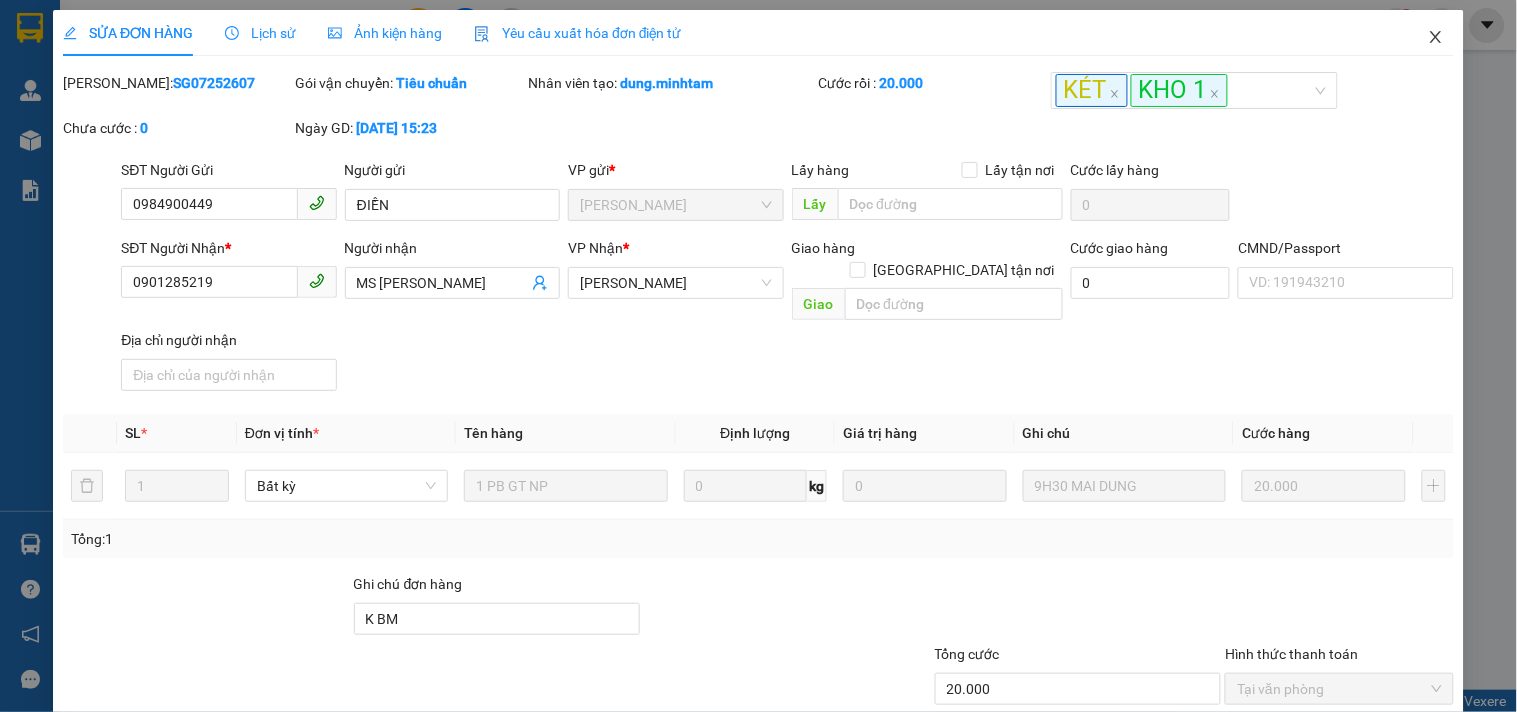 click 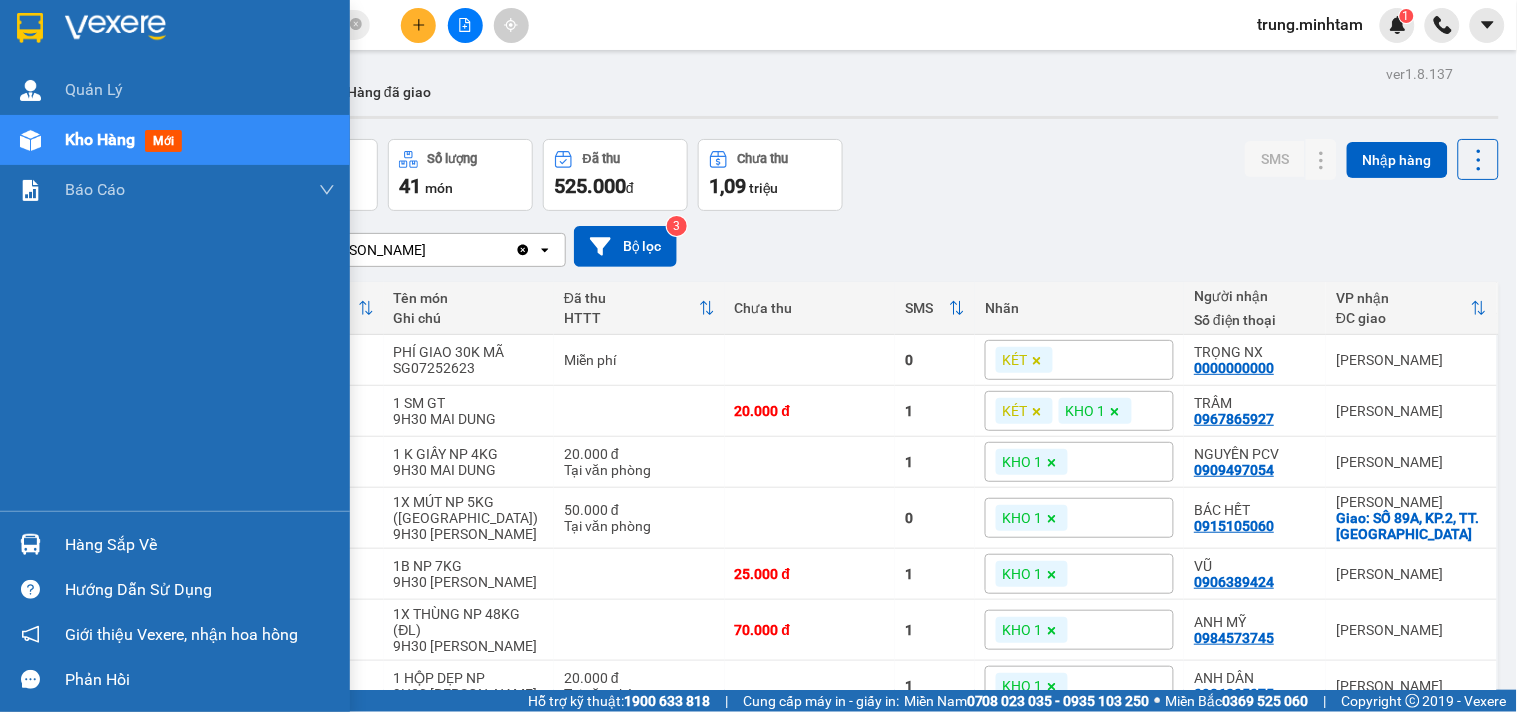 click on "Hàng sắp về" at bounding box center [200, 545] 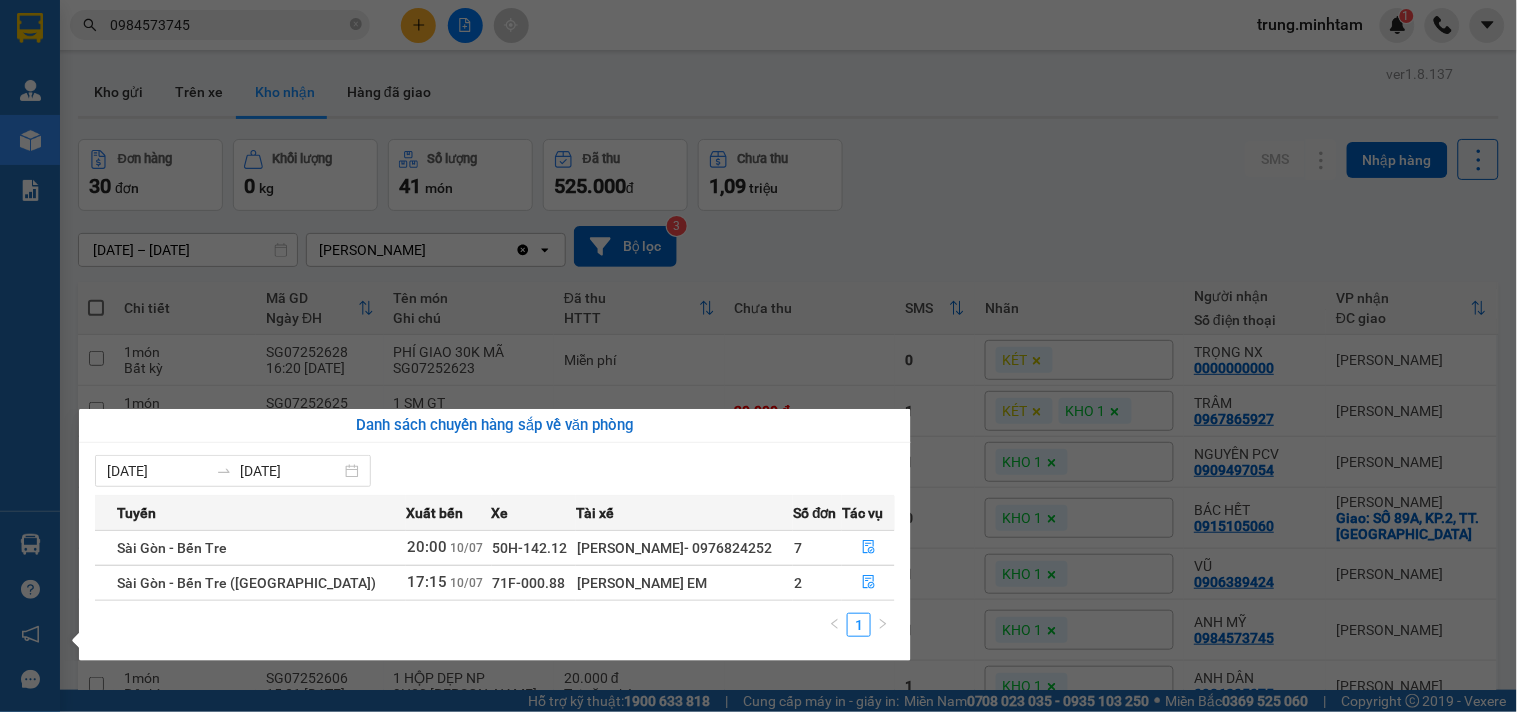 click on "Kết quả tìm kiếm ( 11 )  Bộ lọc  Mã ĐH Trạng thái Món hàng Tổng cước Chưa cước Nhãn Người gửi VP Gửi Người nhận VP Nhận SG07252615 15:50 [DATE] VP Nhận   71F-000.14 19:01 [DATE] 1X THÙNG NP 48KG (ĐL) SL:  1 70.000 70.000 KHO 1 0903129301 [GEOGRAPHIC_DATA][PERSON_NAME] 0984573745 ANH MỸ Ngã Tư Huyện SG07251230 11:02 [DATE] Đã giao   03:21 [DATE] 1 K THÙNG NP 32KG SL:  1 50.000 KHO 1 0903129301 [GEOGRAPHIC_DATA][PERSON_NAME] 0984573745 ANH MỸ Ngã Tư Huyện SG06256133 11:53 [DATE] Đã giao   17:21 [DATE] 1 THÙNG NP 45KG( ĐA) SL:  1 65.000 KHO 1 0903129301 [GEOGRAPHIC_DATA][PERSON_NAME] 0984573745 [GEOGRAPHIC_DATA] Tư Huyện SG06256183 13:41 [DATE] Đã giao   17:21 [DATE] 1 T NP 52KG (ĐL) SL:  1 80.000 KHO 1 0938310643 [GEOGRAPHIC_DATA][PERSON_NAME] 0984573745 ANH MỸ Ngã [PERSON_NAME] SG06254246 13:10 [DATE] Đã giao   03:07 [DATE] 1 THÙNG NP 52KG (ĐL) SL:  1 80.000 KHO 1 0938310643 [GEOGRAPHIC_DATA][PERSON_NAME] 0984573745 [GEOGRAPHIC_DATA] Tư Huyện SG06251684 15:59 [DATE]" at bounding box center (758, 356) 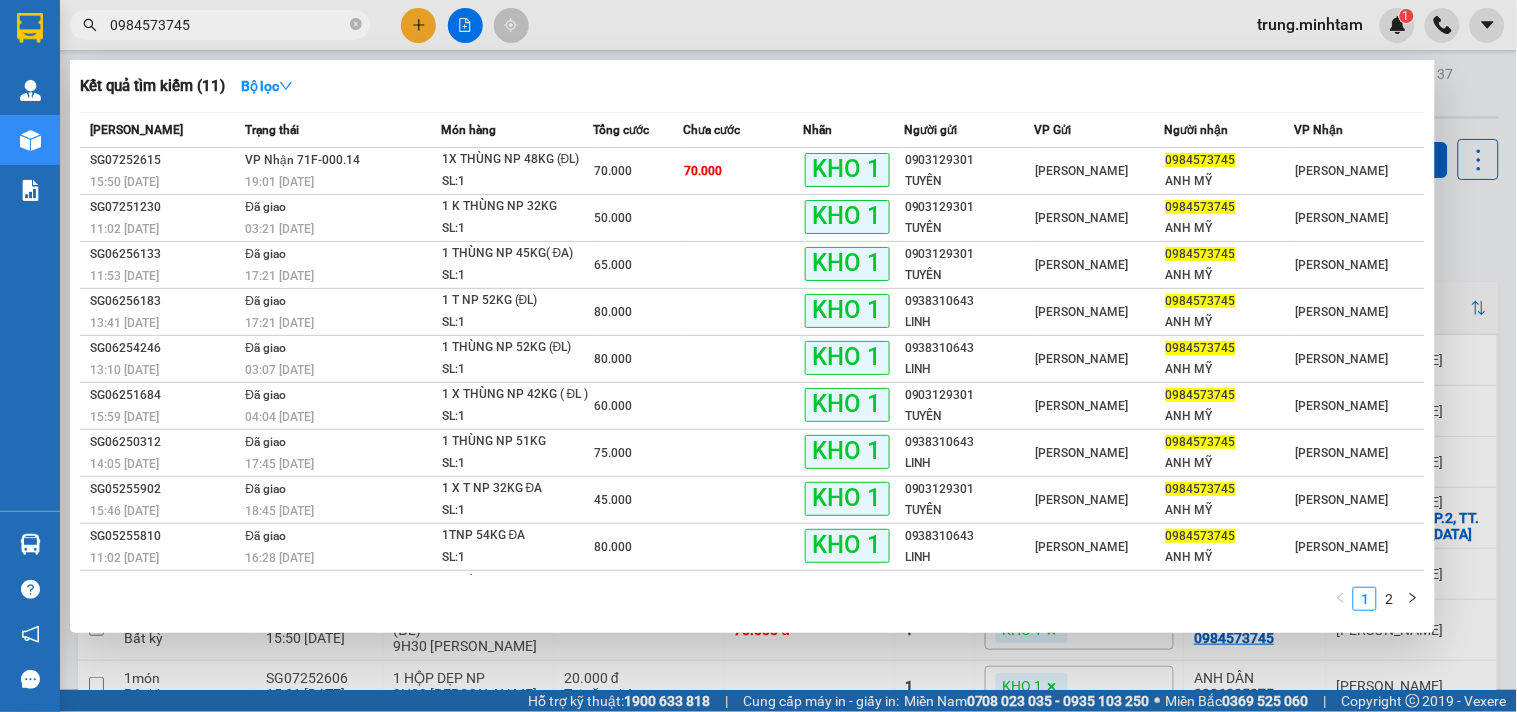 click on "0984573745" at bounding box center [228, 25] 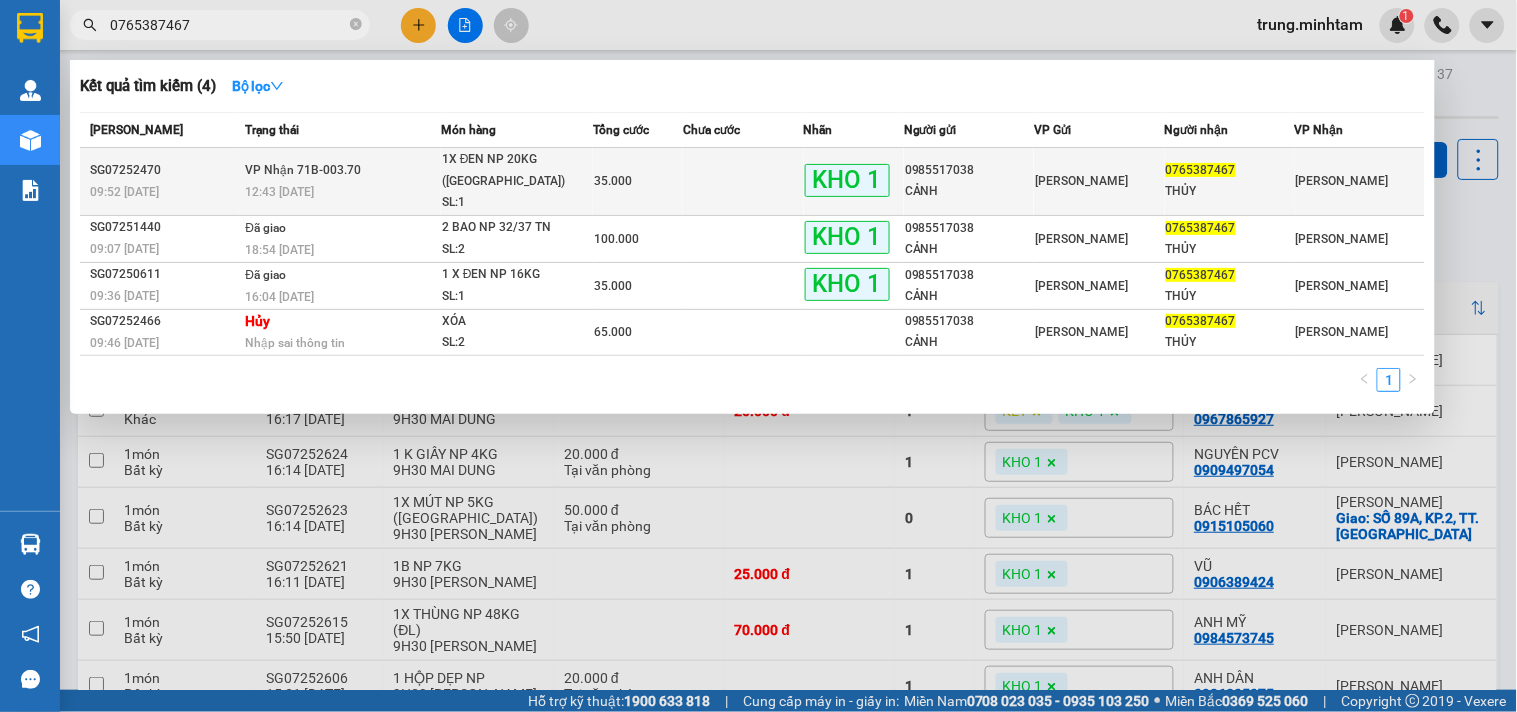 type on "0765387467" 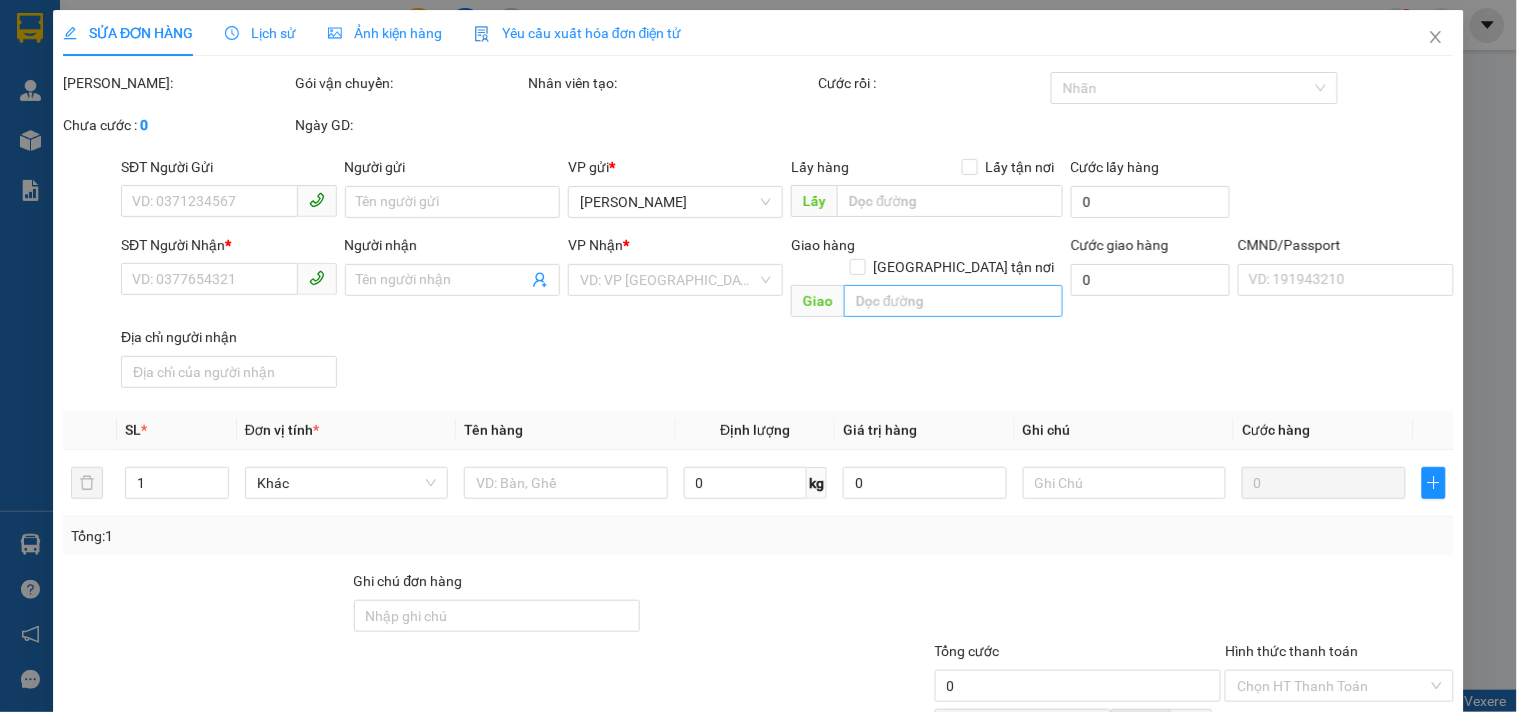 type on "0985517038" 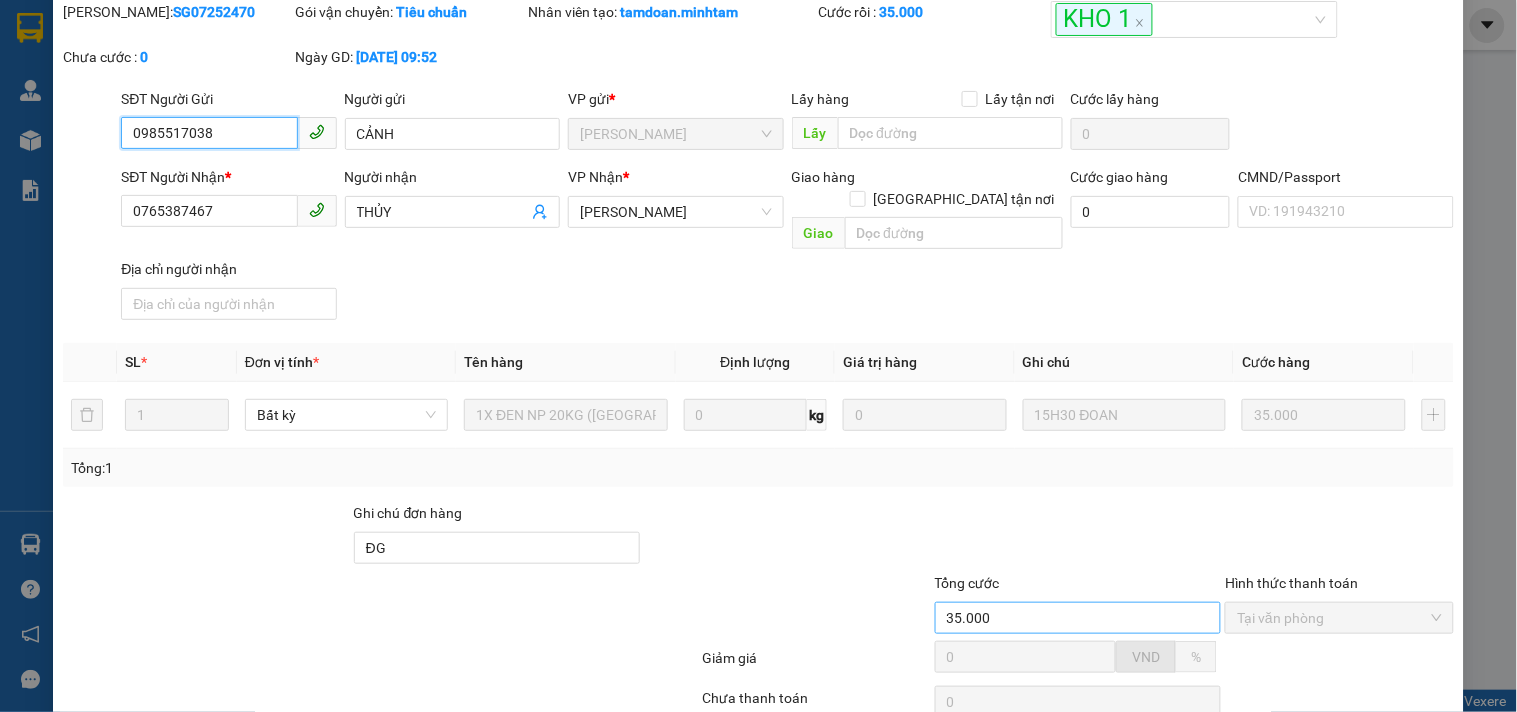 scroll, scrollTop: 207, scrollLeft: 0, axis: vertical 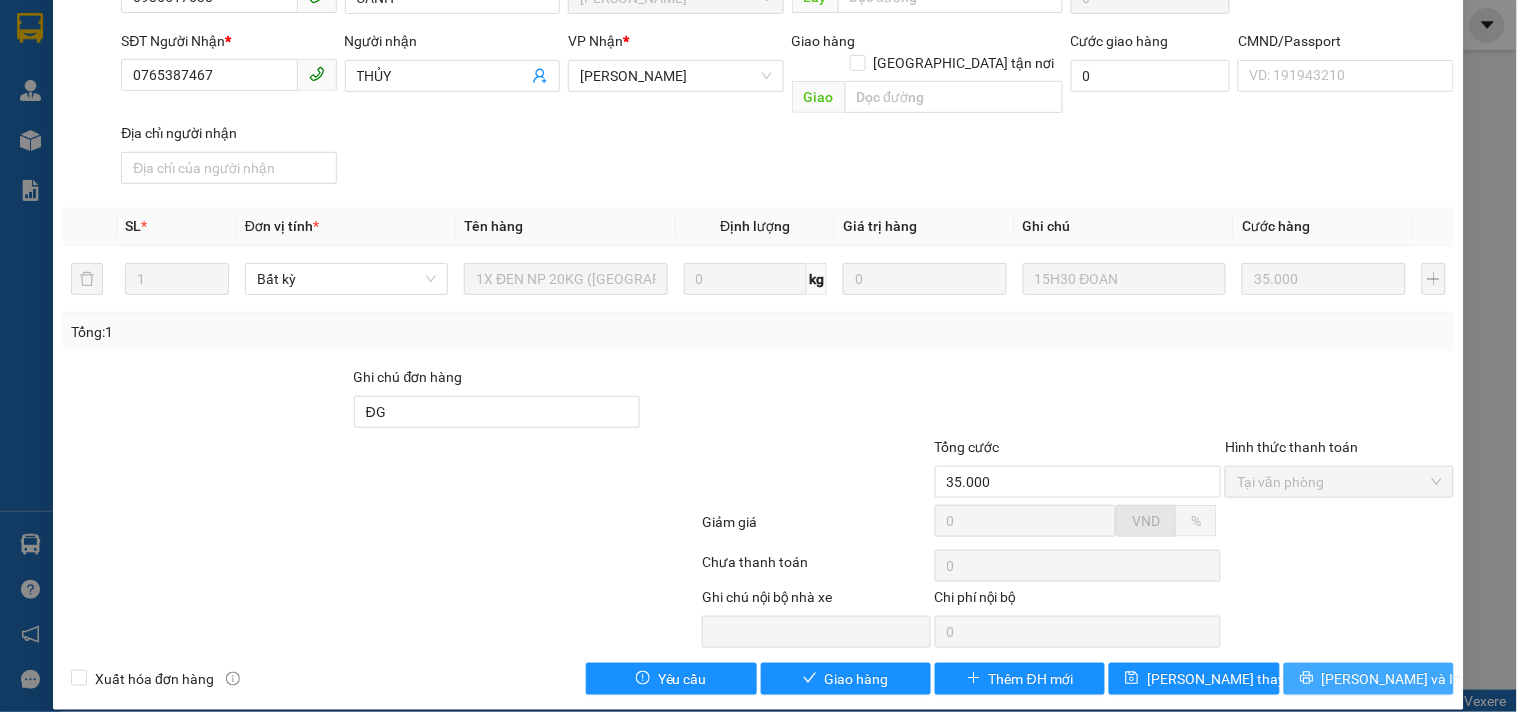 click on "[PERSON_NAME] và In" at bounding box center (1392, 679) 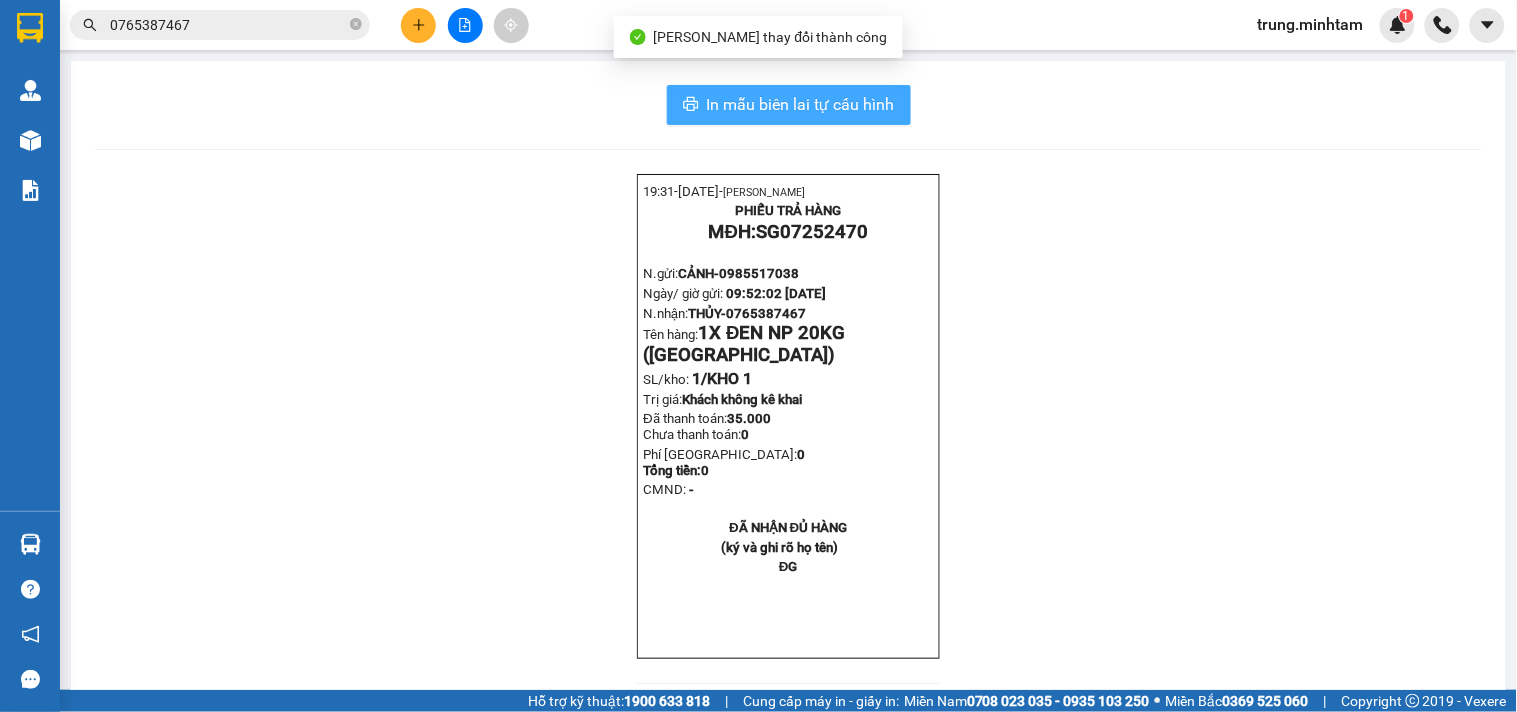 click on "In mẫu biên lai tự cấu hình" at bounding box center (801, 104) 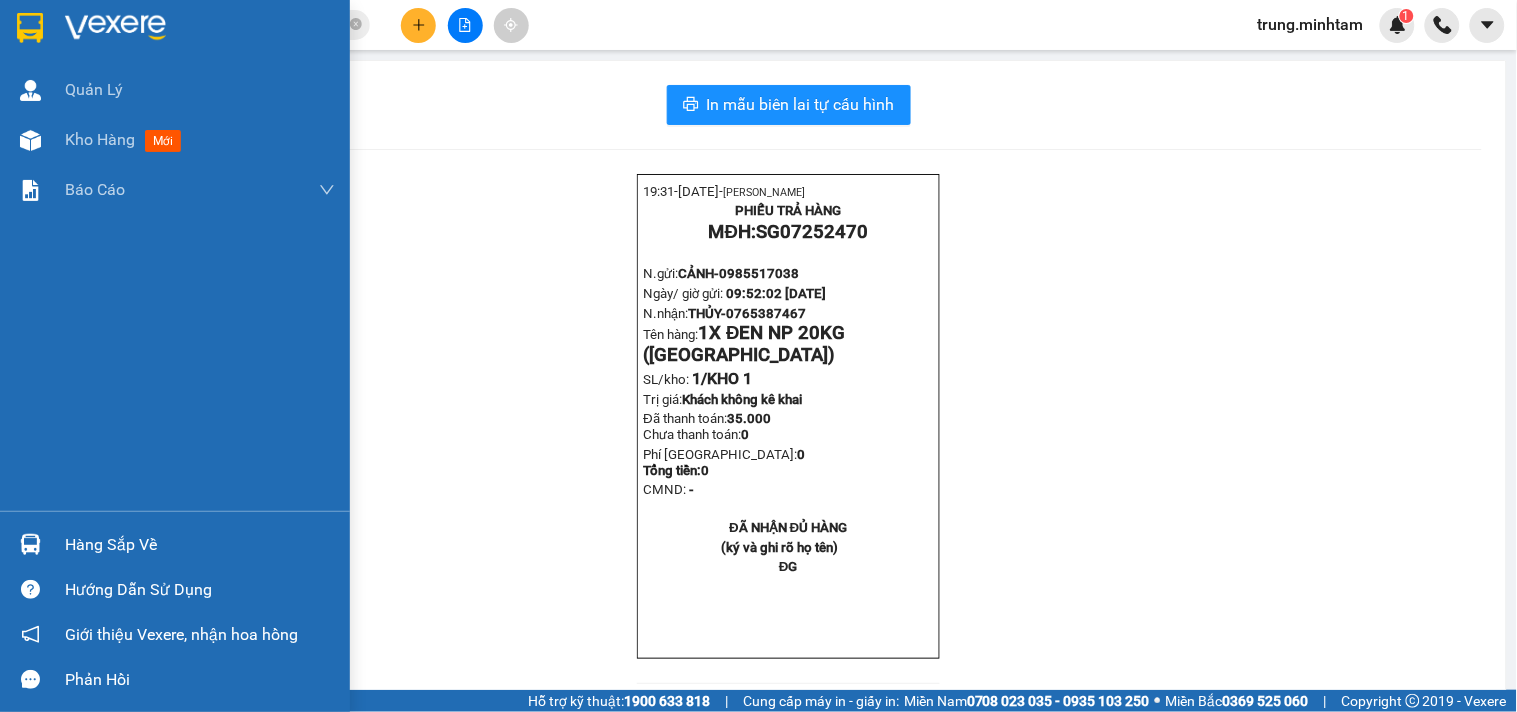 click on "Hàng sắp về" at bounding box center (200, 545) 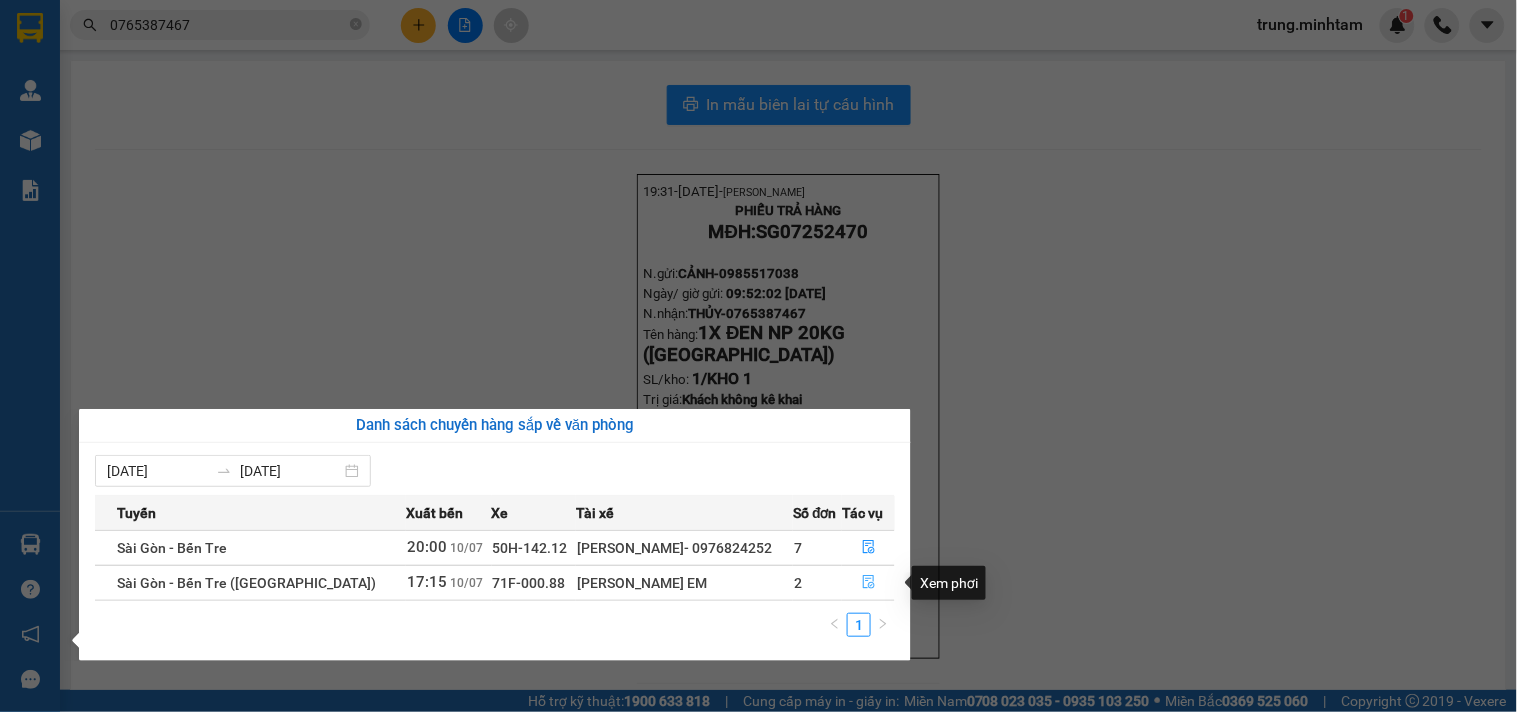 click 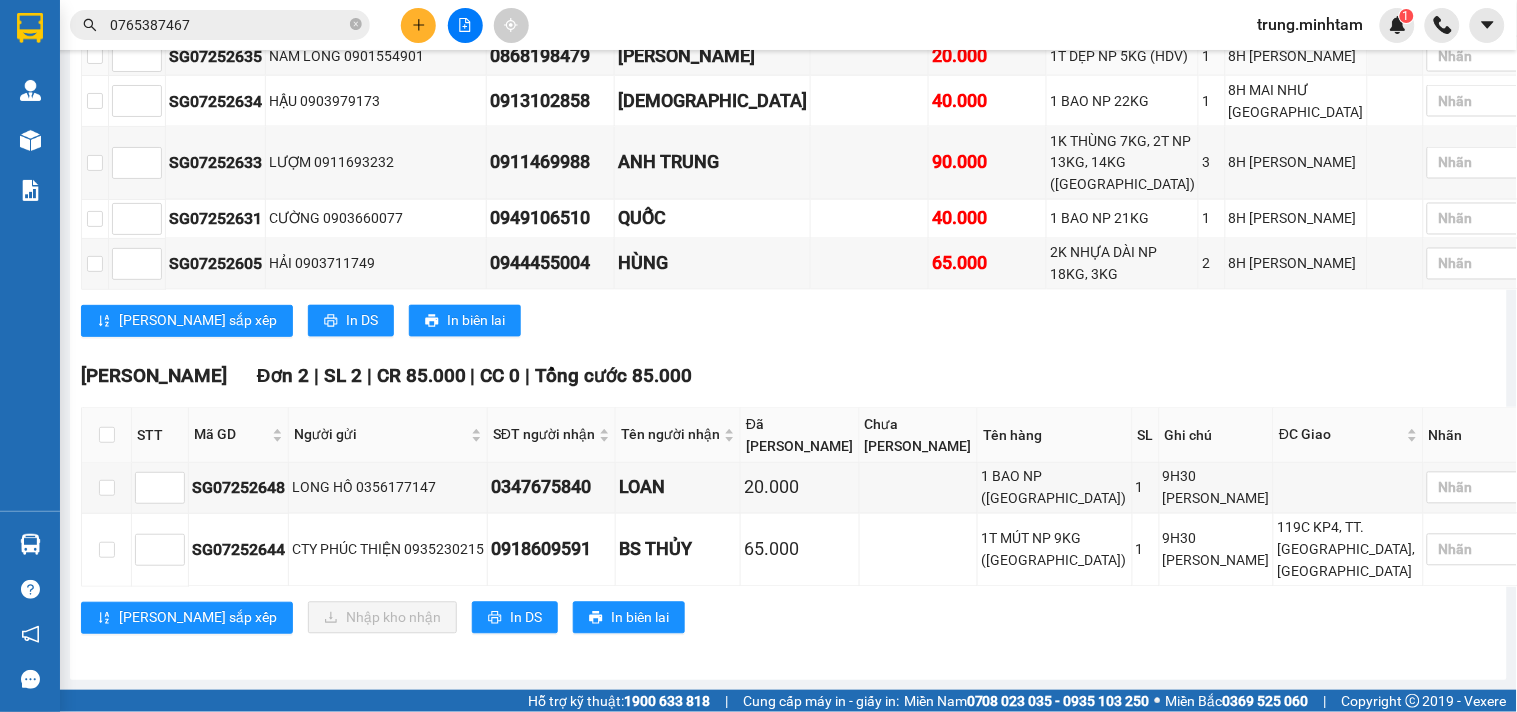 scroll, scrollTop: 870, scrollLeft: 0, axis: vertical 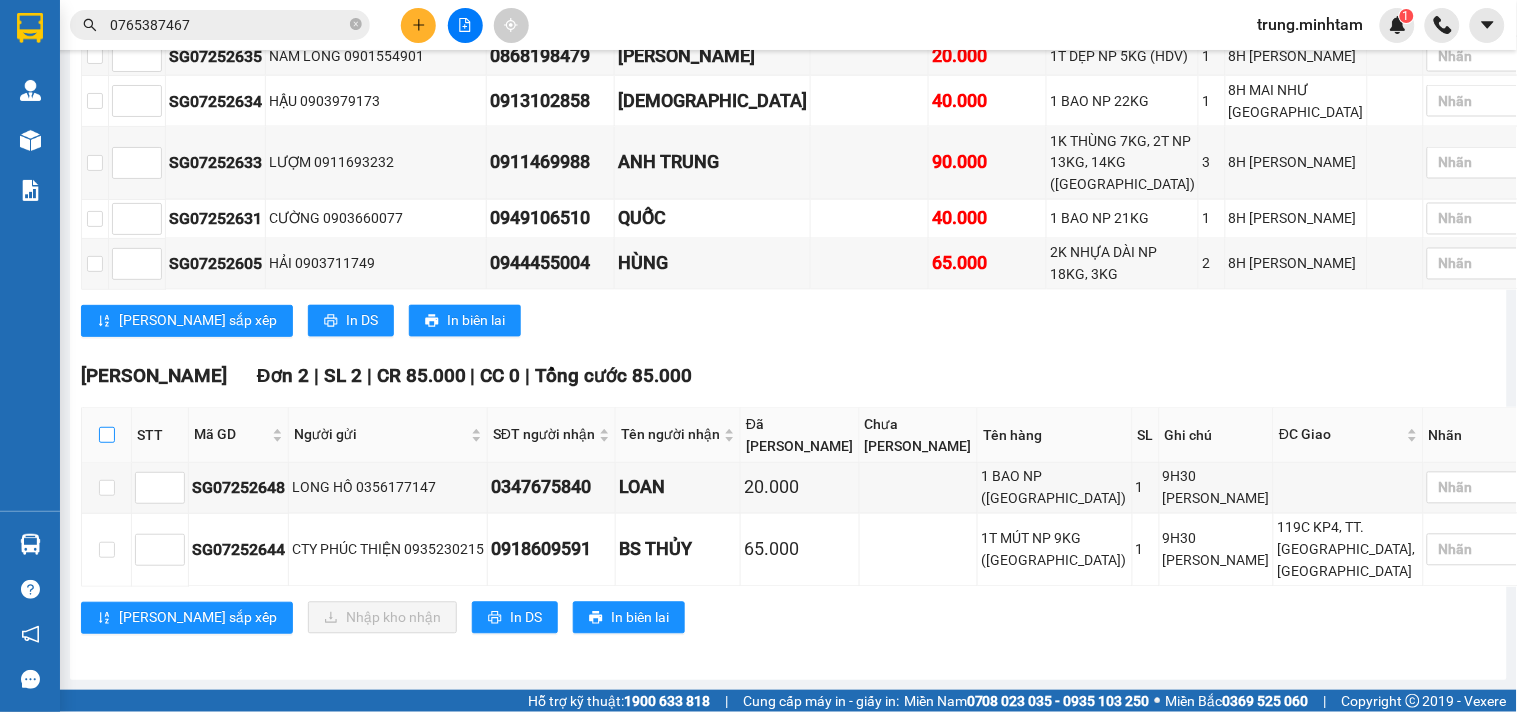 click at bounding box center [107, 435] 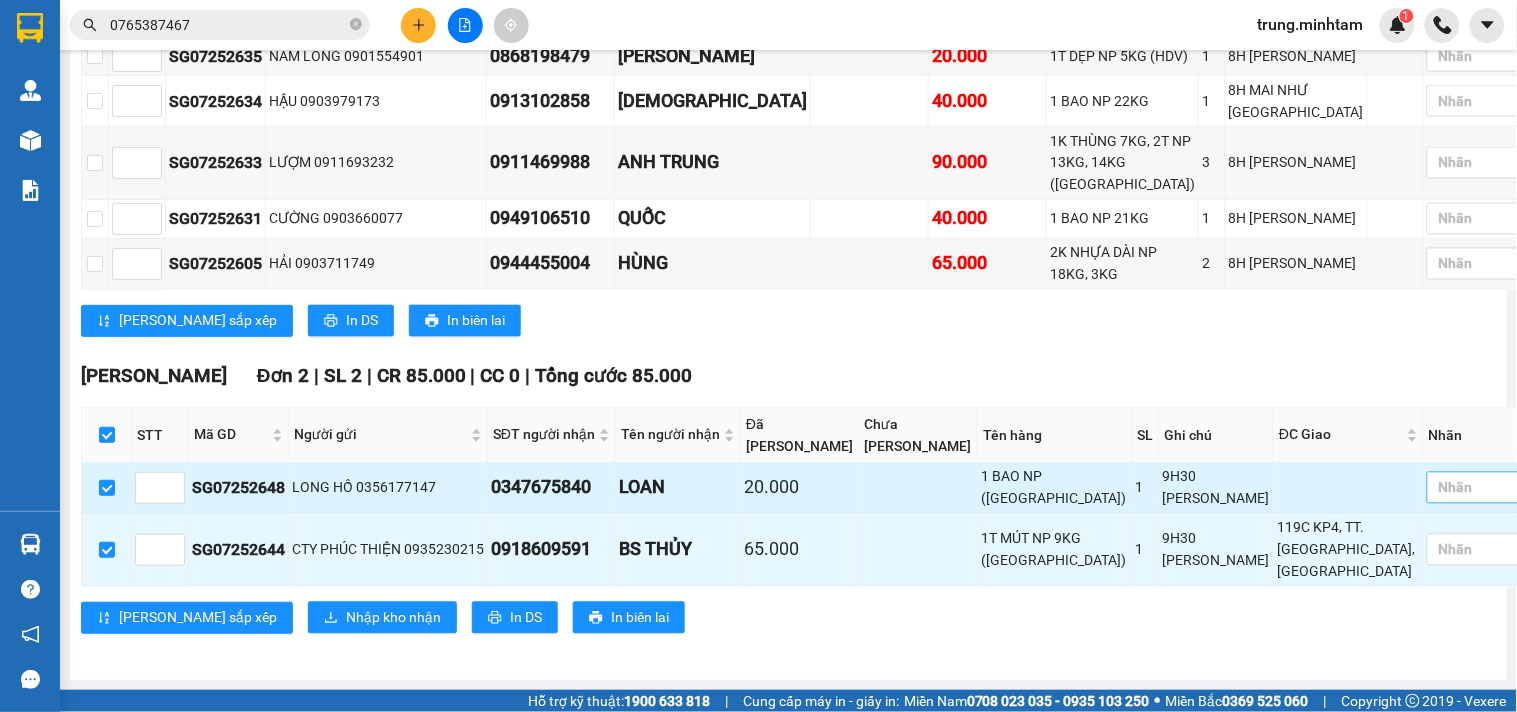 click at bounding box center [1474, 488] 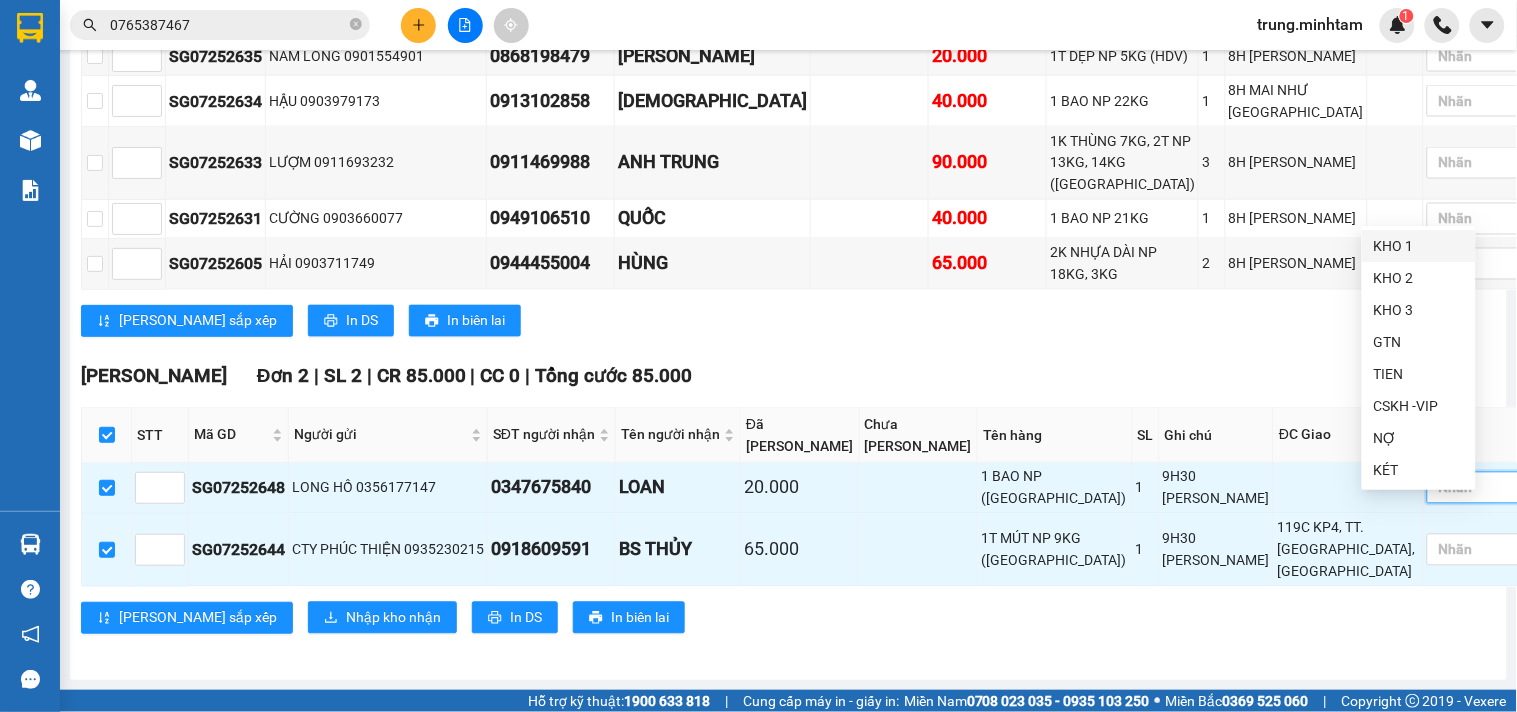 click on "KHO 1" at bounding box center (1419, 246) 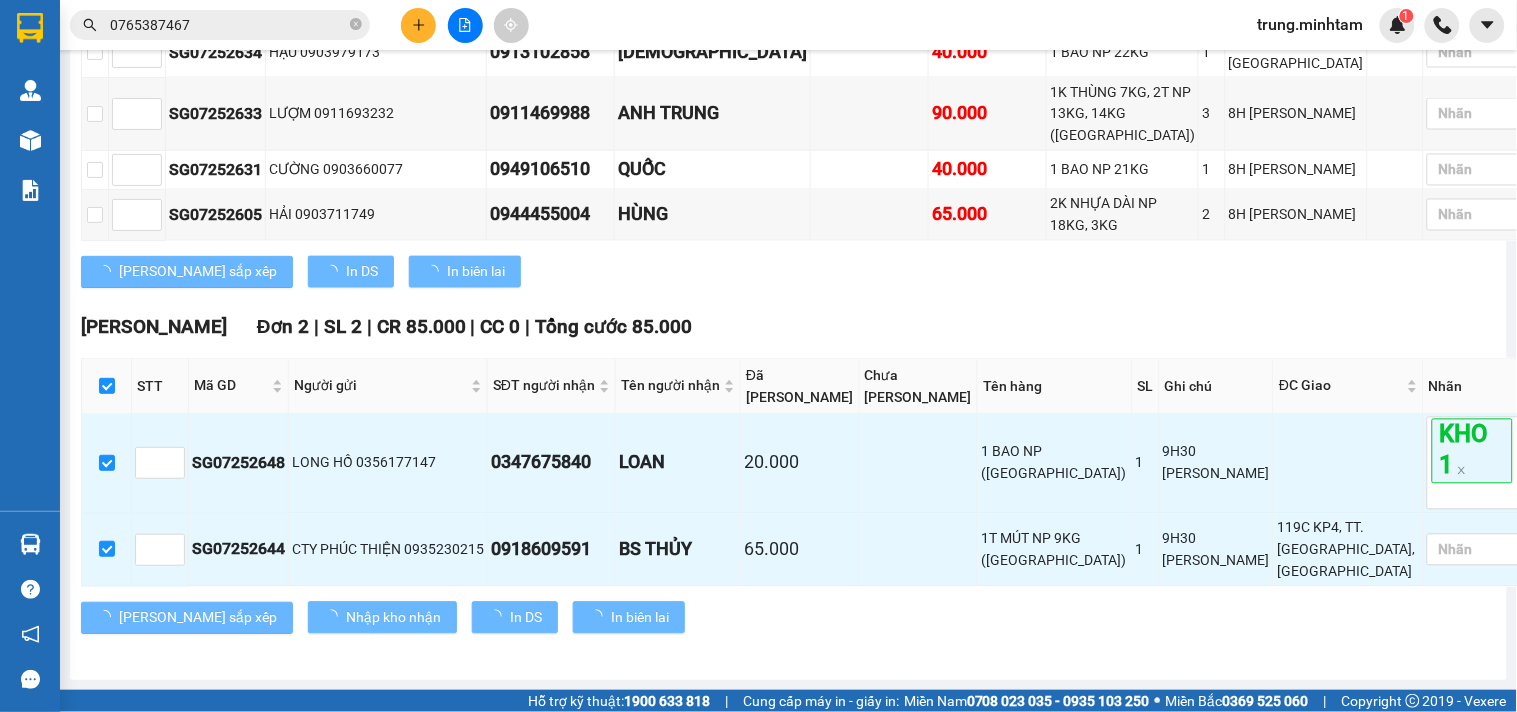click on "[PERSON_NAME] Đơn   2 | SL   2 | CR   85.000 | CC   0 | Tổng cước   85.000" at bounding box center (813, 328) 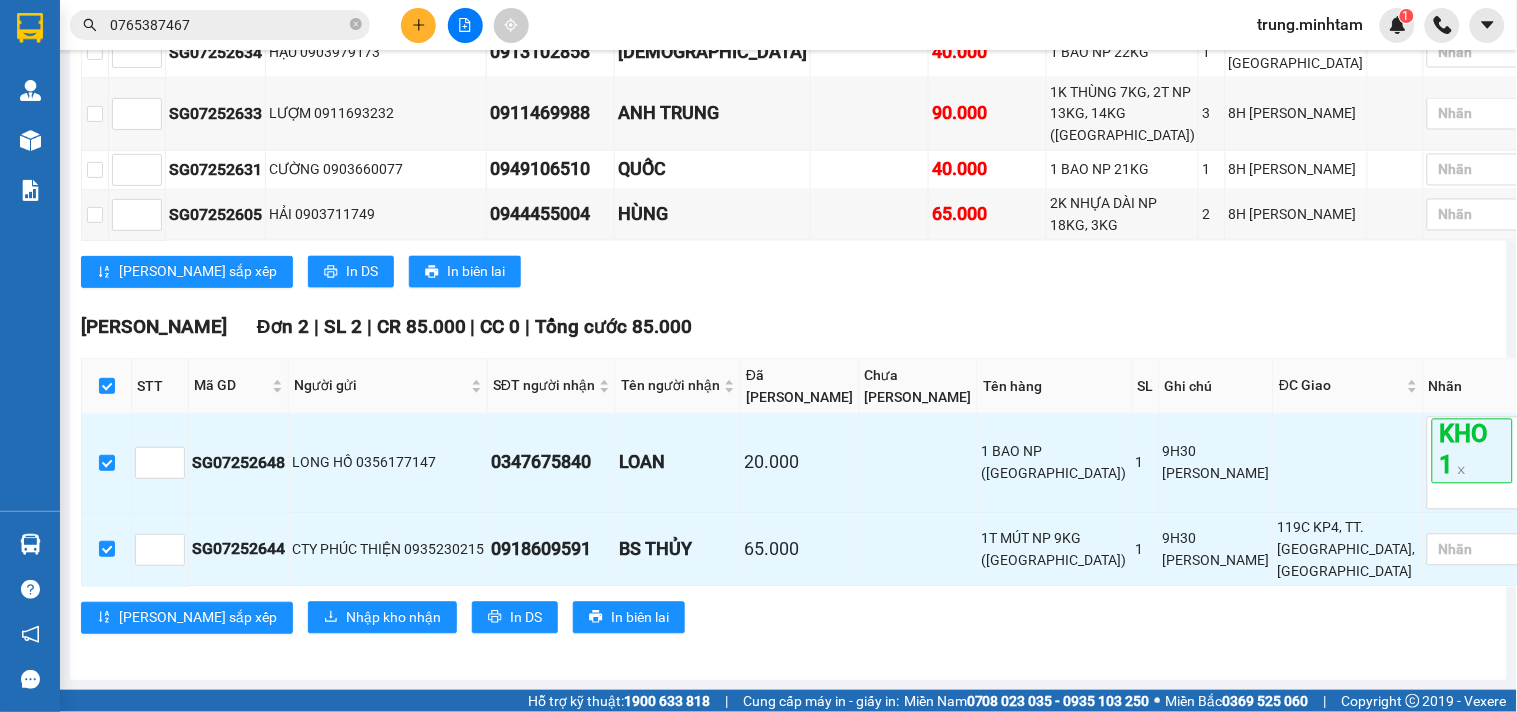 scroll, scrollTop: 918, scrollLeft: 0, axis: vertical 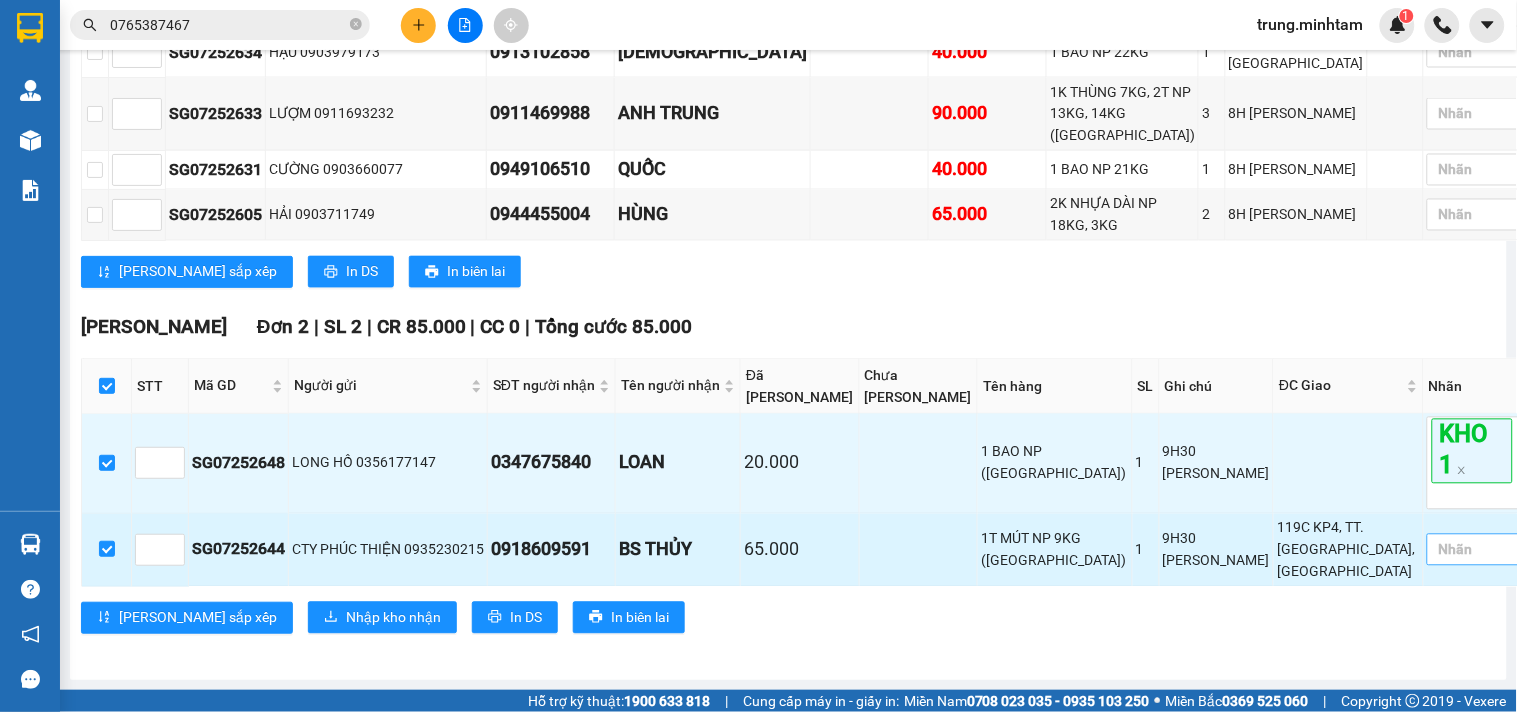 click at bounding box center [1474, 550] 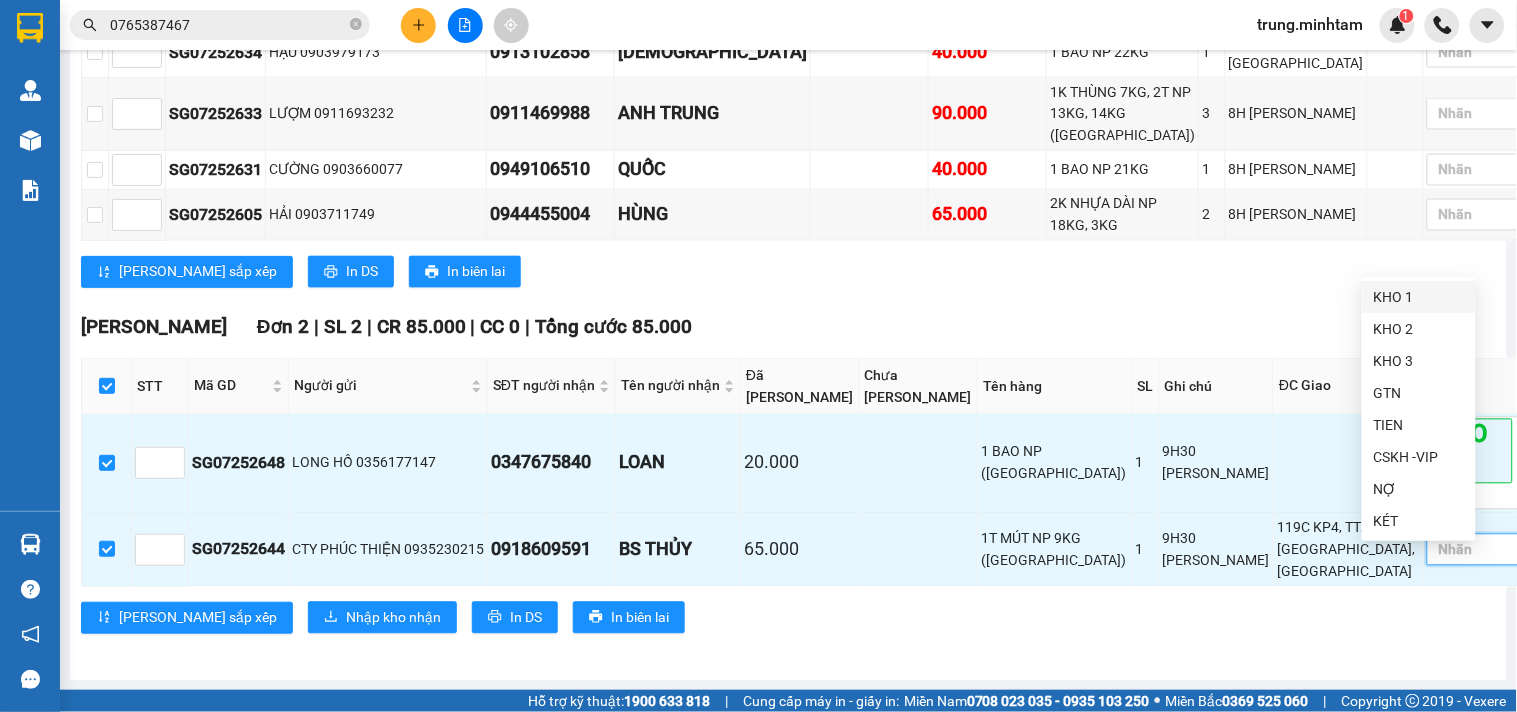 click on "KHO 1" at bounding box center (1419, 297) 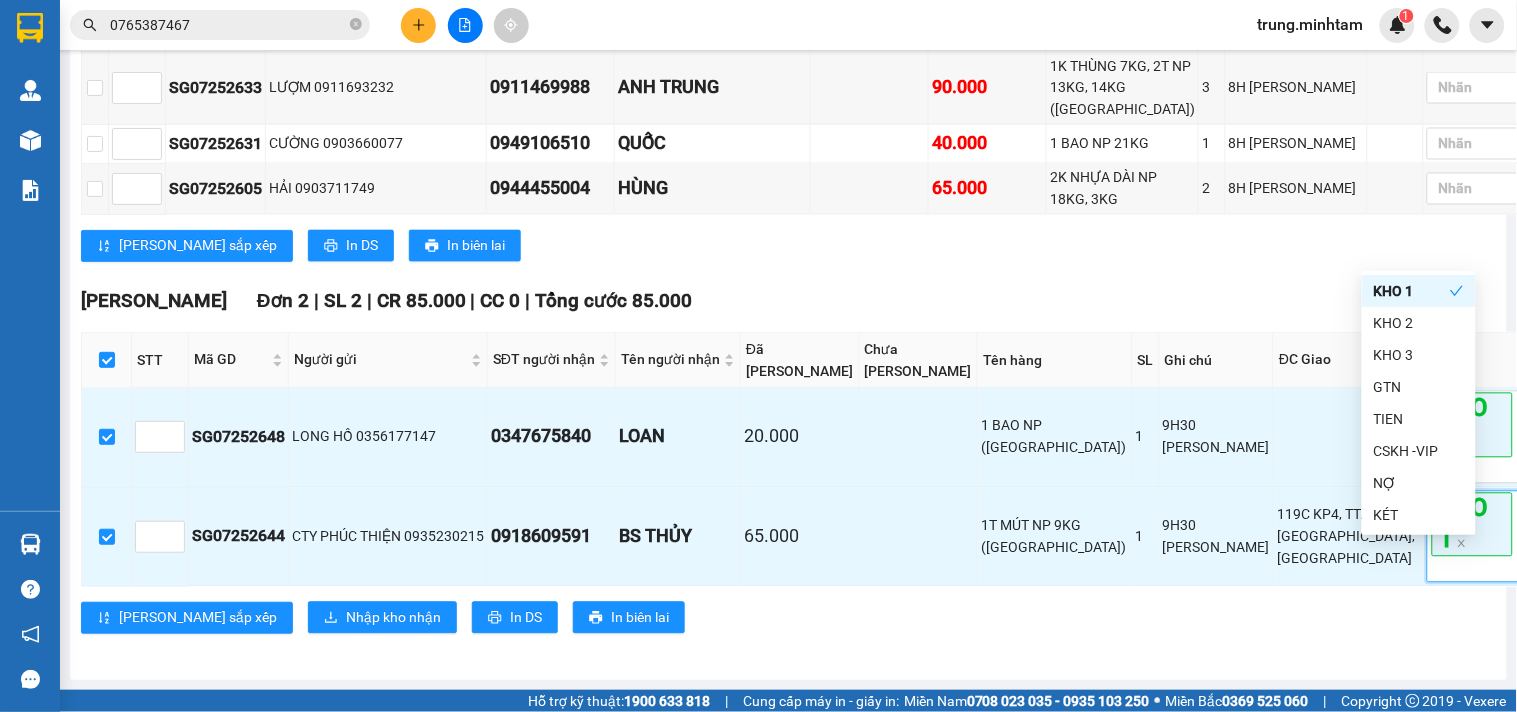 click on "[PERSON_NAME] sắp xếp In DS In biên lai" at bounding box center [813, 246] 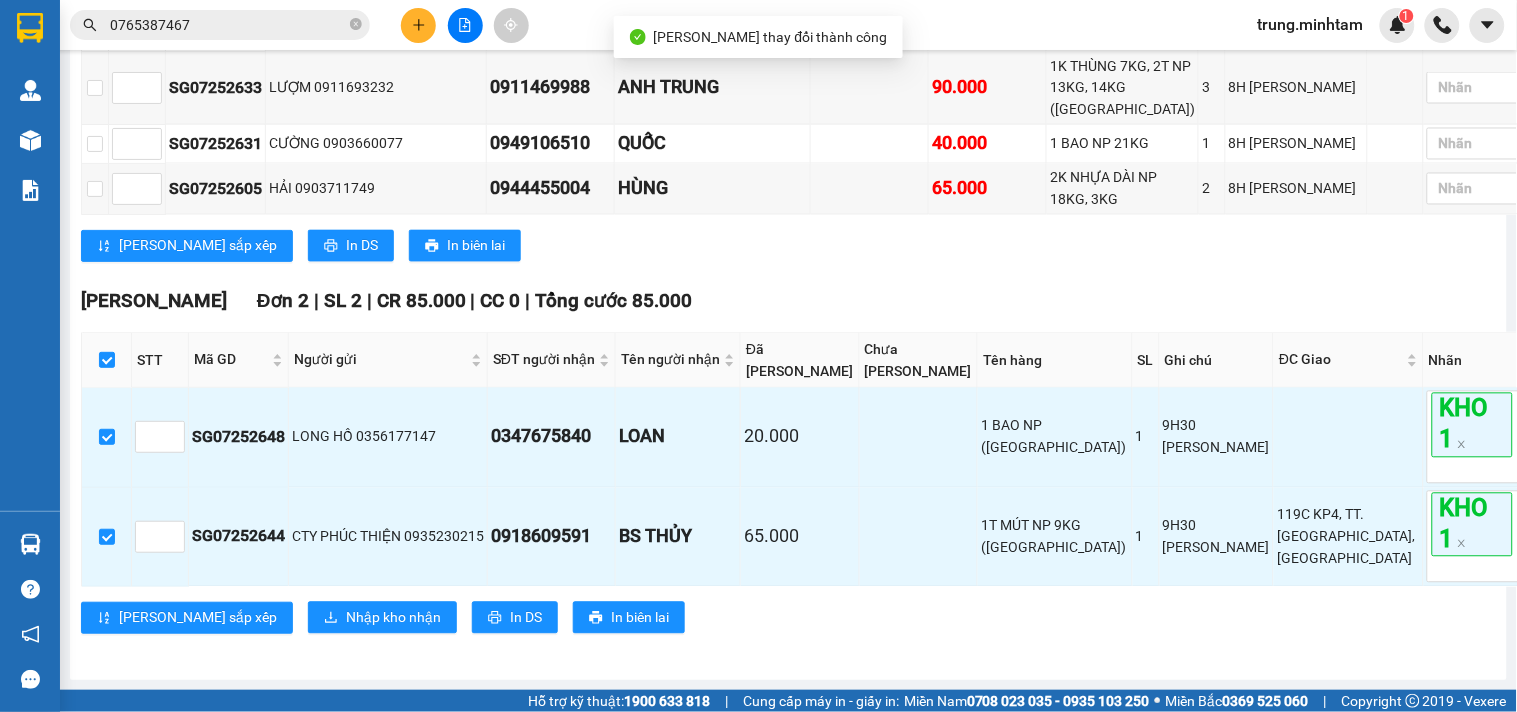 scroll, scrollTop: 967, scrollLeft: 0, axis: vertical 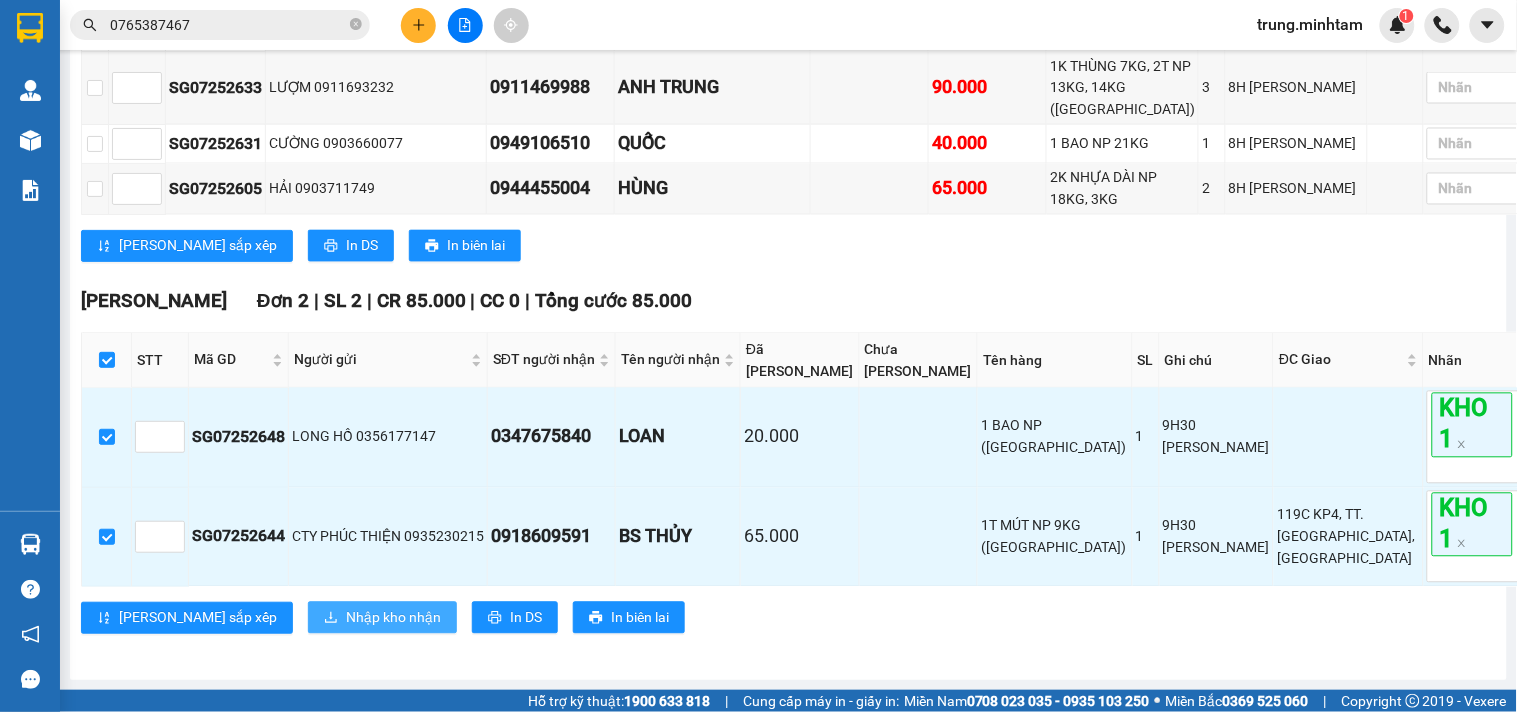 click on "Nhập kho nhận" at bounding box center (393, 618) 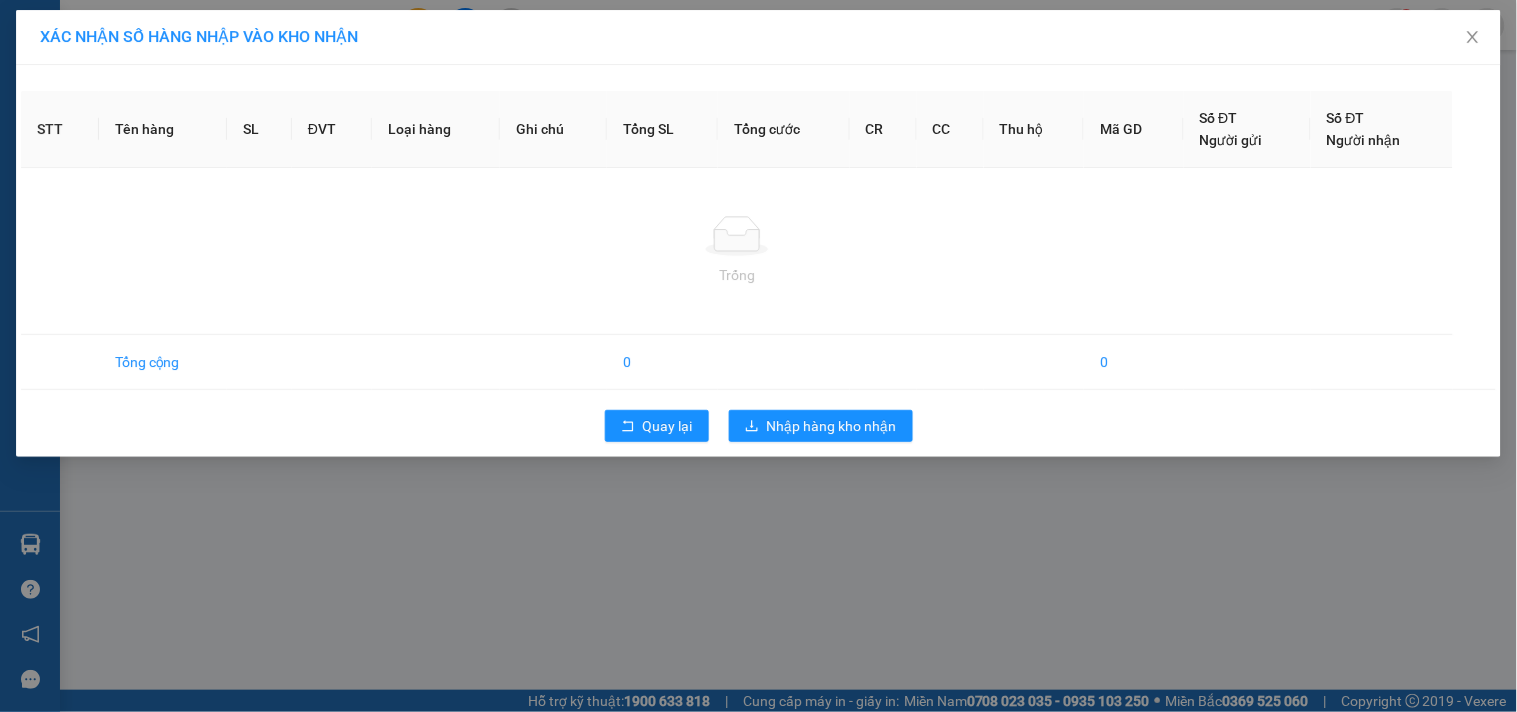 scroll, scrollTop: 0, scrollLeft: 0, axis: both 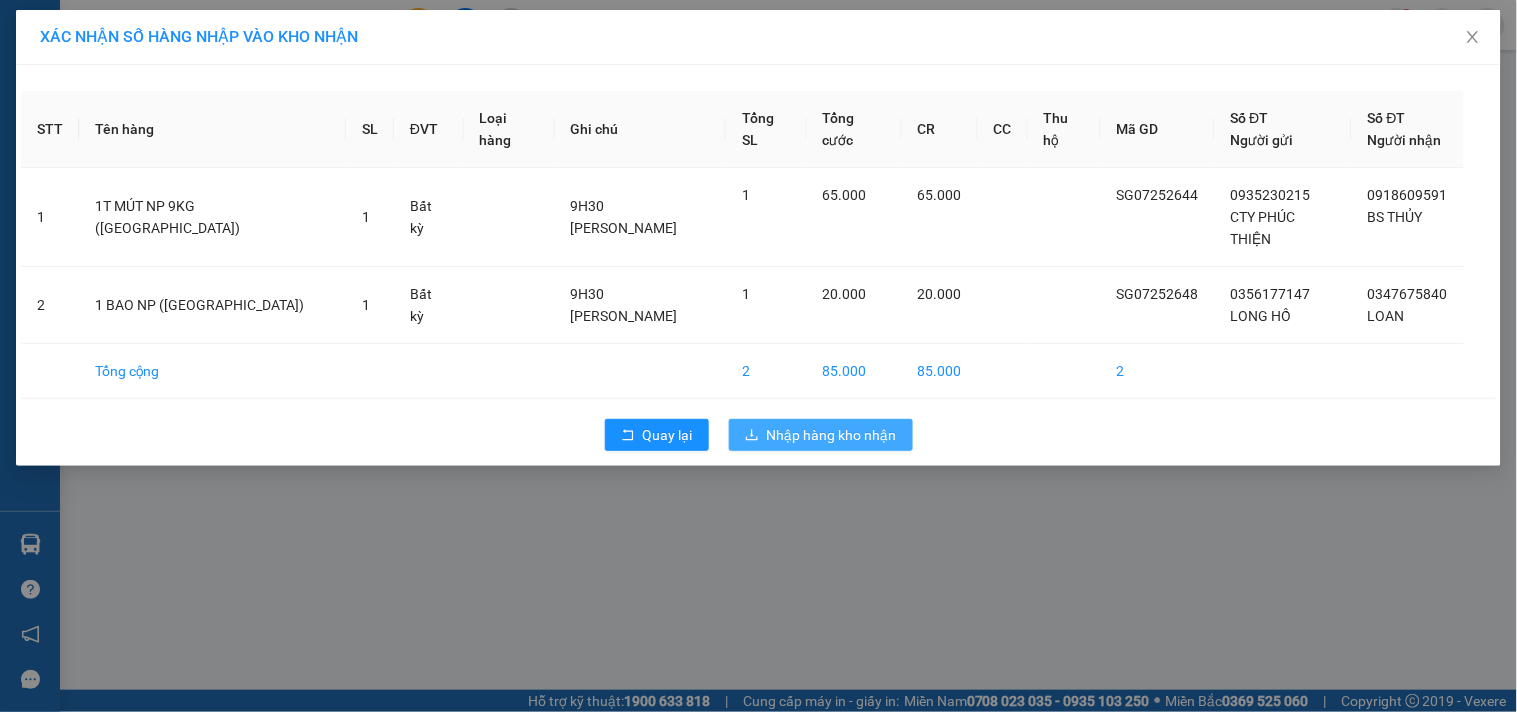 click on "Nhập hàng kho nhận" at bounding box center (832, 435) 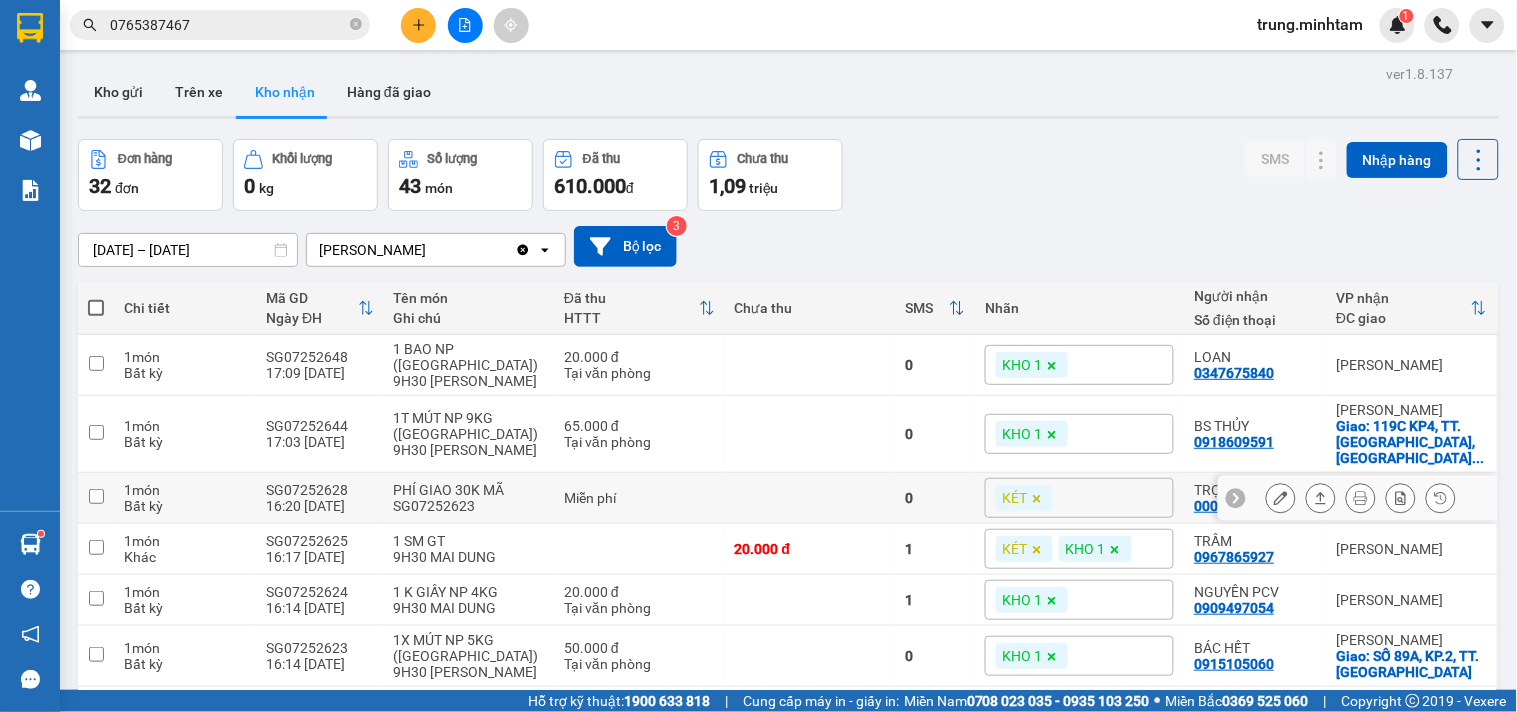 scroll, scrollTop: 270, scrollLeft: 0, axis: vertical 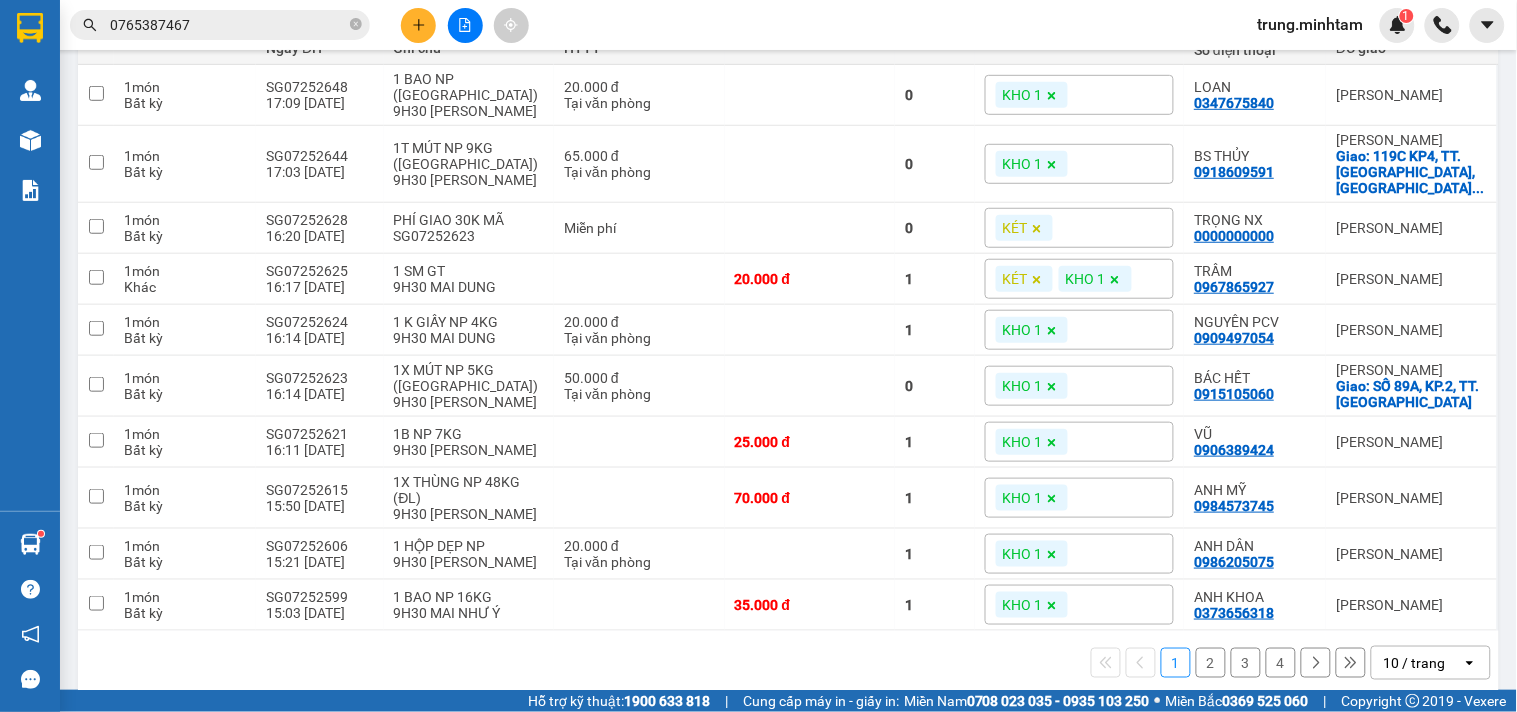 click on "10 / trang" at bounding box center (1415, 663) 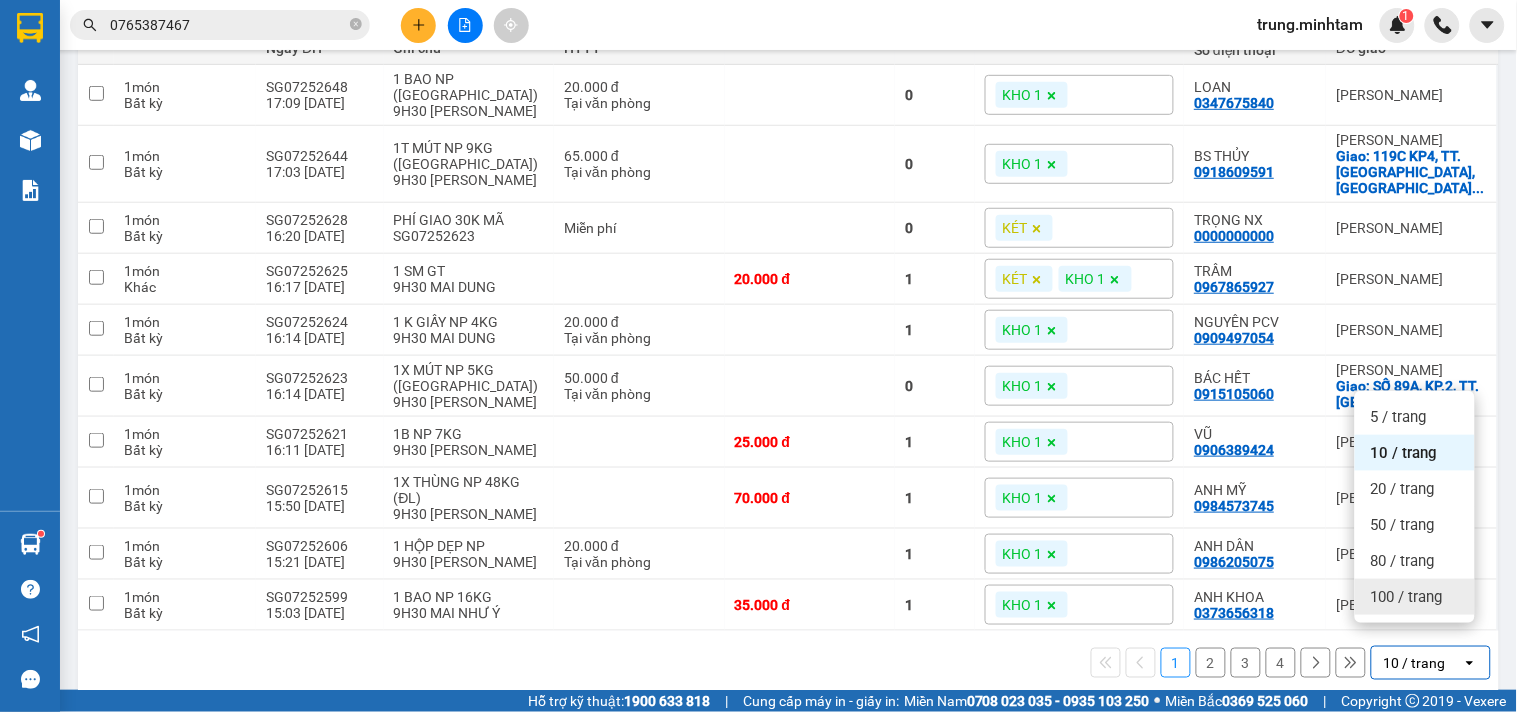 click on "100 / trang" at bounding box center (1407, 597) 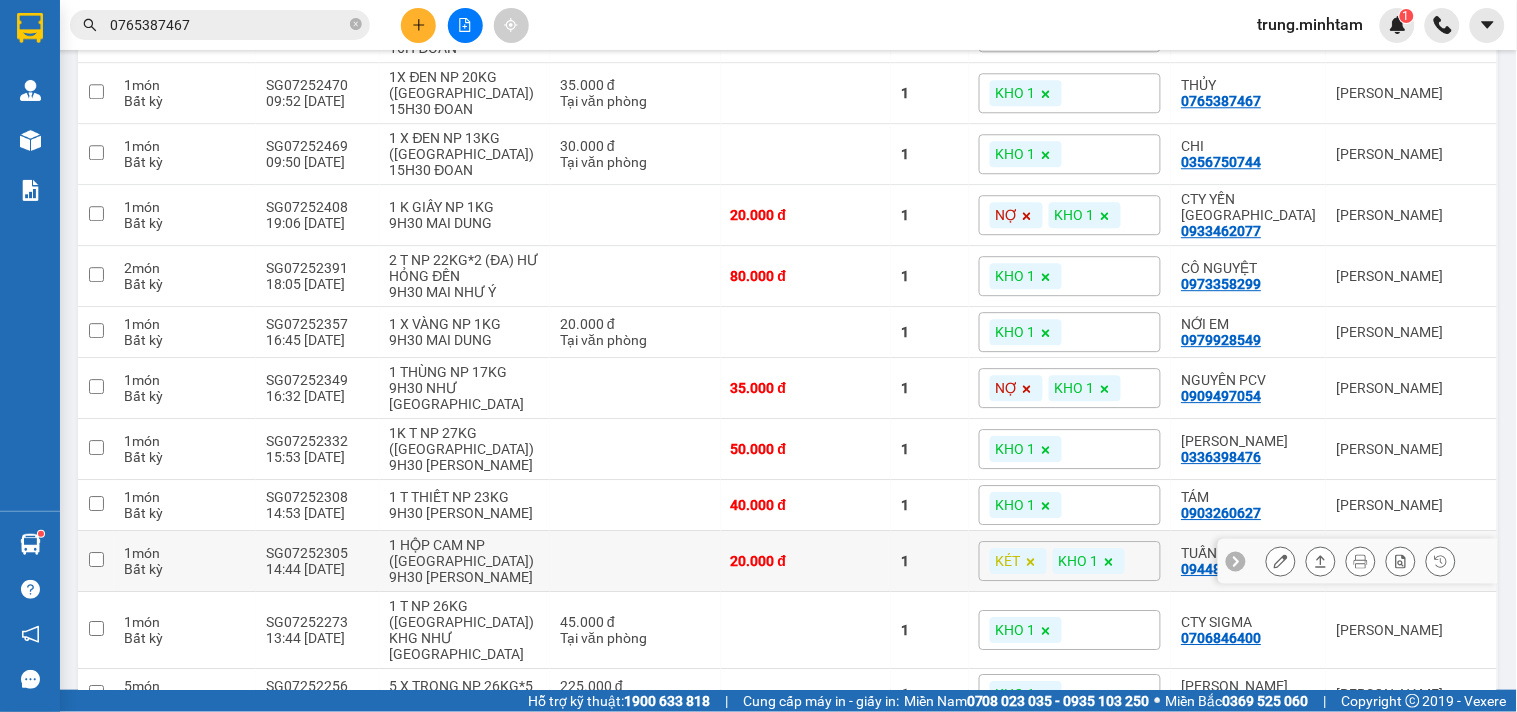 scroll, scrollTop: 1455, scrollLeft: 0, axis: vertical 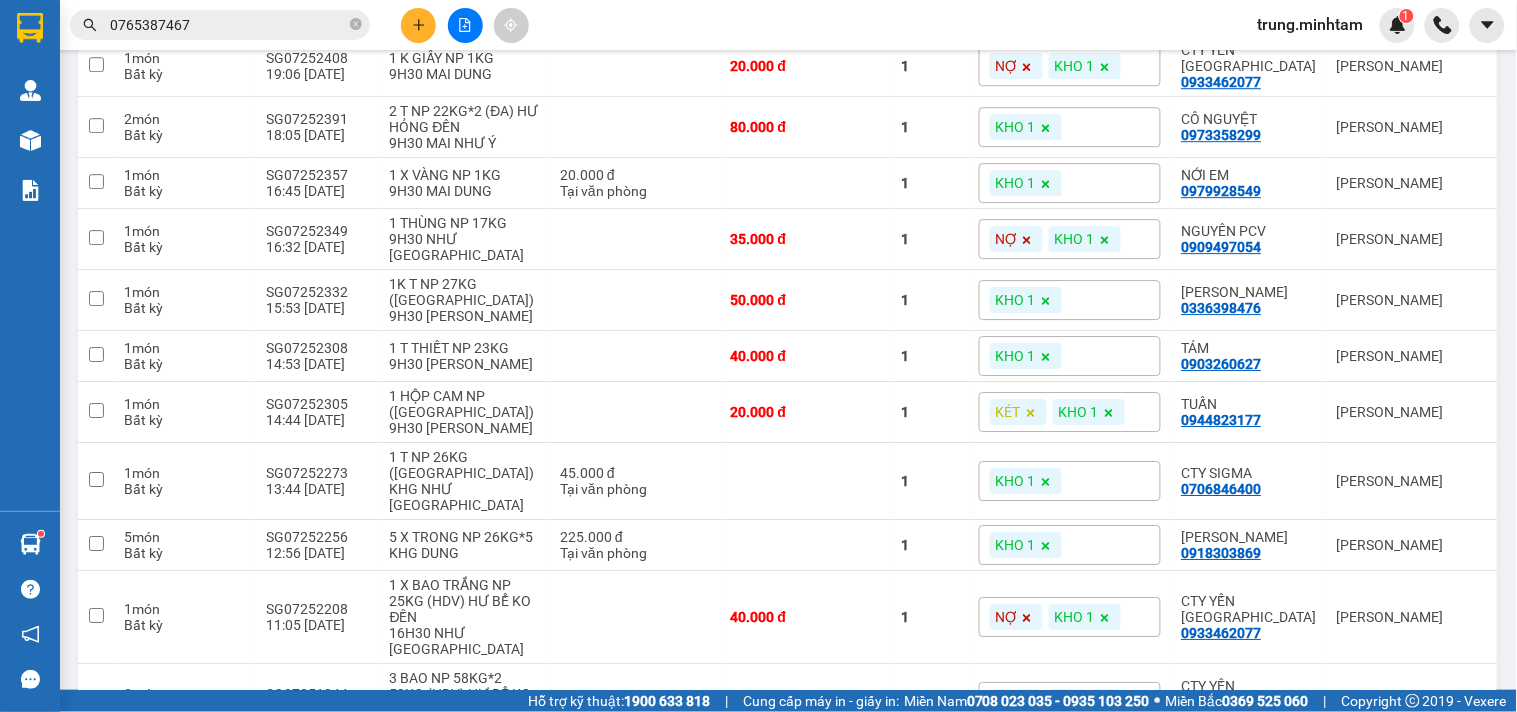 click on "0765387467" at bounding box center (228, 25) 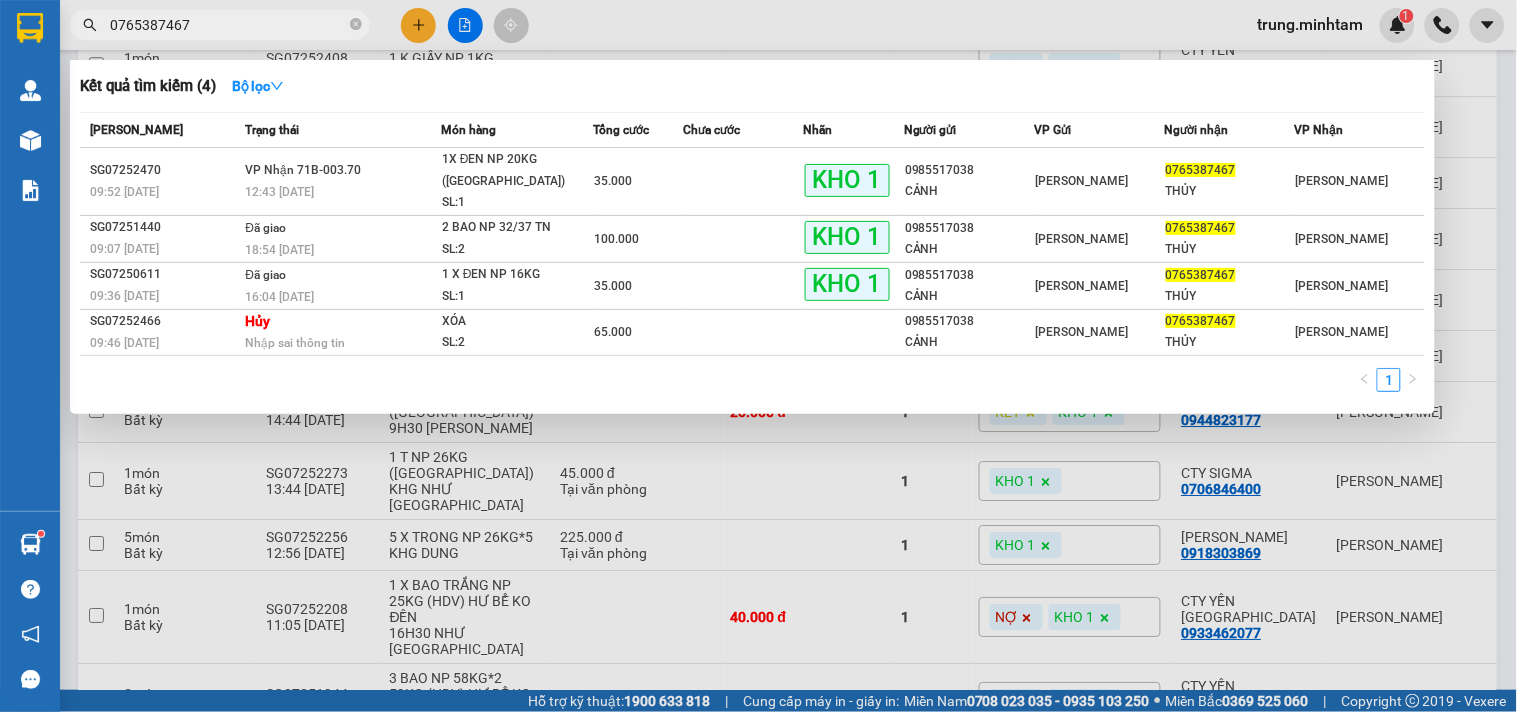 click on "0765387467" at bounding box center (228, 25) 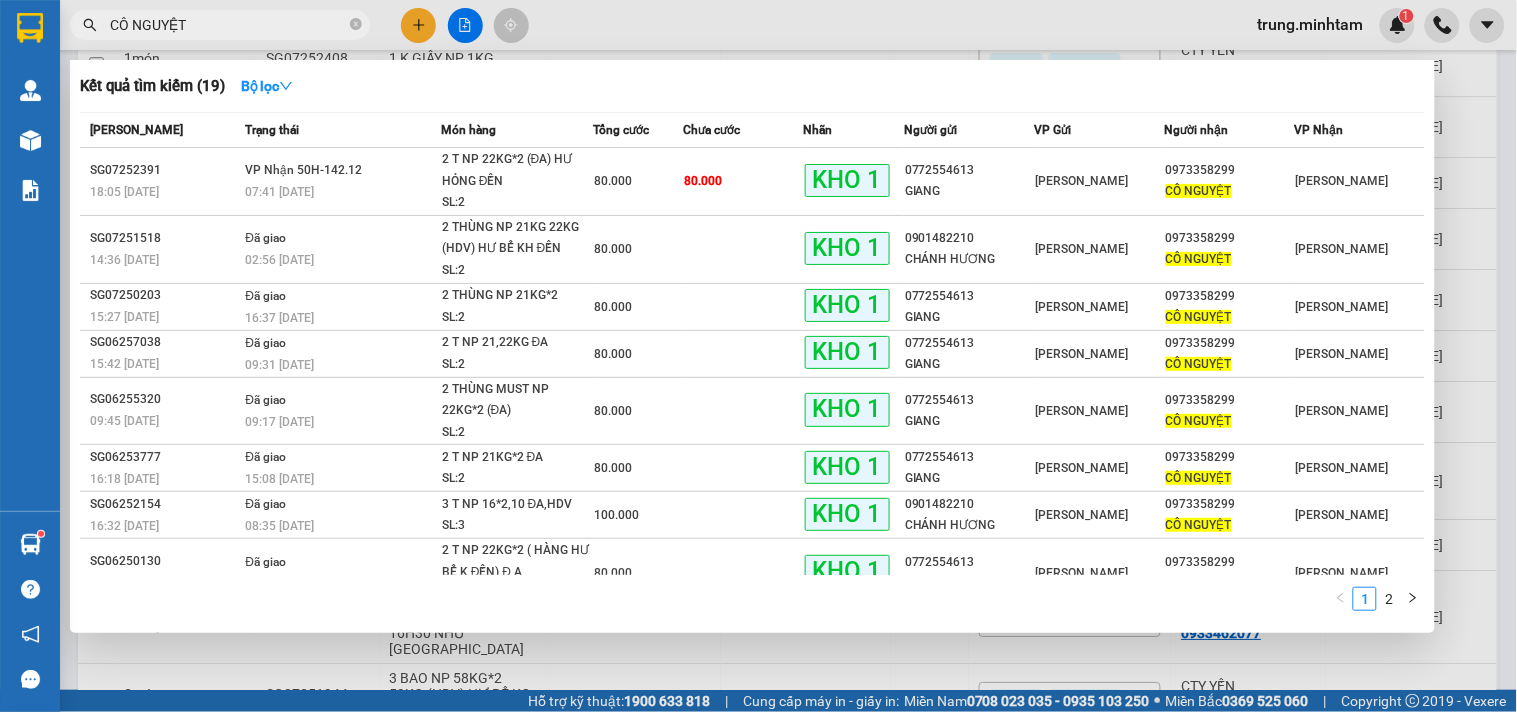 type on "CÔ NGUYỆT" 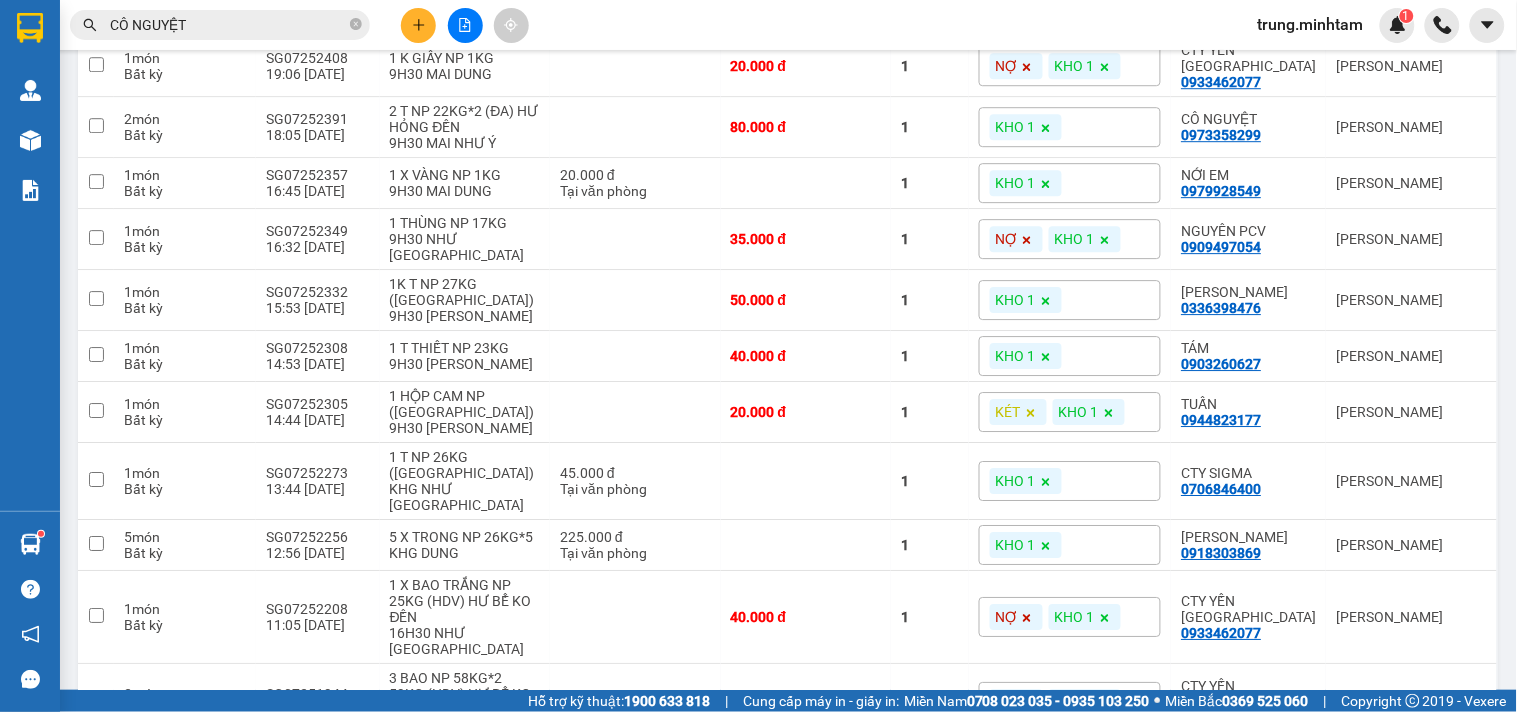 click on "trung.minhtam" at bounding box center [1311, 24] 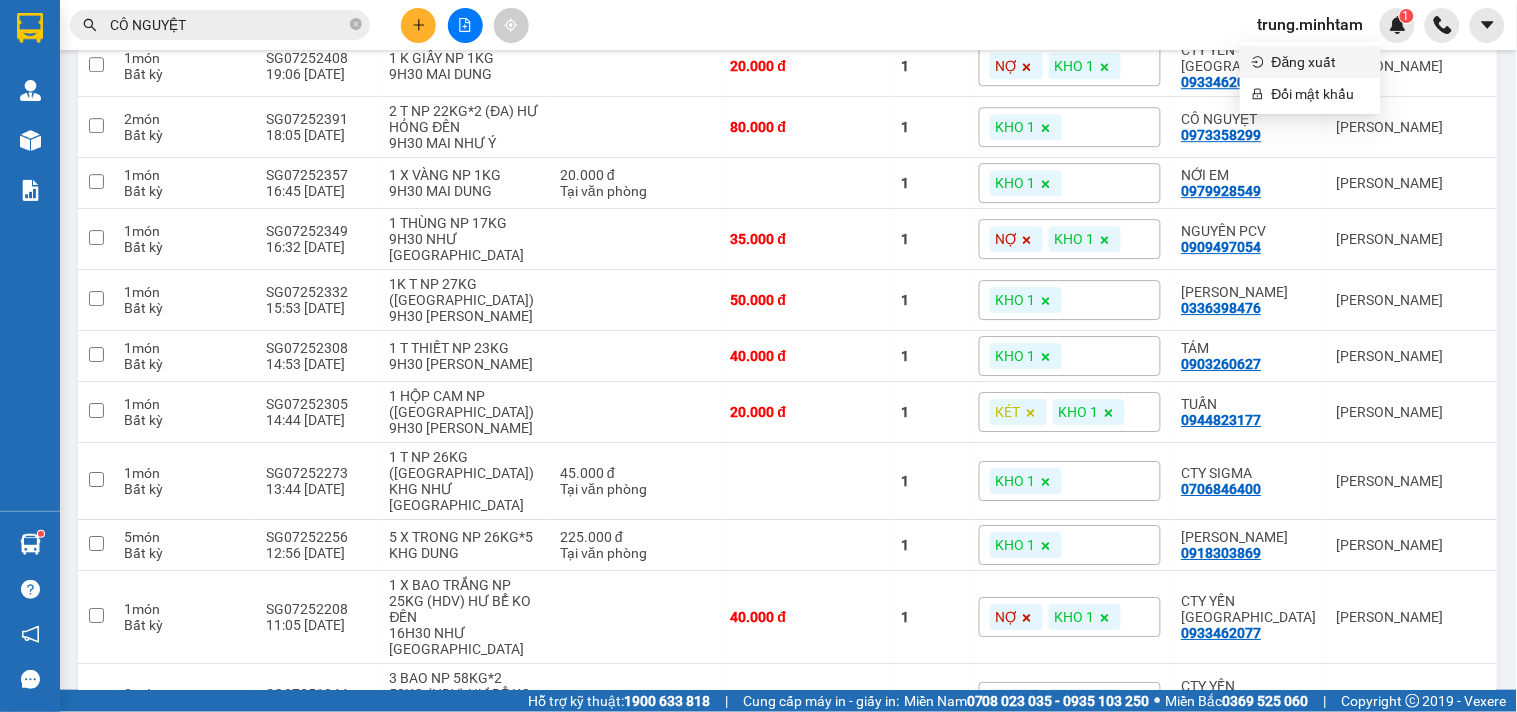 click on "Đăng xuất" at bounding box center (1320, 62) 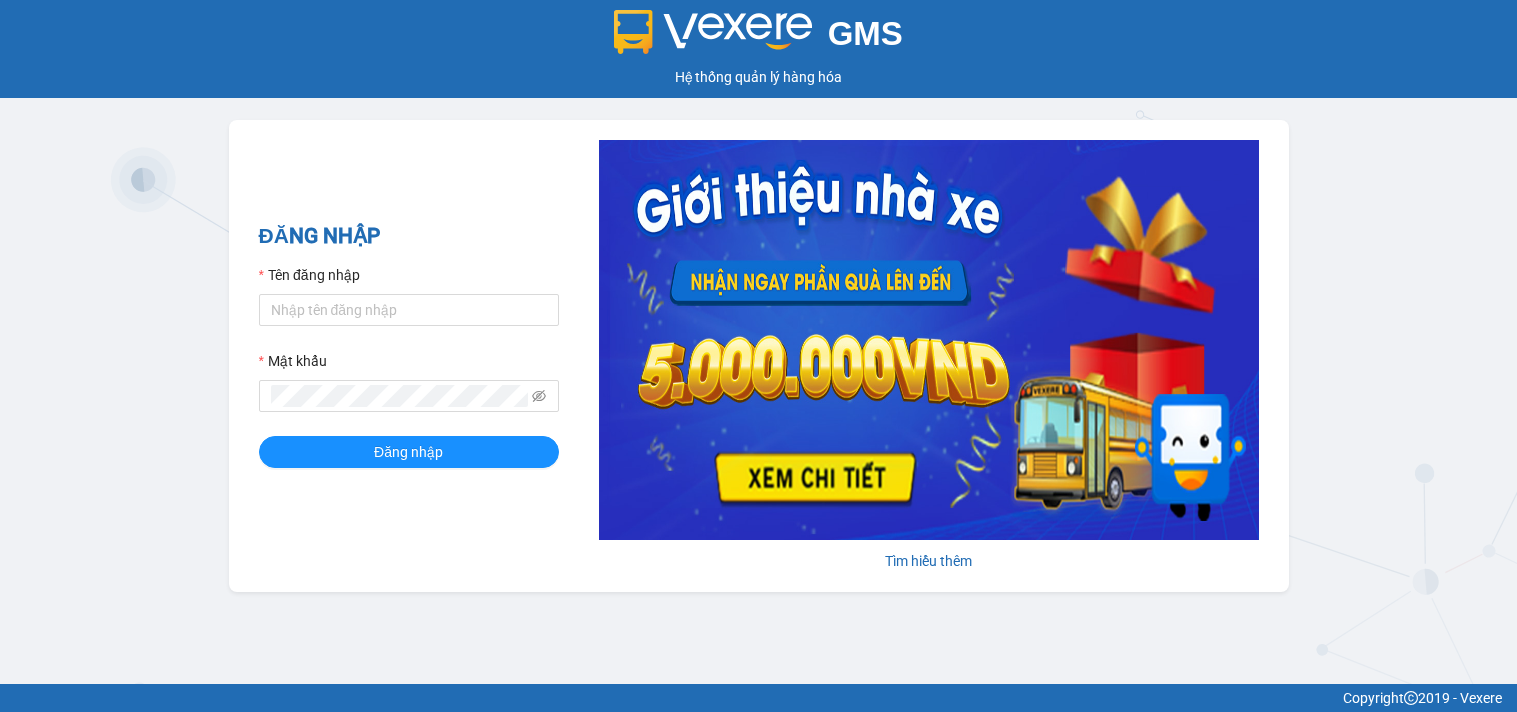 scroll, scrollTop: 0, scrollLeft: 0, axis: both 